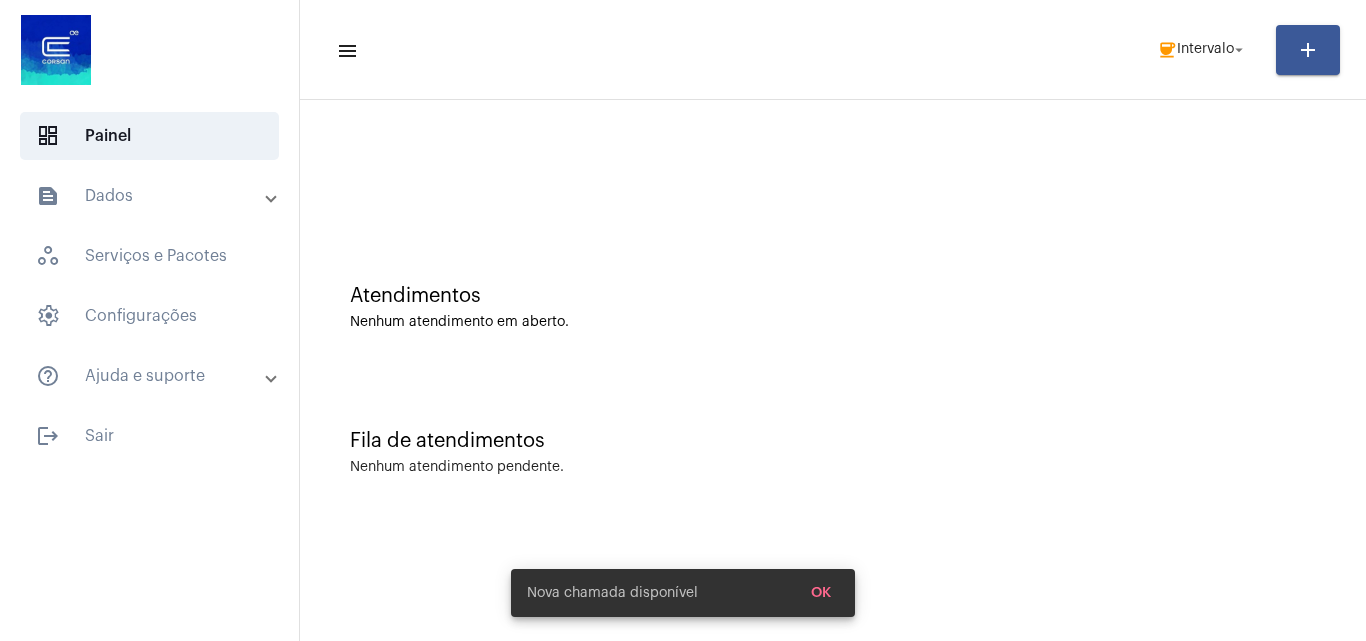 scroll, scrollTop: 0, scrollLeft: 0, axis: both 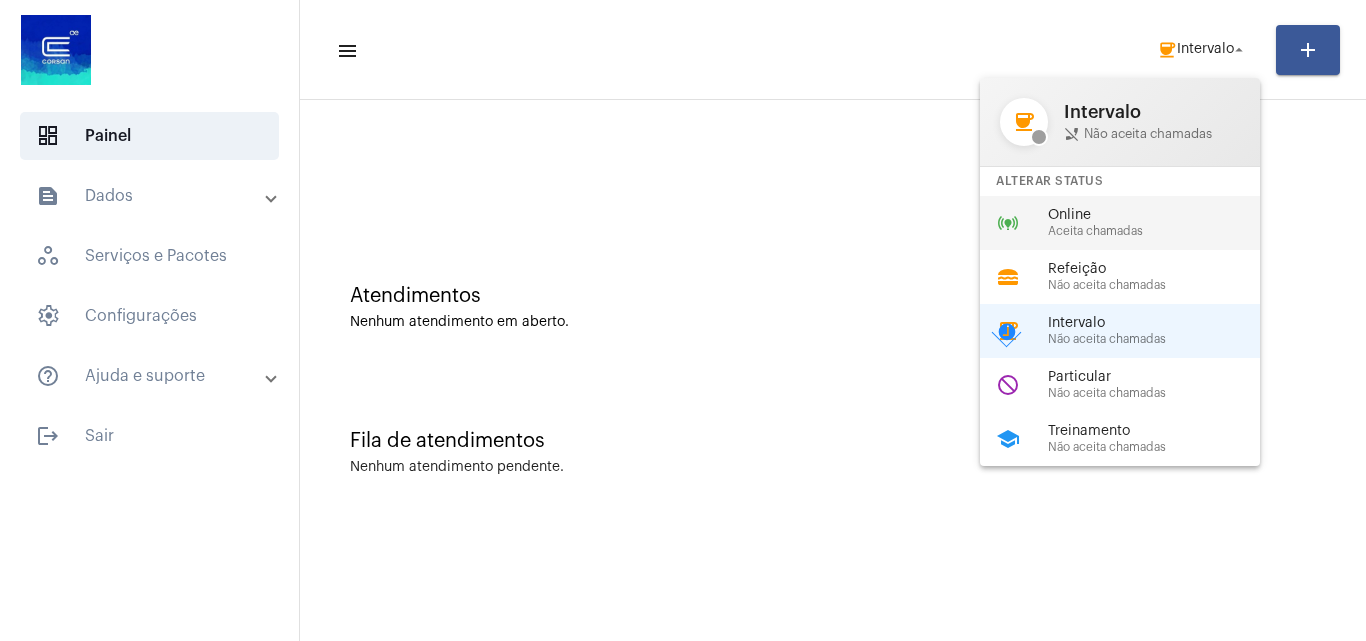 click on "Online" at bounding box center [1162, 215] 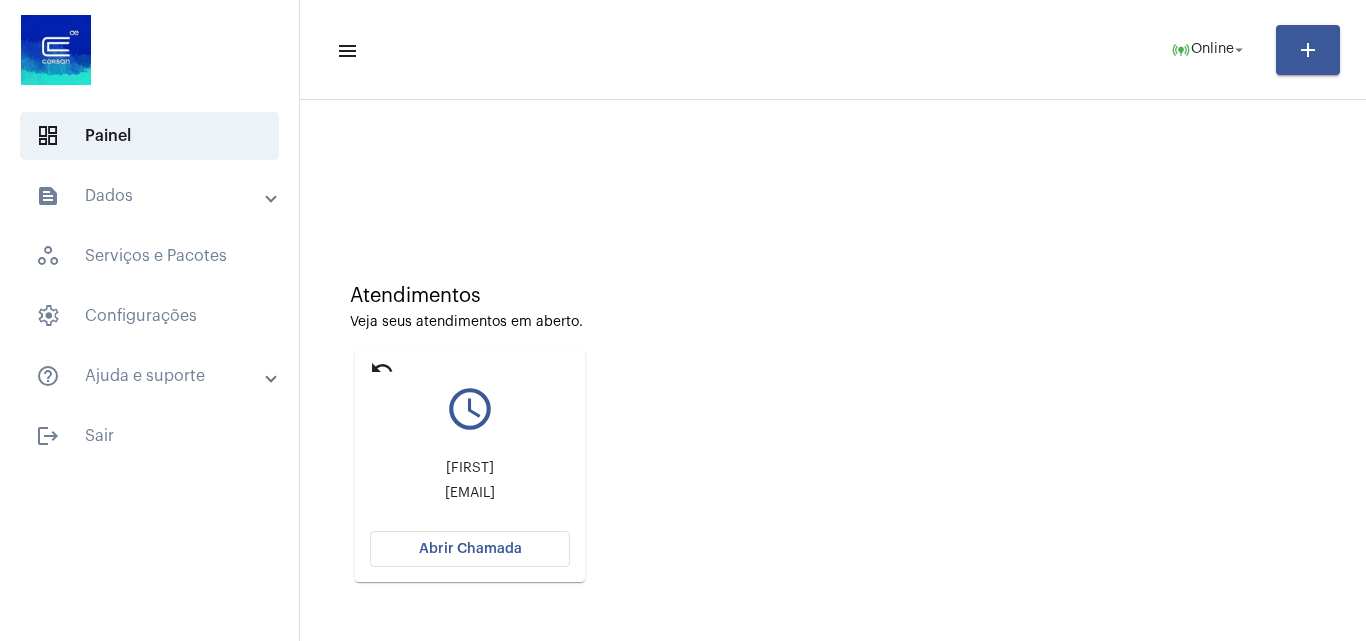 click on "Abrir Chamada" 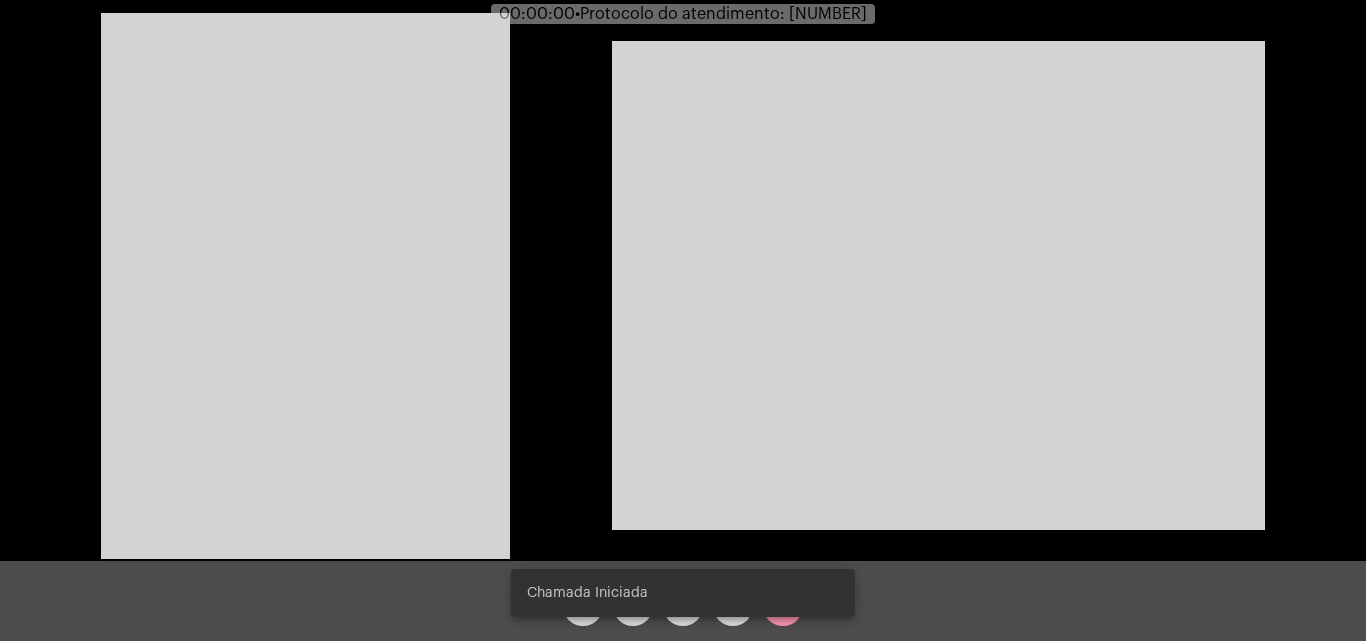 click at bounding box center [938, 285] 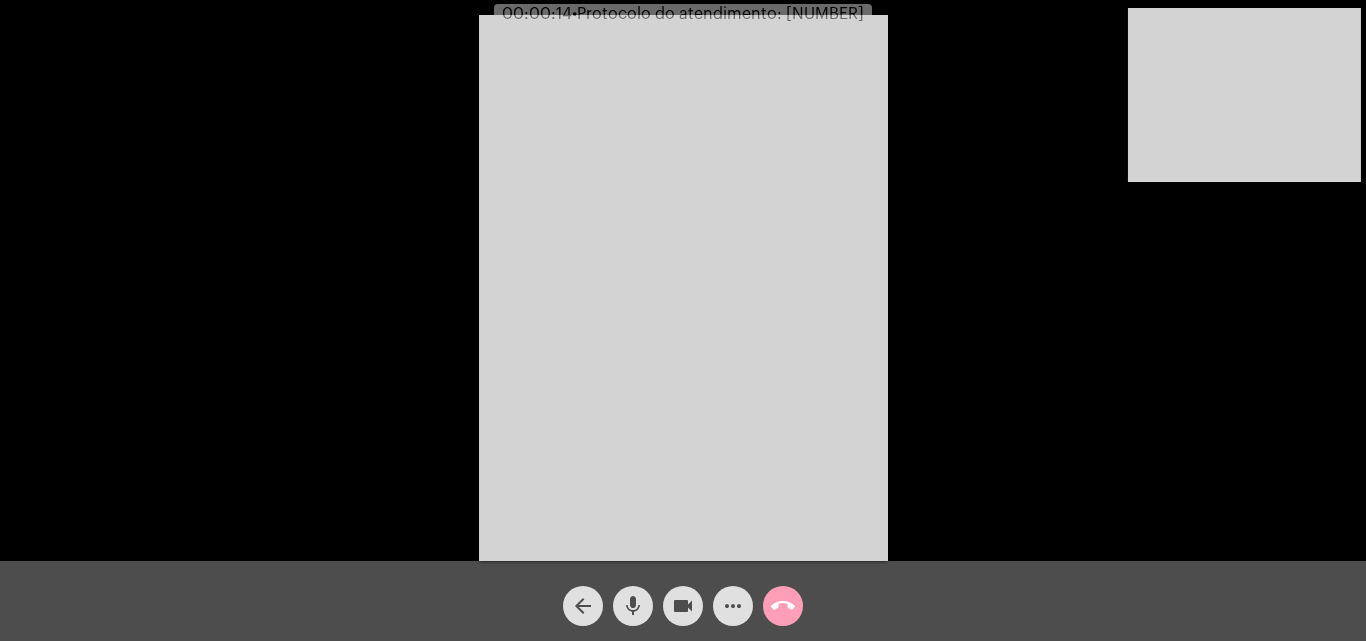 click on "call_end" 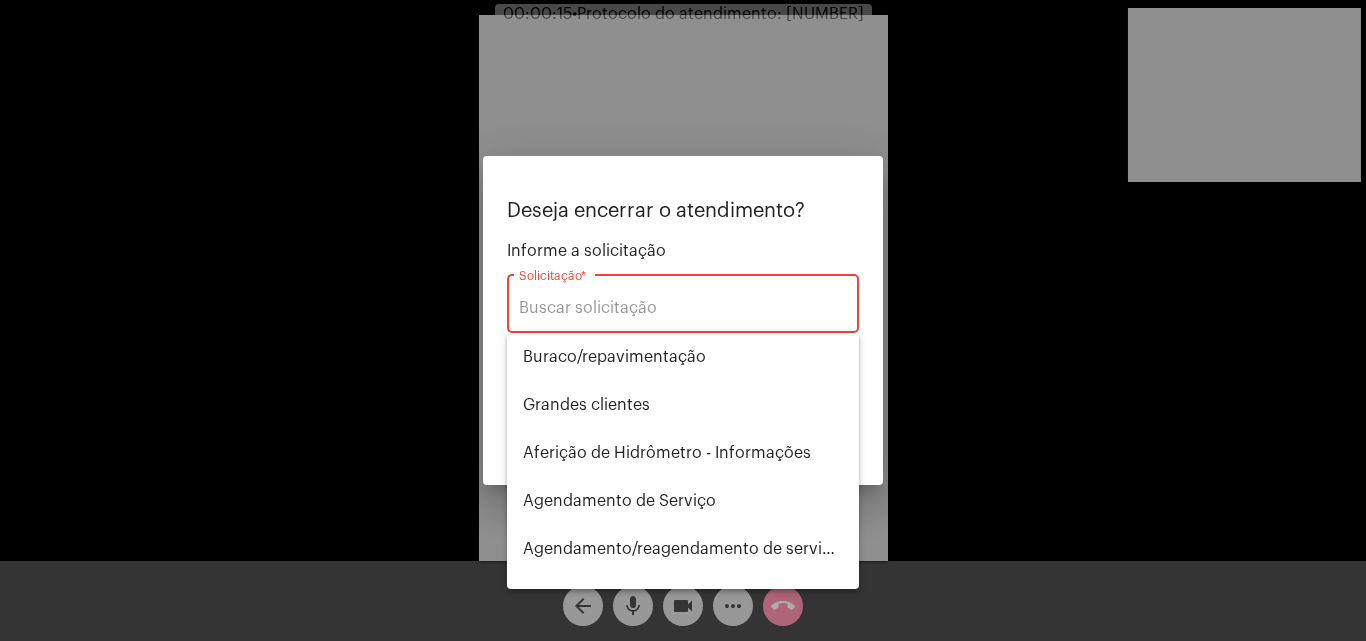 click at bounding box center [683, 320] 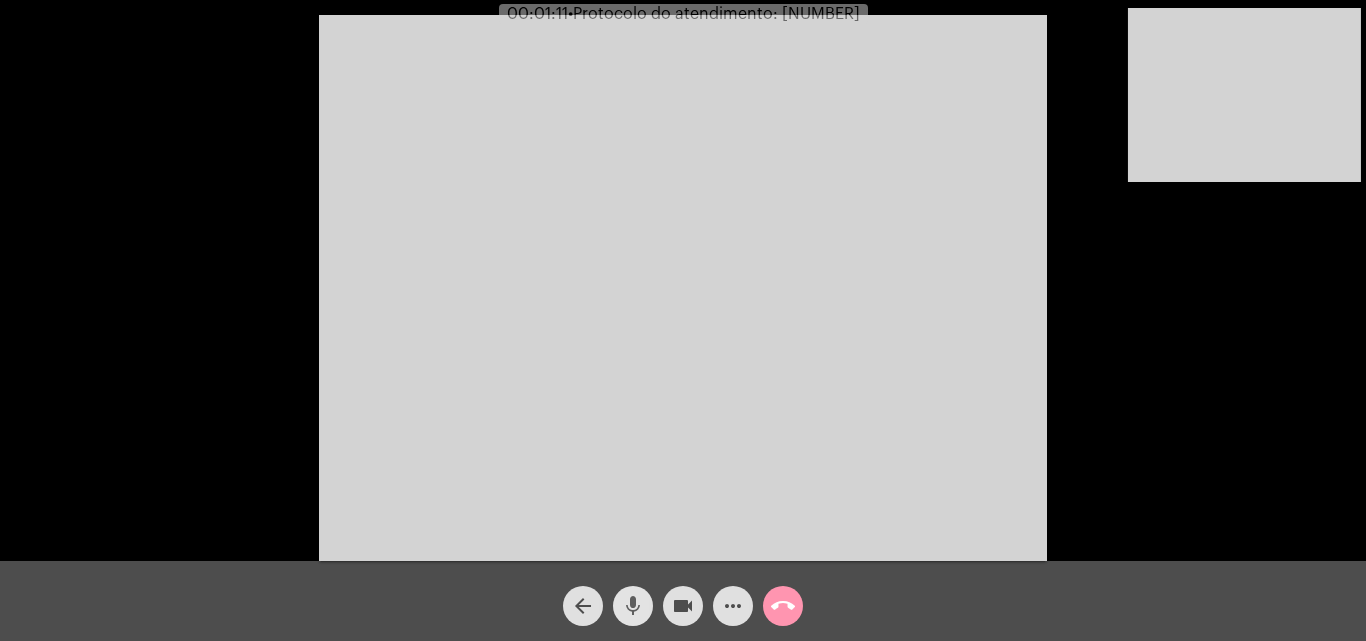 click on "mic" 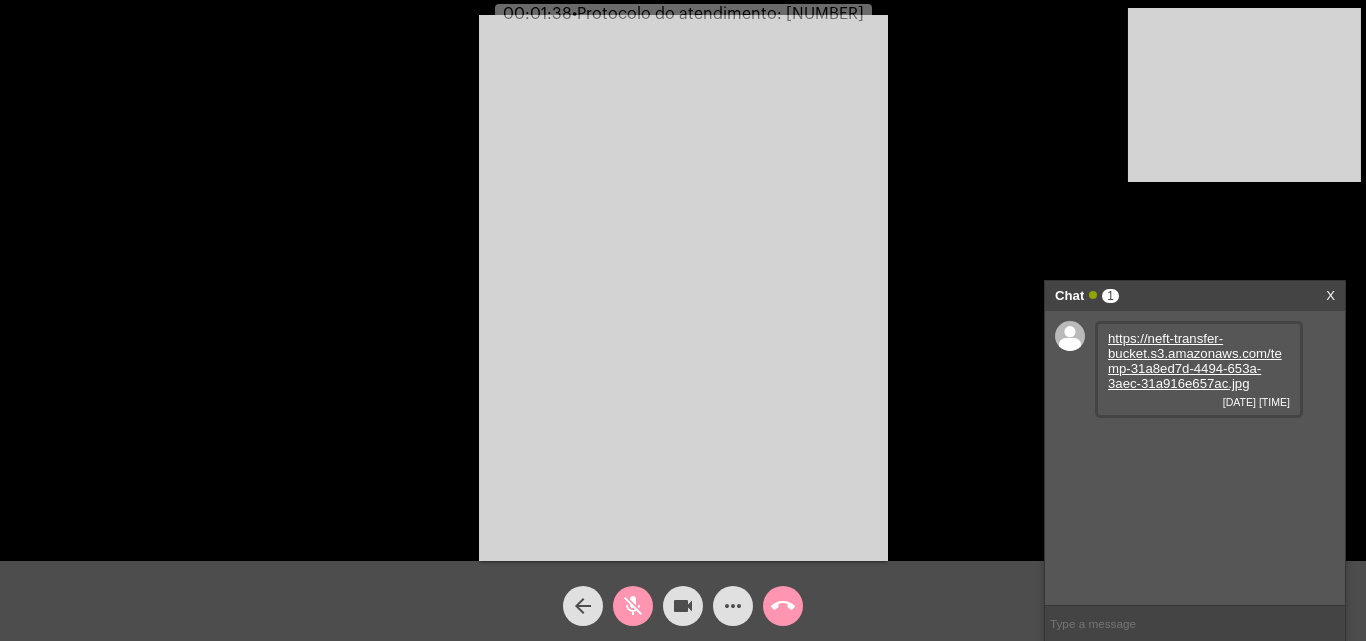click on "mic_off" 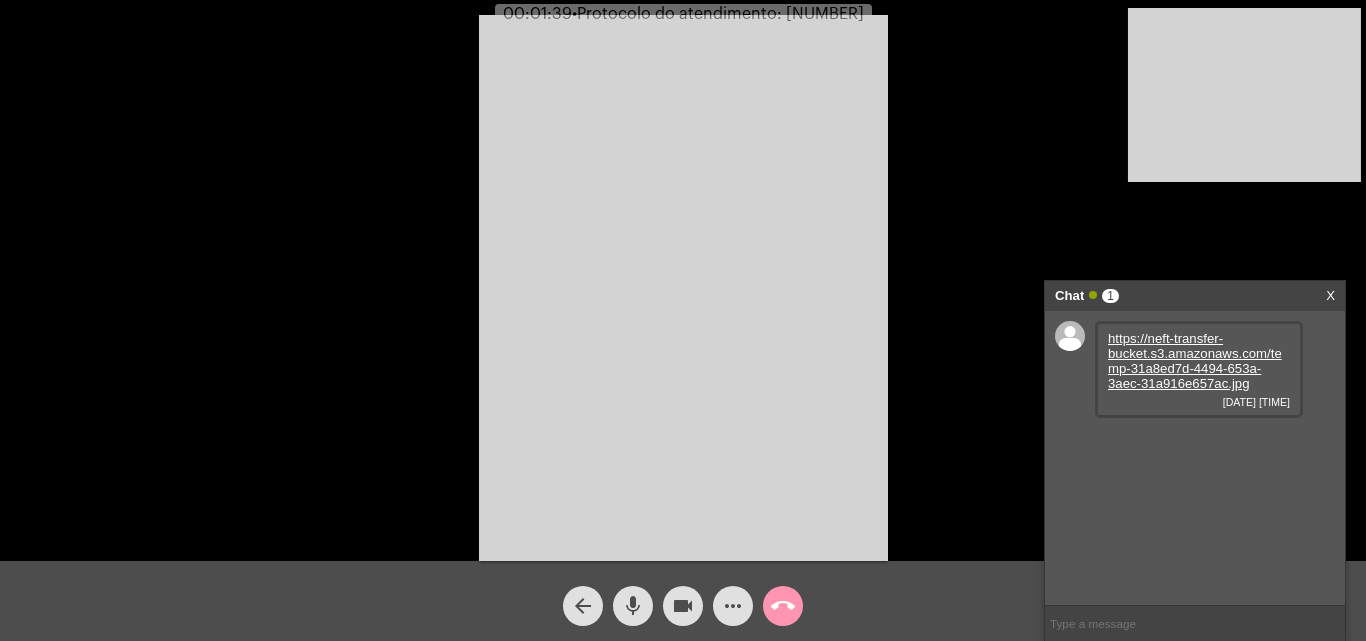 click on "https://neft-transfer-bucket.s3.amazonaws.com/temp-31a8ed7d-4494-653a-3aec-31a916e657ac.jpg" at bounding box center [1195, 361] 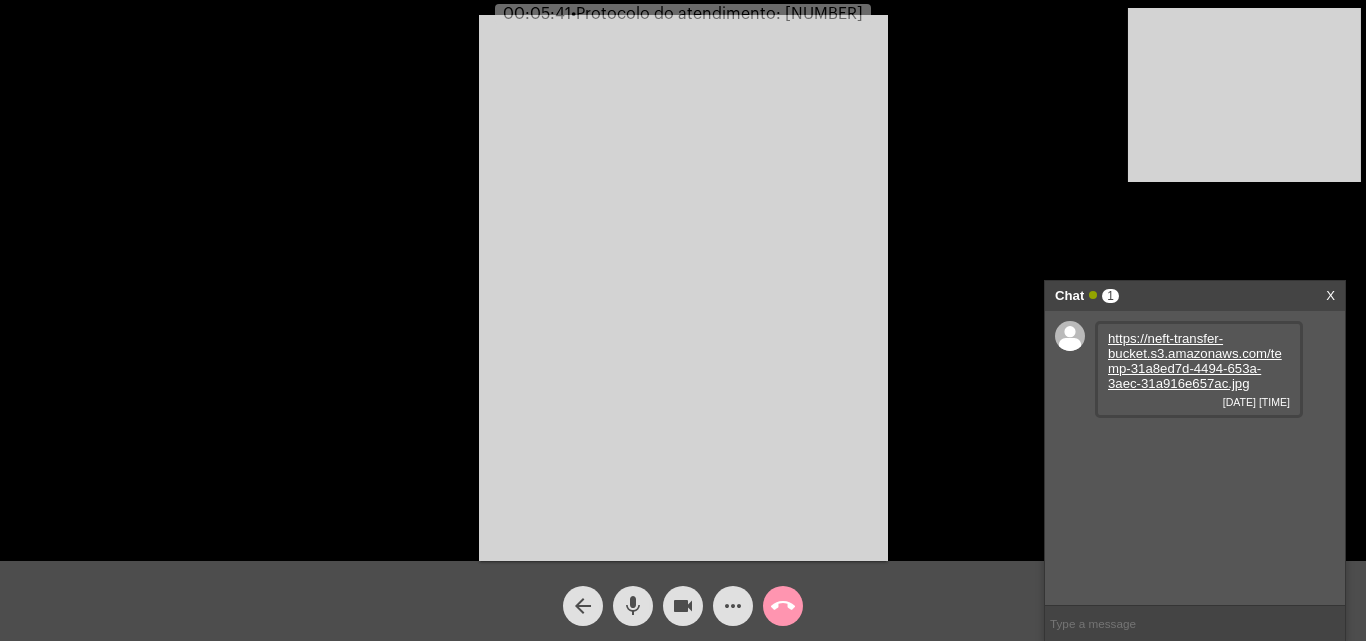 click on "mic" 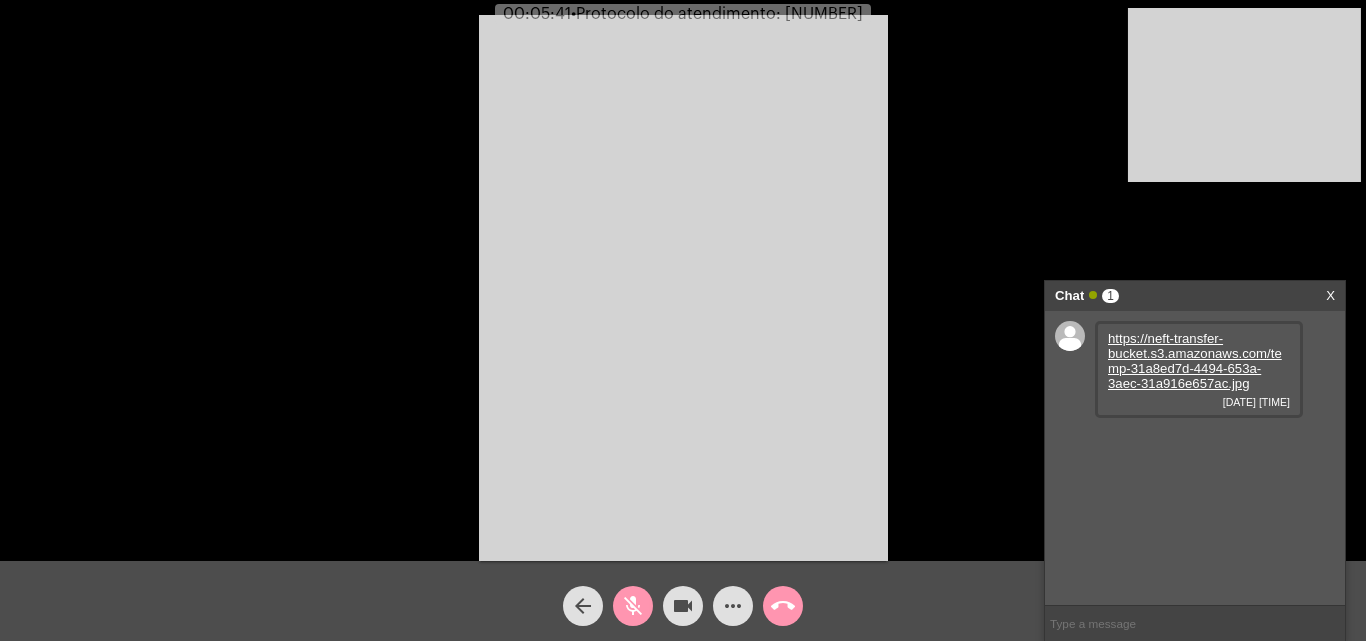 click on "videocam" 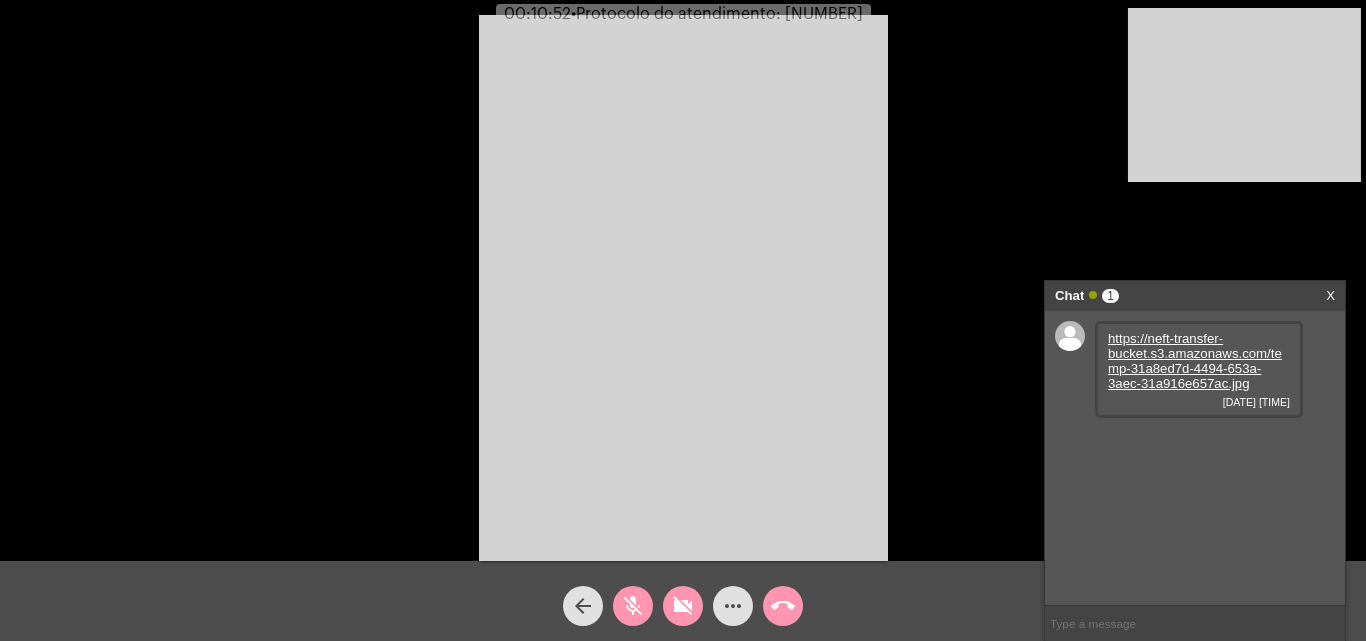 click on "mic_off" 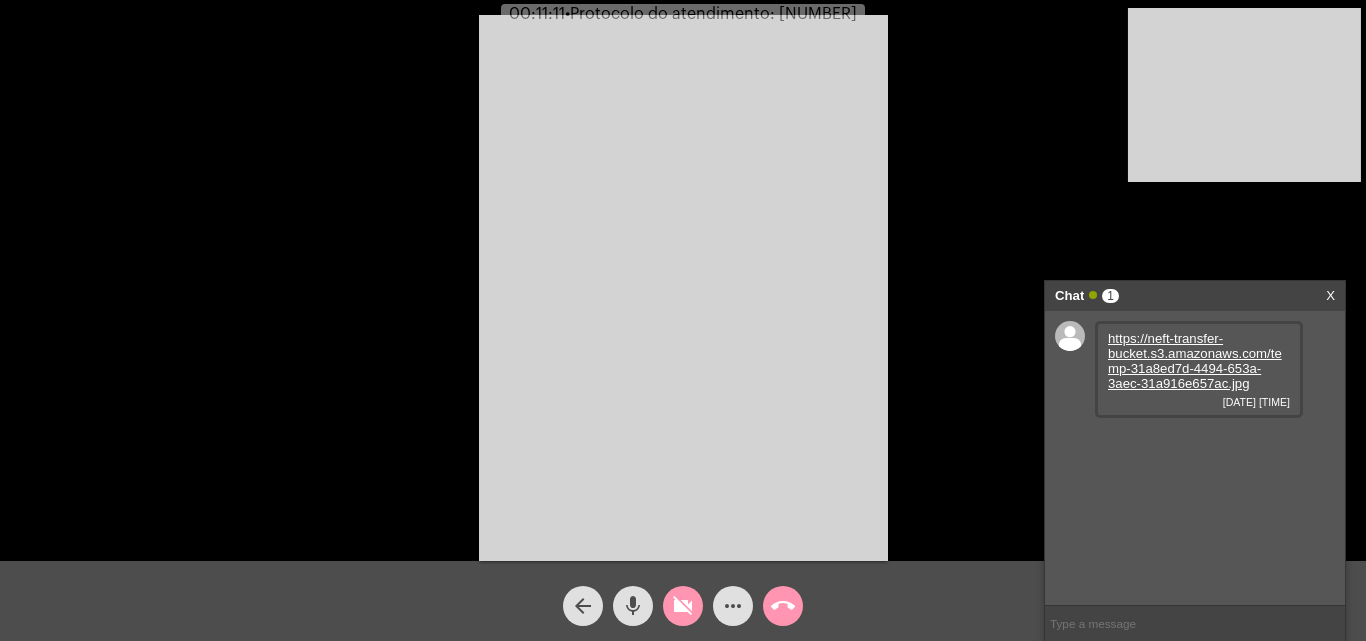 click on "mic" 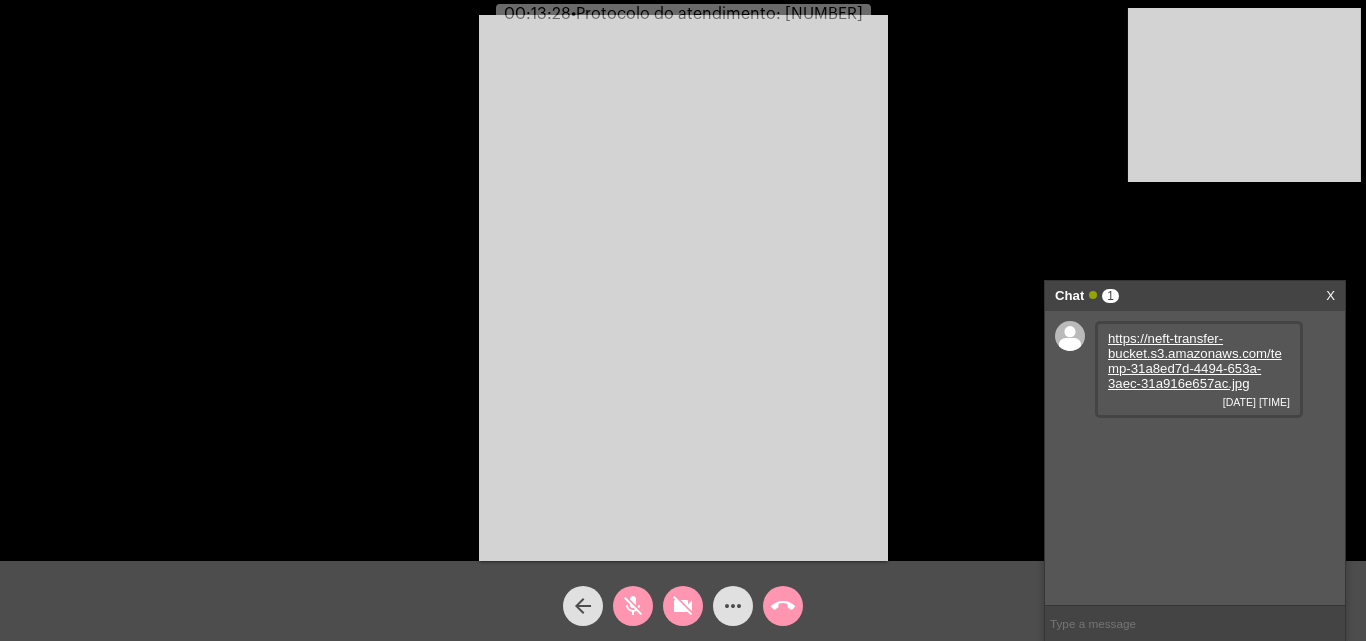 type 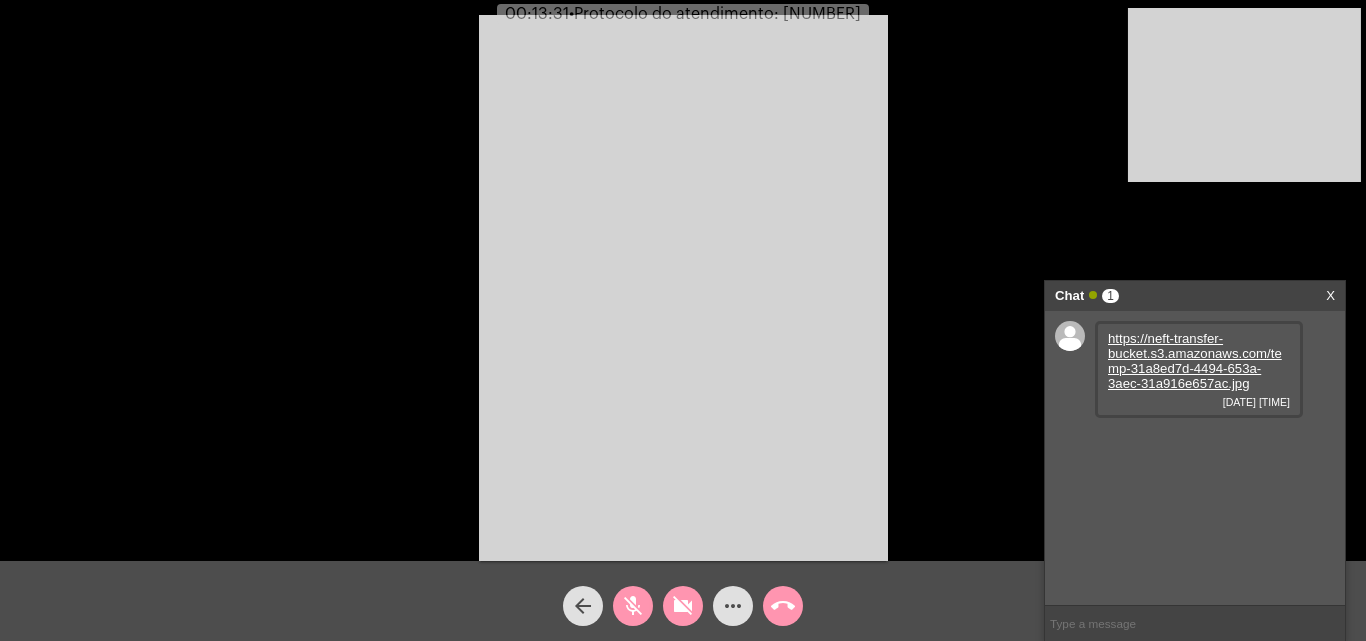 click on "Acessando Câmera e Microfone..." 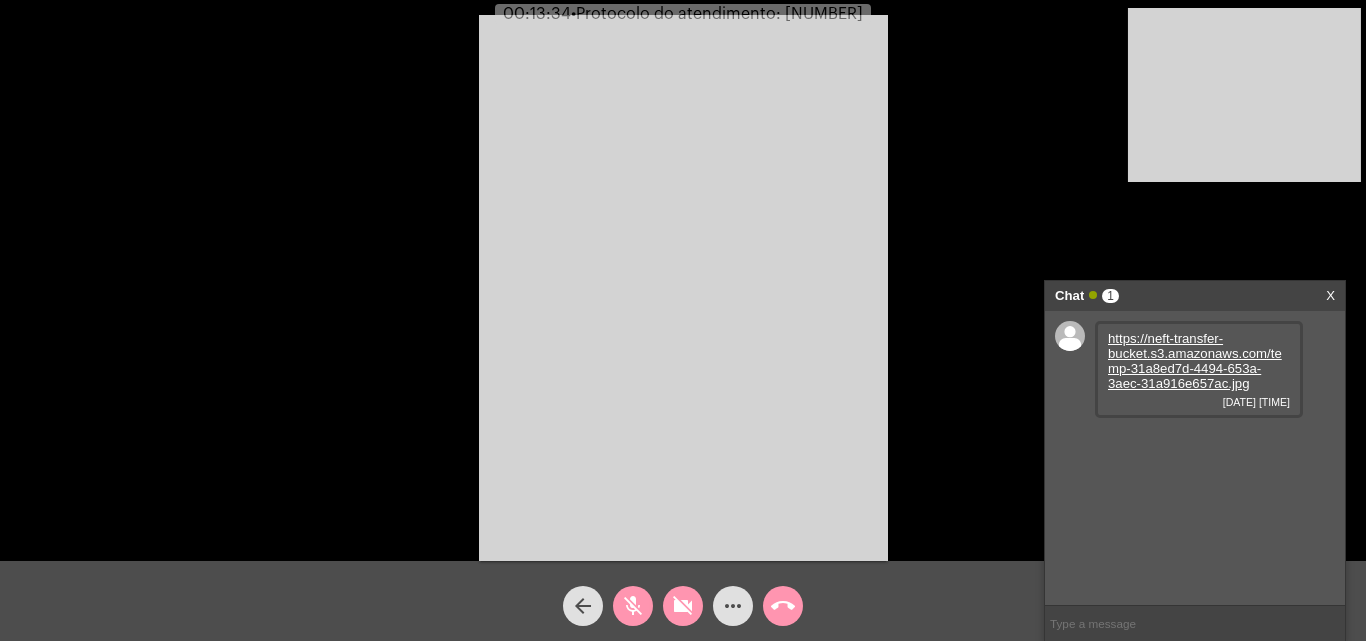 click on "mic_off" 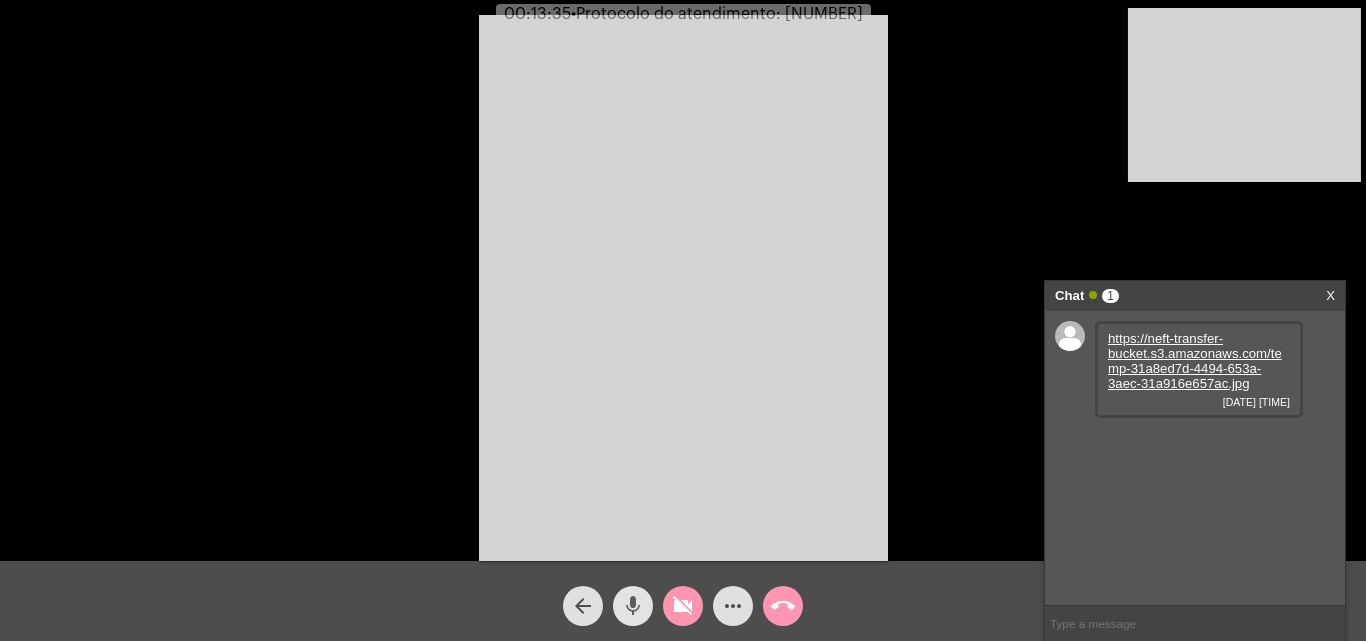 click on "videocam_off" 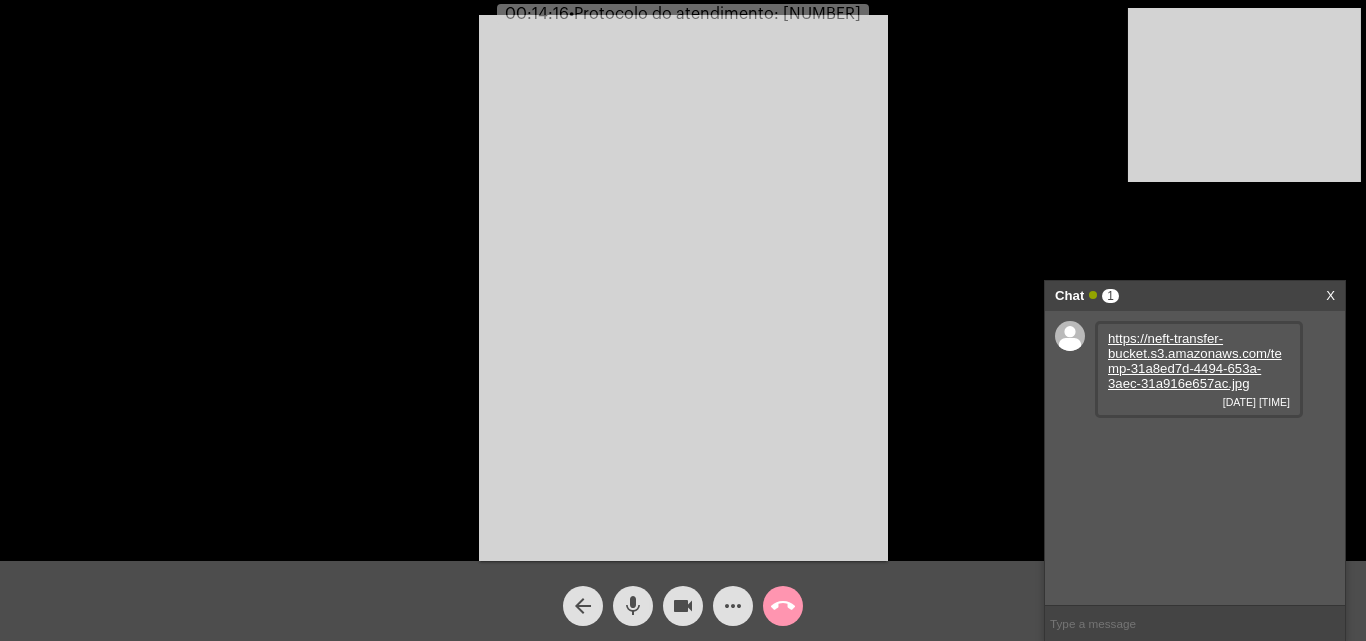 click on "mic" 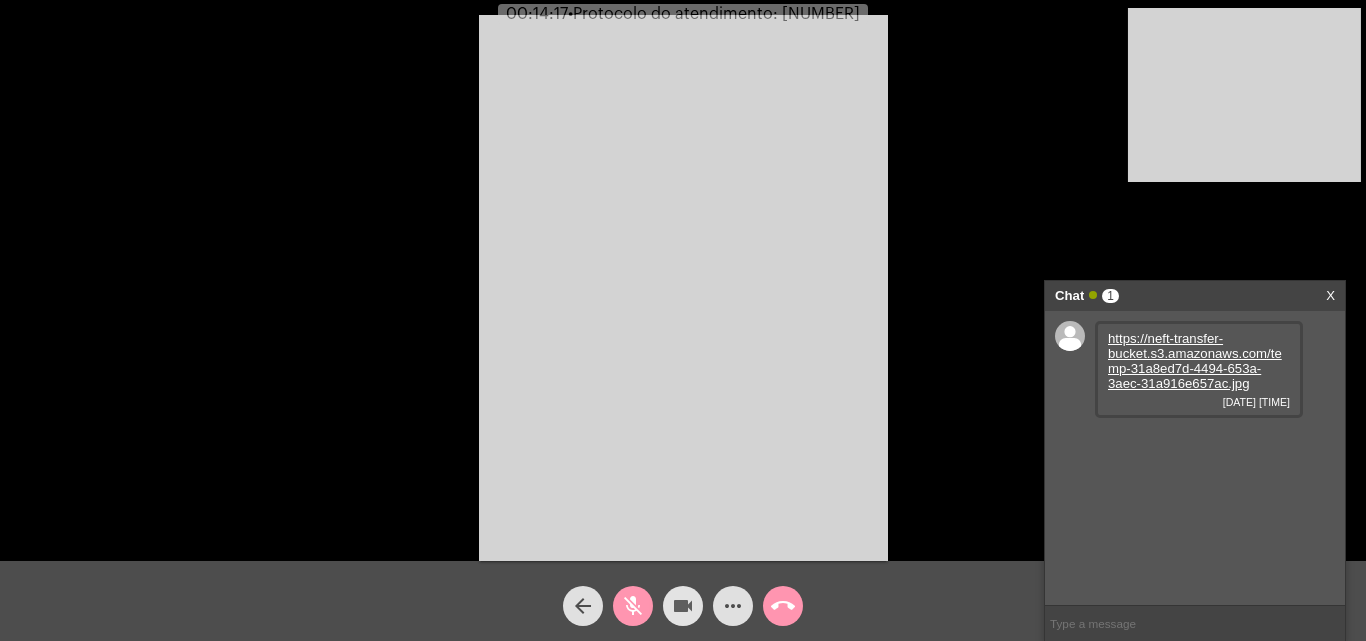 click on "videocam" 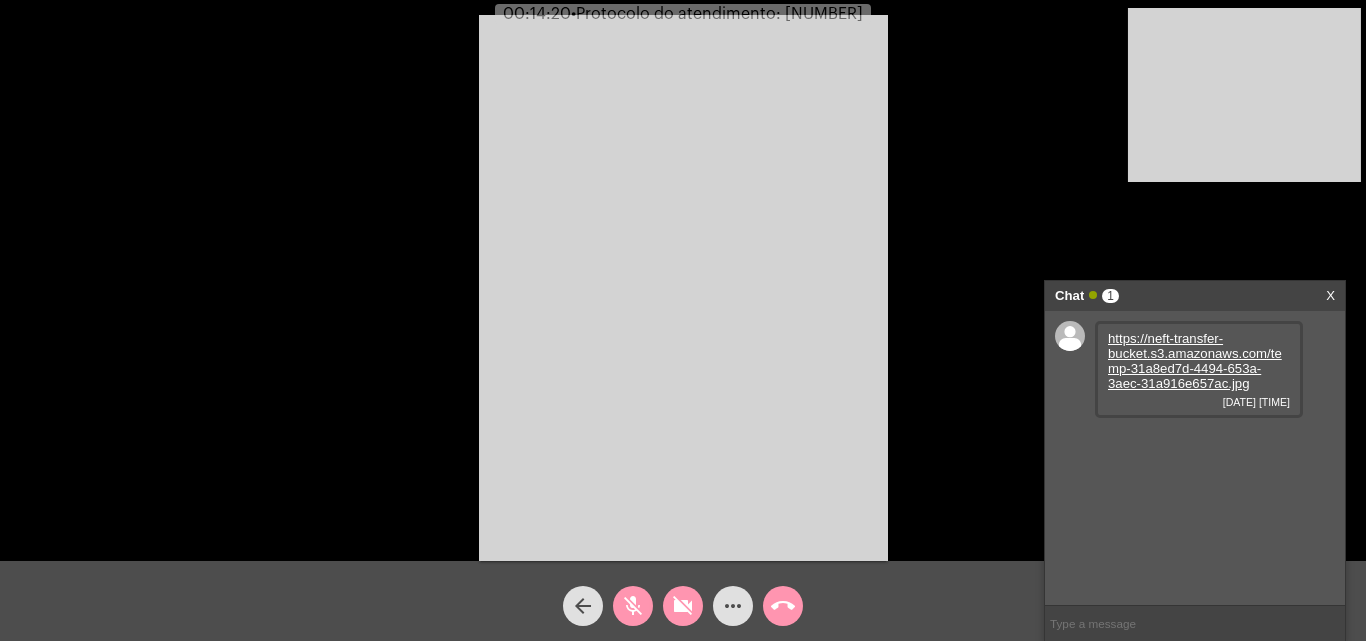 drag, startPoint x: 634, startPoint y: 599, endPoint x: 665, endPoint y: 600, distance: 31.016125 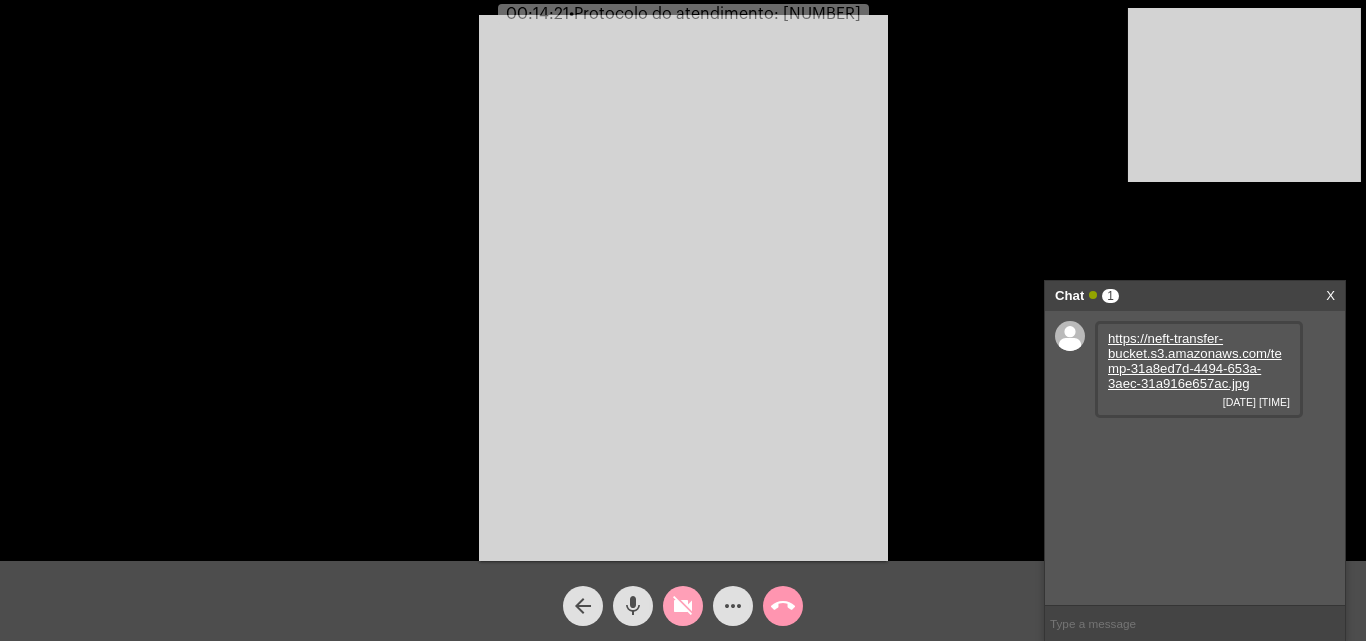 click on "videocam_off" 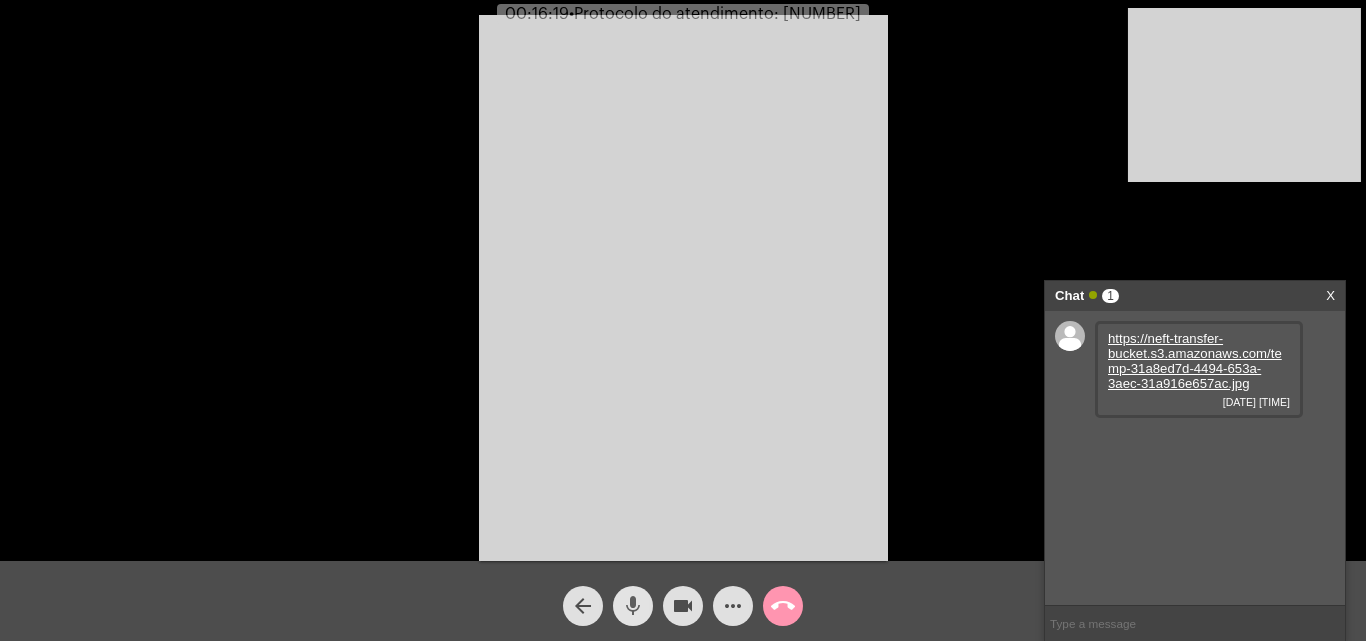 drag, startPoint x: 640, startPoint y: 610, endPoint x: 352, endPoint y: 18, distance: 658.3373 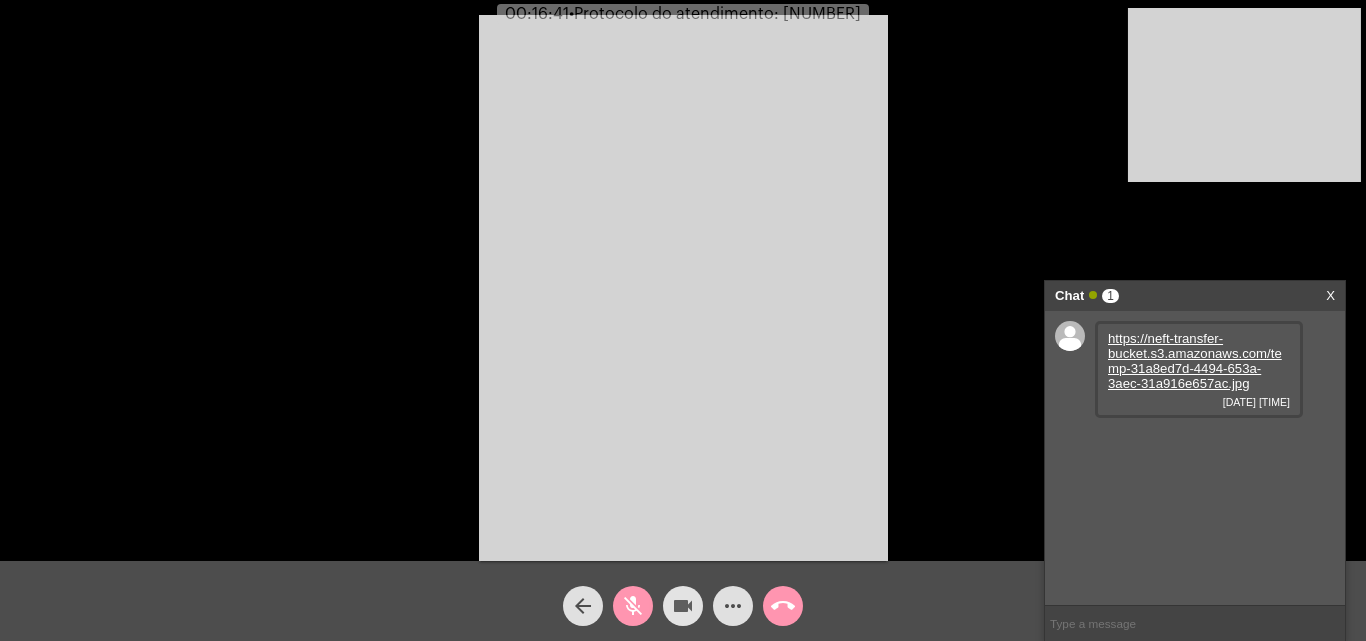 click on "videocam" 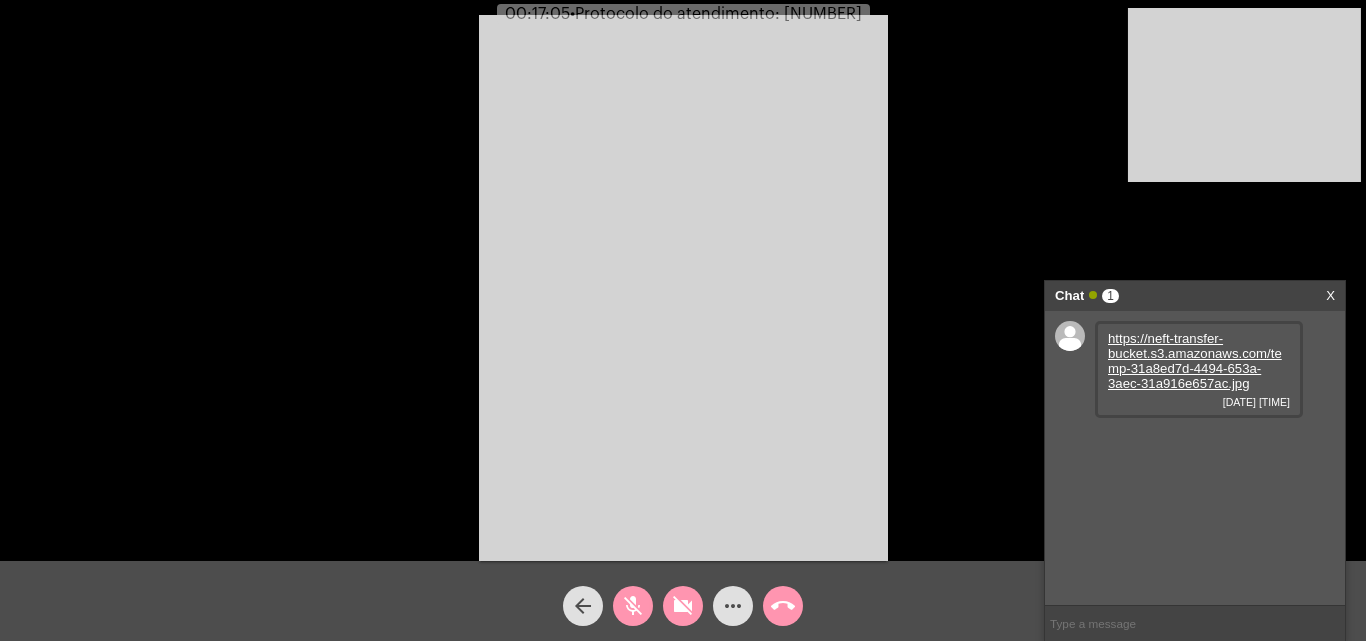 click on "mic_off" 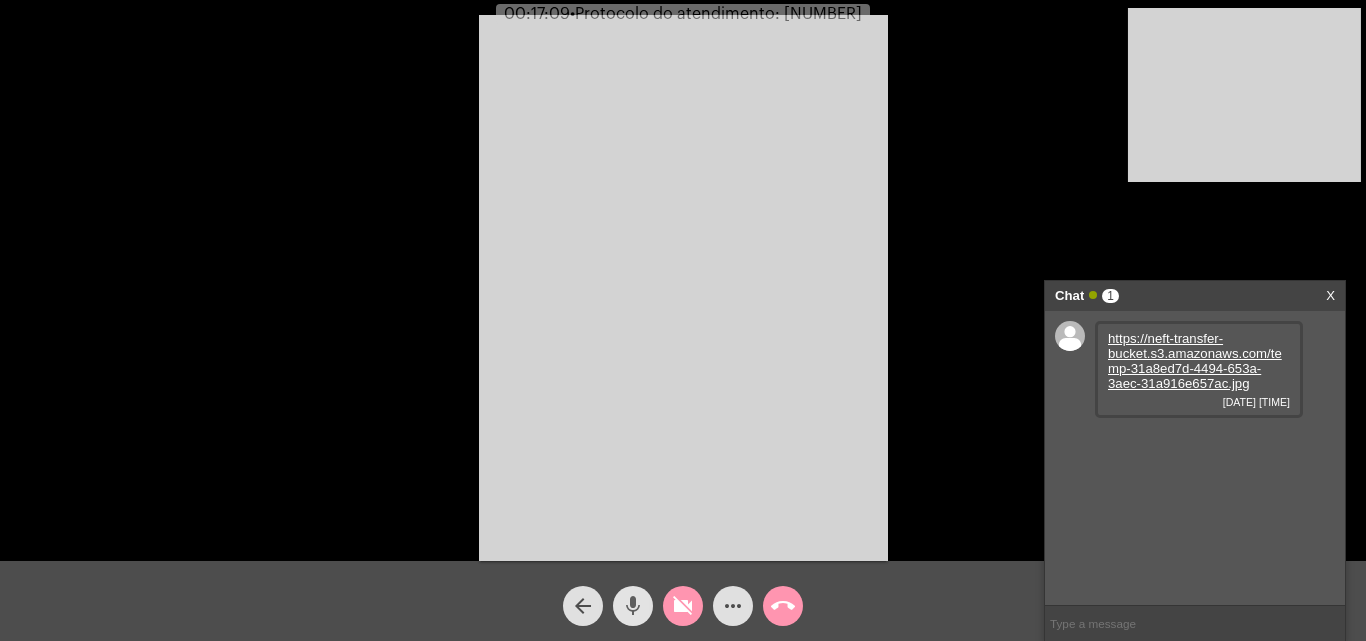 click on "mic" 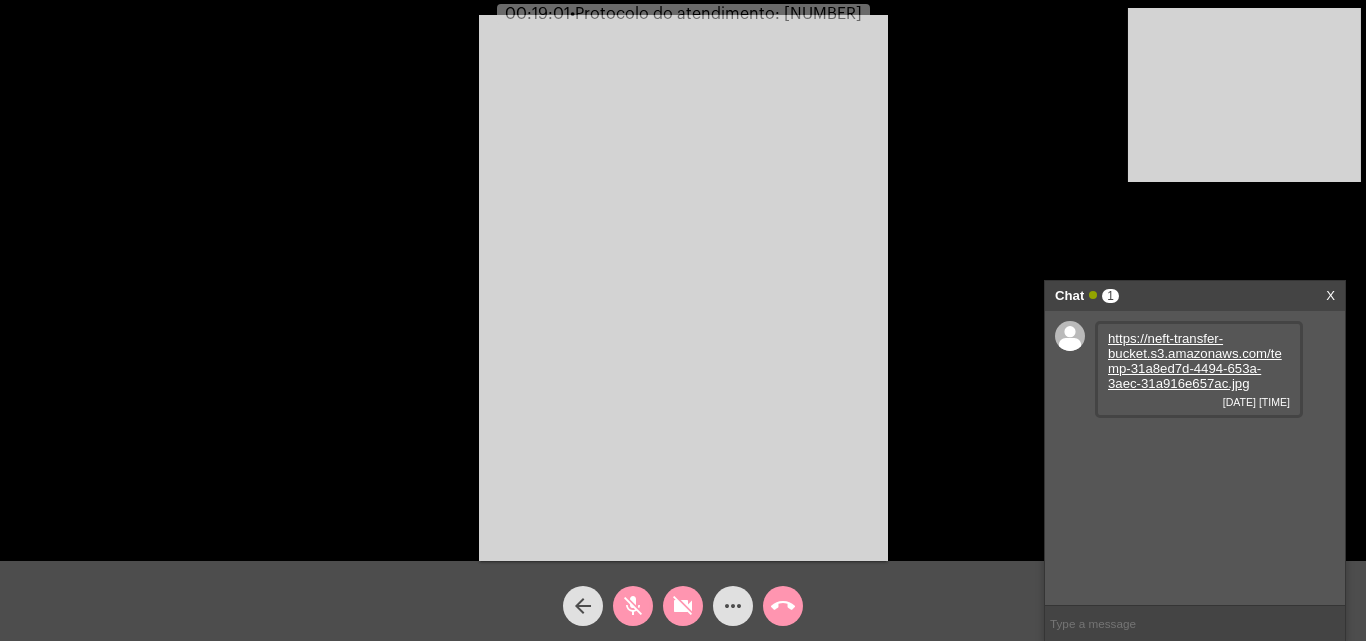 drag, startPoint x: 632, startPoint y: 603, endPoint x: 683, endPoint y: 596, distance: 51.47815 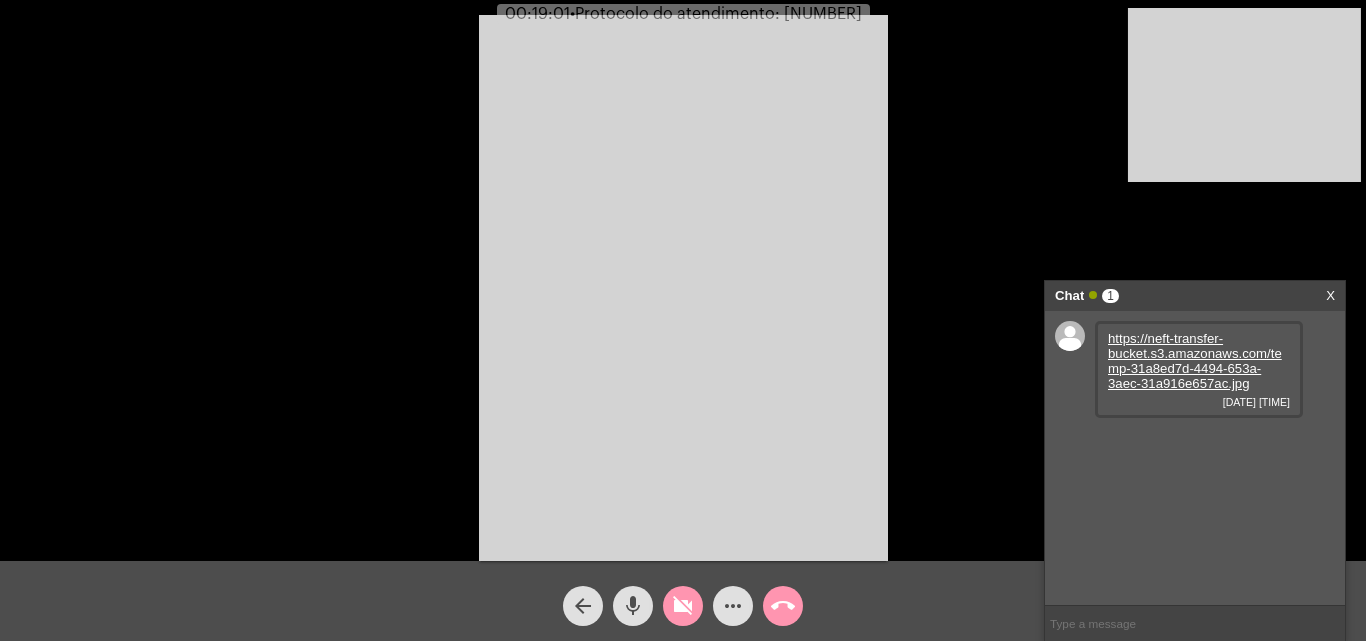 click on "videocam_off" 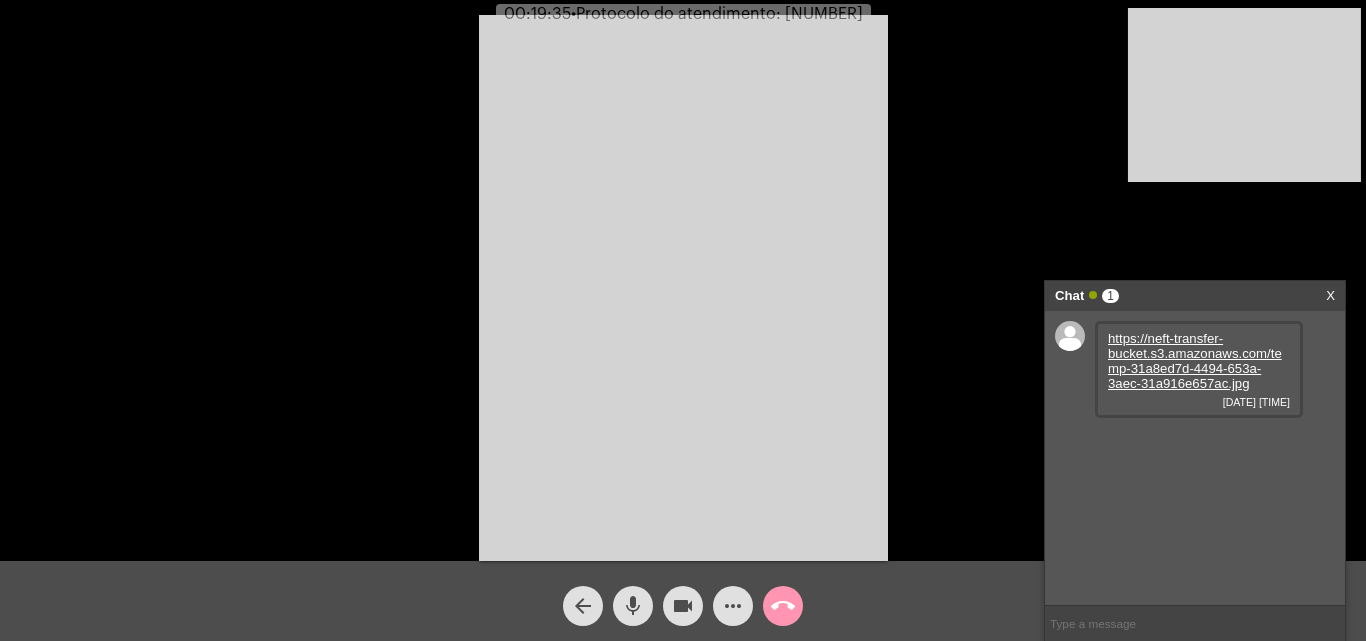 click on "mic" 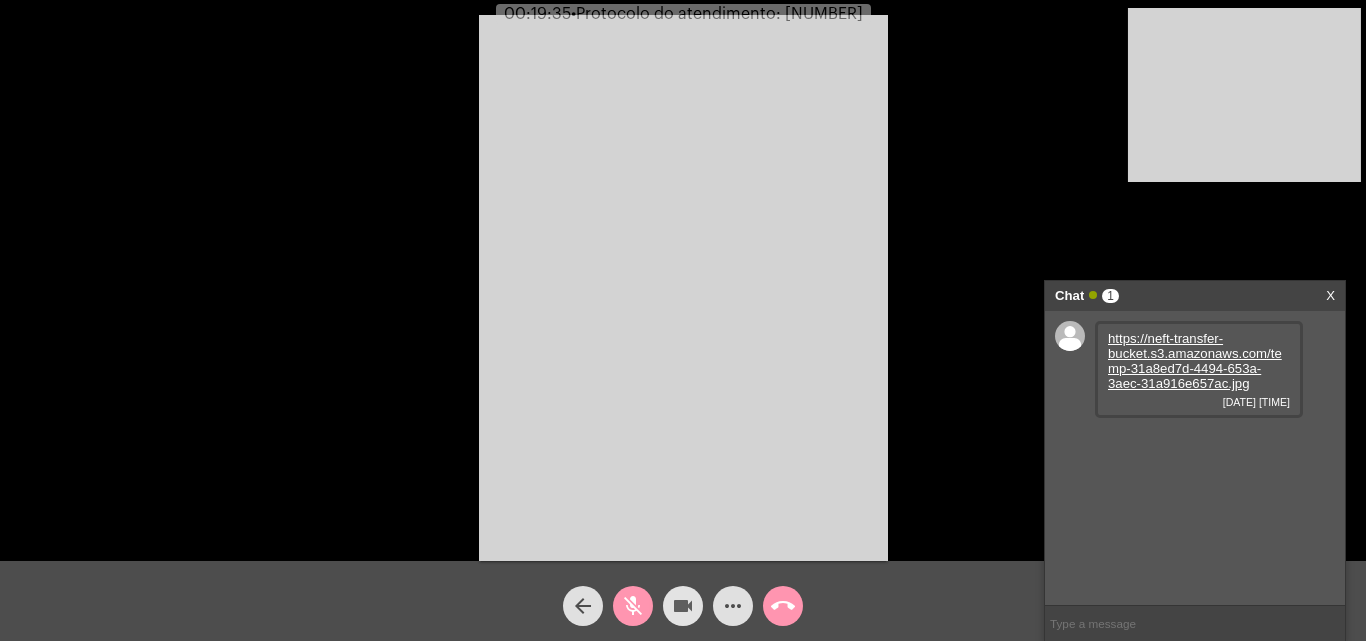 click on "videocam" 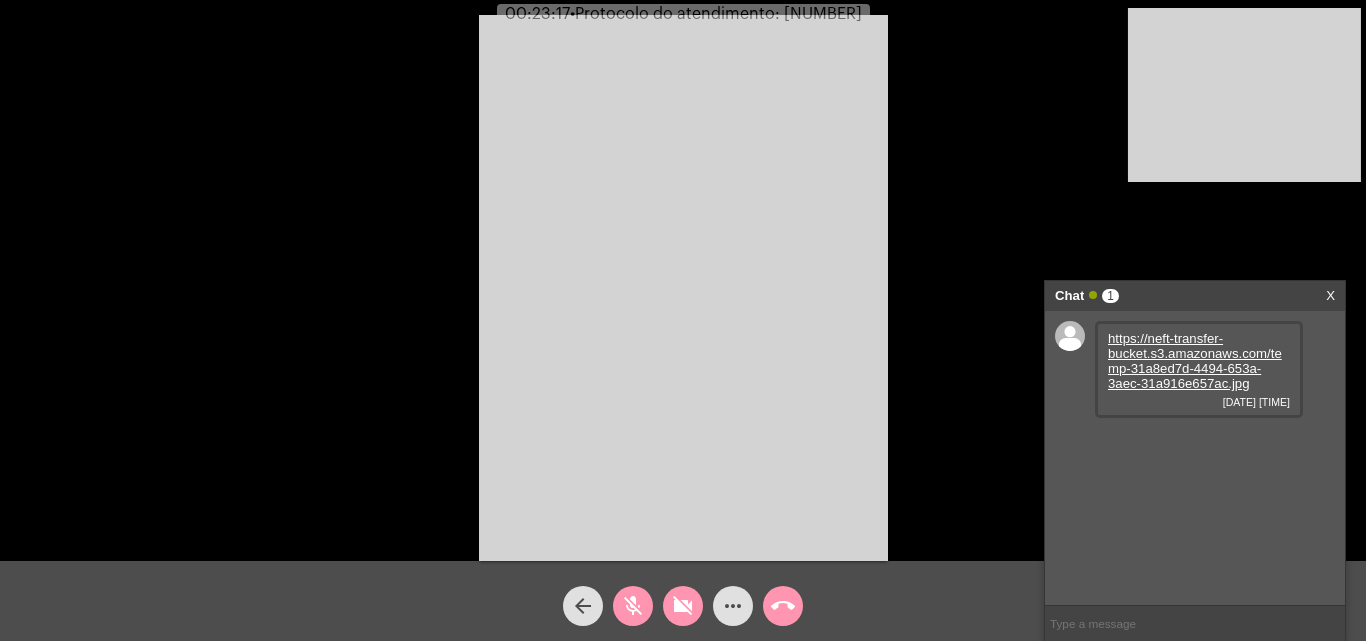 click on "mic_off" 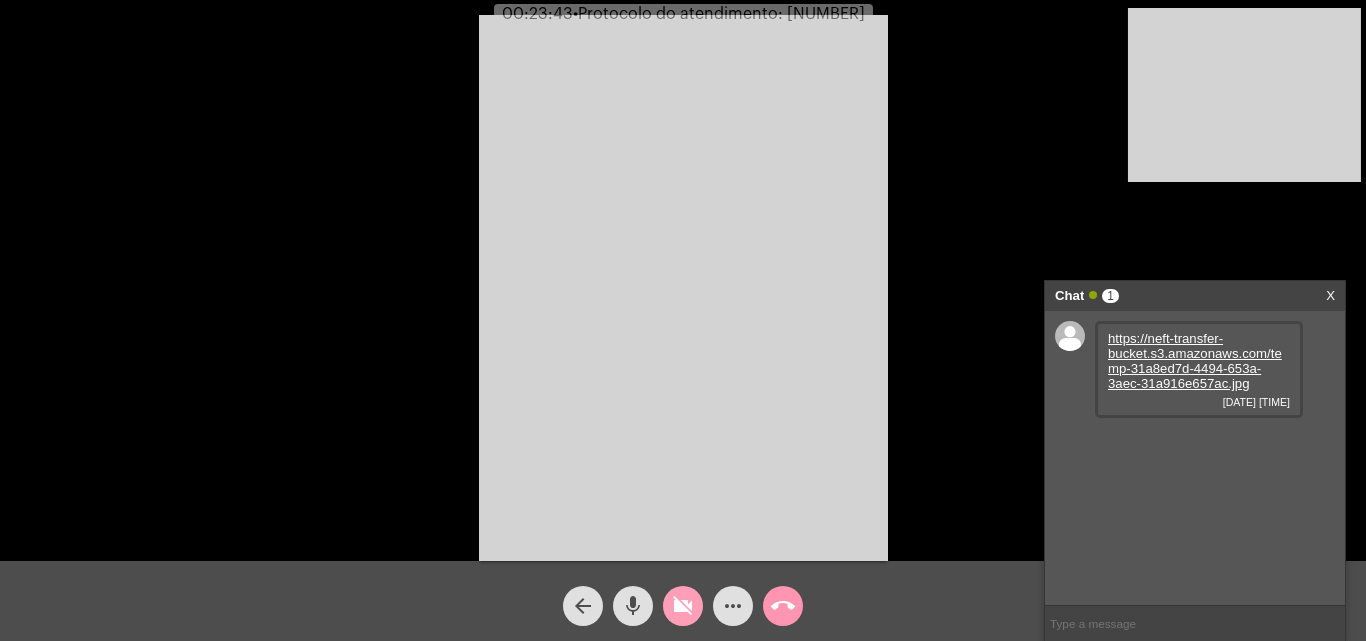 click on "videocam_off" 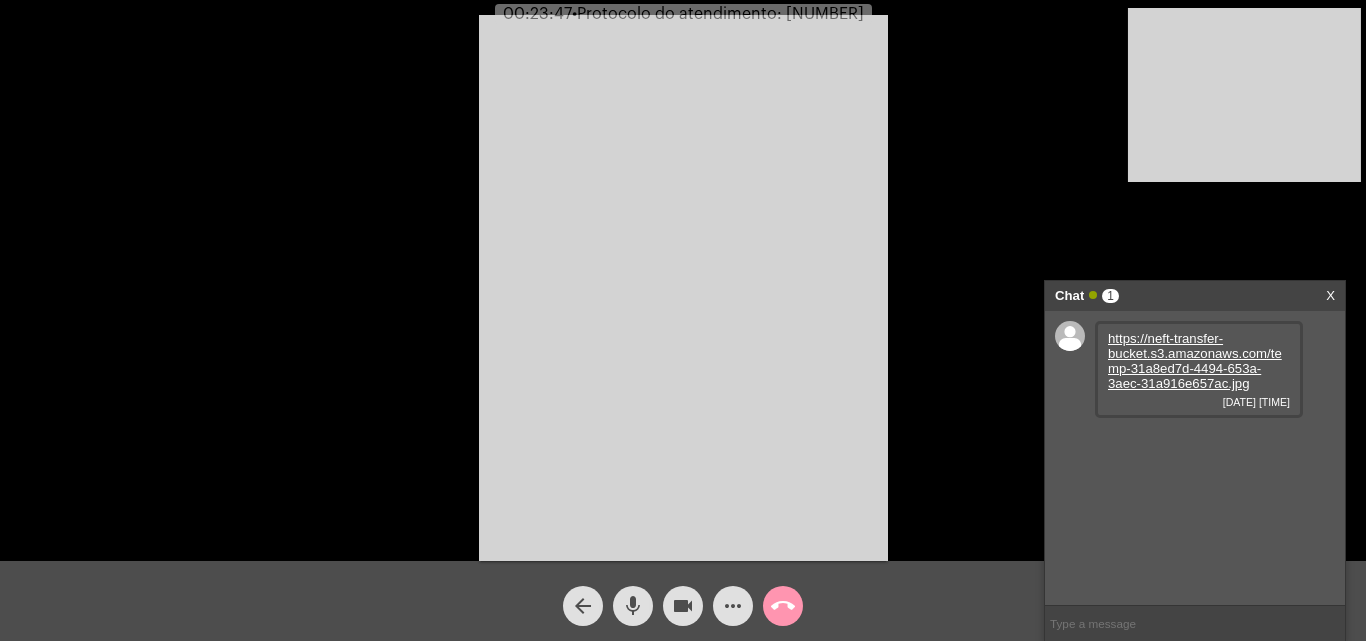click on "mic" 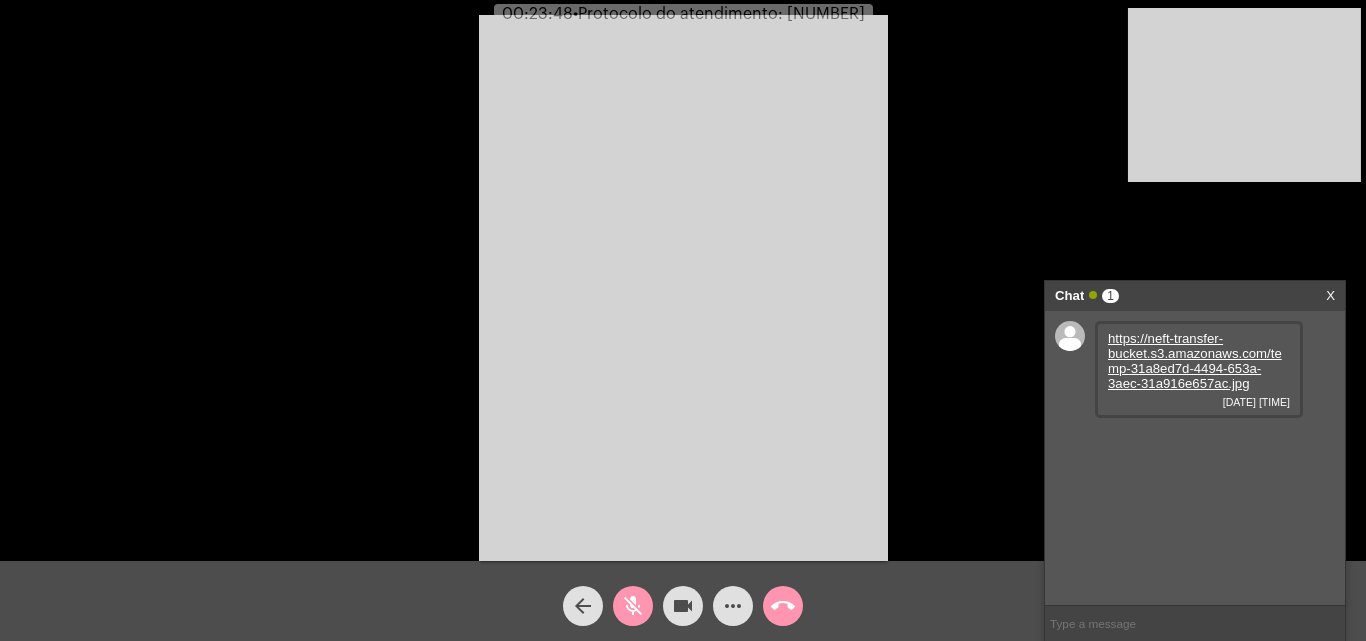 click on "videocam" 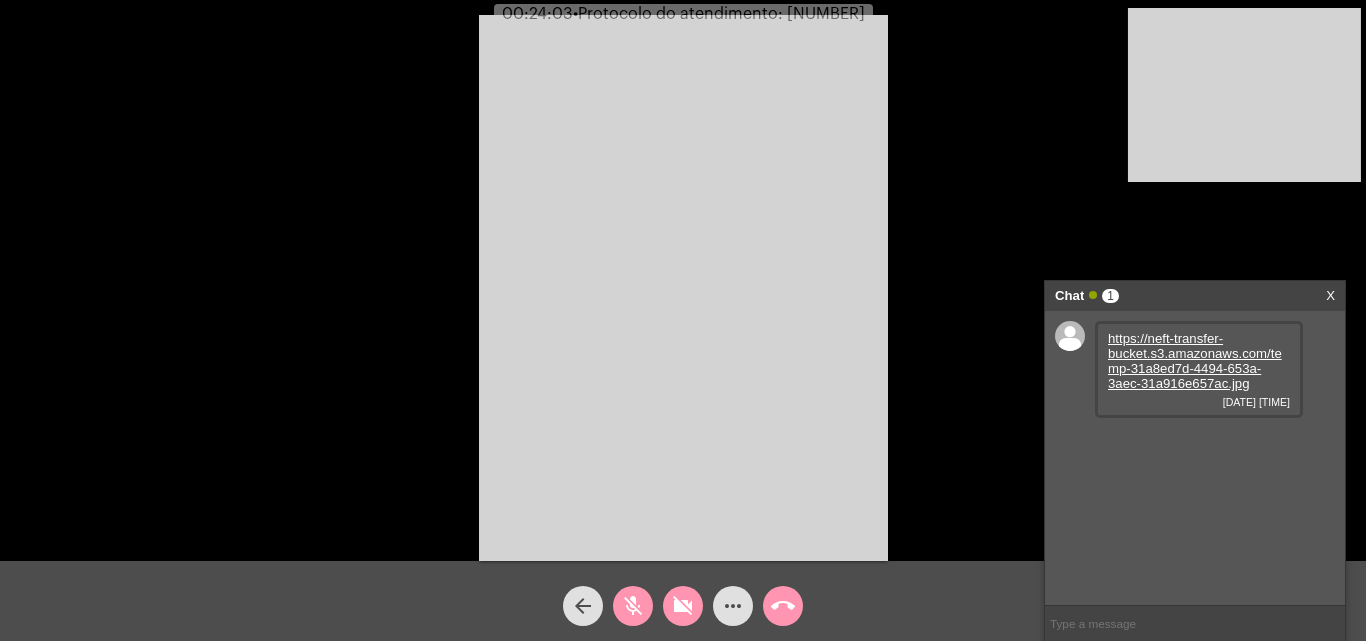 click on "mic_off" 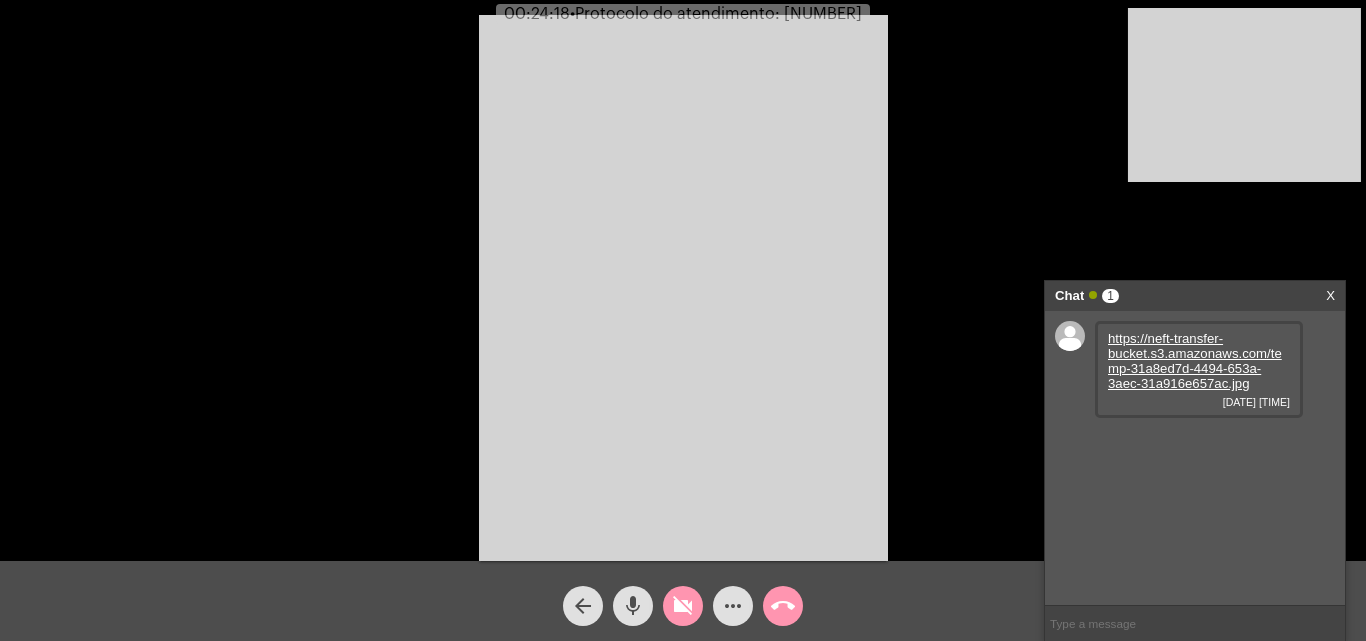 click on "mic" 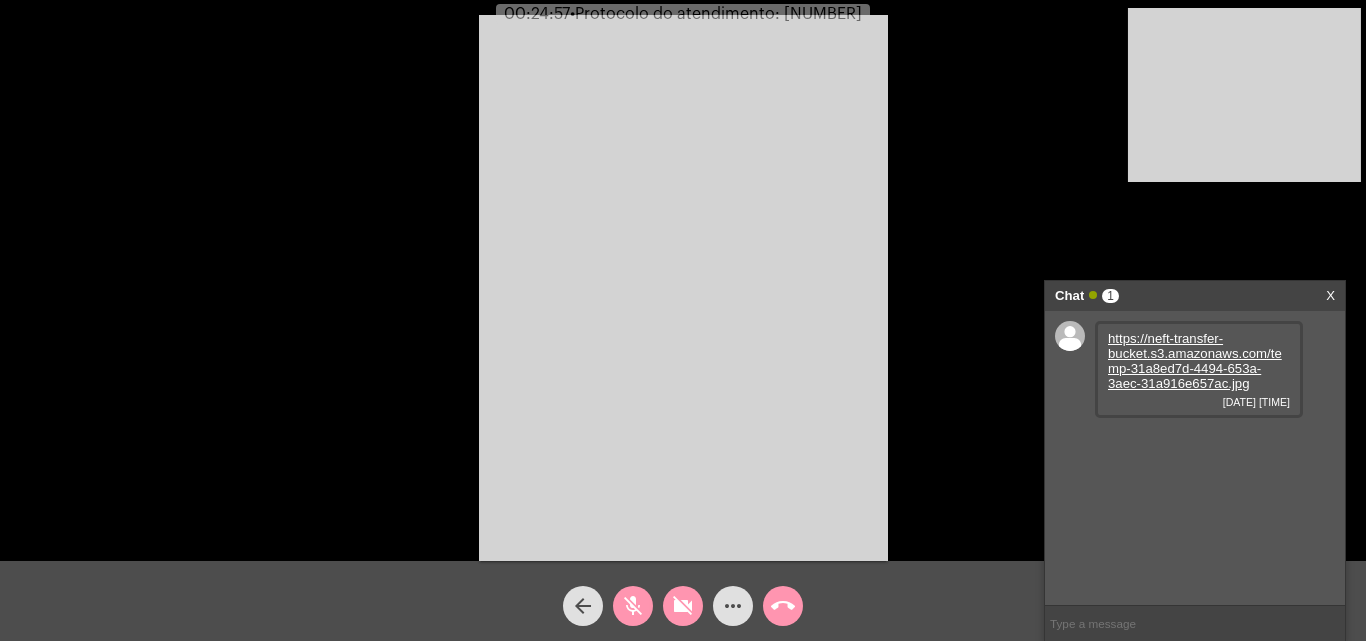 click on "mic_off" 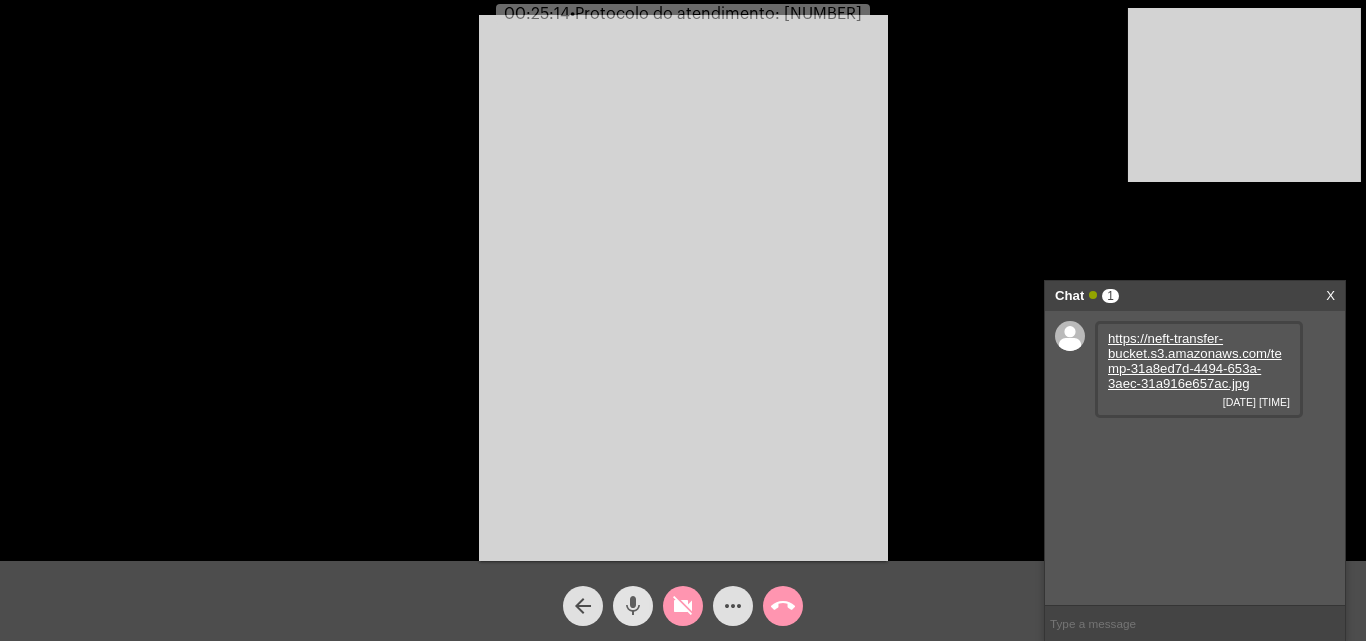 click on "mic" 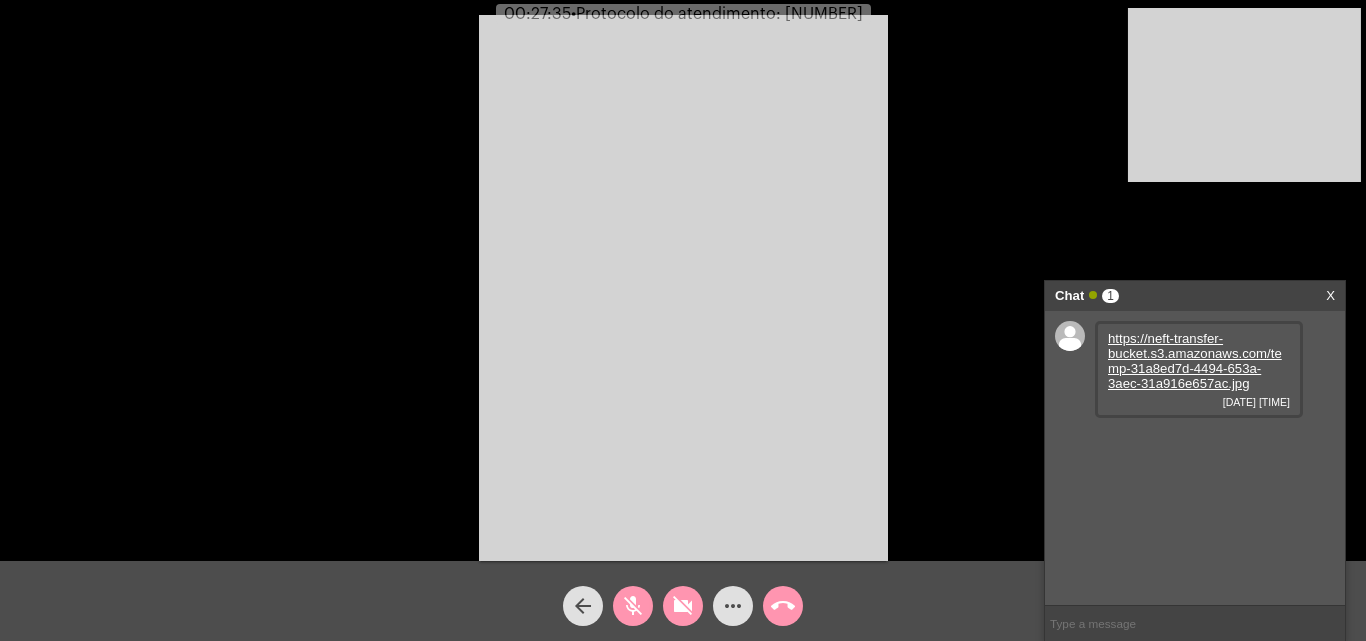 click on "videocam_off" 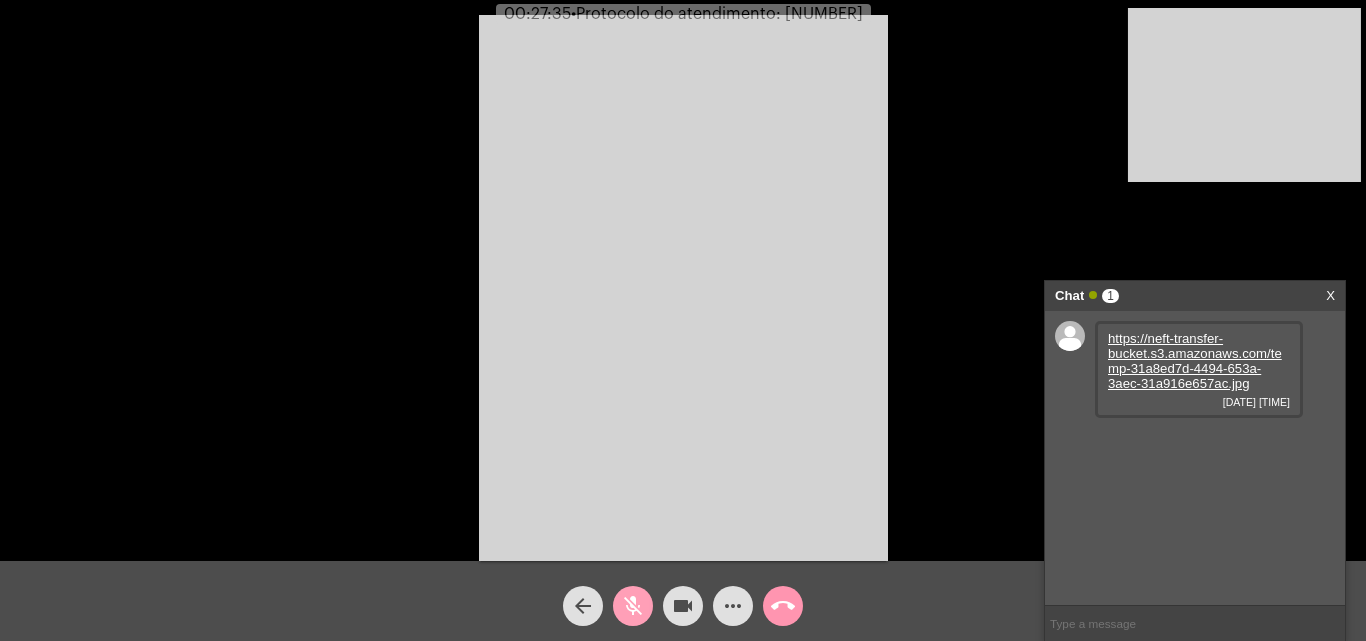 click on "mic_off" 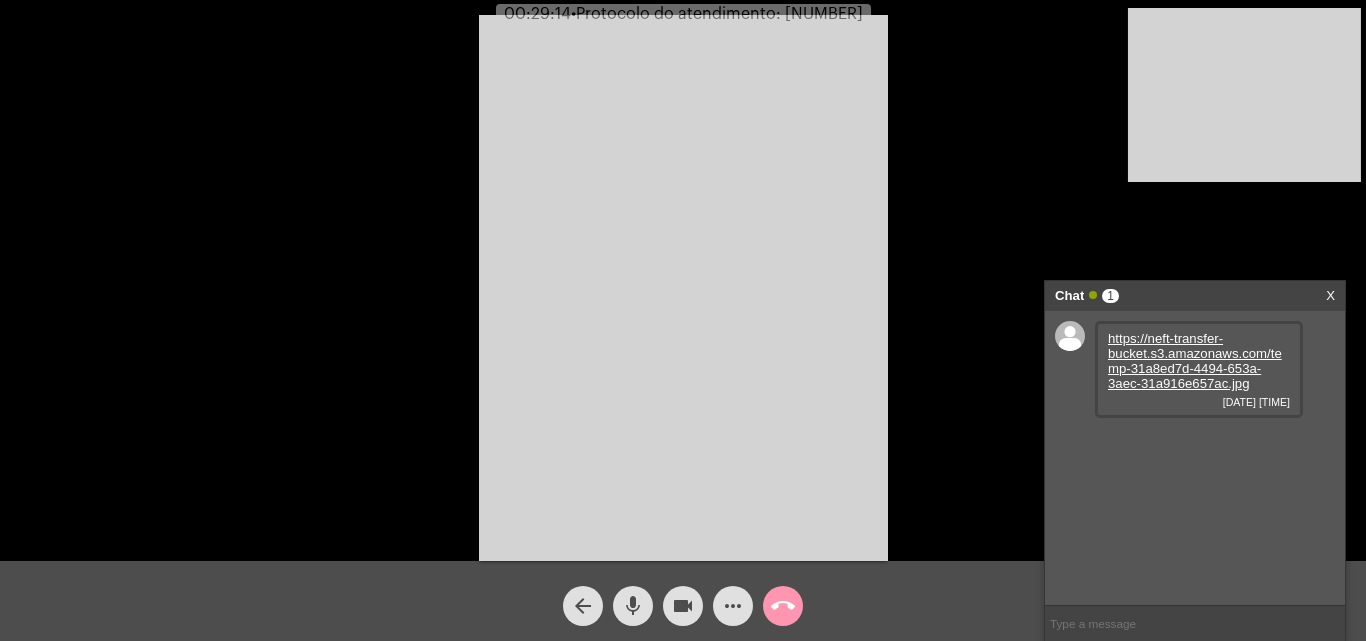 click on "mic" 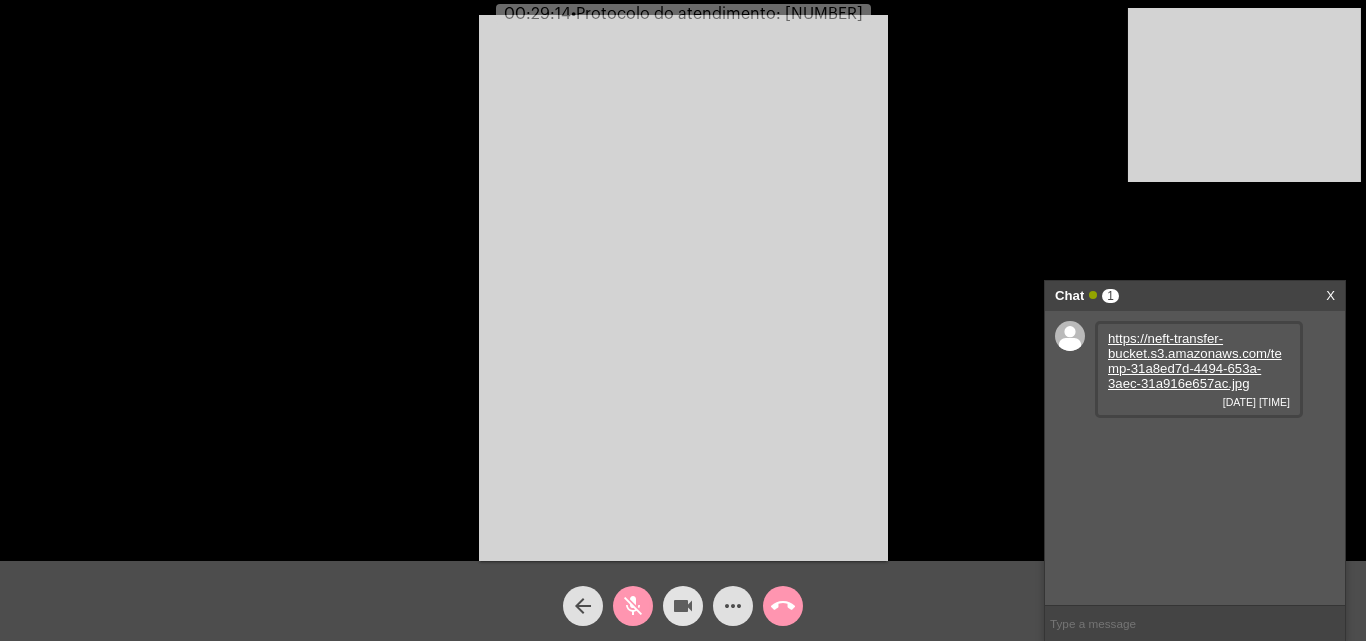 click on "videocam" 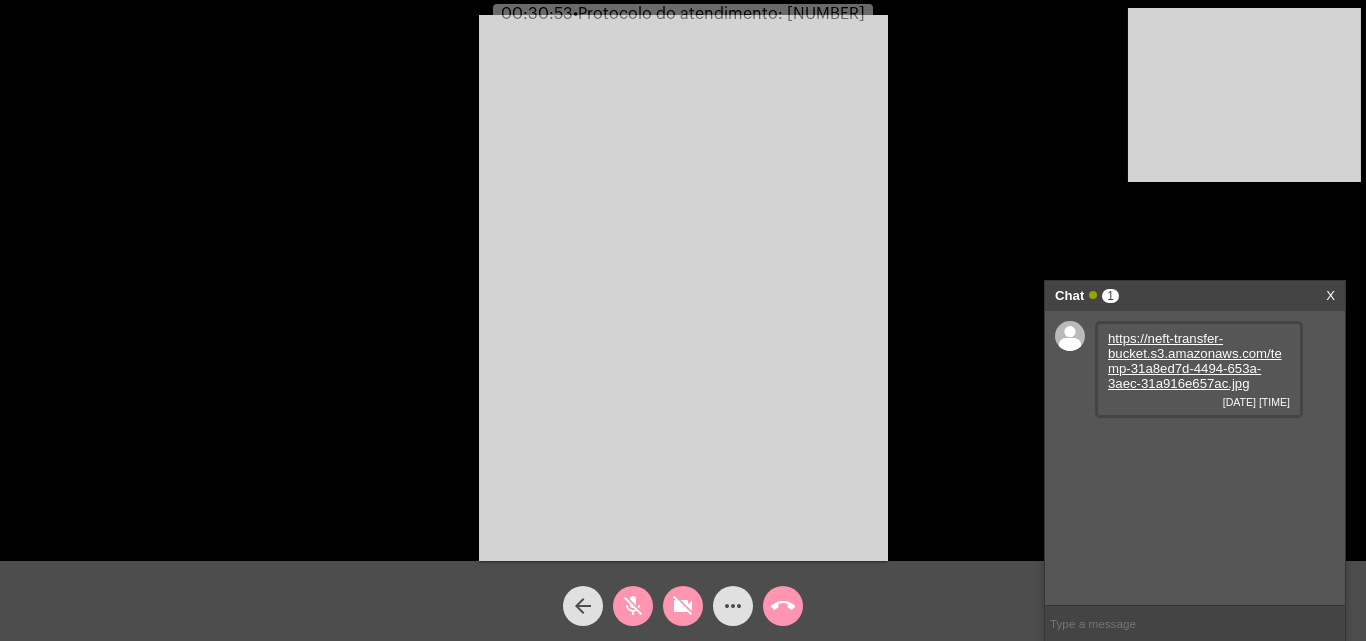 click on "mic_off" 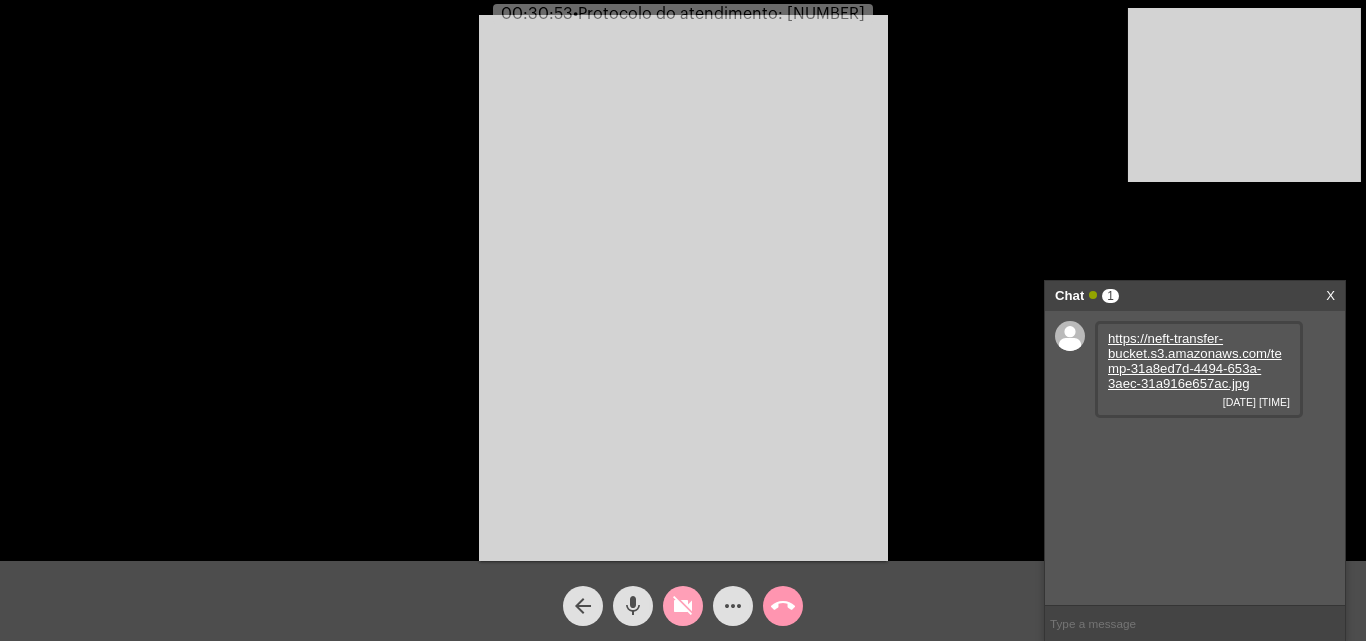 drag, startPoint x: 676, startPoint y: 601, endPoint x: 690, endPoint y: 600, distance: 14.035668 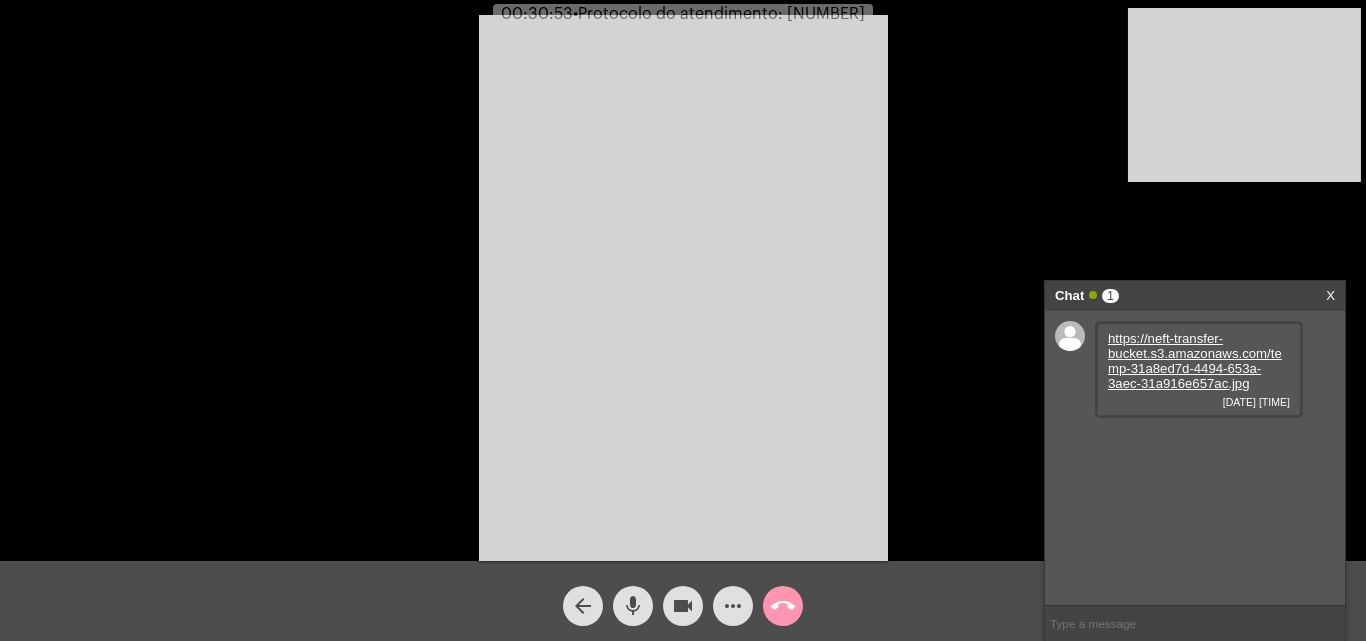 click on "more_horiz" 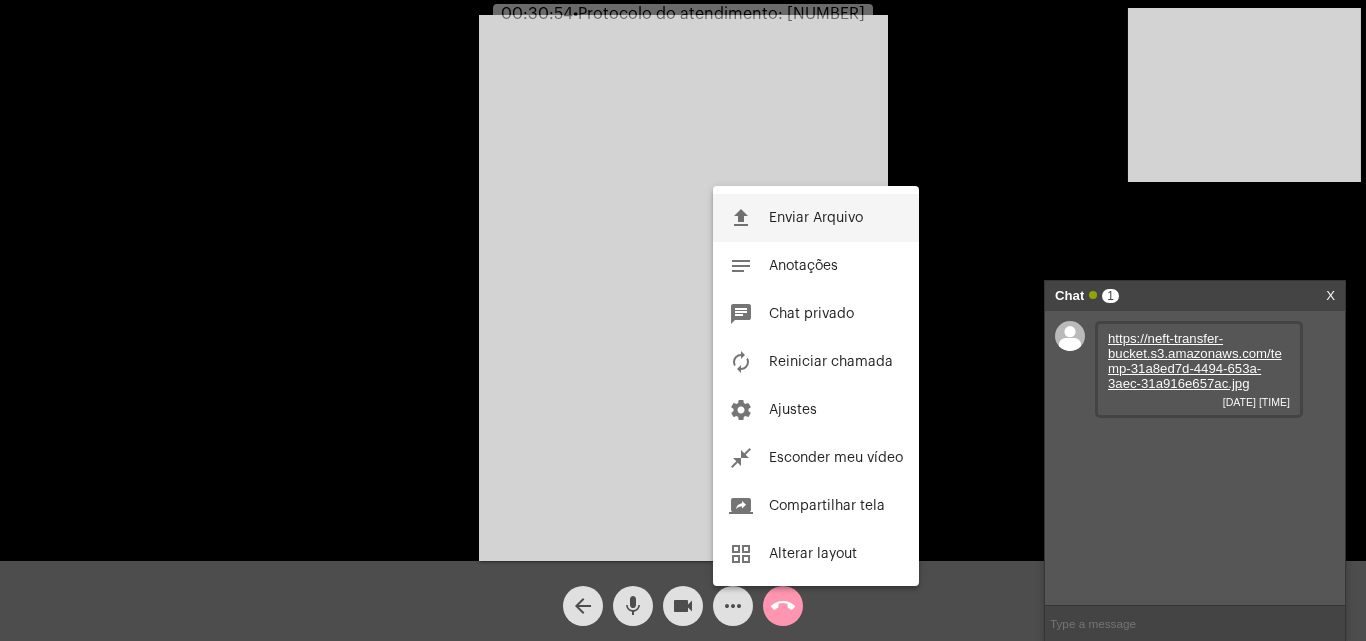 click on "file_upload Enviar Arquivo" at bounding box center (816, 218) 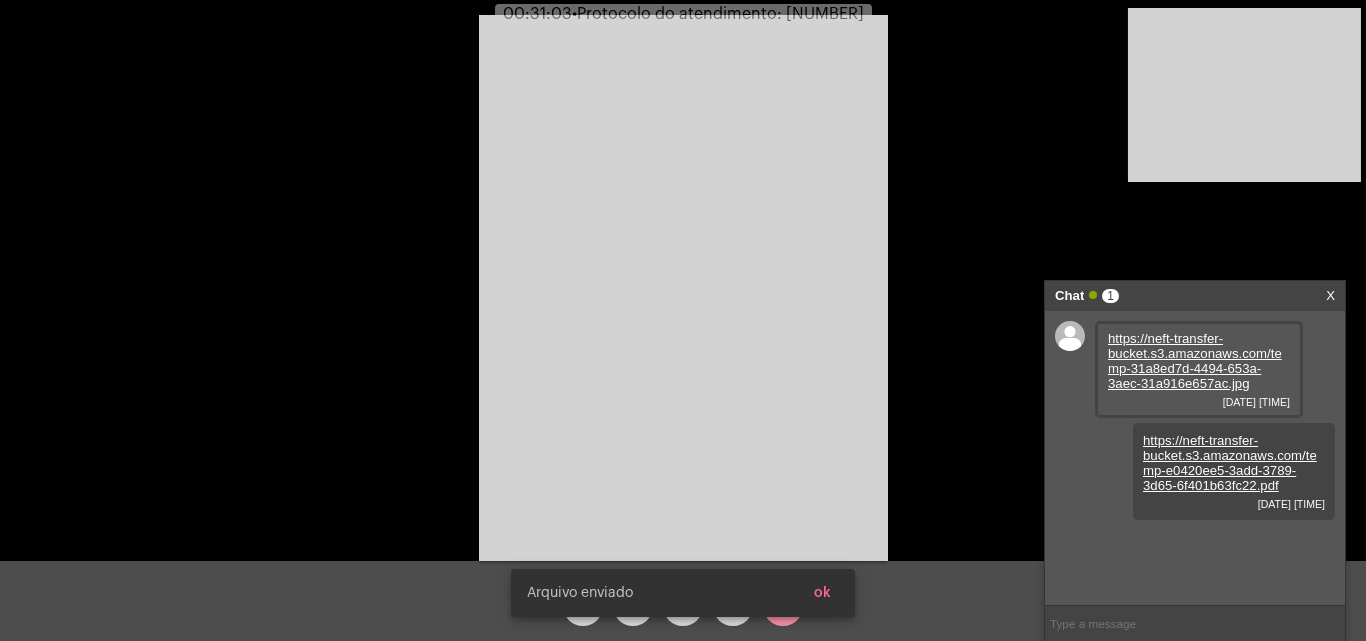click at bounding box center [683, 288] 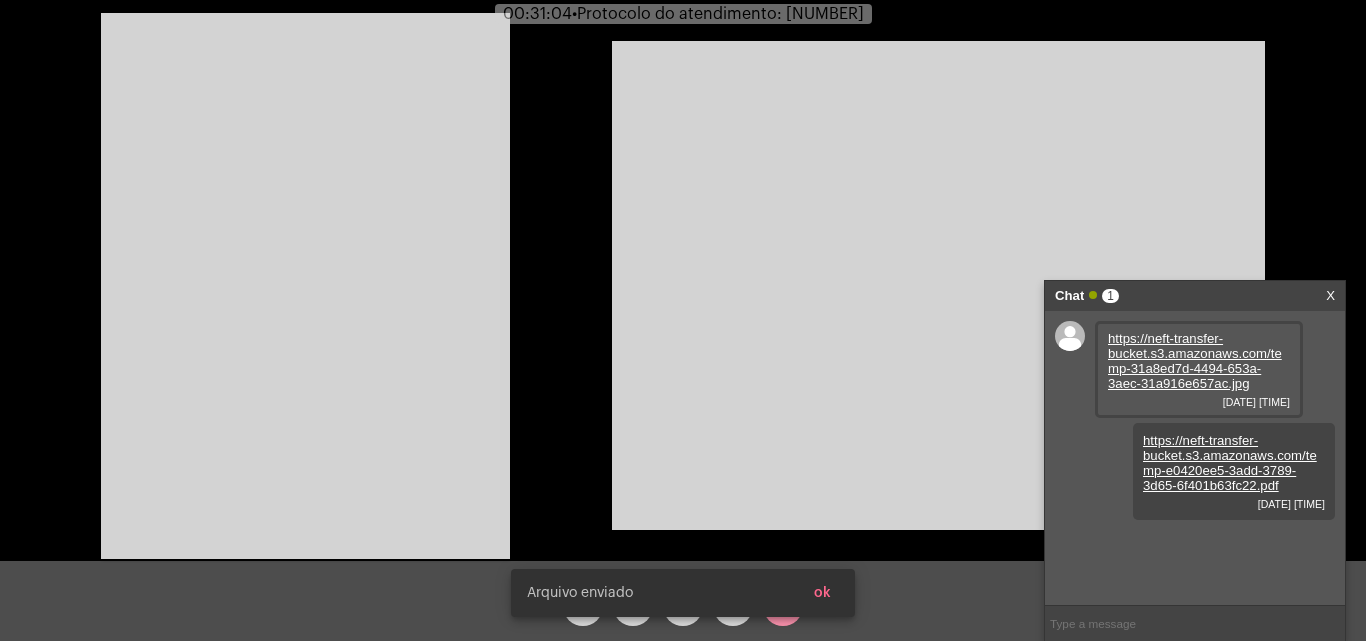 click at bounding box center (305, 286) 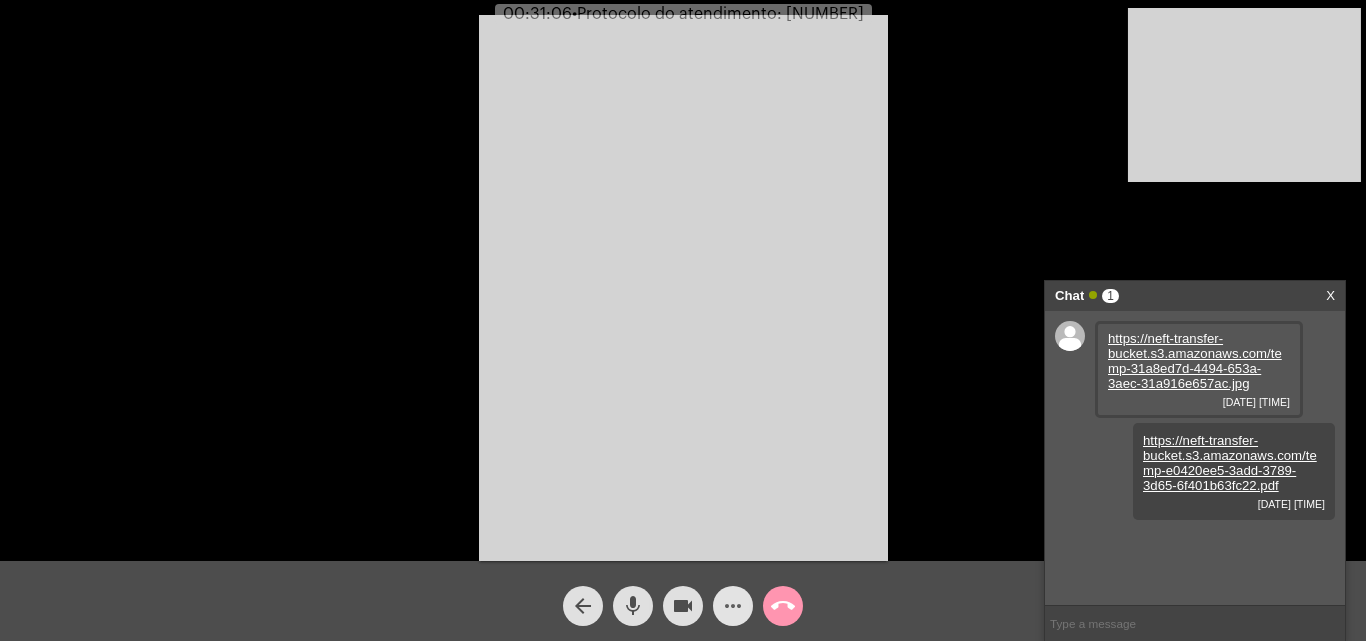 click on "more_horiz" 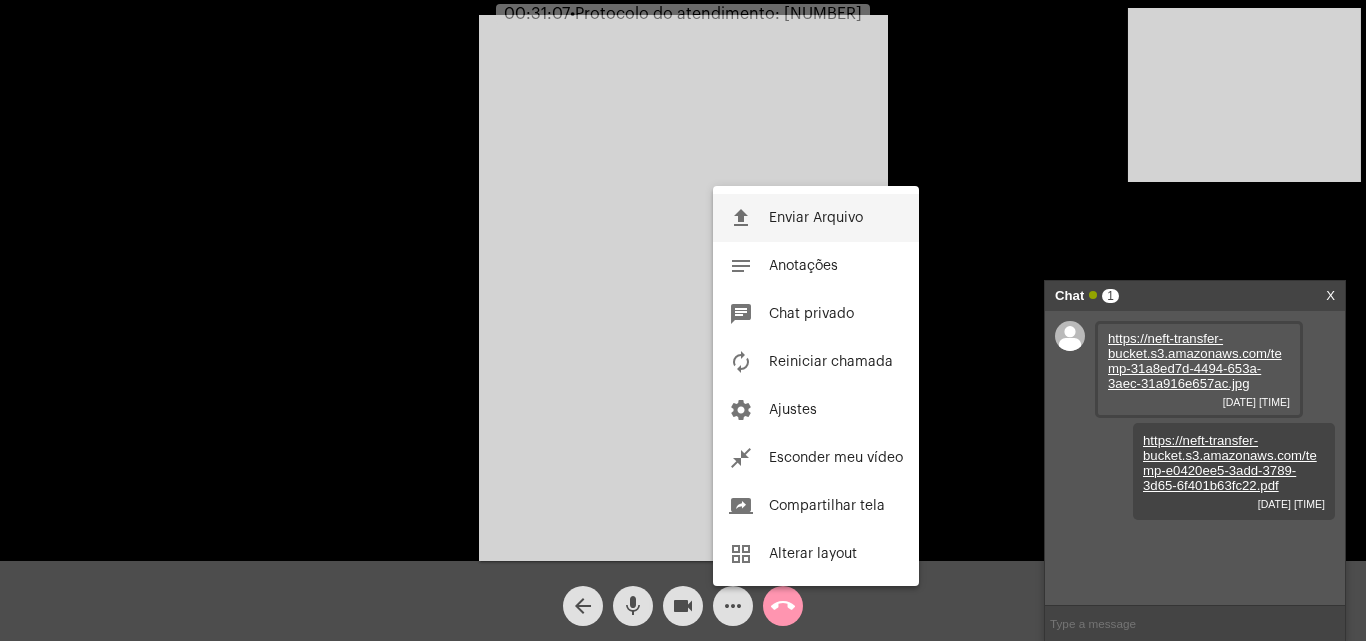 click on "Enviar Arquivo" at bounding box center [816, 218] 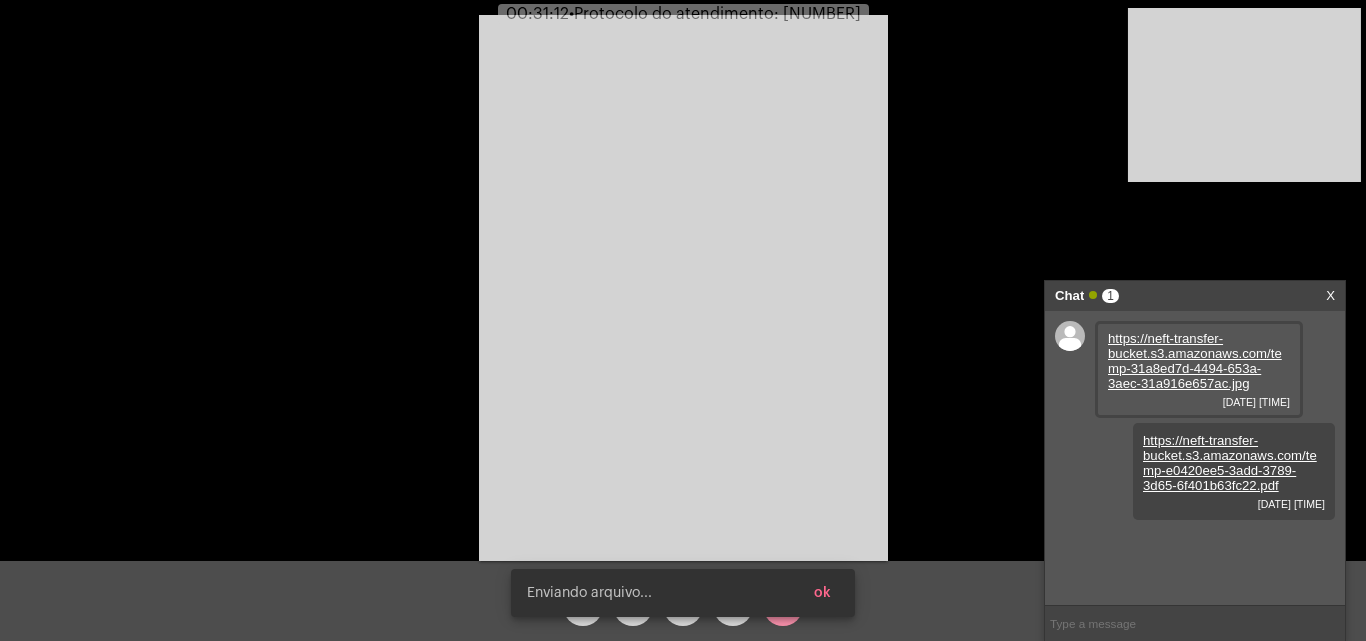 scroll, scrollTop: 17, scrollLeft: 0, axis: vertical 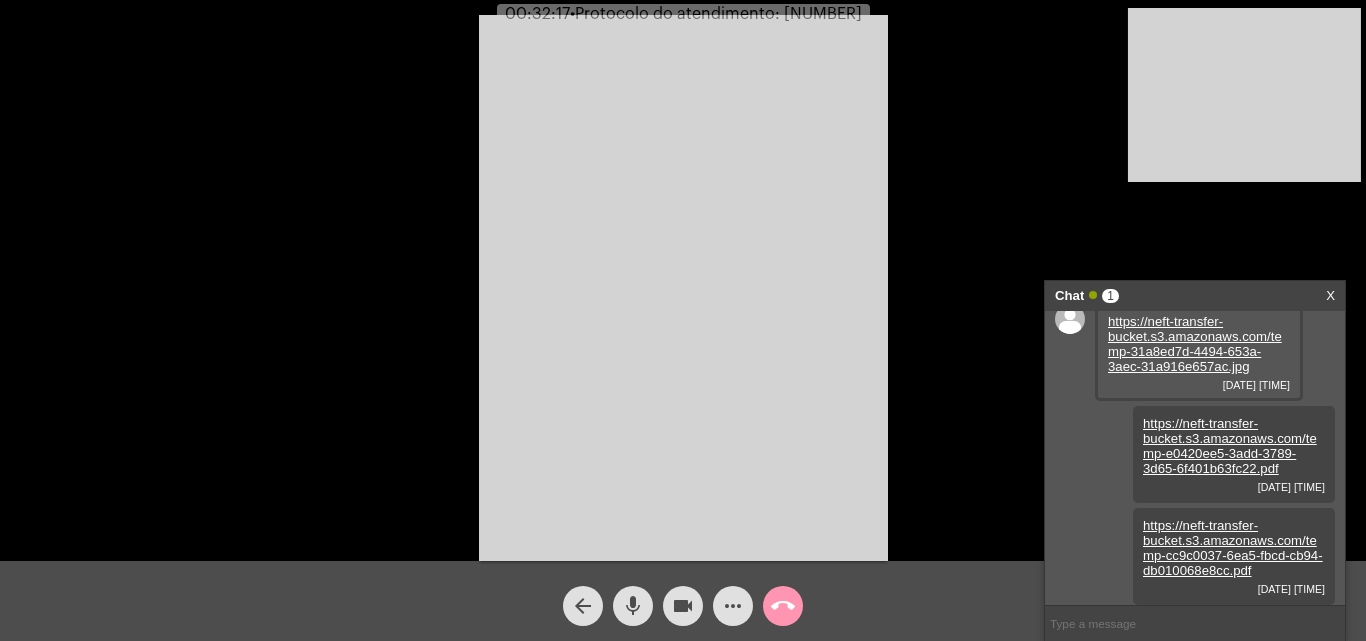 click on "•  Protocolo do atendimento: 20250804034027" 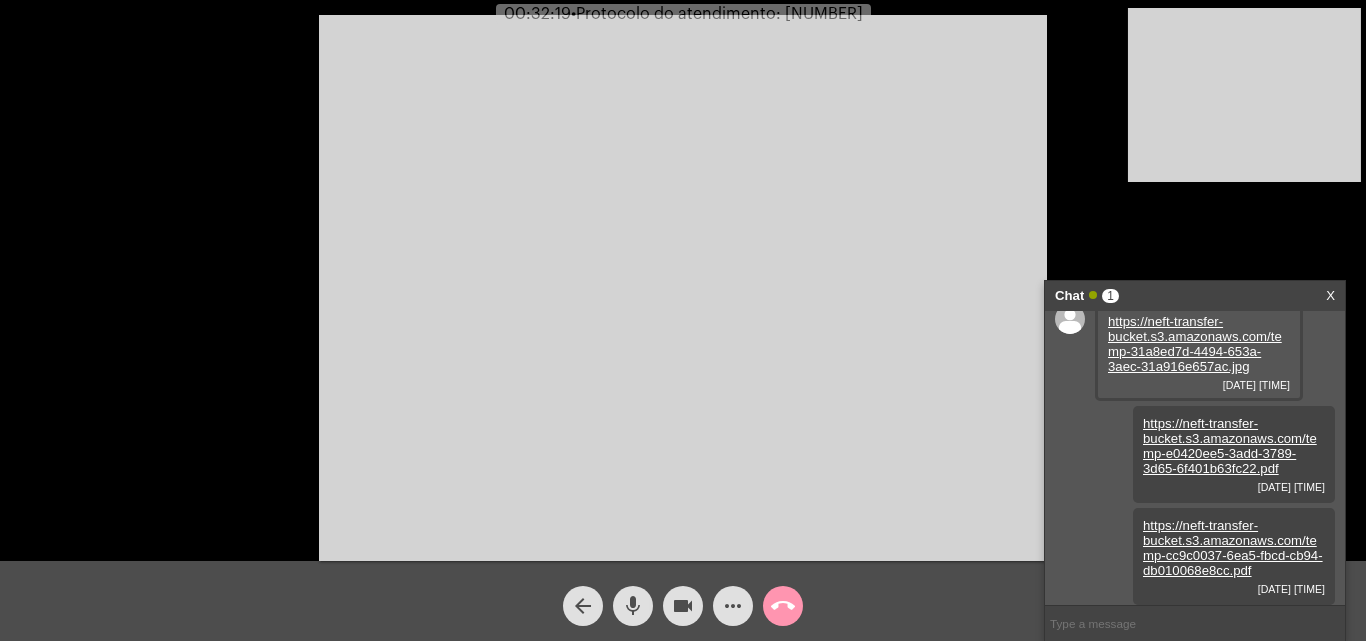 copy on "20250804034027" 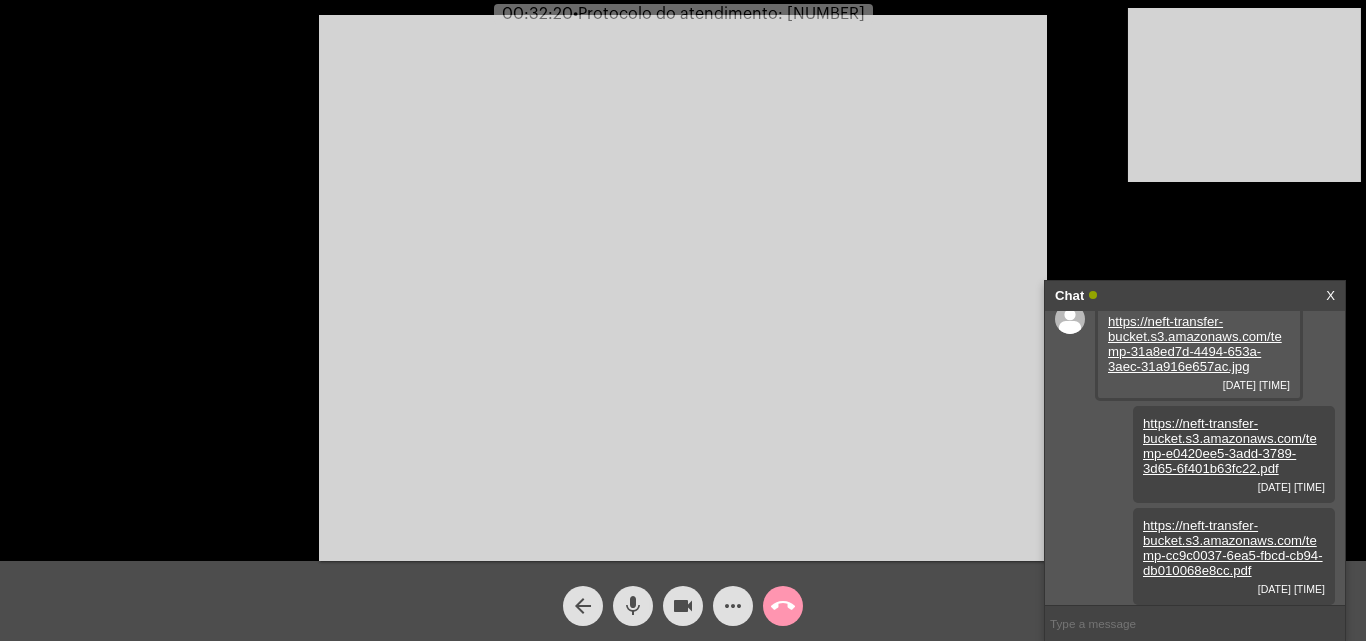 click at bounding box center (1195, 623) 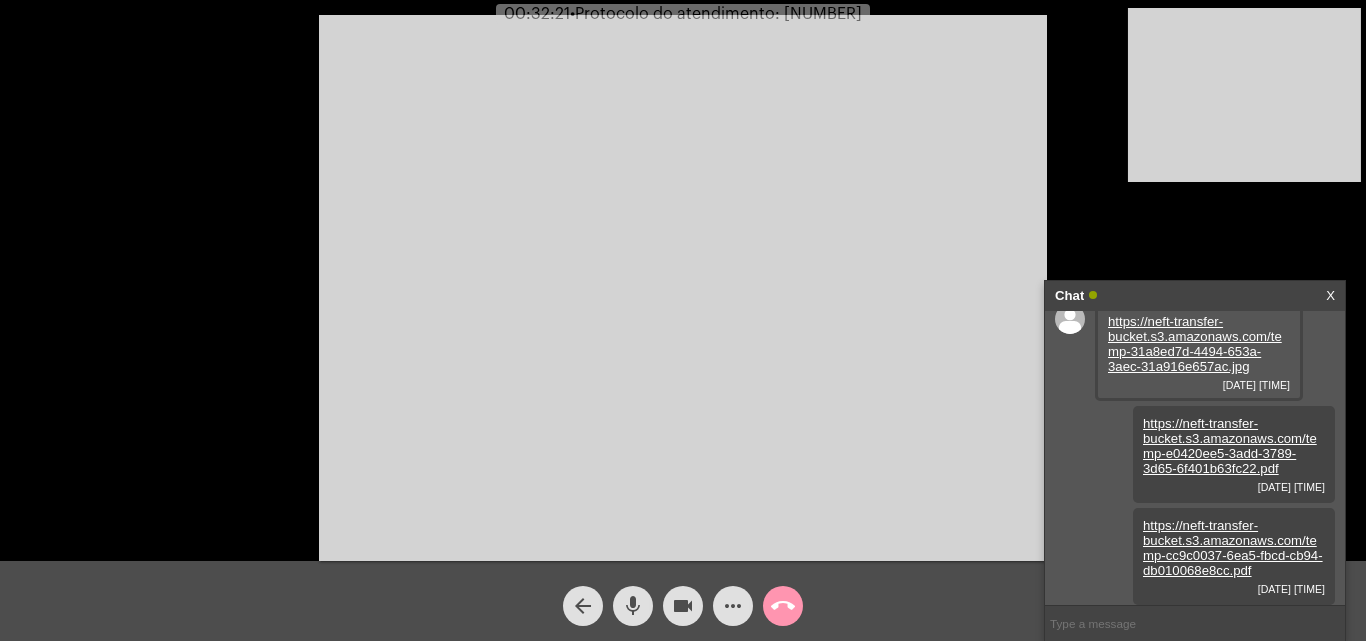 paste on "20250804034027" 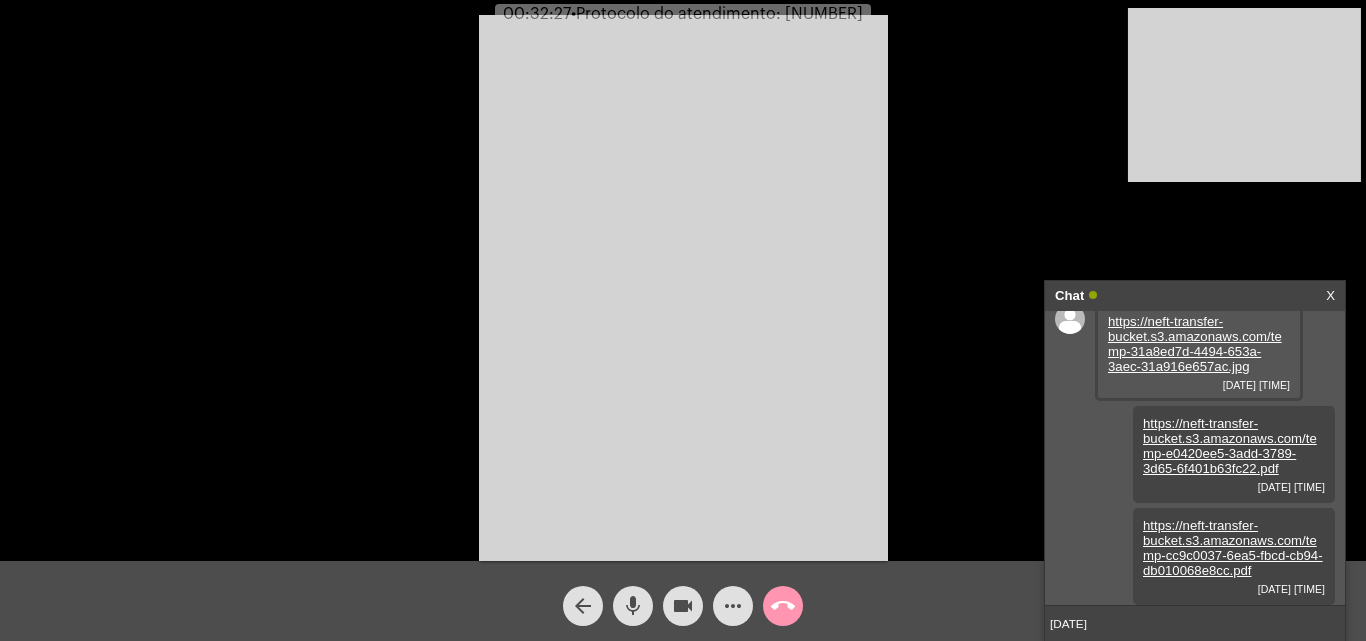 type 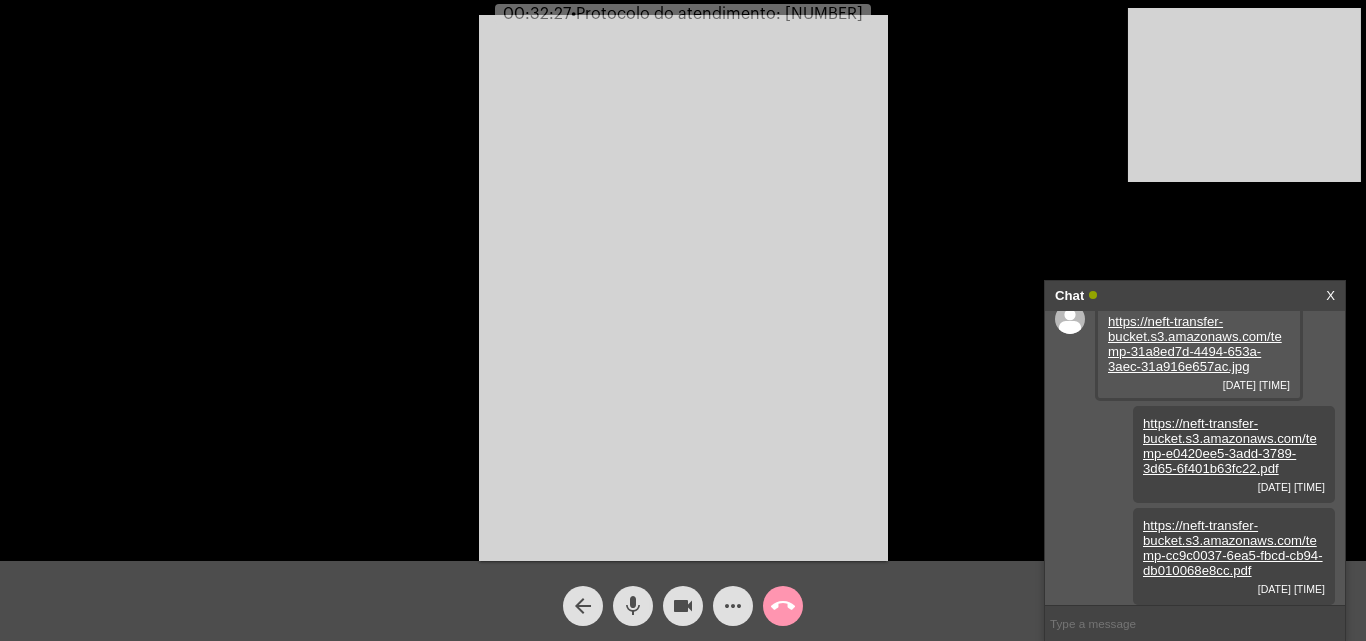 scroll, scrollTop: 74, scrollLeft: 0, axis: vertical 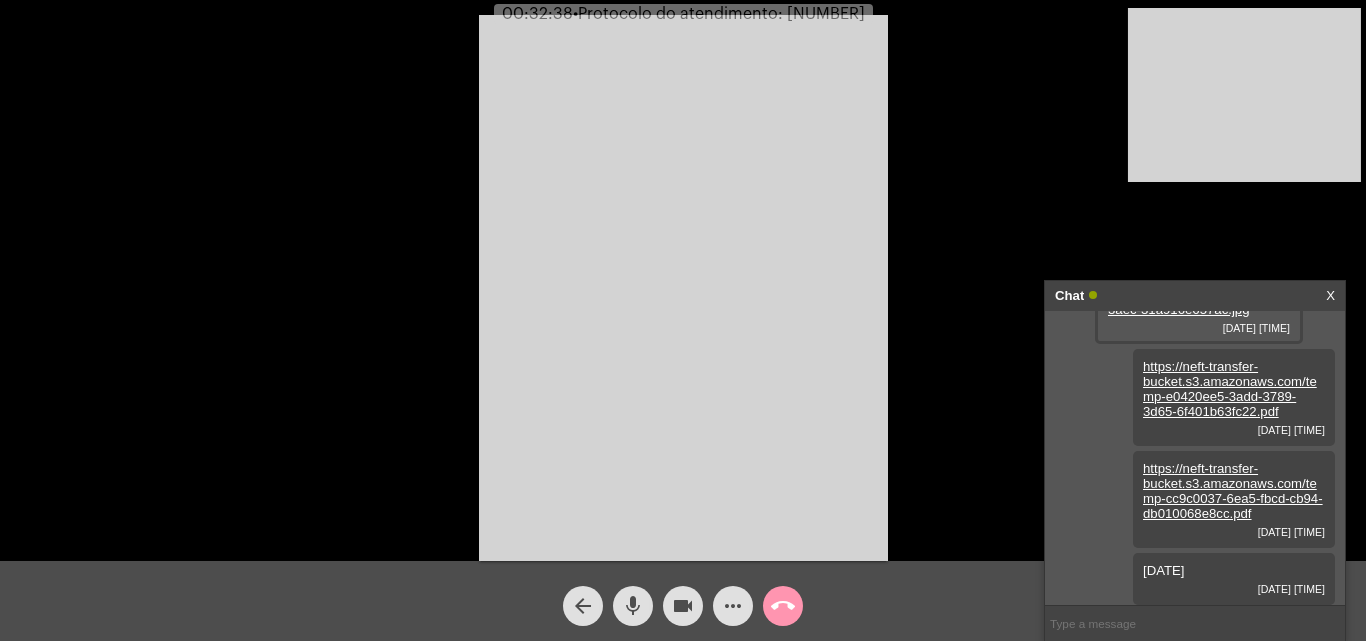 click on "call_end" 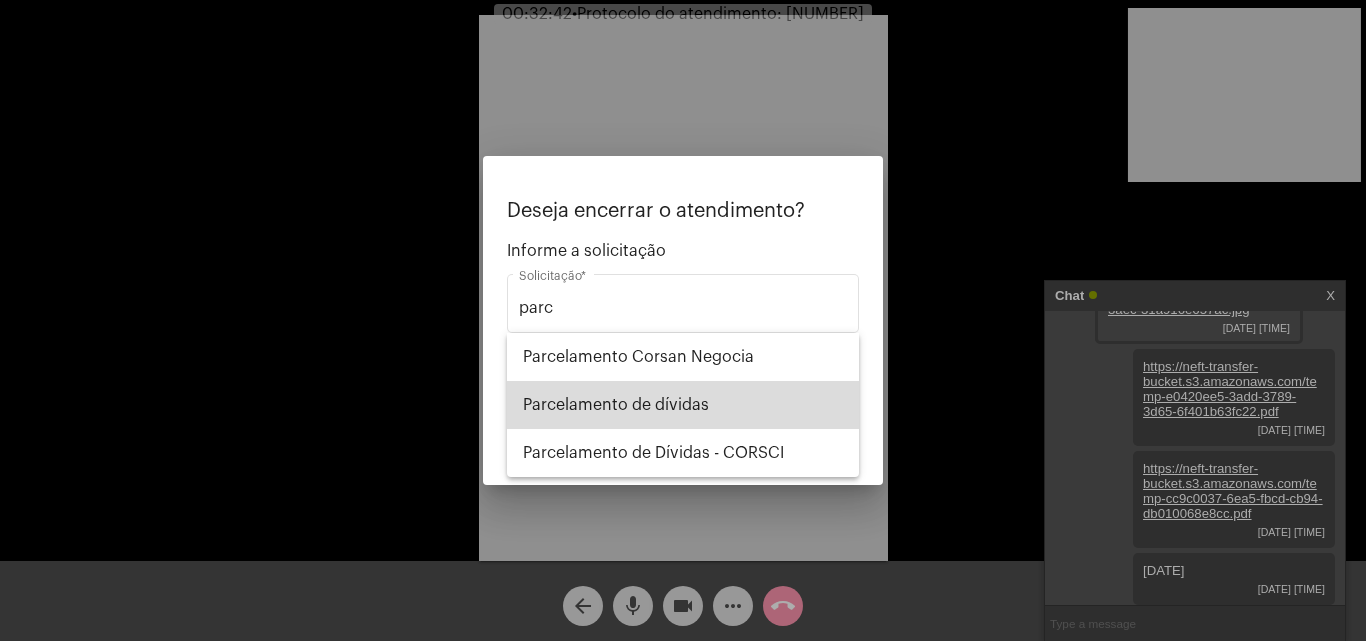 click on "Parcelamento de dívidas" at bounding box center [683, 405] 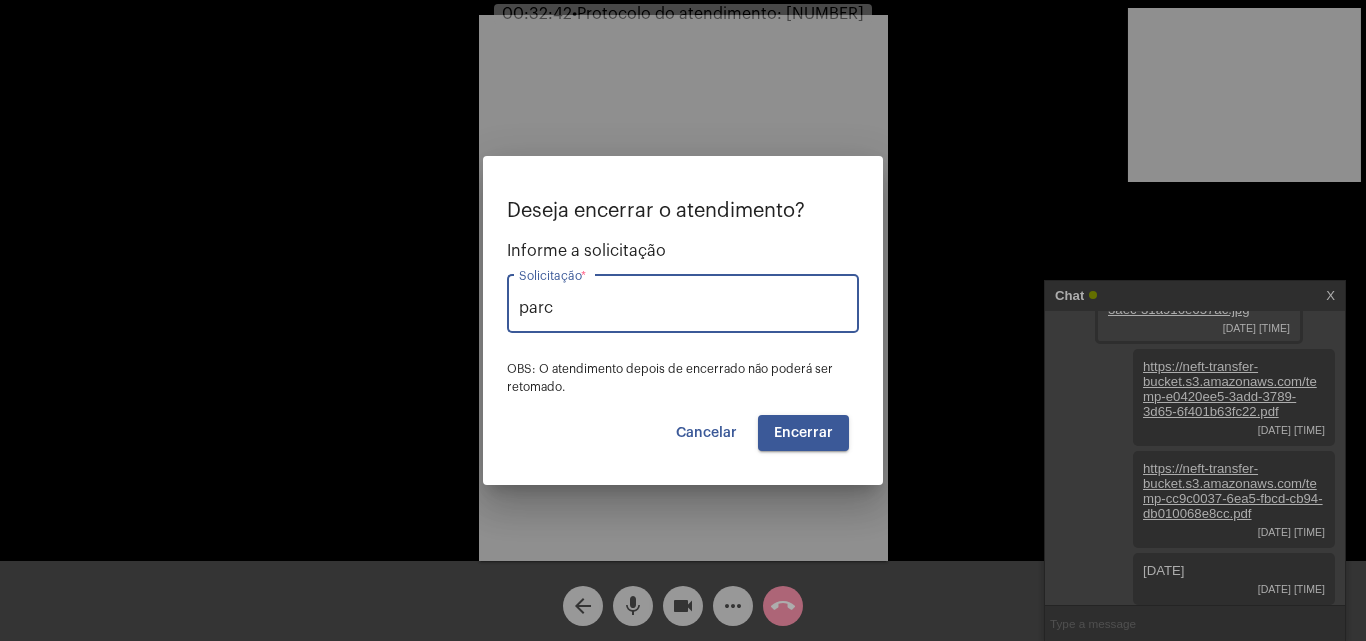 type on "Parcelamento de dívidas" 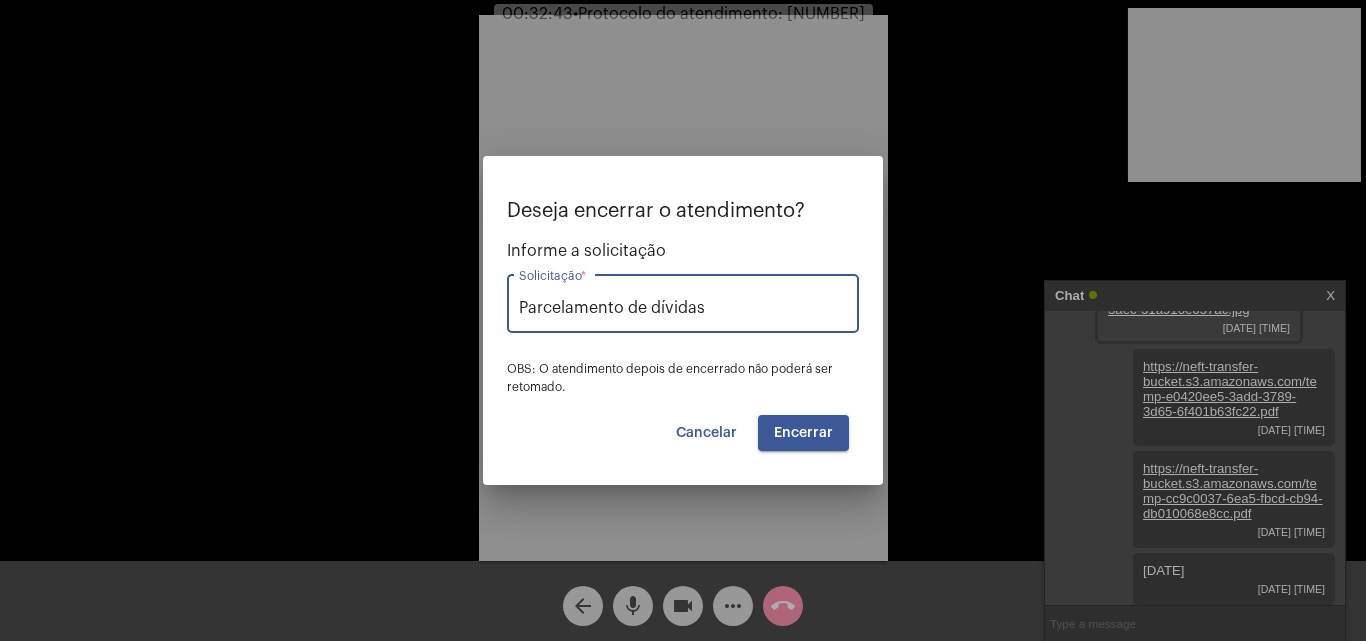 click on "Encerrar" at bounding box center (803, 433) 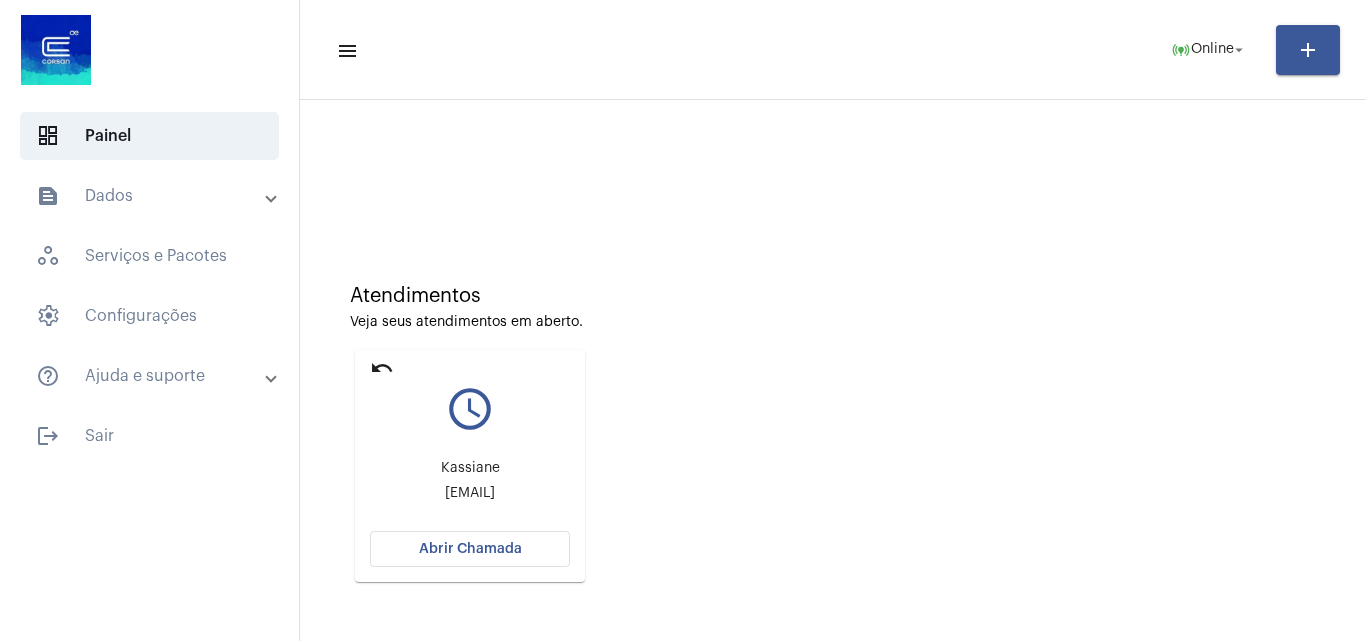 click on "undo" 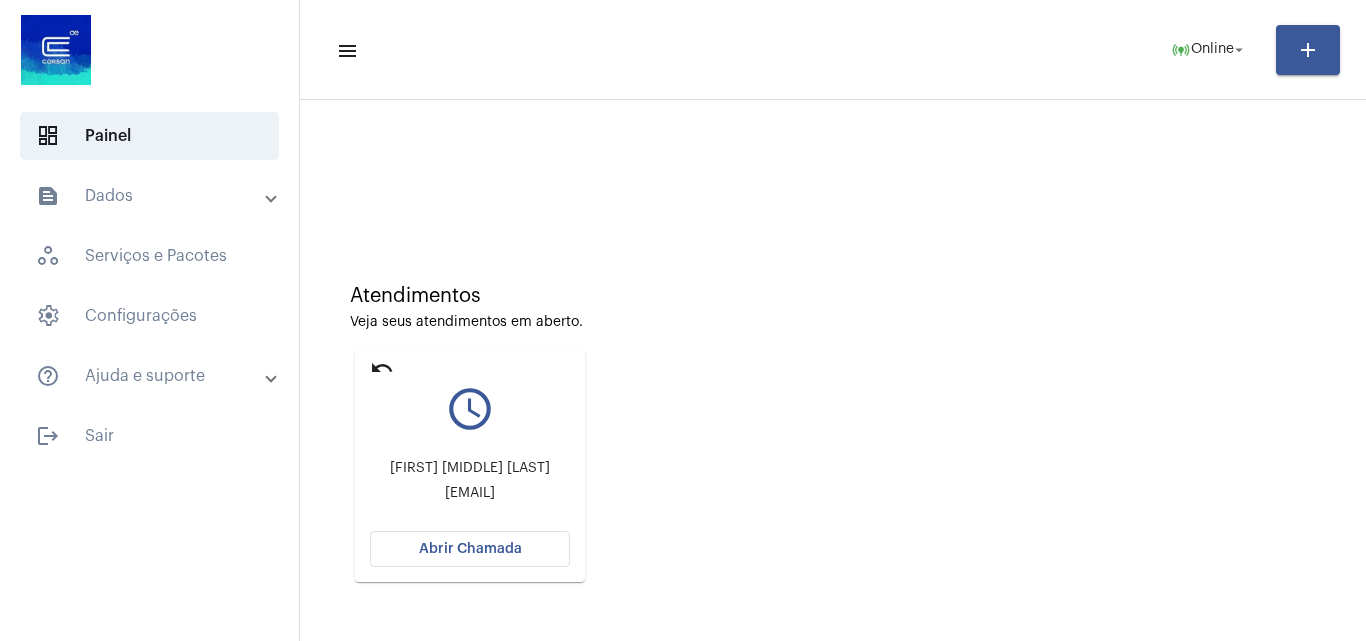 click on "Atendimentos Veja seus atendimentos em aberto. undo query_builder Ana Paula Porto dos Santos  ana8984p@gmail.com Abrir Chamada" 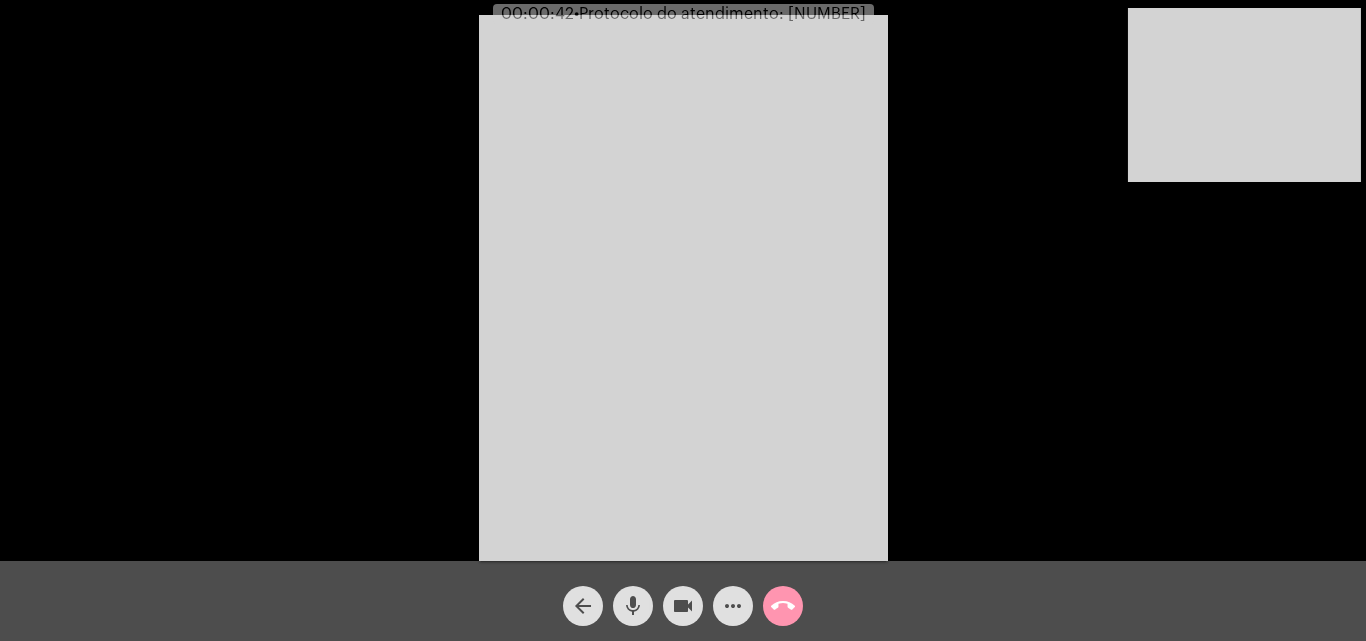 click on "Acessando Câmera e Microfone..." 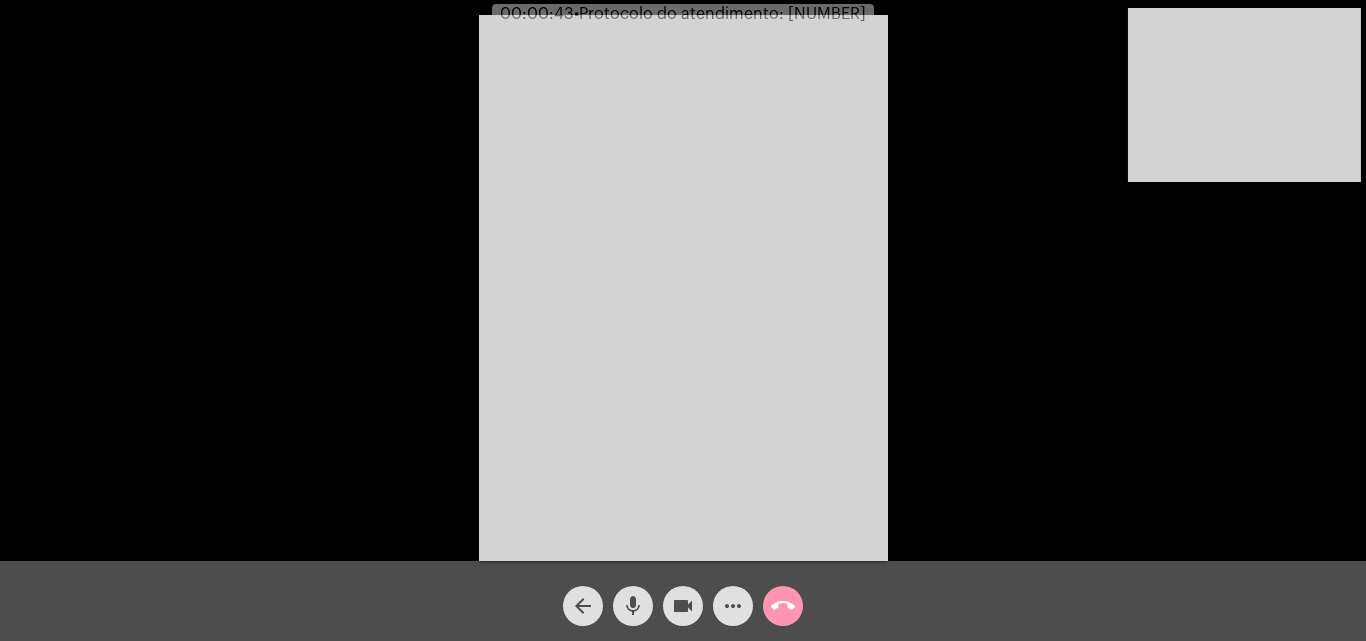 click on "mic" 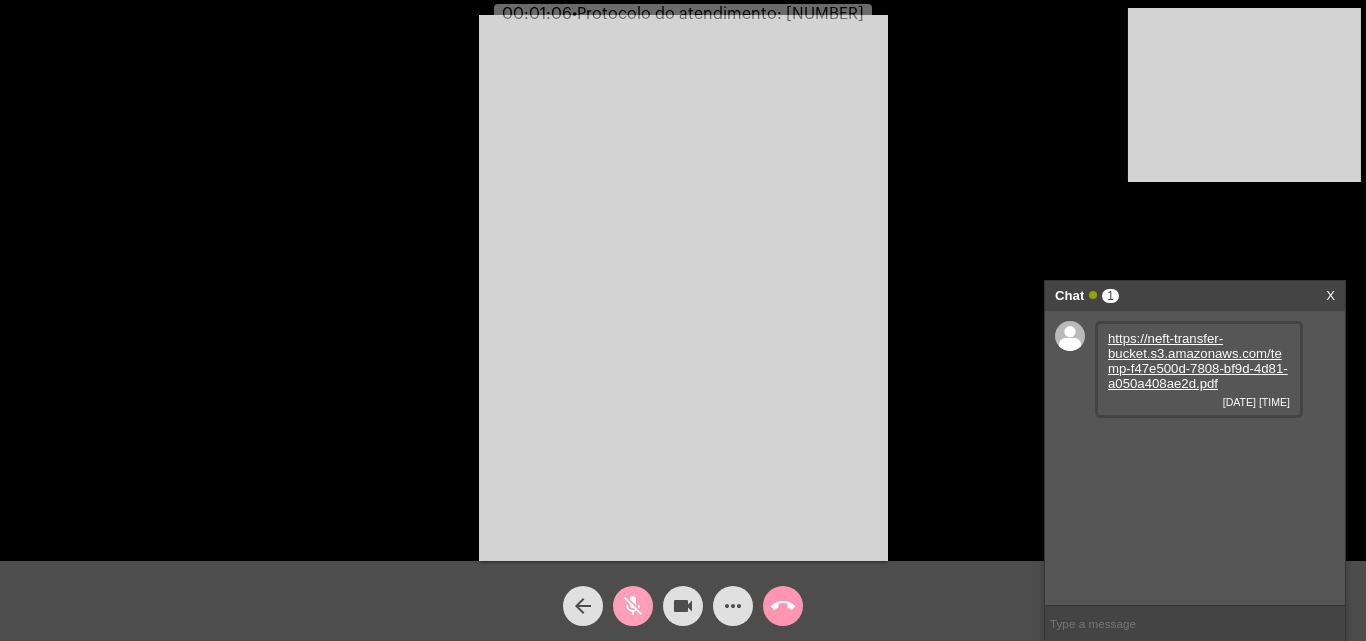 click on "mic_off" 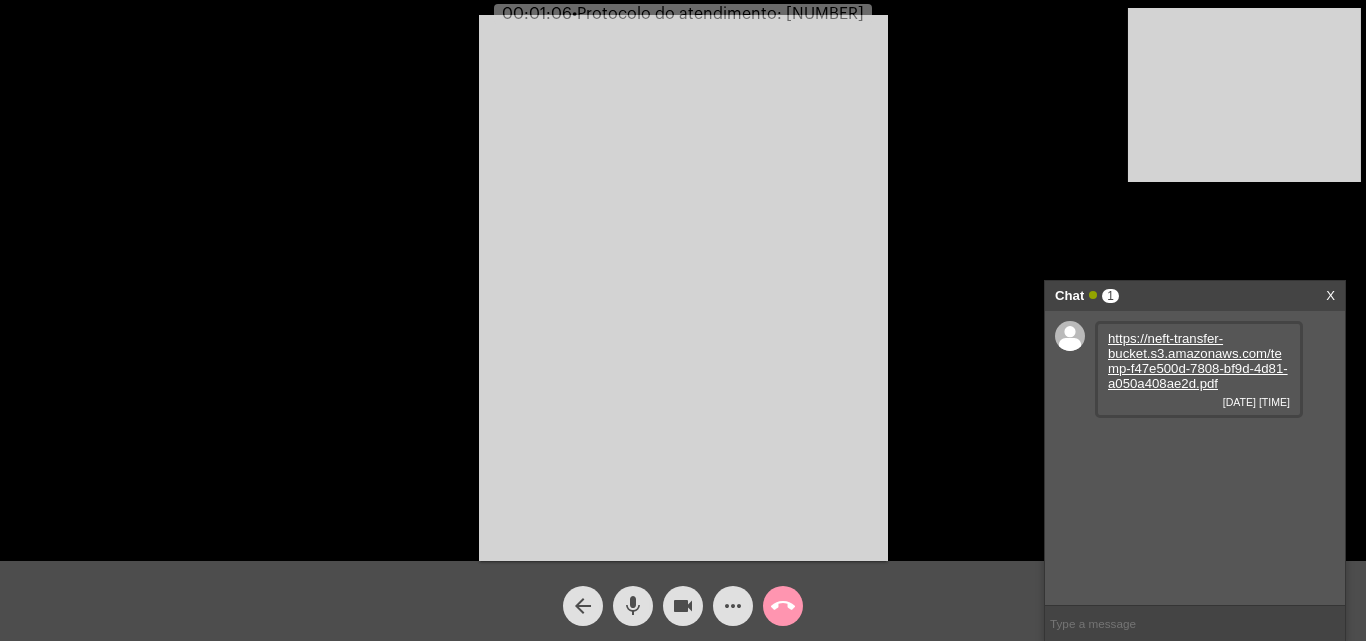 click on "https://neft-transfer-bucket.s3.amazonaws.com/temp-f47e500d-7808-bf9d-4d81-a050a408ae2d.pdf" at bounding box center (1198, 361) 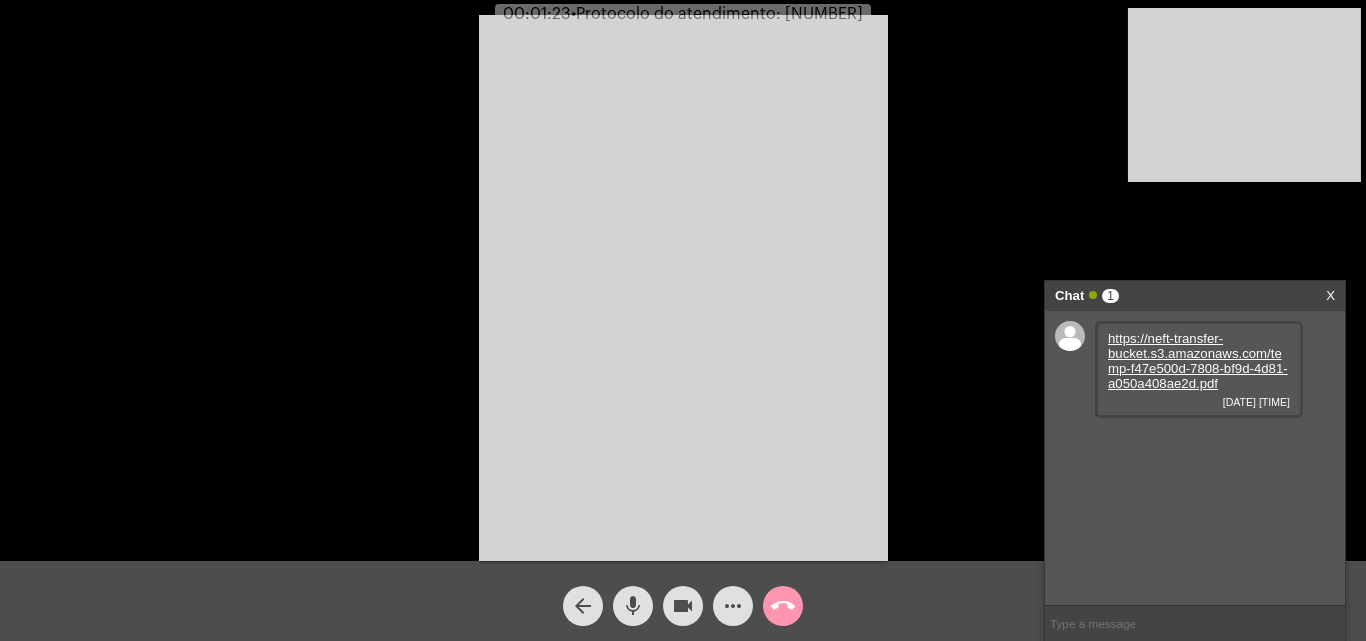 click on "mic" 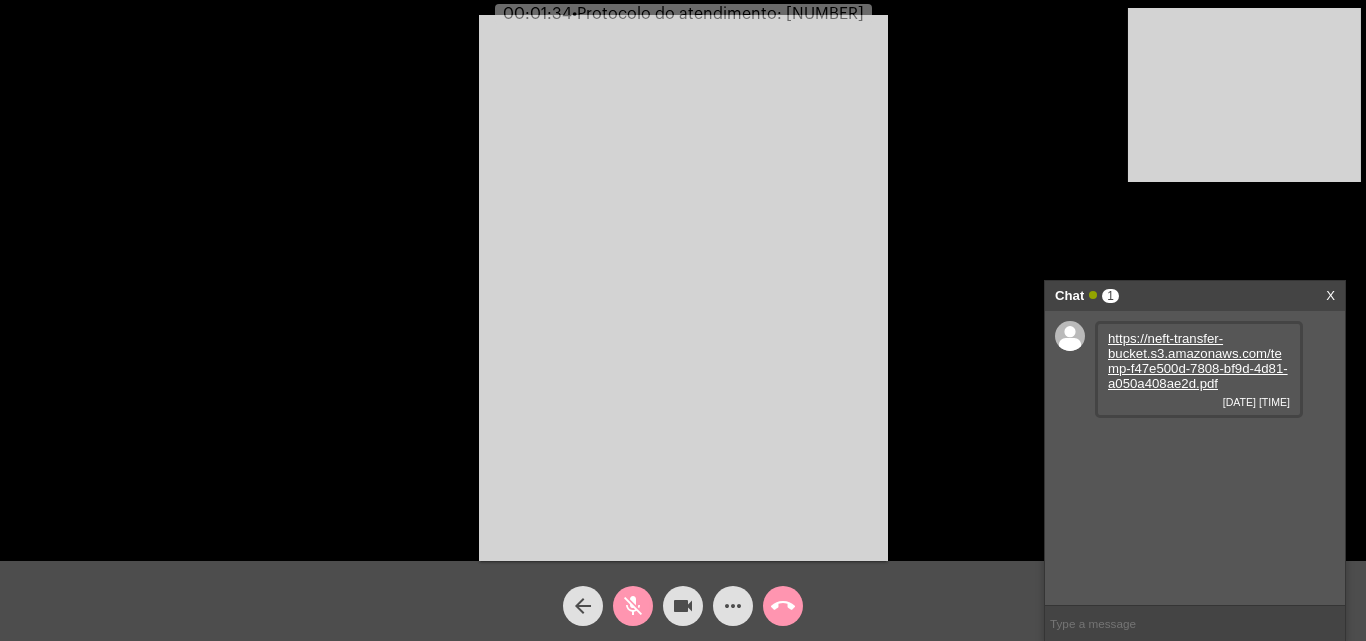 click on "videocam" 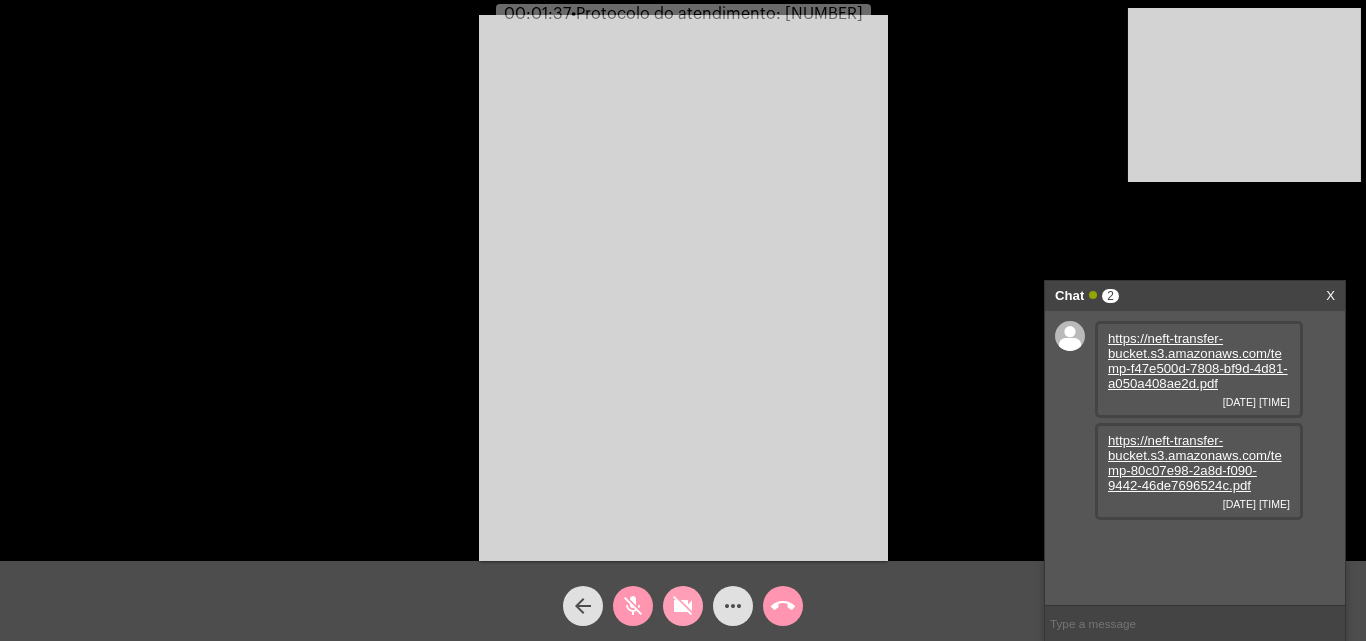 click on "videocam_off" 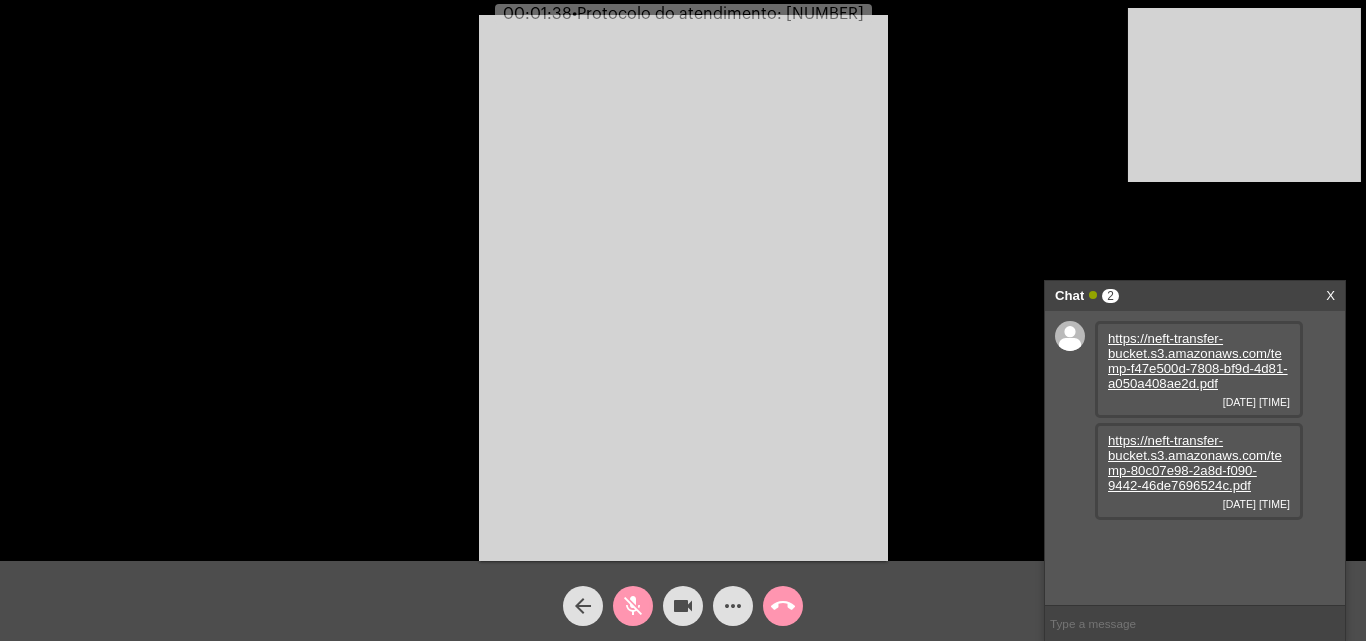 click on "https://neft-transfer-bucket.s3.amazonaws.com/temp-80c07e98-2a8d-f090-9442-46de7696524c.pdf" at bounding box center [1195, 463] 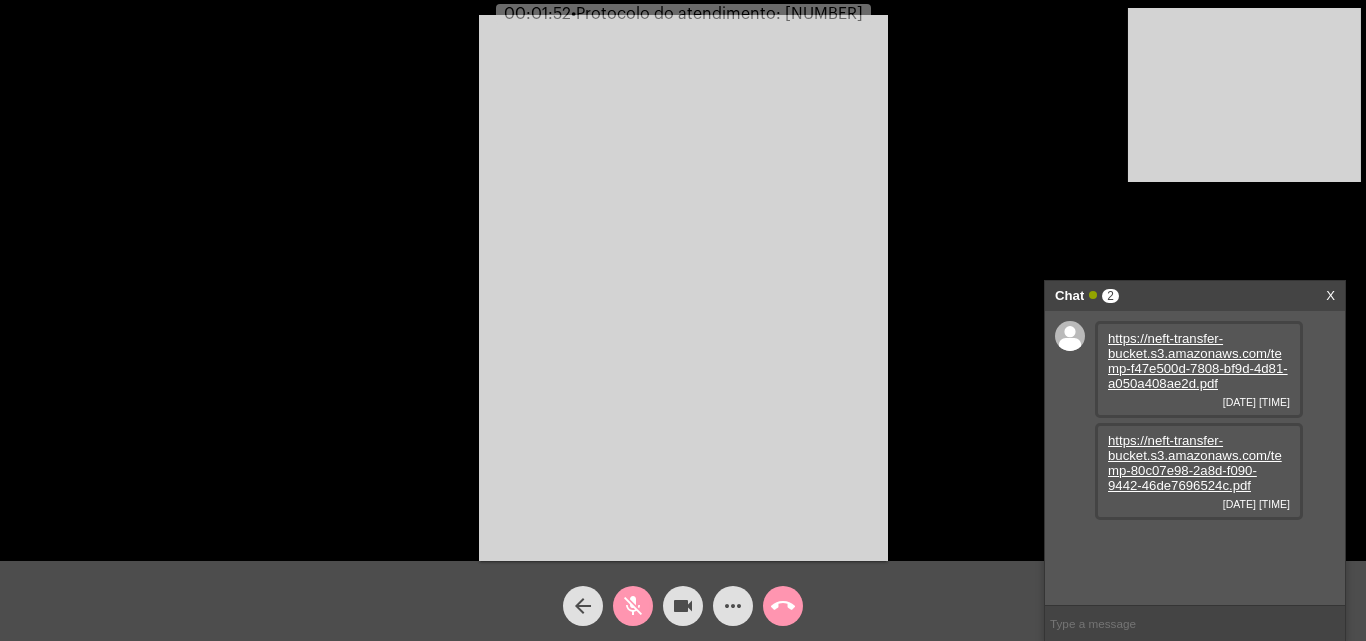 click on "mic_off" 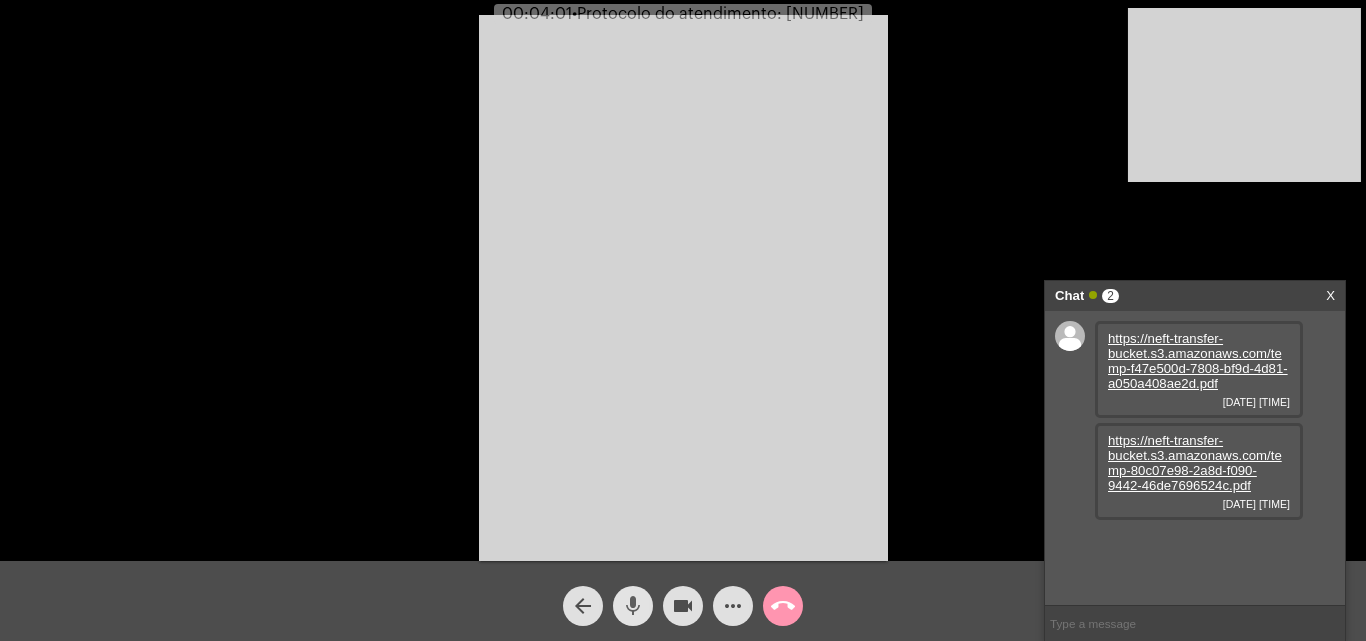 click on "mic" 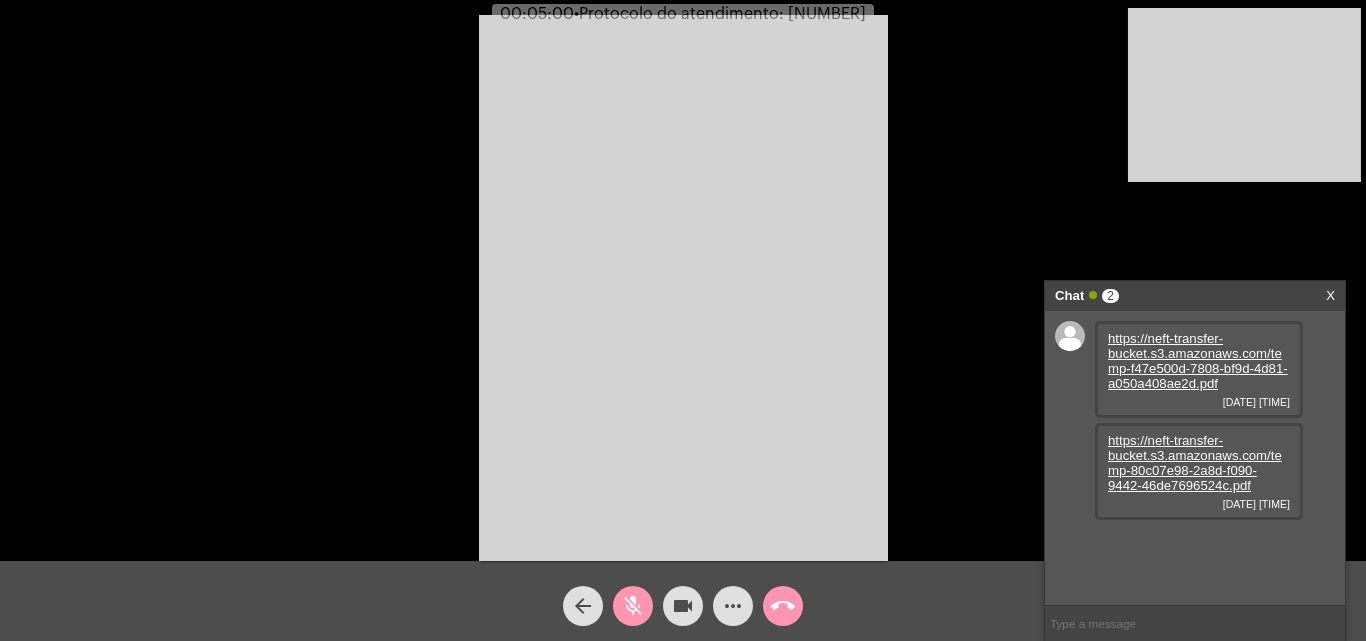 click on "mic_off" 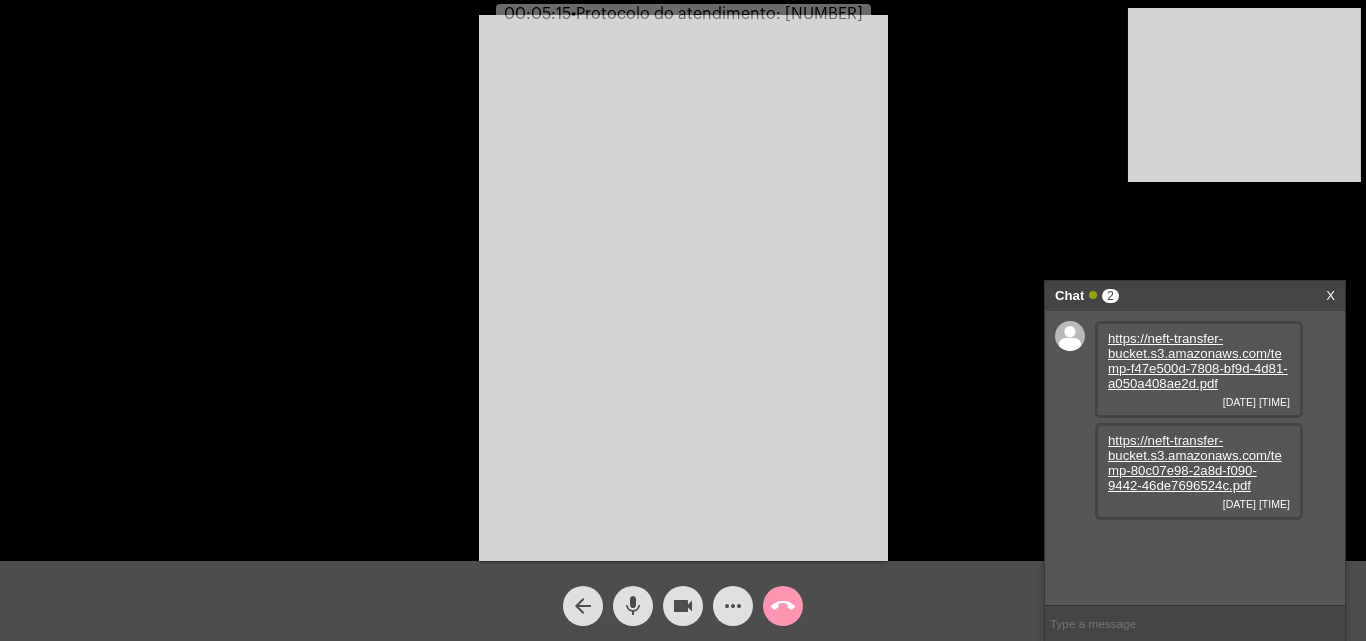 click on "mic" 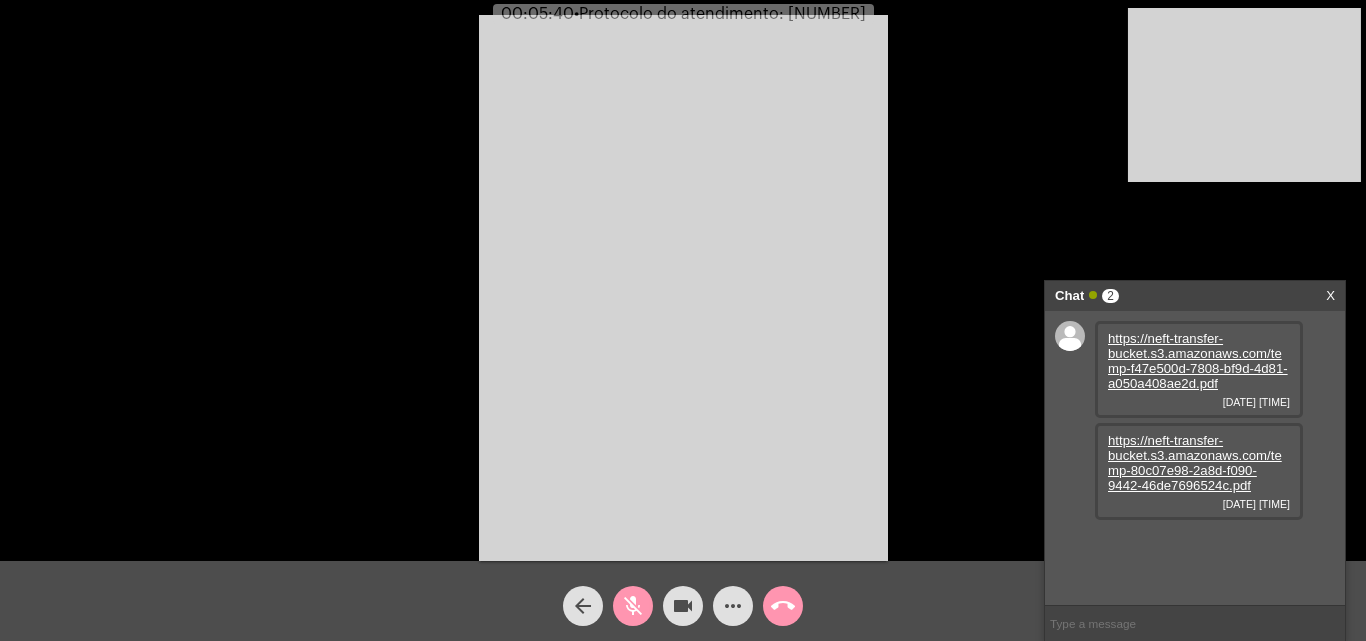 click on "mic_off" 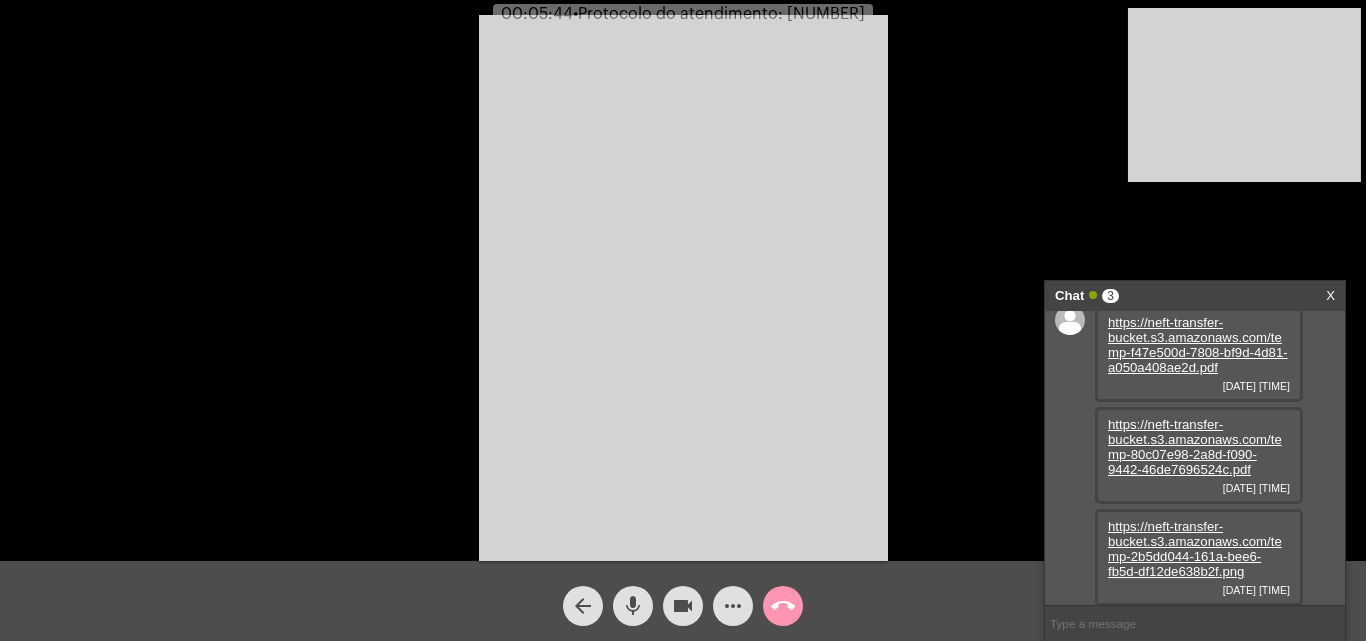 scroll, scrollTop: 17, scrollLeft: 0, axis: vertical 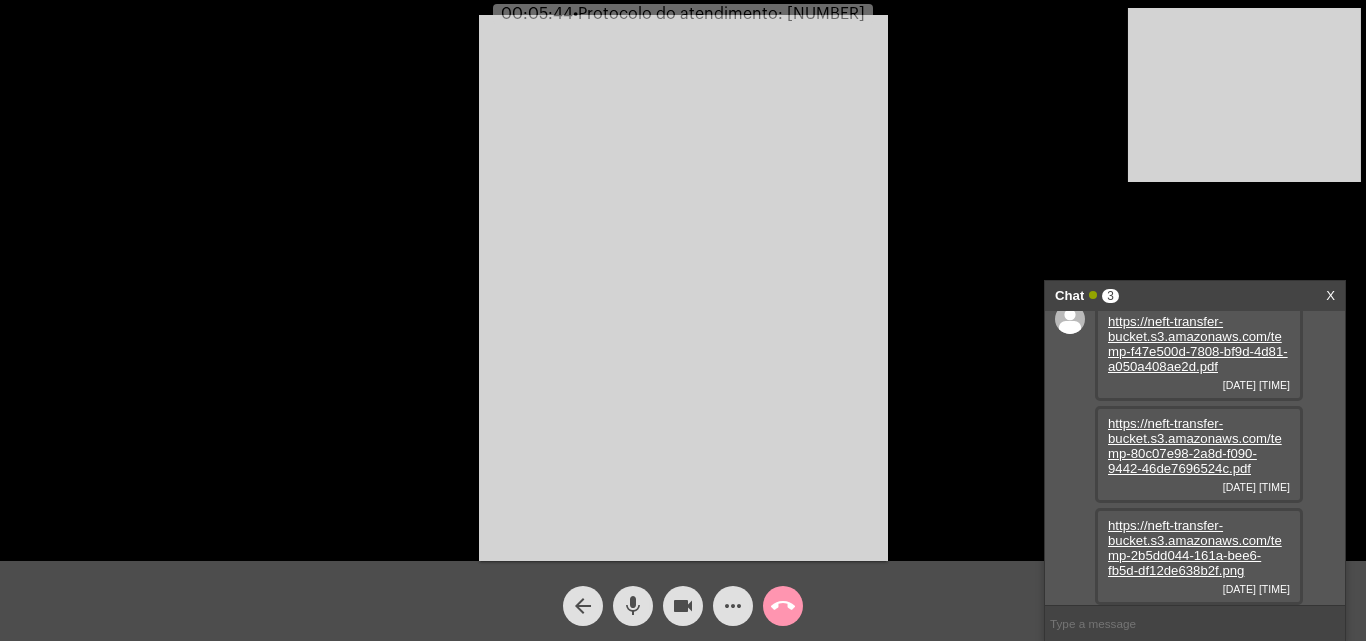 click on "https://neft-transfer-bucket.s3.amazonaws.com/temp-2b5dd044-161a-bee6-fb5d-df12de638b2f.png" at bounding box center (1195, 548) 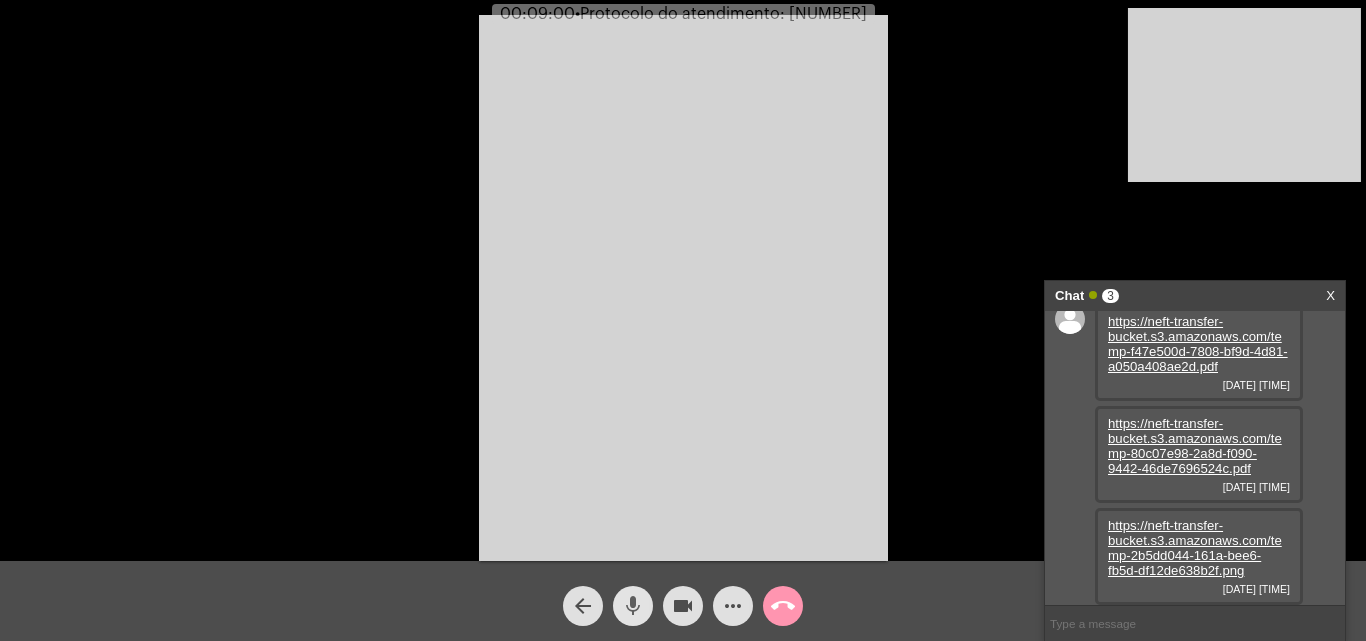 click on "mic" 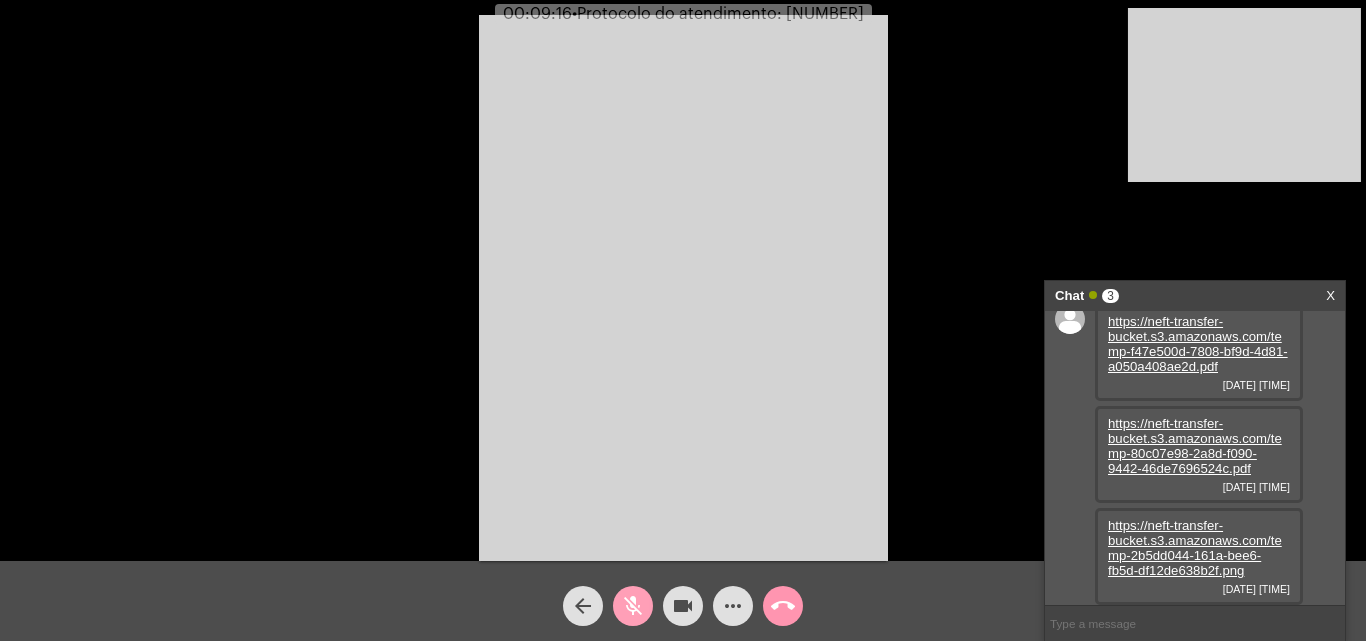 click on "mic_off" 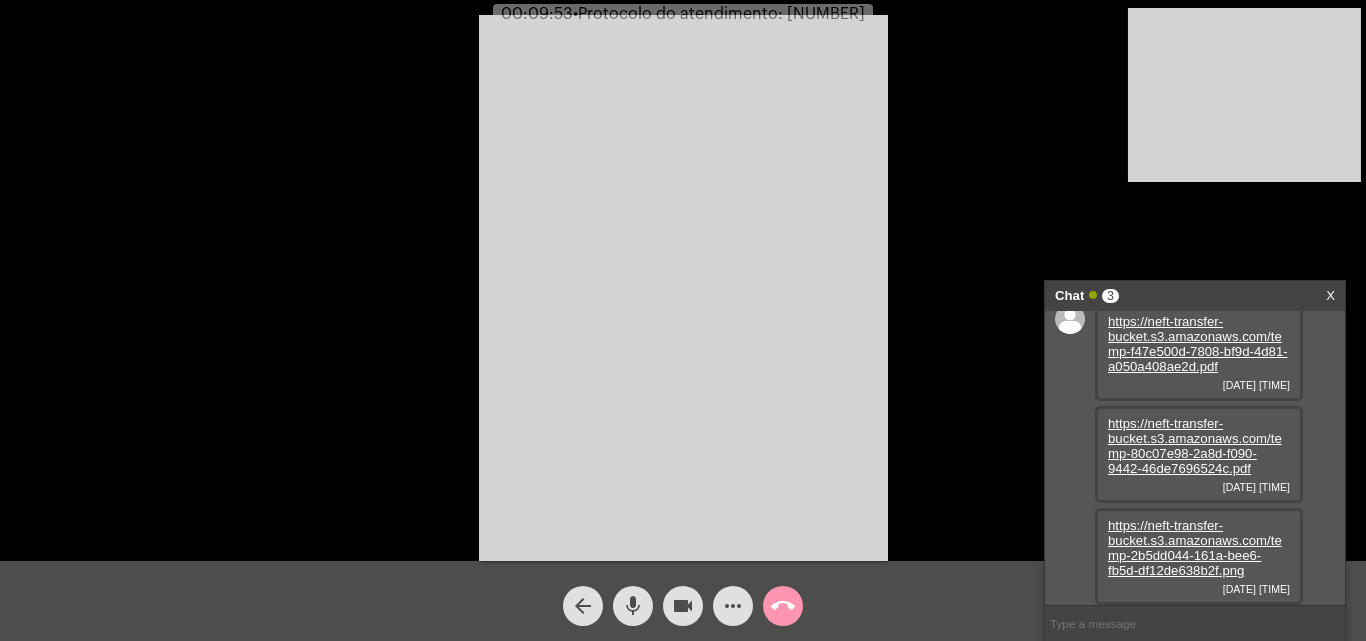 click on "mic" 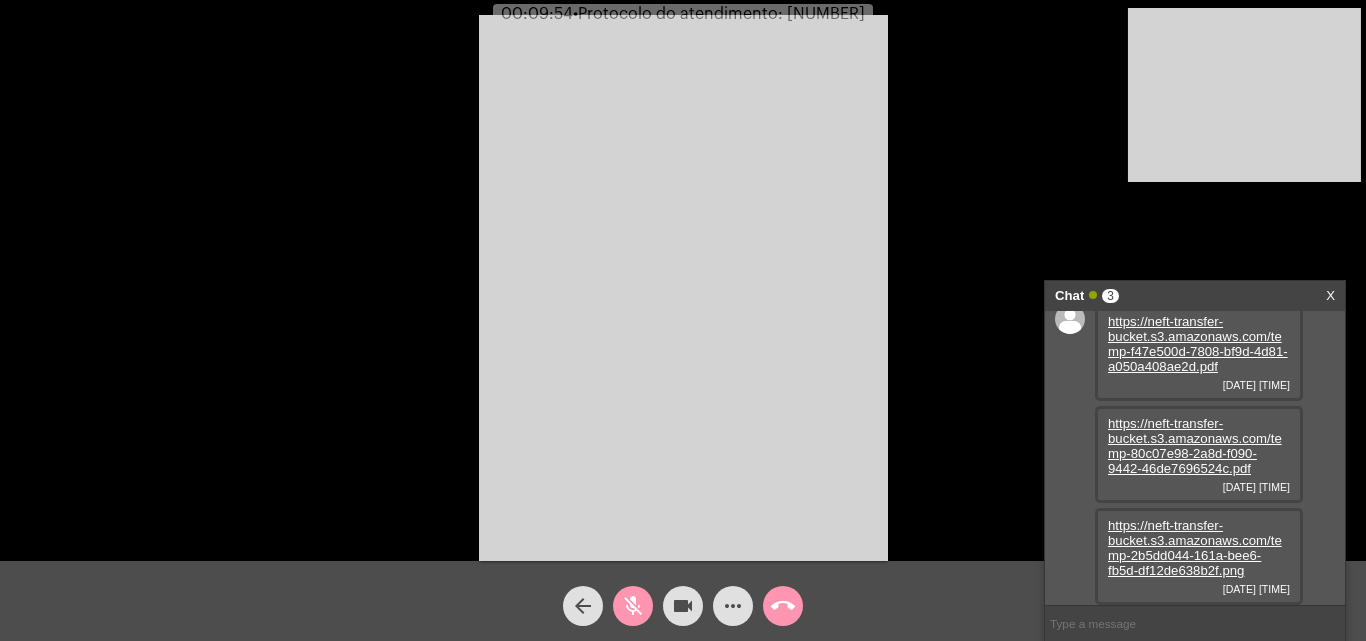 click on "videocam" 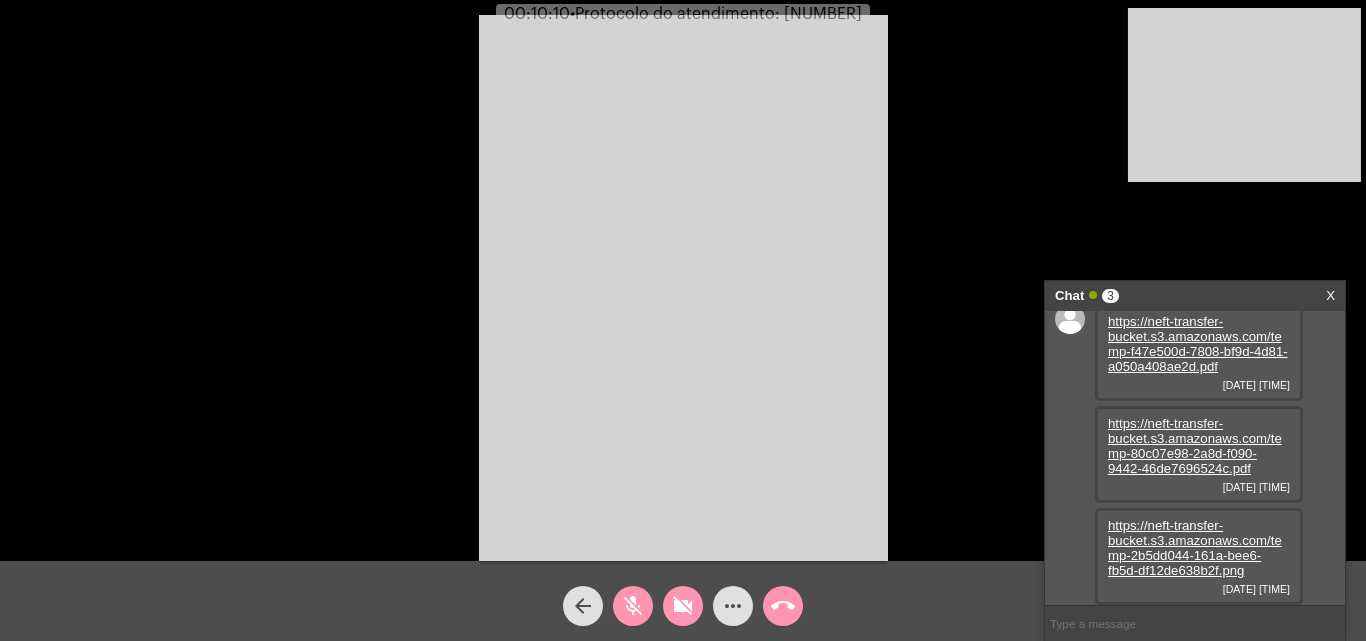 click on "mic_off" 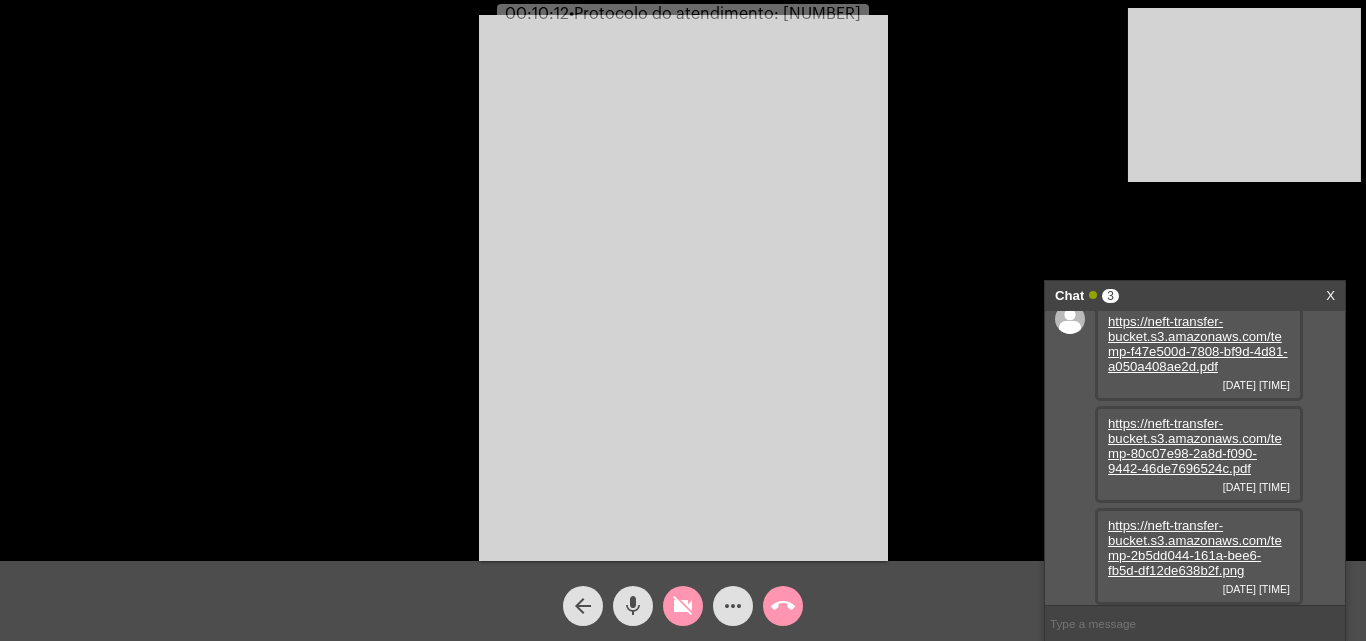 click on "videocam_off" 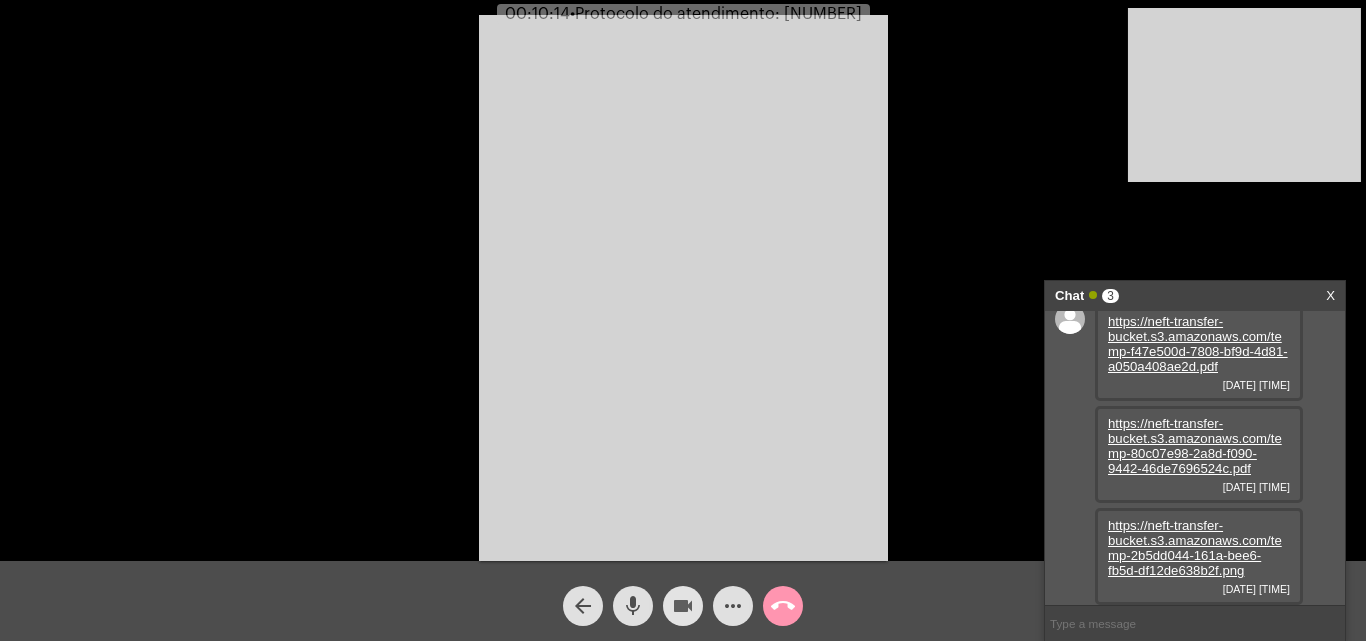click on "videocam" 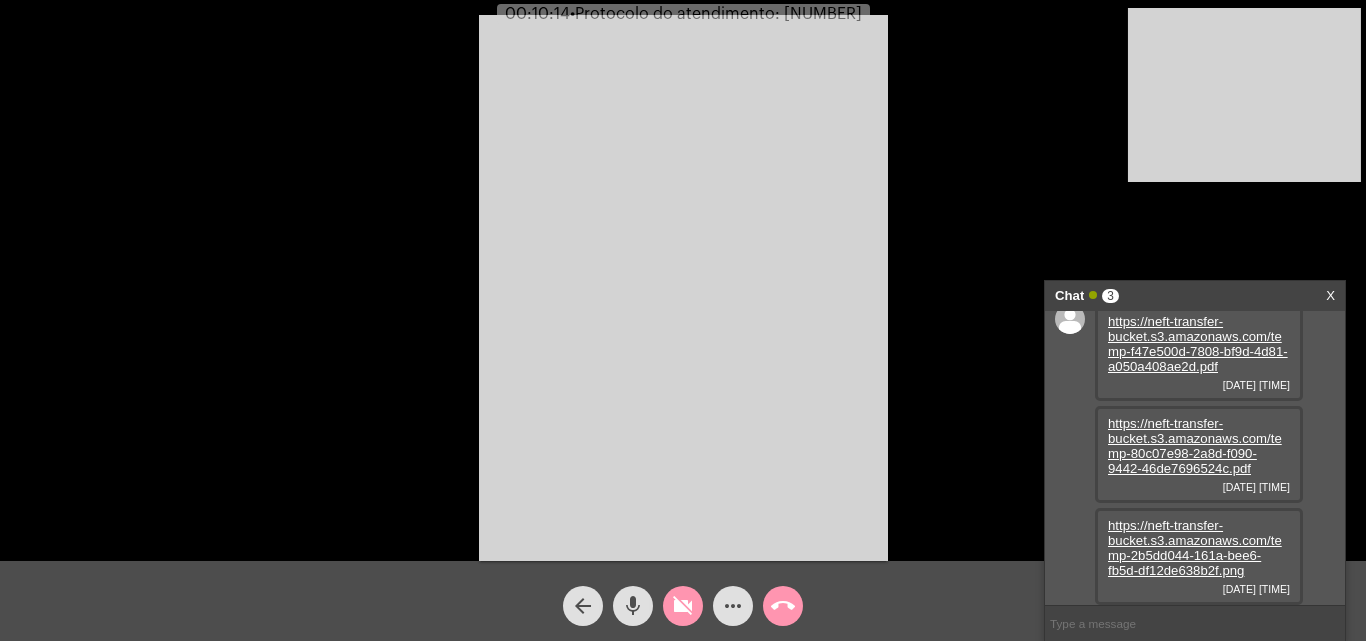 click on "videocam_off" 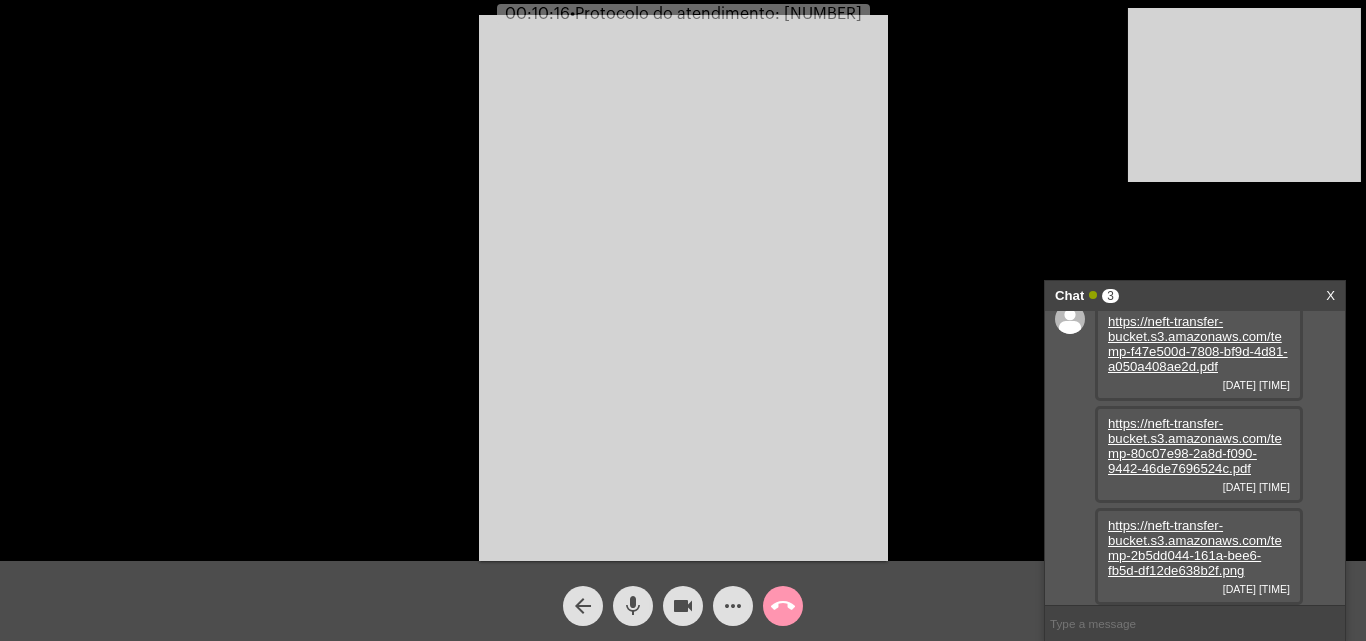 click on "videocam" 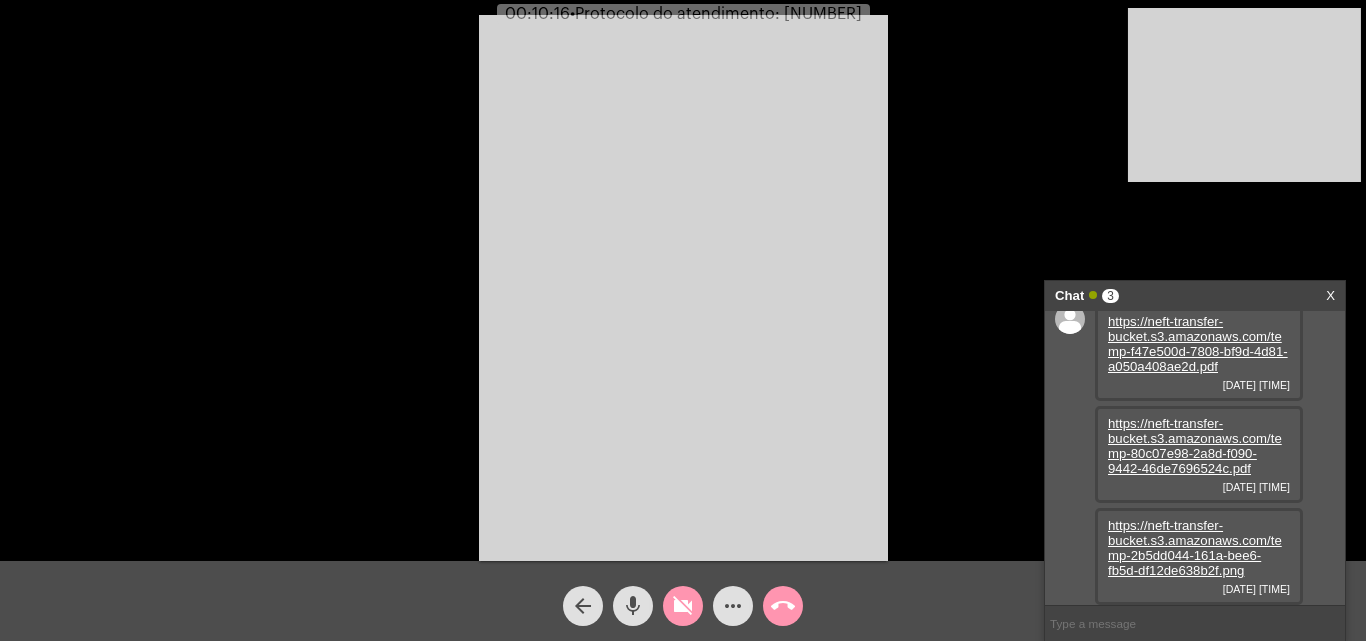 drag, startPoint x: 642, startPoint y: 600, endPoint x: 472, endPoint y: 487, distance: 204.12987 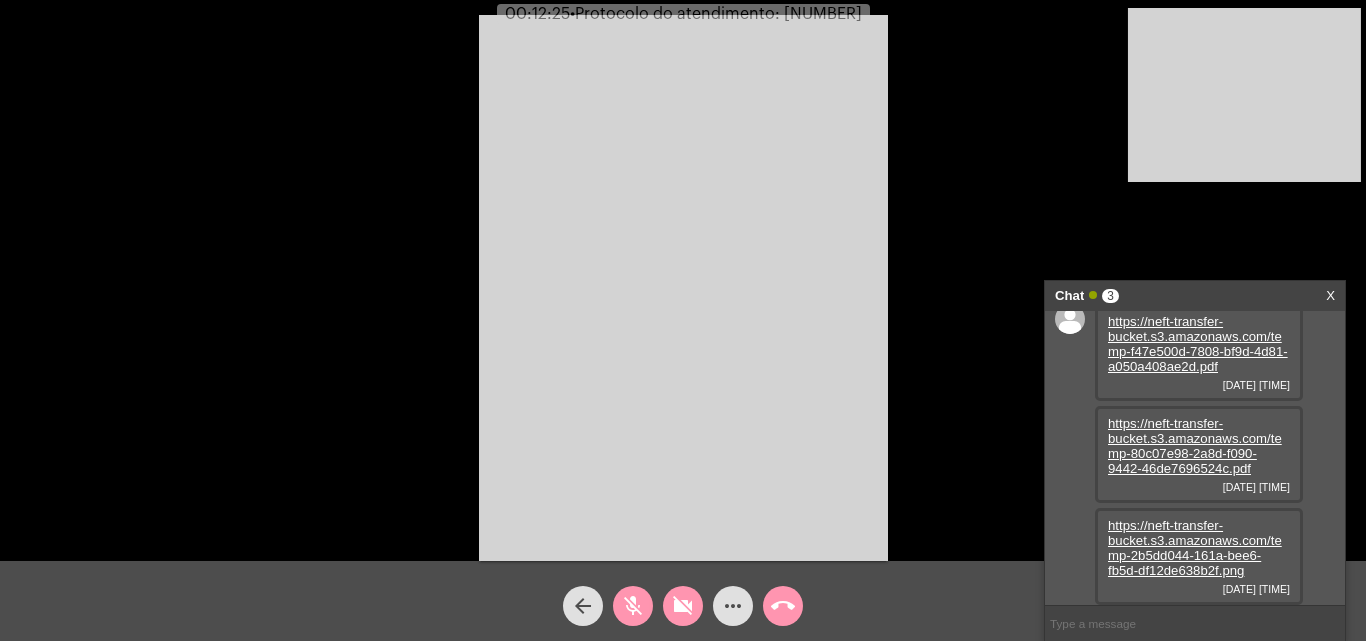 click on "mic_off" 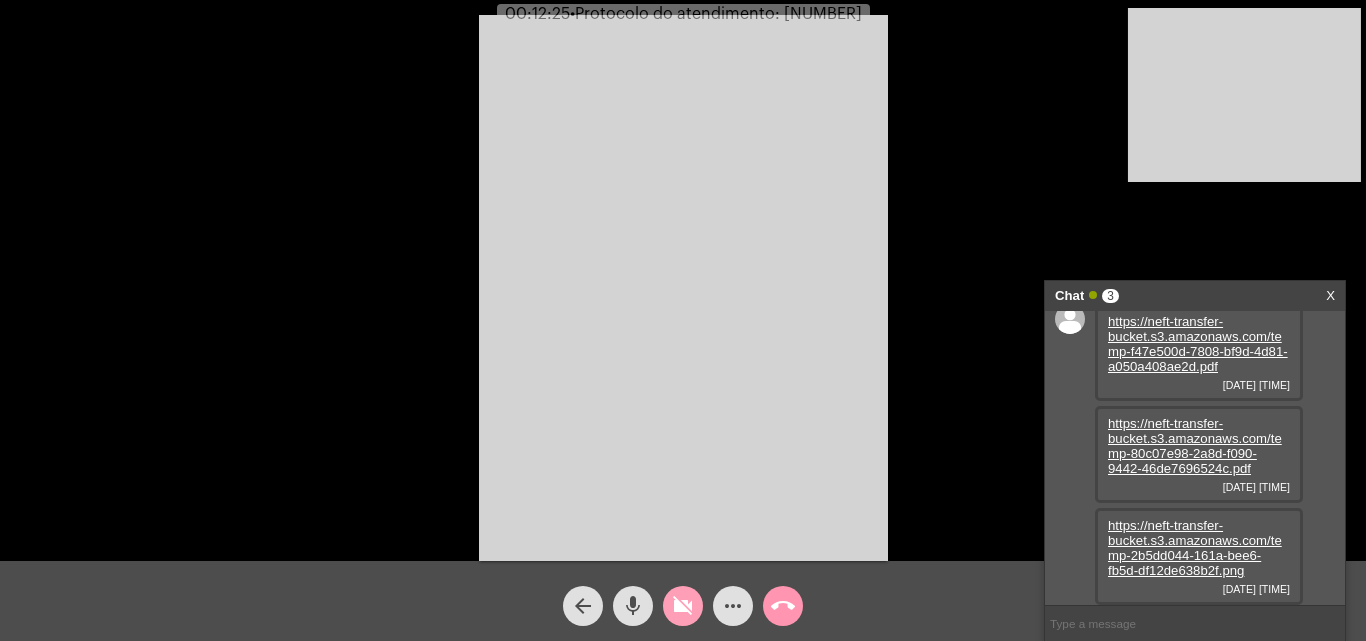 click on "videocam_off" 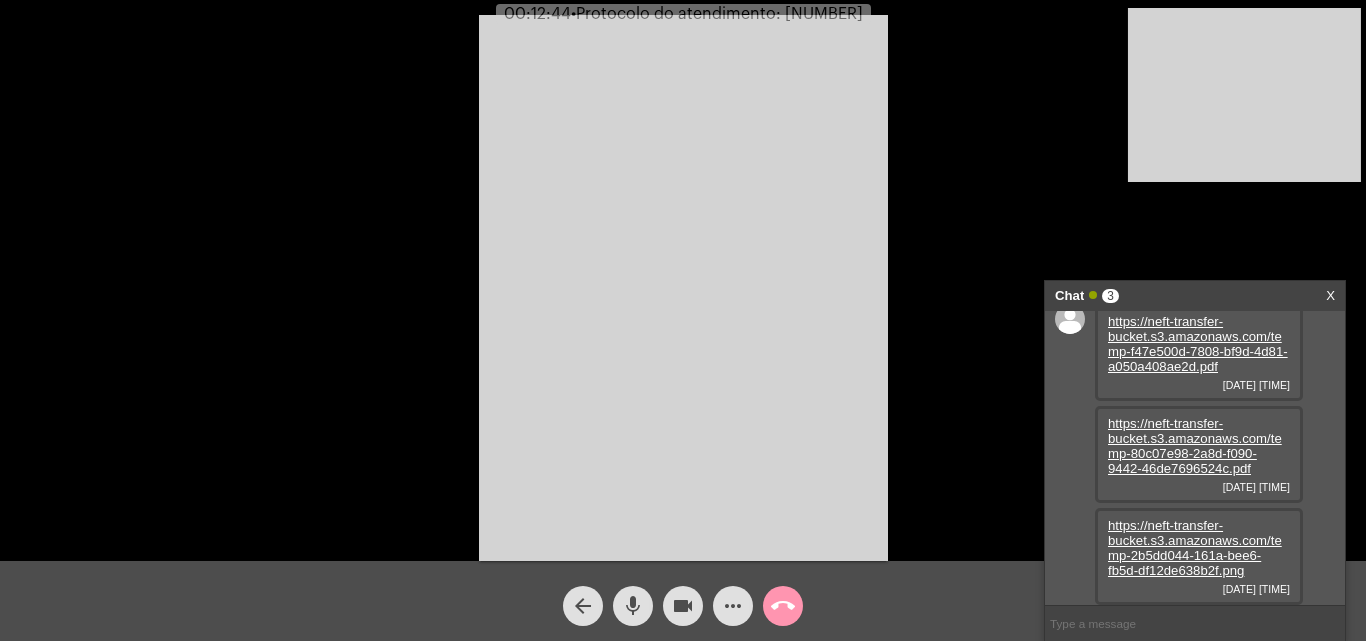 drag, startPoint x: 640, startPoint y: 620, endPoint x: 679, endPoint y: 599, distance: 44.294468 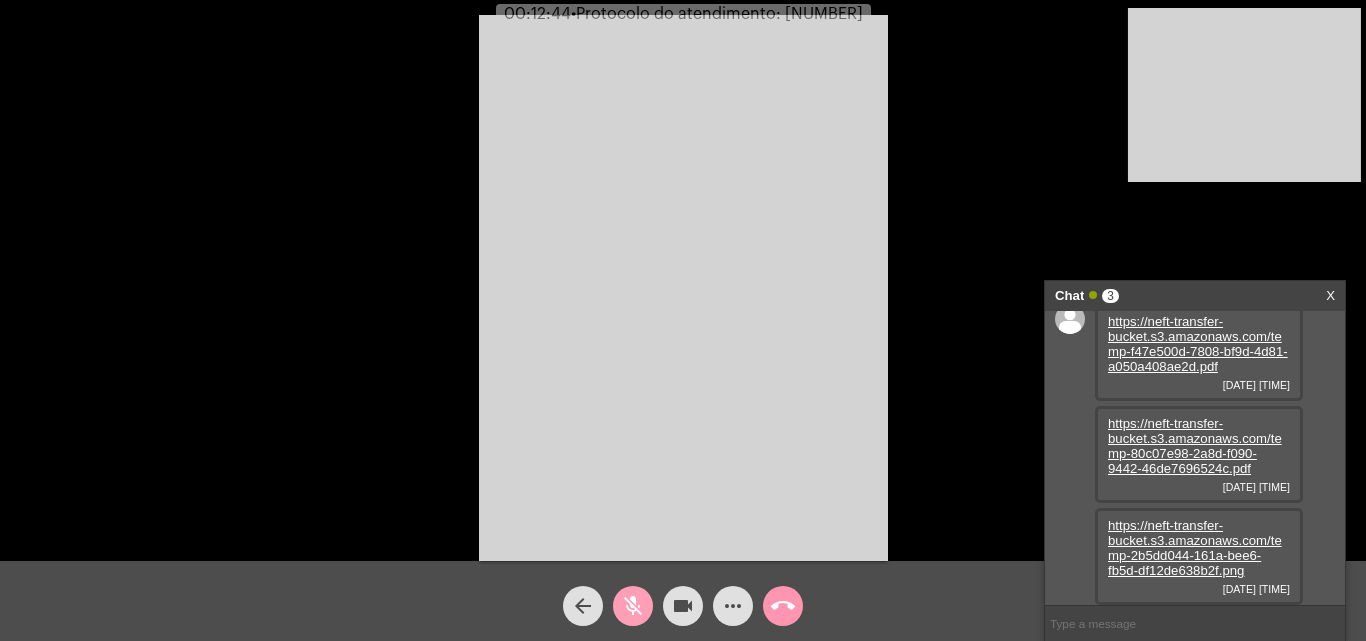 click on "videocam" 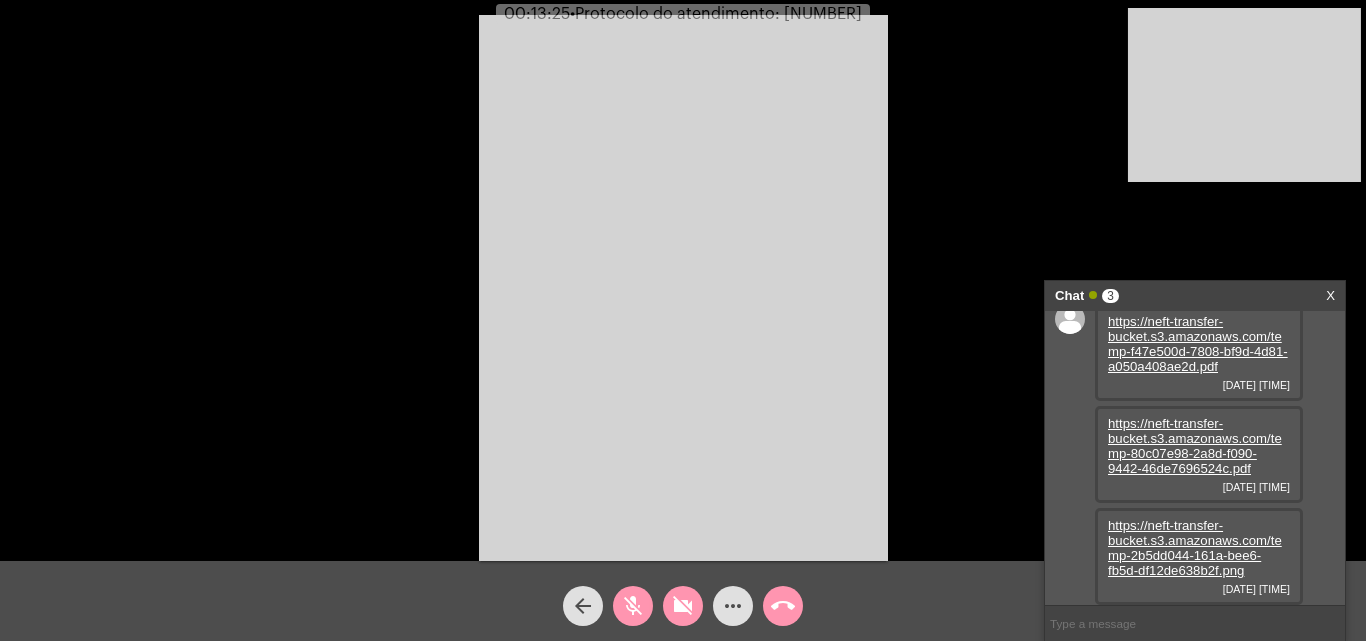 click on "mic_off" 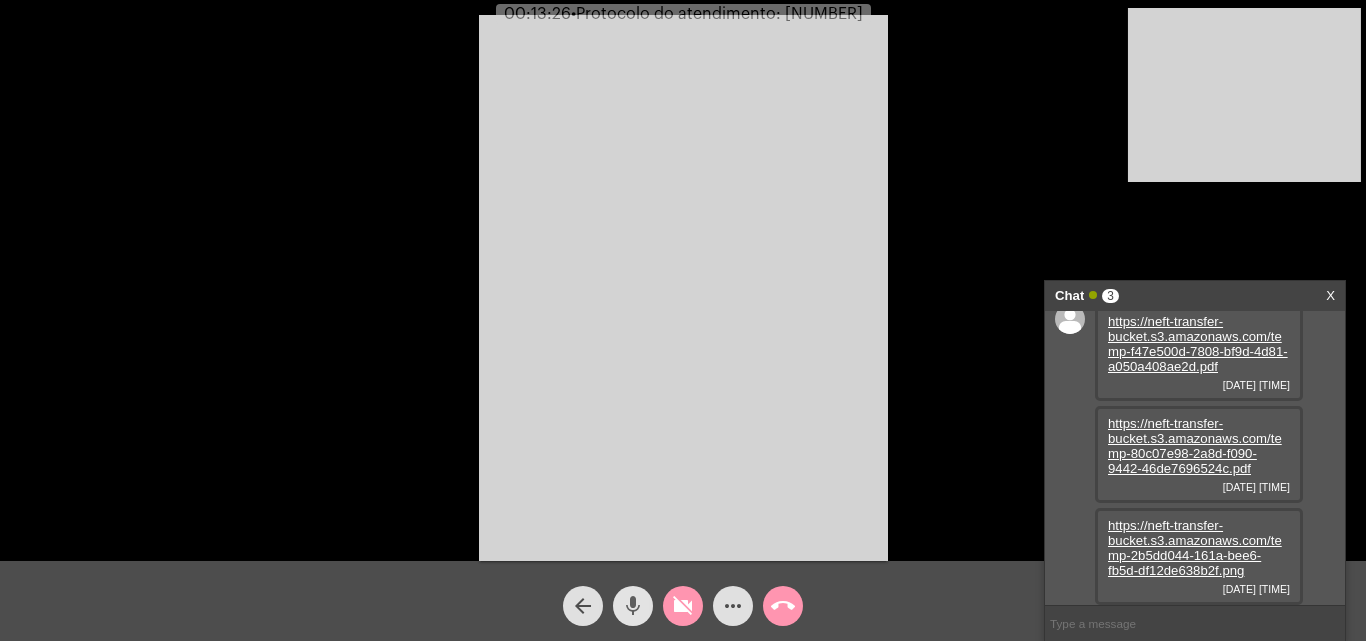 click on "mic" 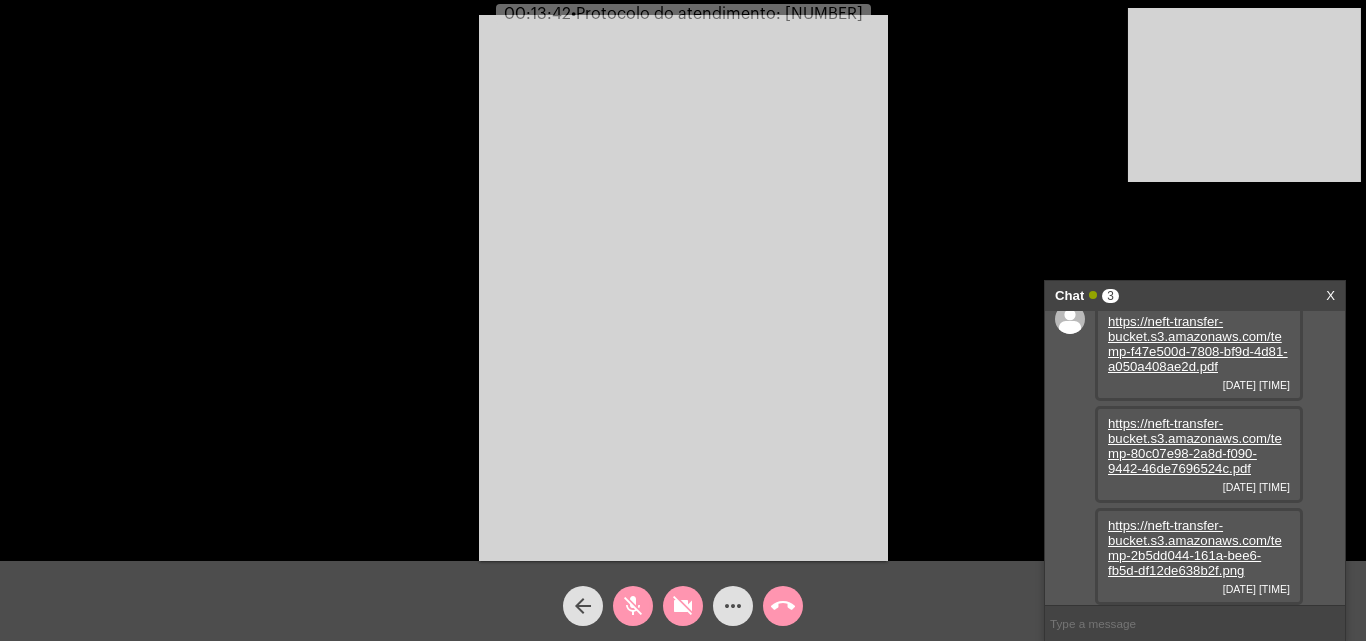 click on "mic_off" 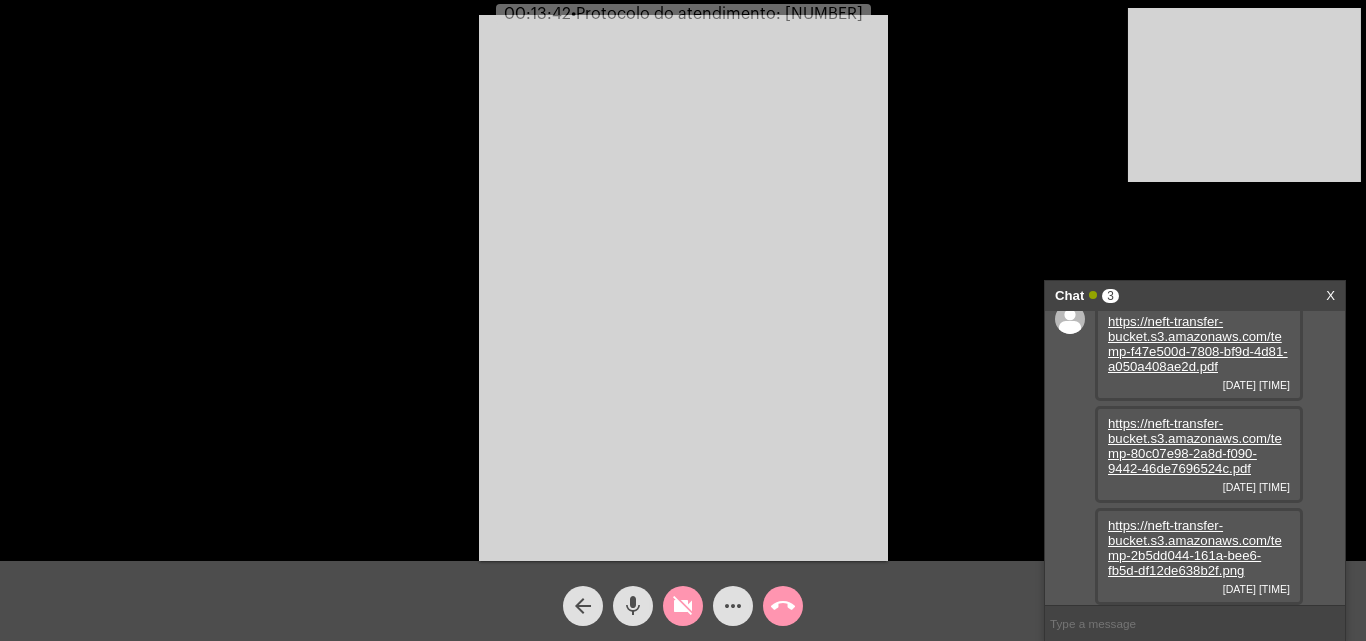 click on "videocam_off" 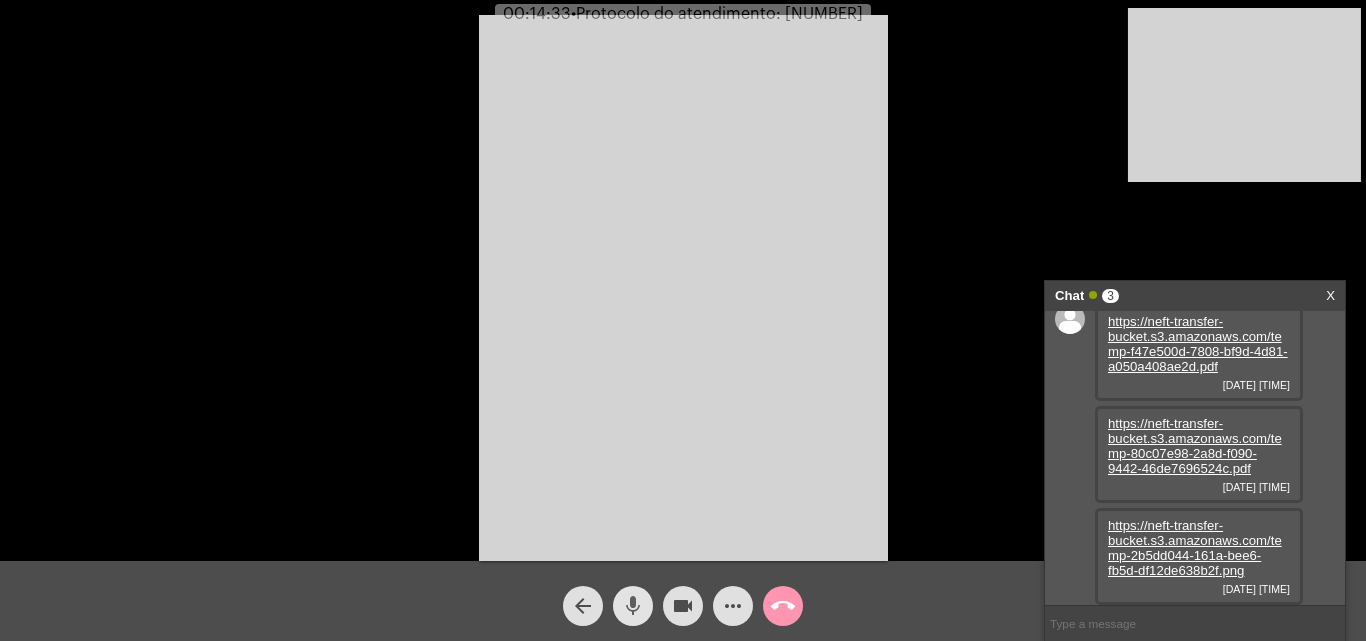 click on "mic" 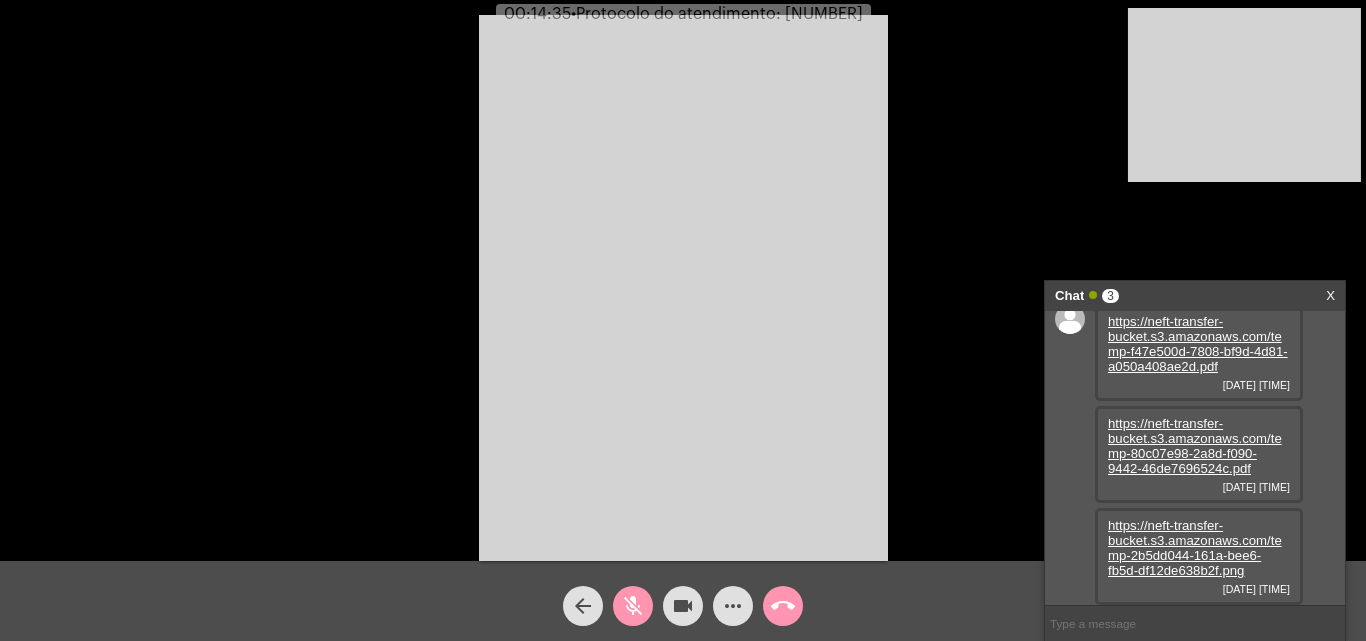 click on "mic_off" 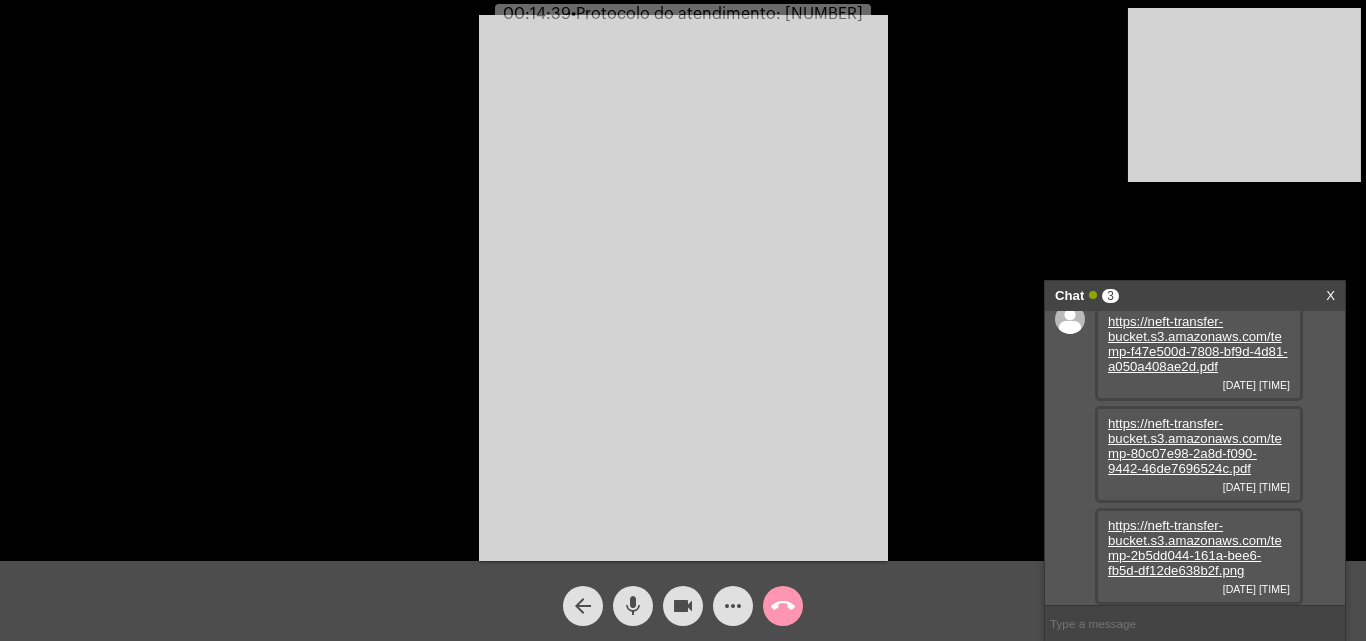 click on "mic" 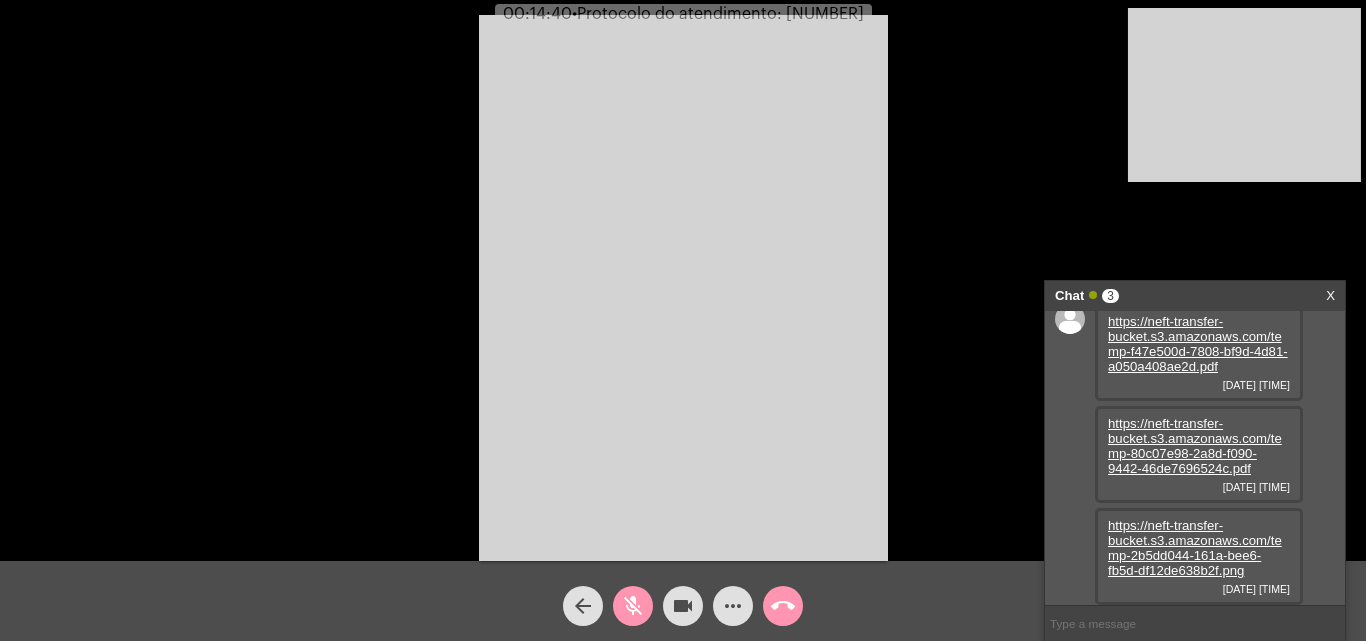 click on "mic_off" 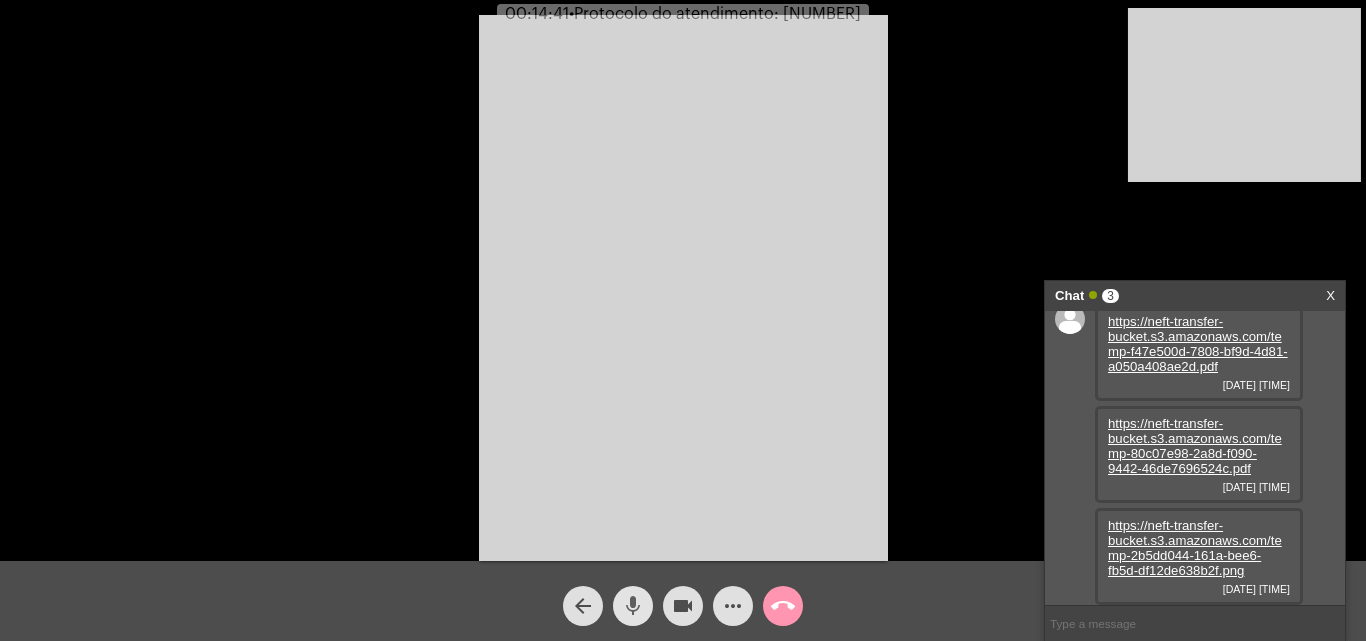 click on "mic" 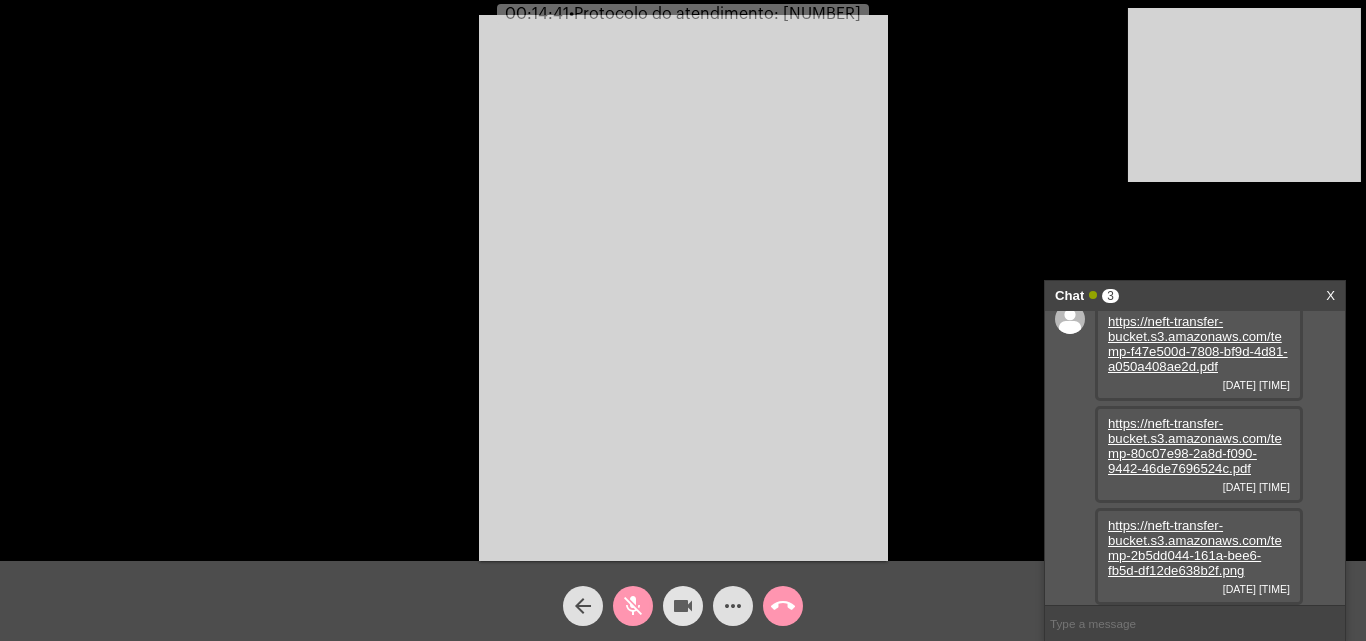 click on "videocam" 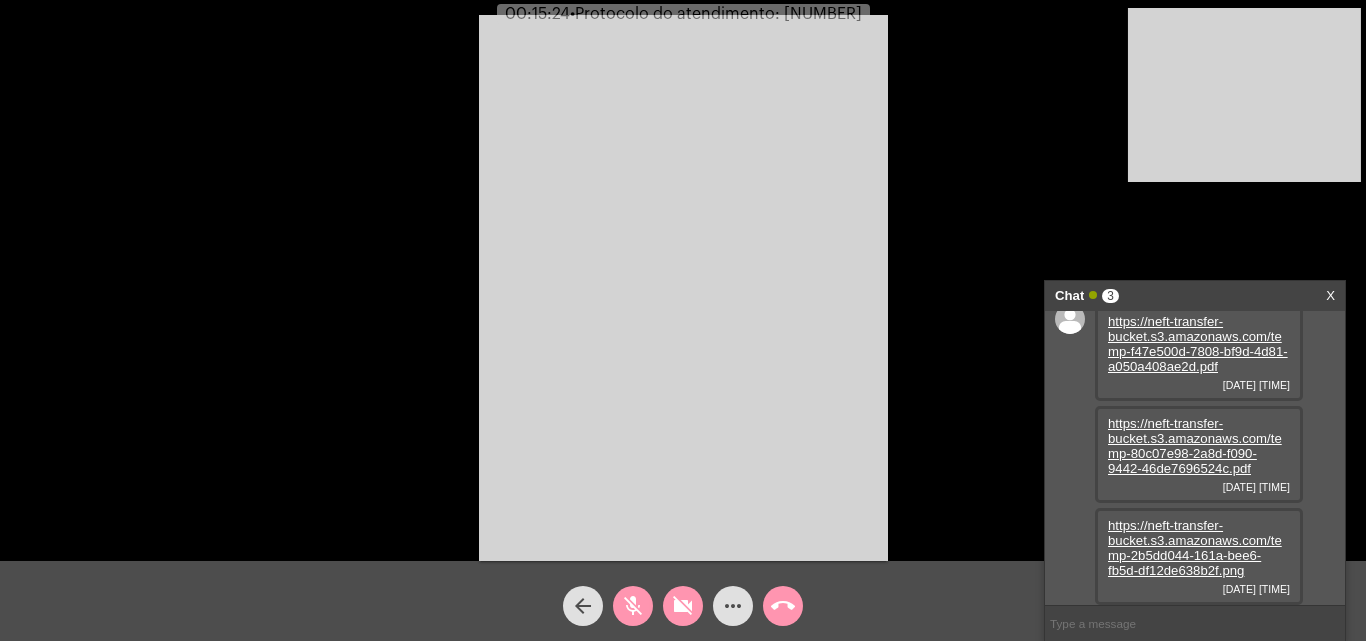 click on "mic_off" 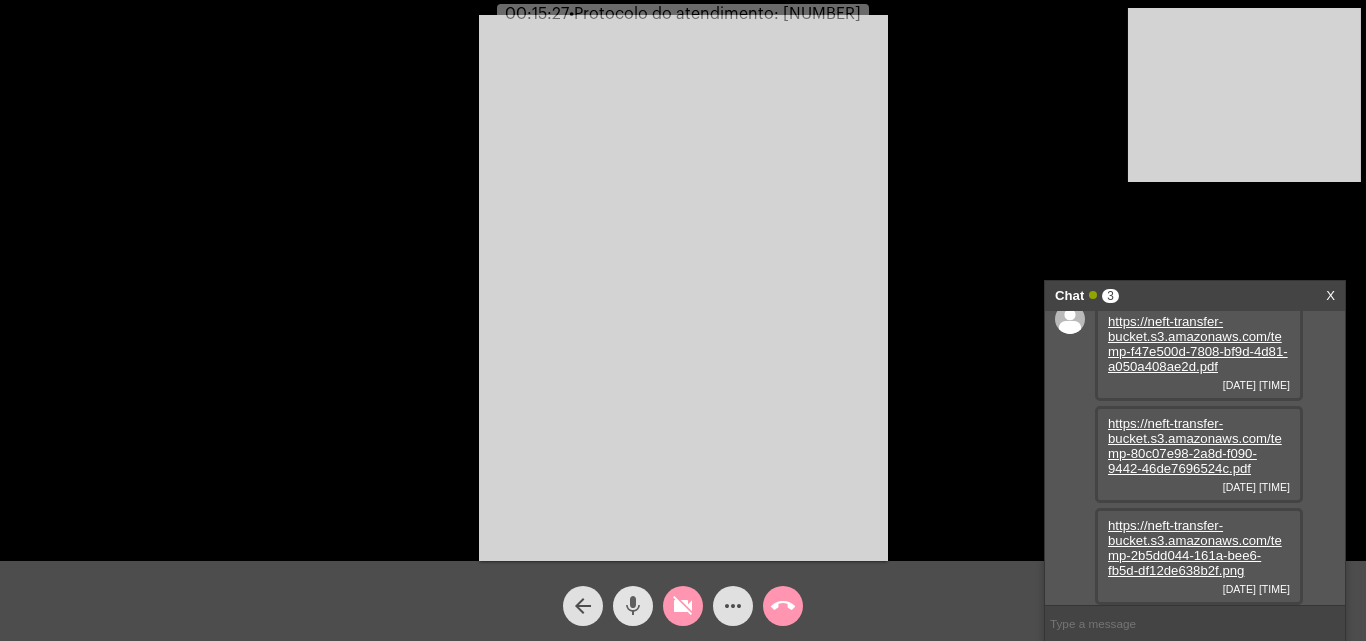 click on "mic" 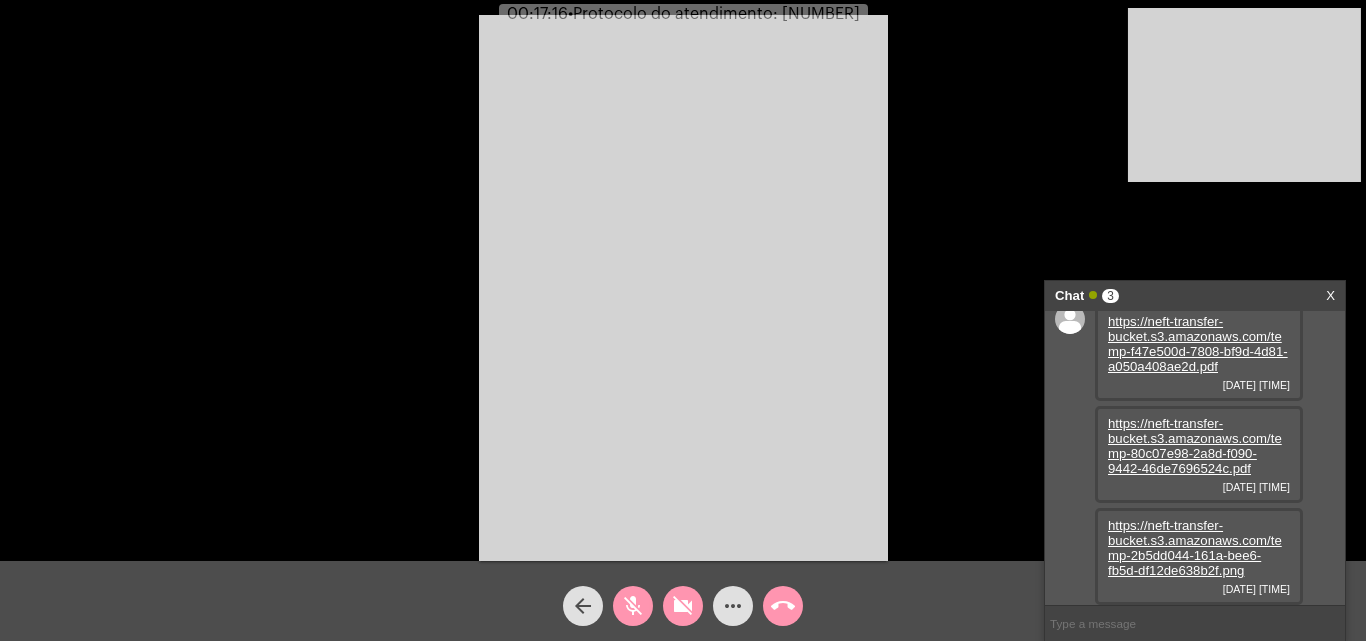 click on "videocam_off" 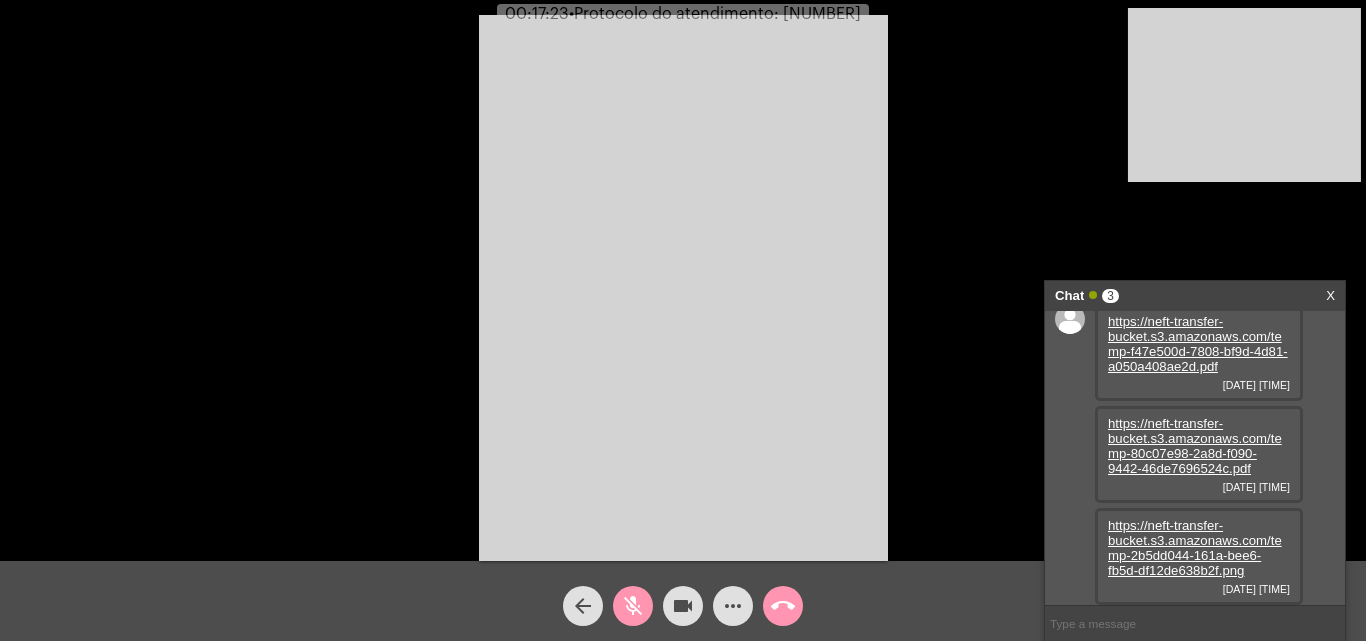 click on "mic_off" 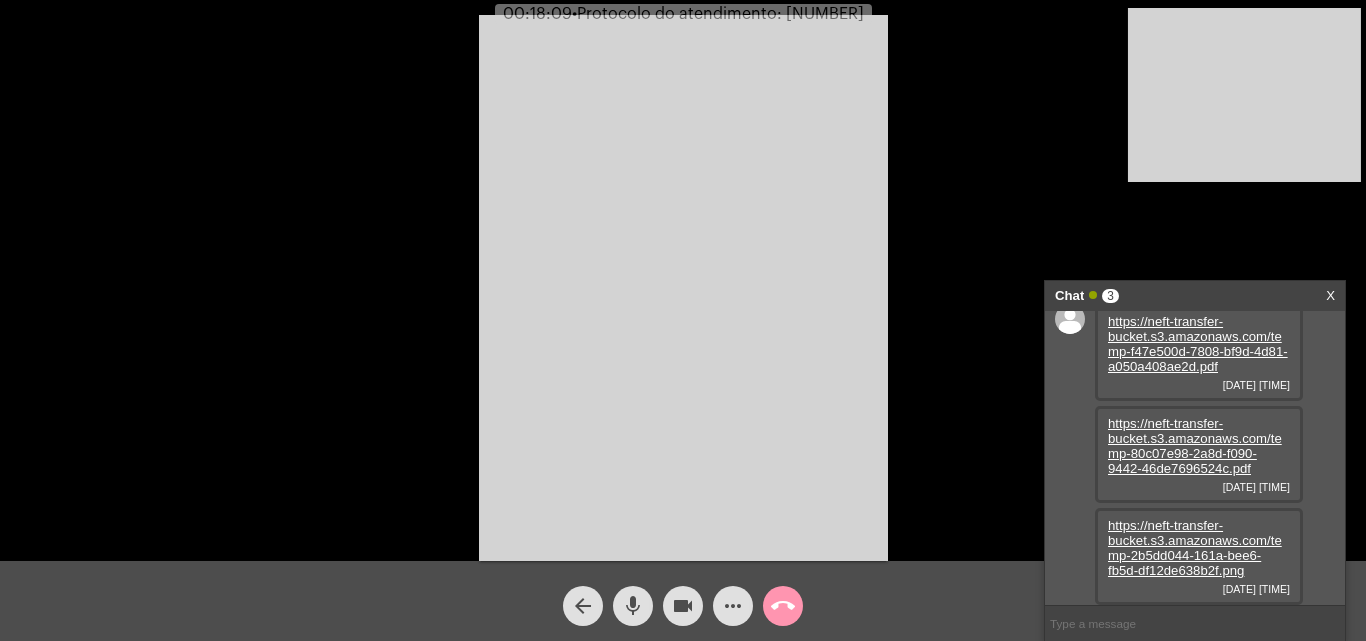 type 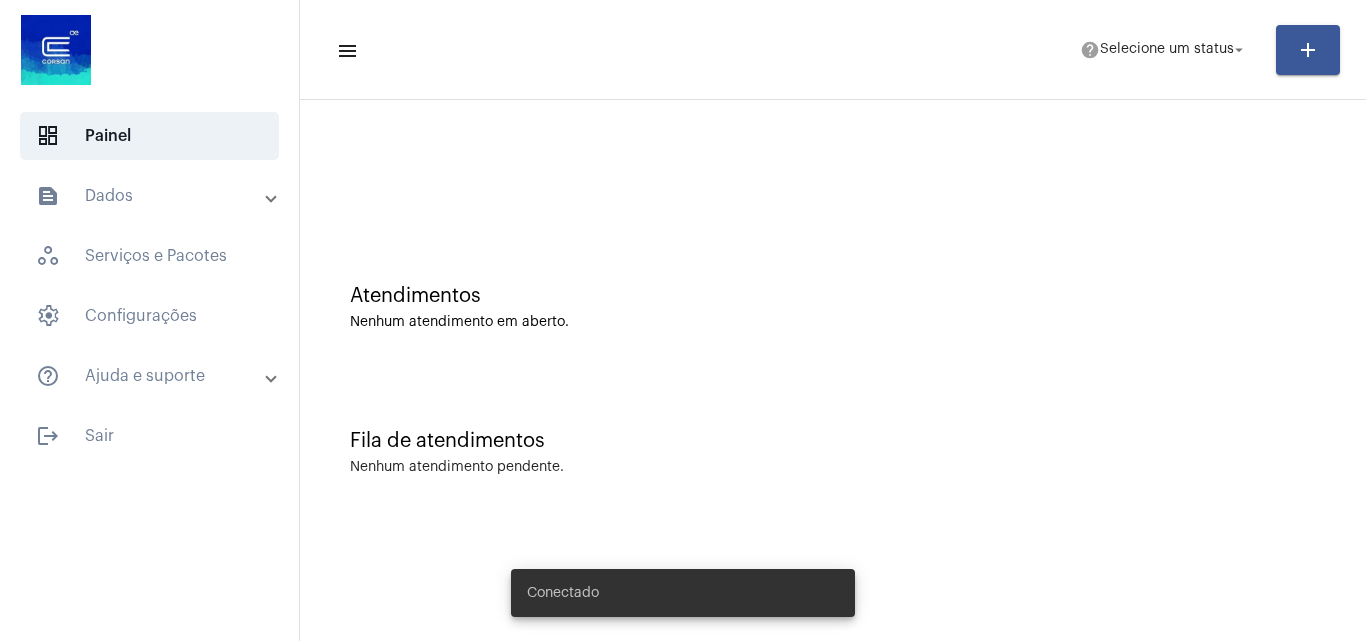 scroll, scrollTop: 0, scrollLeft: 0, axis: both 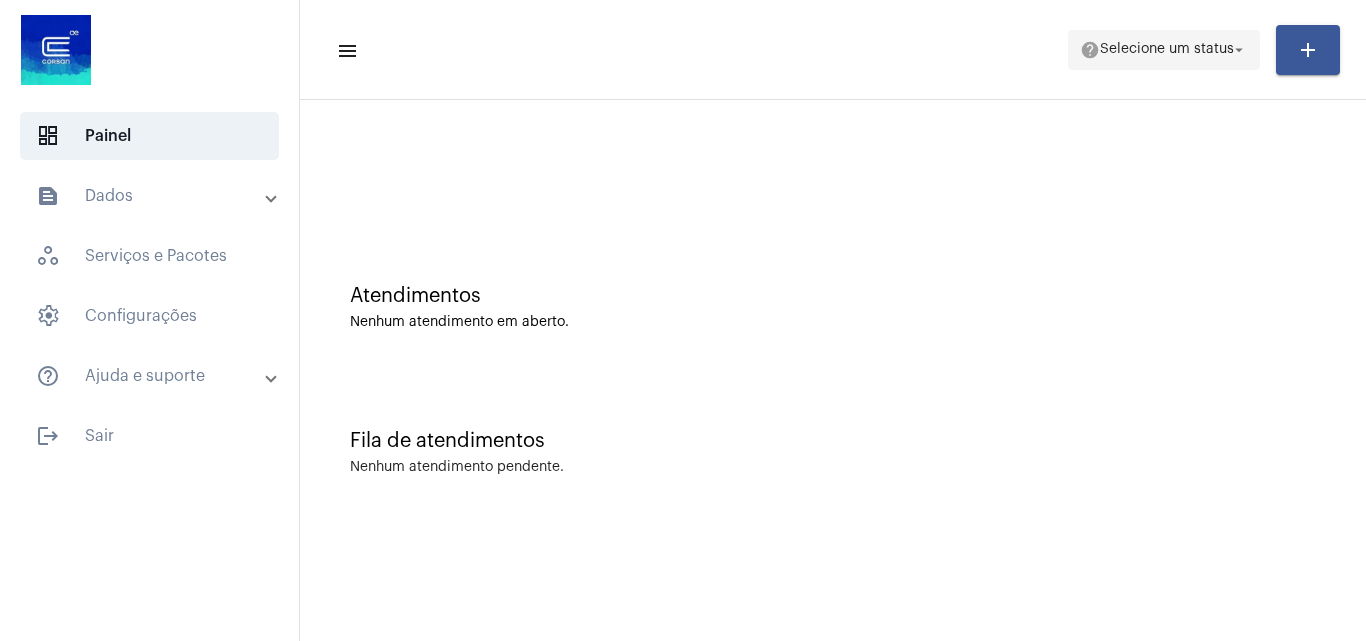 click on "help  Selecione um status arrow_drop_down" 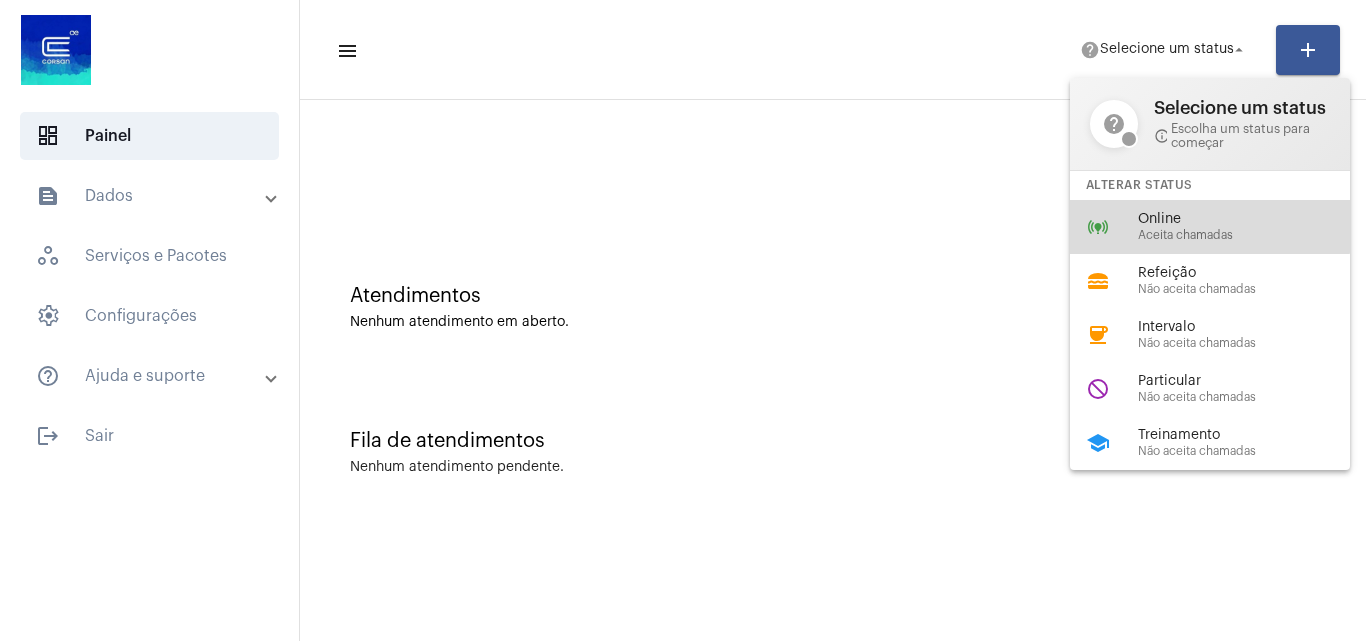 click on "online_prediction  Online Aceita chamadas" at bounding box center [1226, 227] 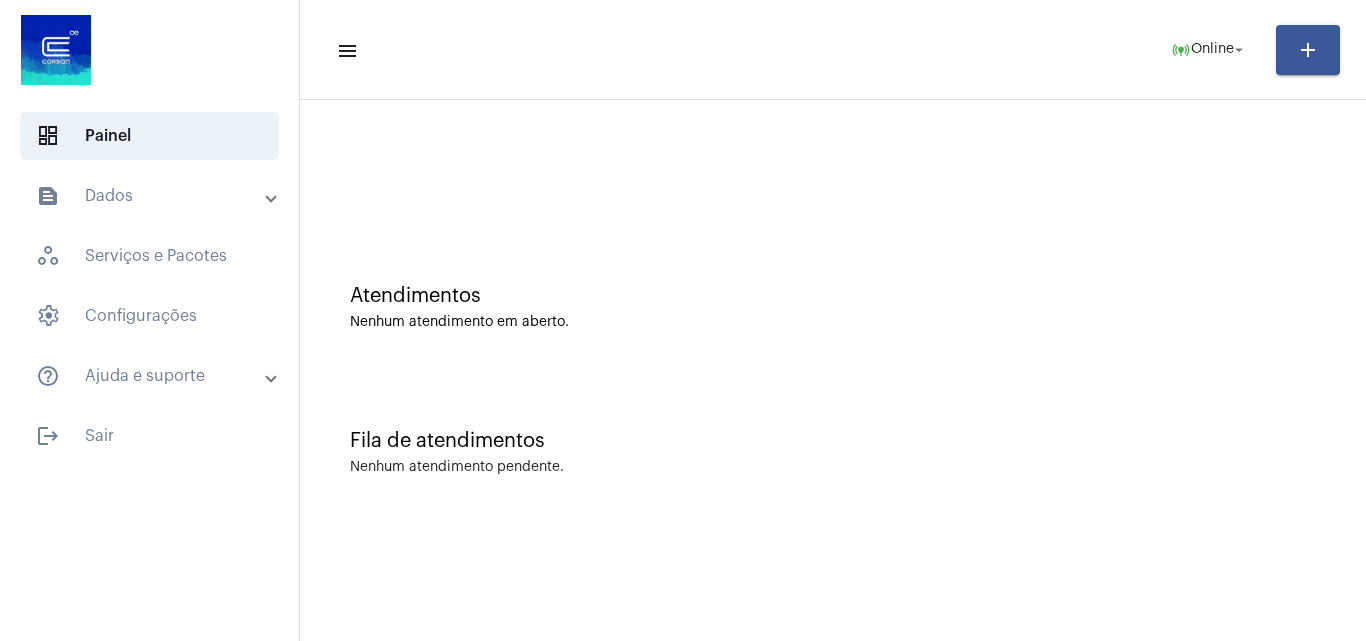 click on "Atendimentos Nenhum atendimento em aberto." 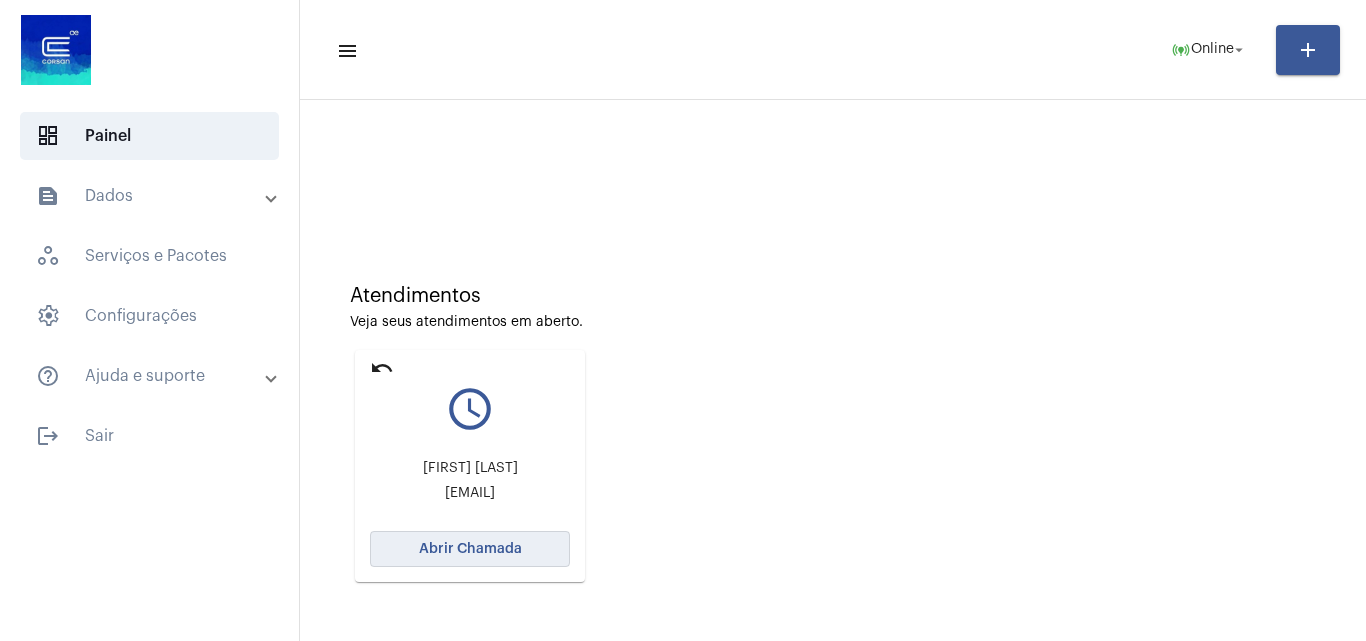 click on "Abrir Chamada" 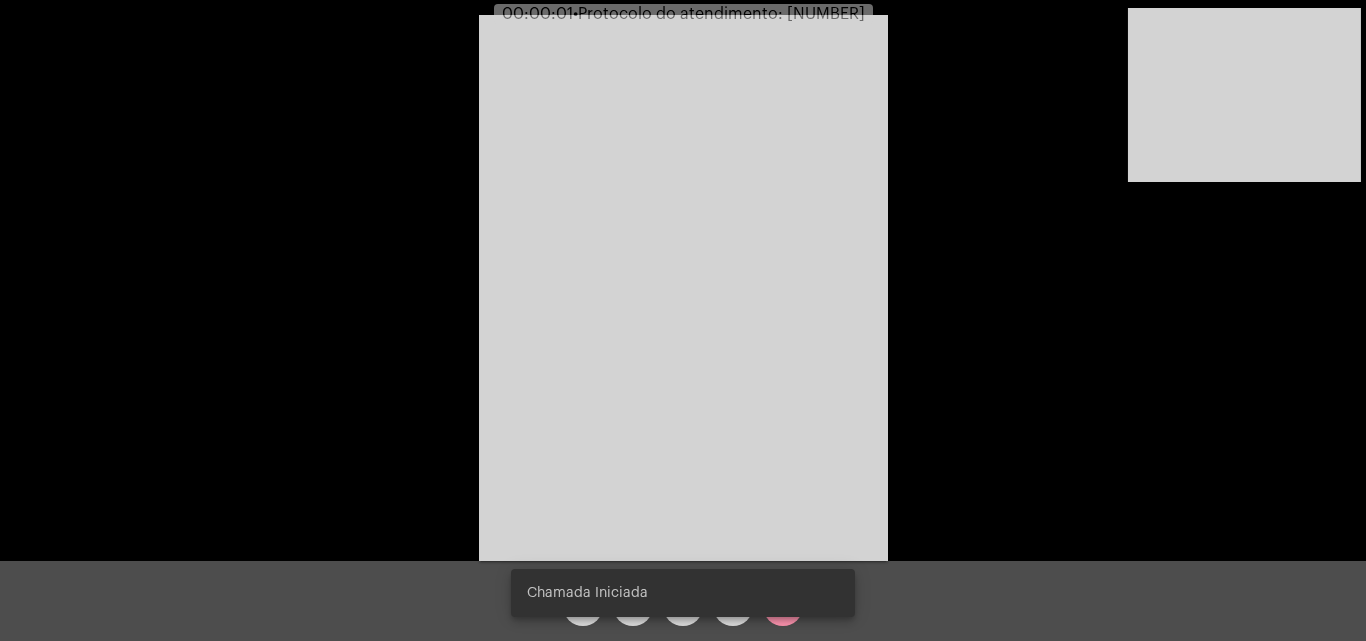 click on "Acessando Câmera e Microfone..." 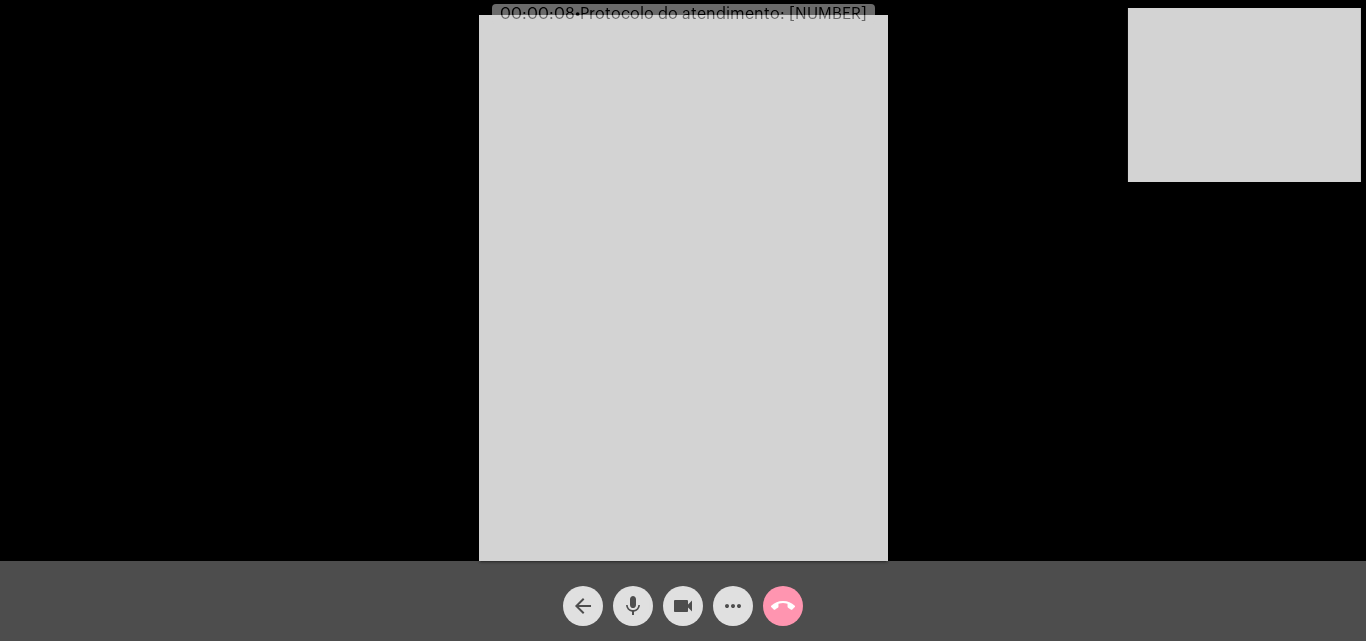 click on "Acessando Câmera e Microfone..." 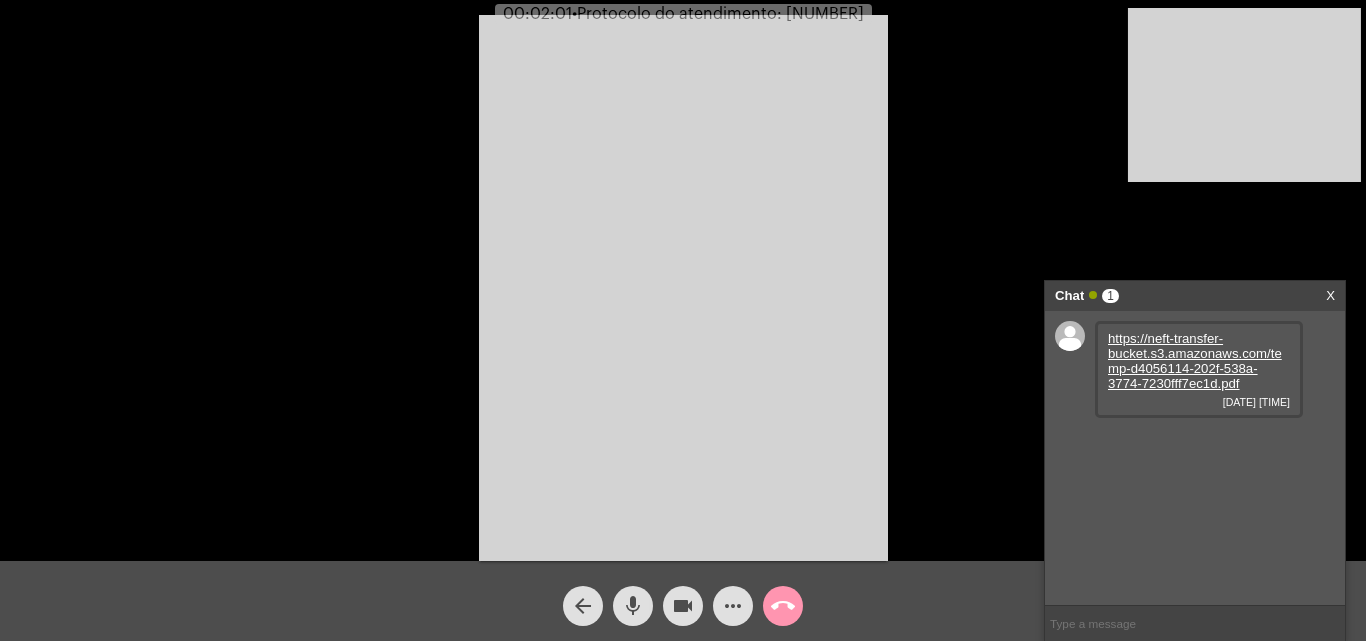 click on "https://neft-transfer-bucket.s3.amazonaws.com/temp-d4056114-202f-538a-3774-7230fff7ec1d.pdf" at bounding box center [1195, 361] 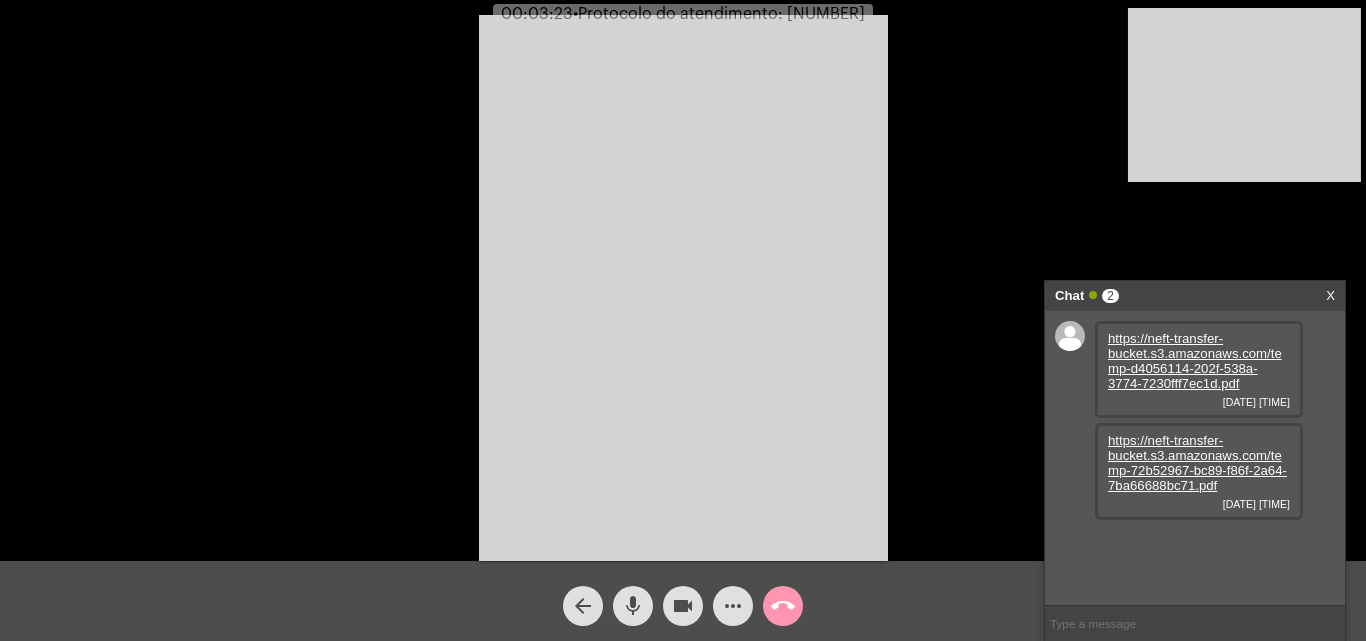 click on "https://neft-transfer-bucket.s3.amazonaws.com/temp-72b52967-bc89-f86f-2a64-7ba66688bc71.pdf" at bounding box center [1197, 463] 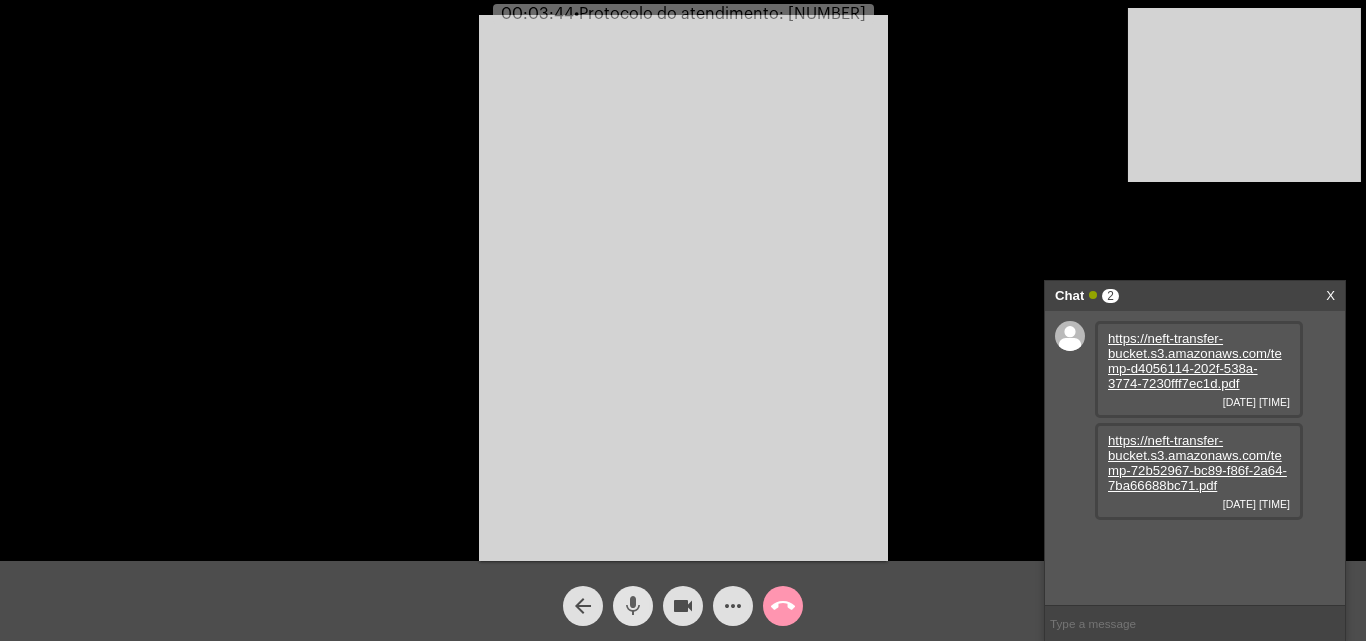 click on "mic" 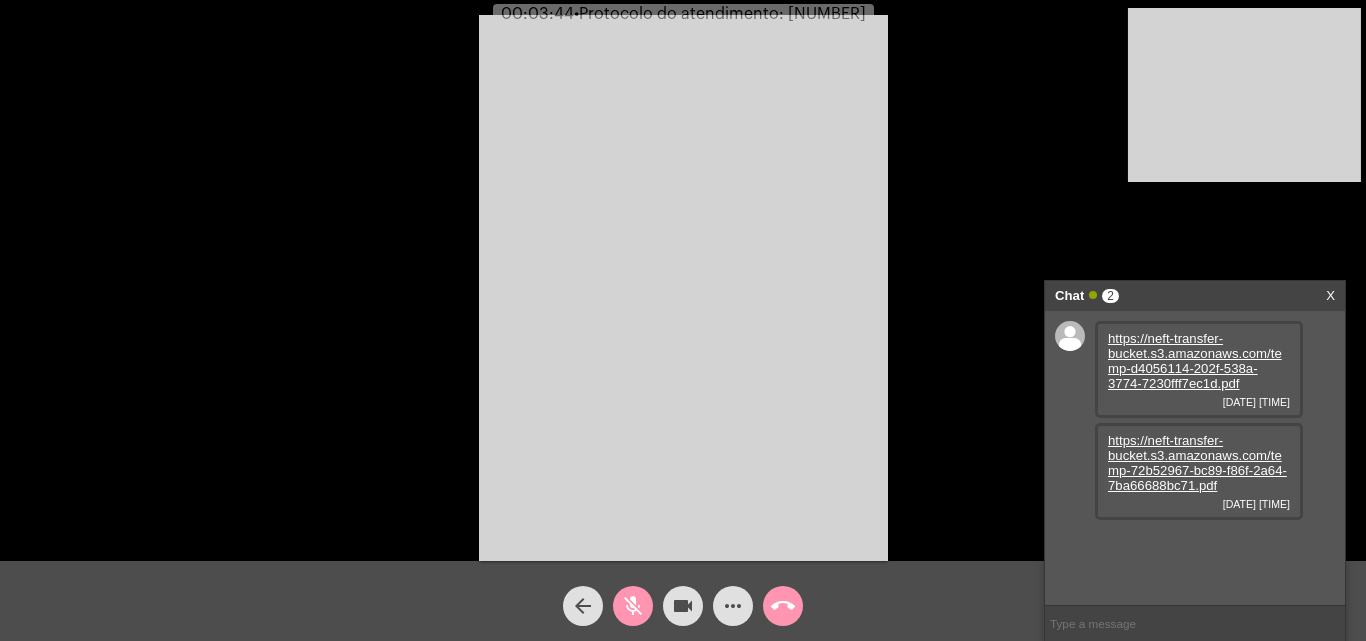 click on "videocam" 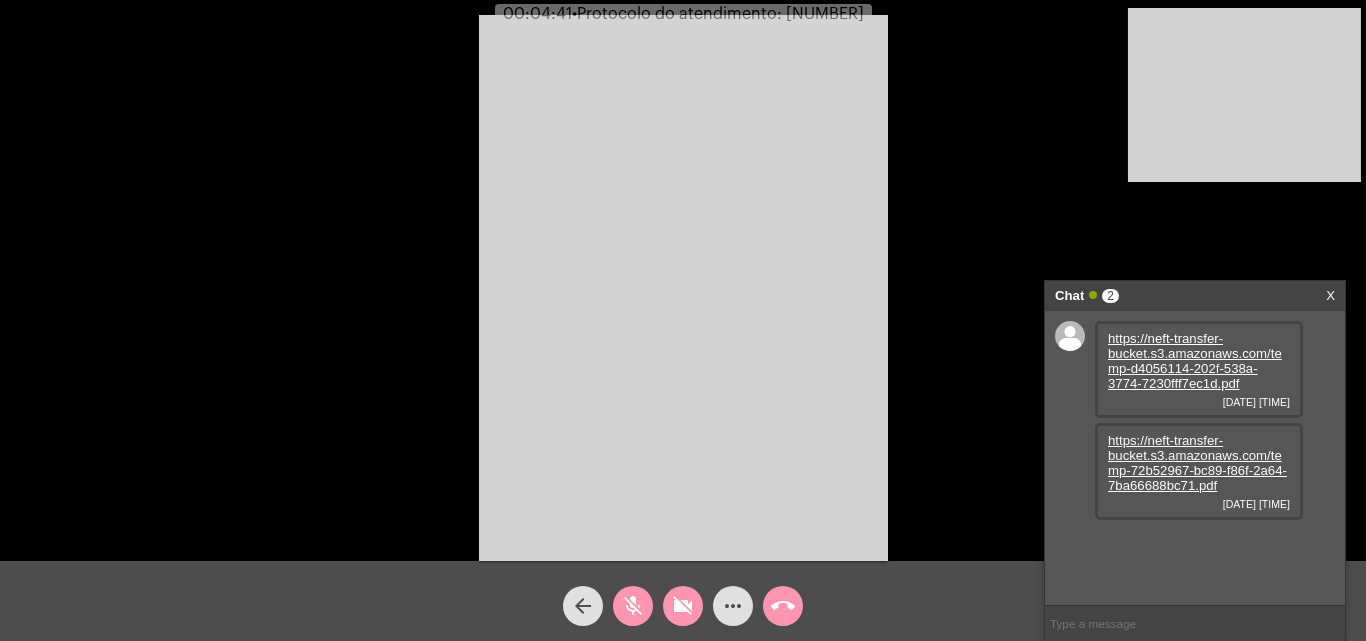click on "videocam_off" 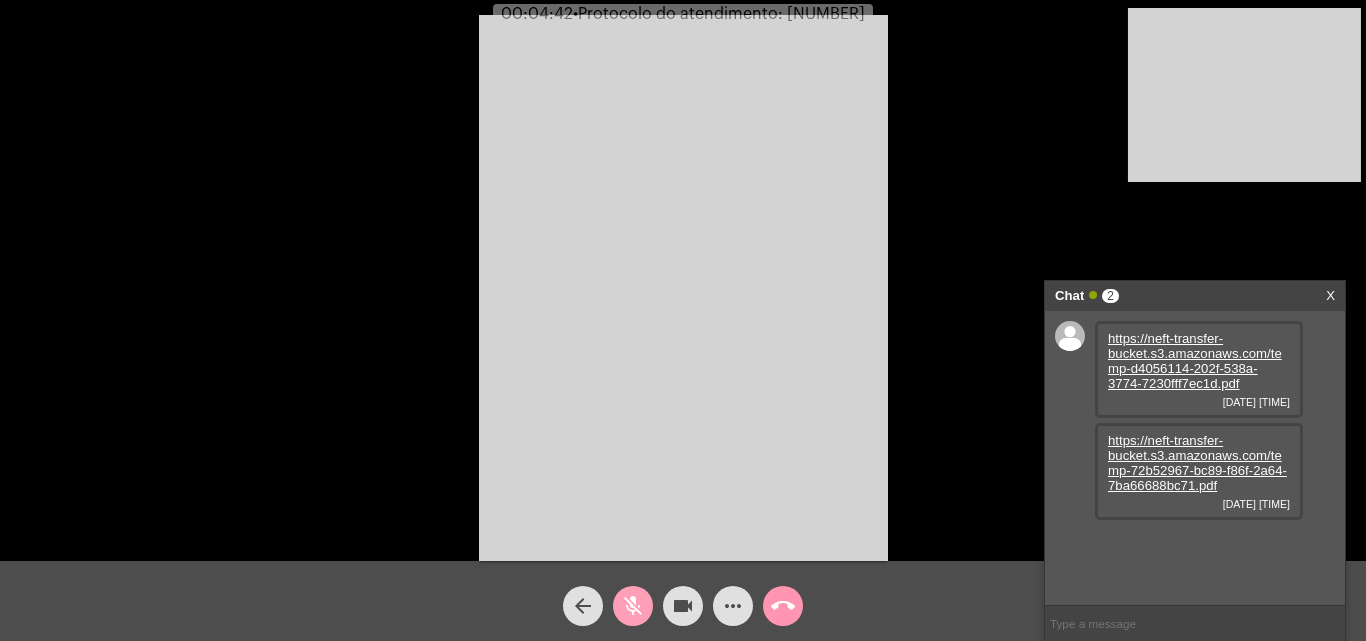click on "mic_off" 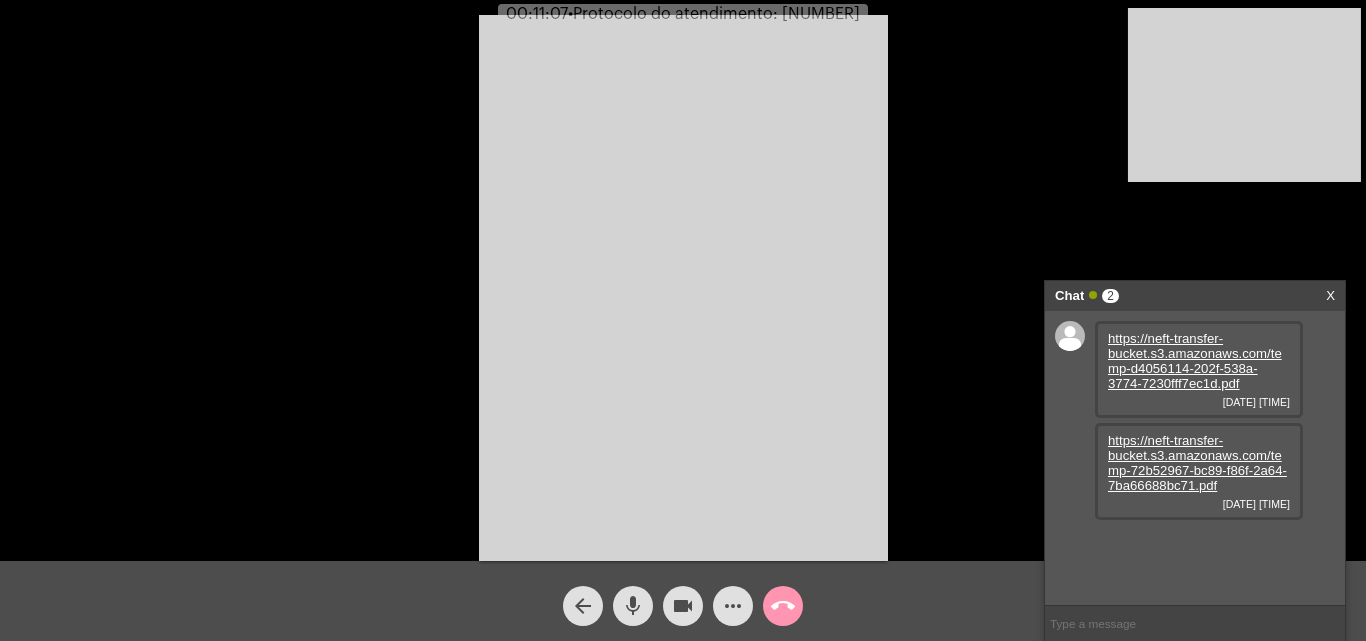 click on "more_horiz" 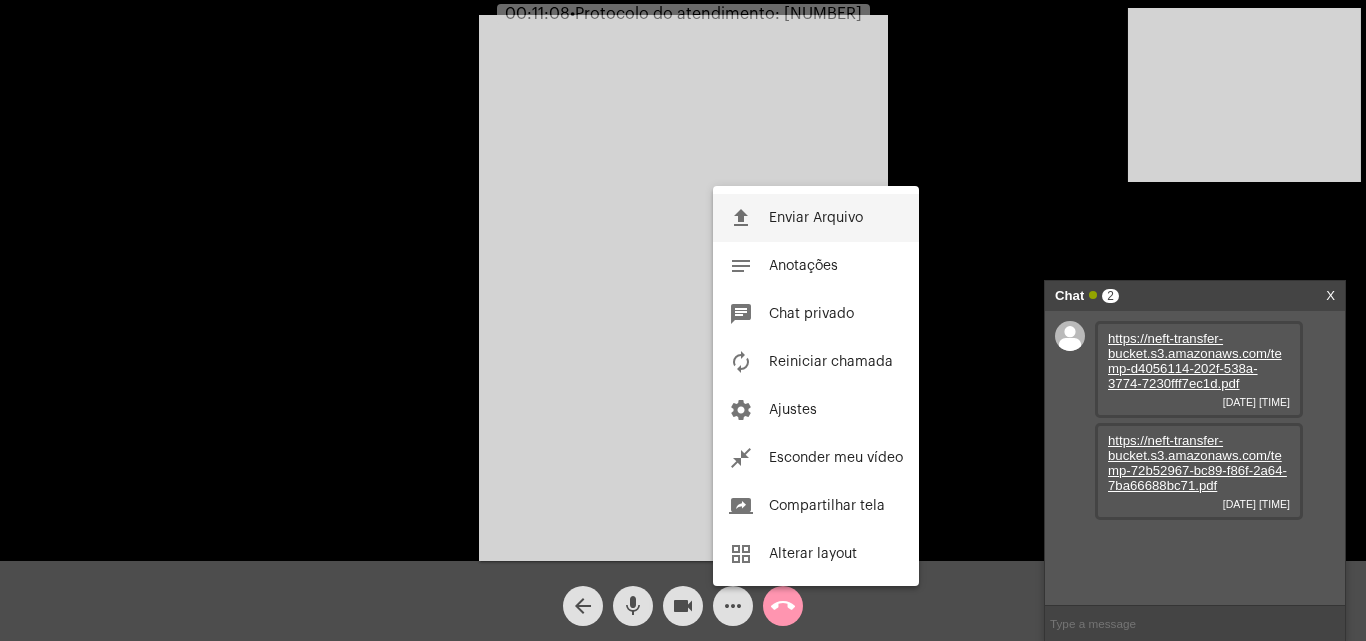 click on "Enviar Arquivo" at bounding box center [816, 218] 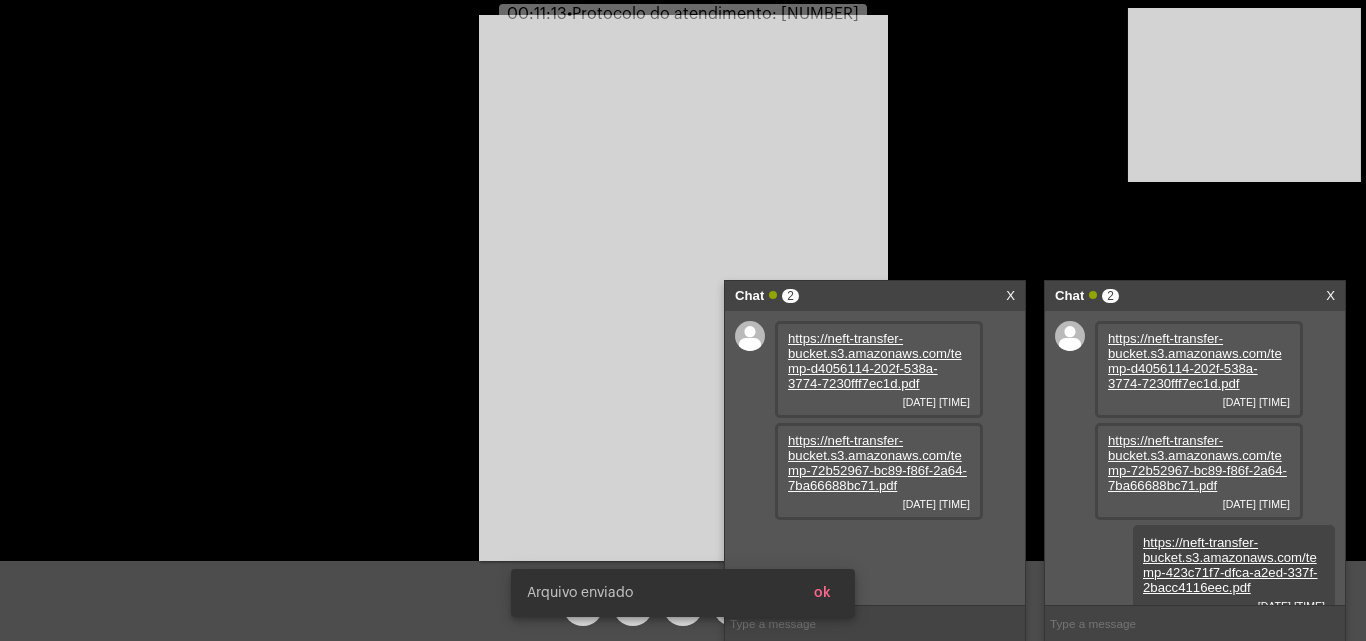 scroll, scrollTop: 17, scrollLeft: 0, axis: vertical 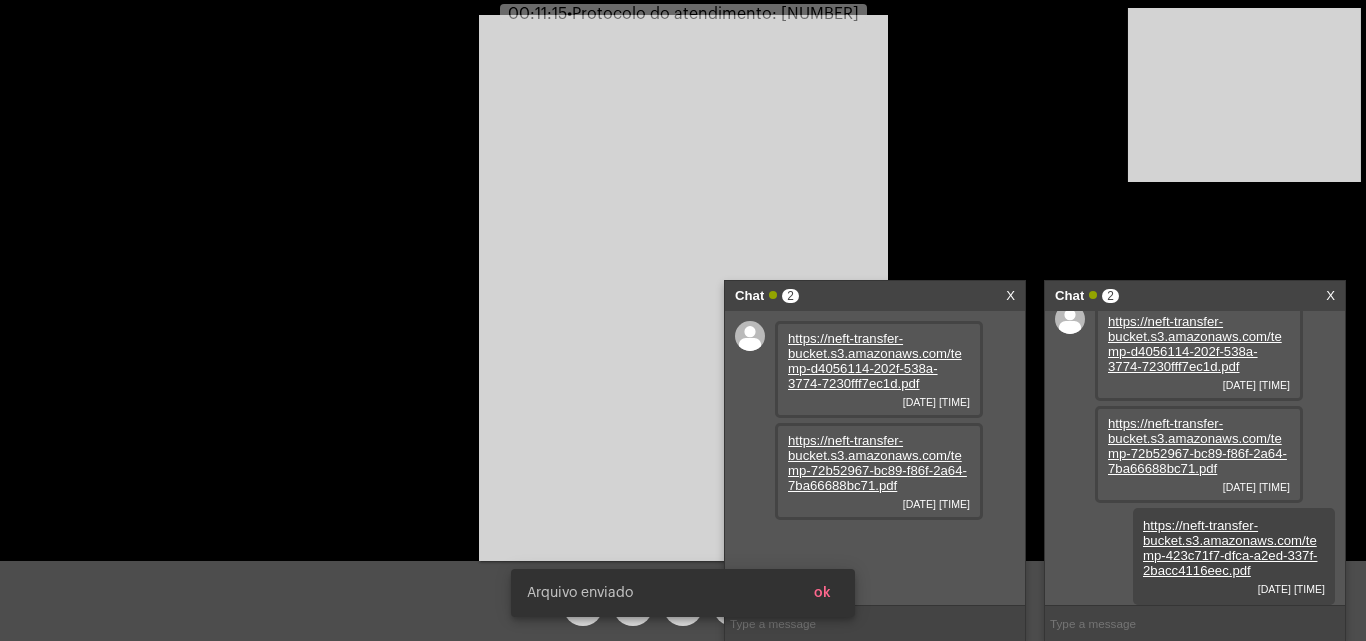 click on "X" at bounding box center [1010, 296] 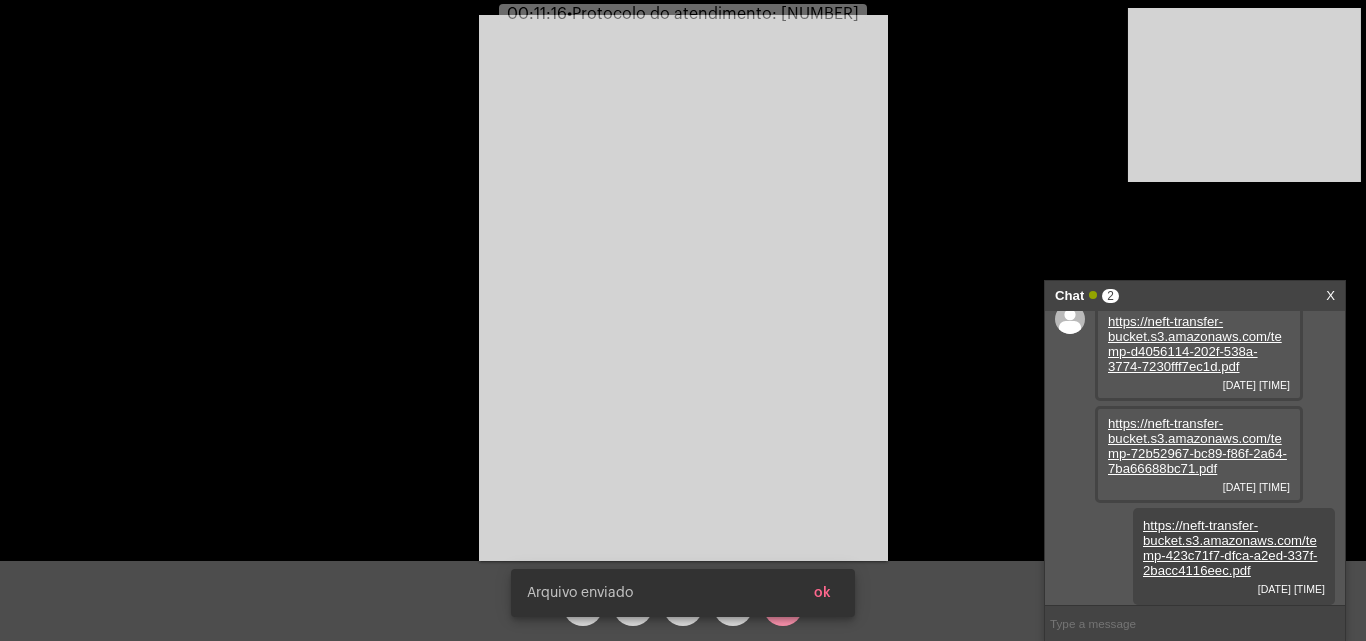 click on "•  Protocolo do atendimento: 20250804043367" 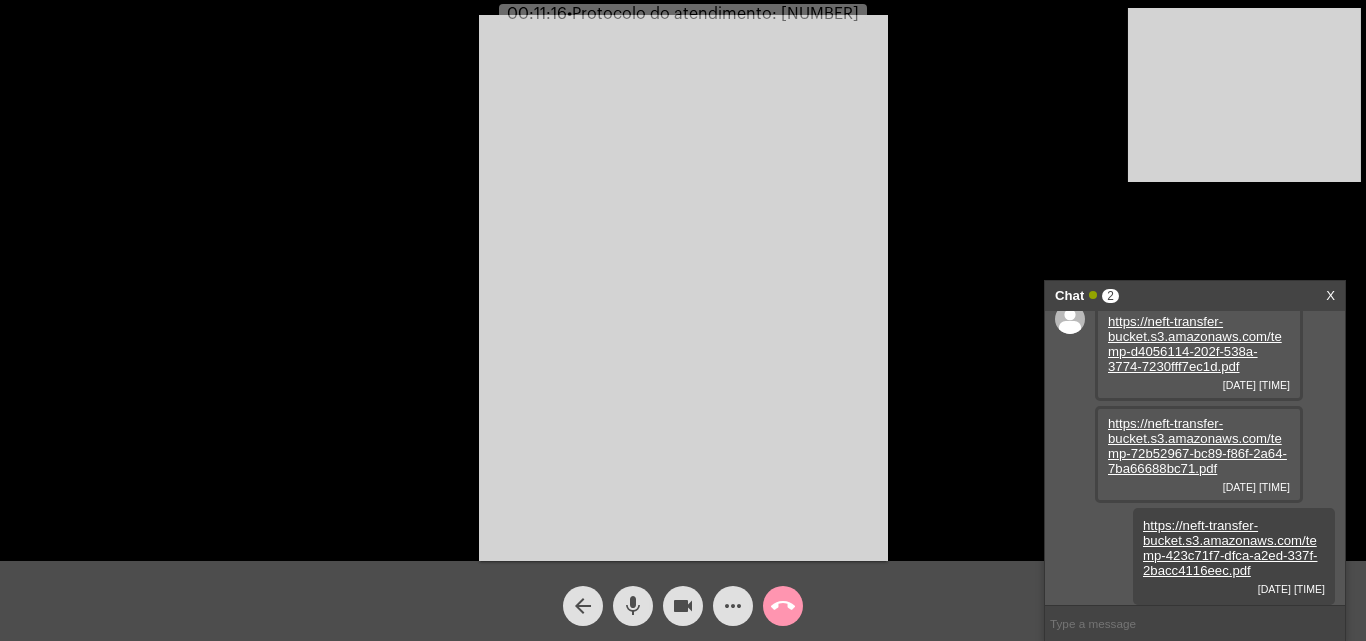 click on "•  Protocolo do atendimento: 20250804043367" 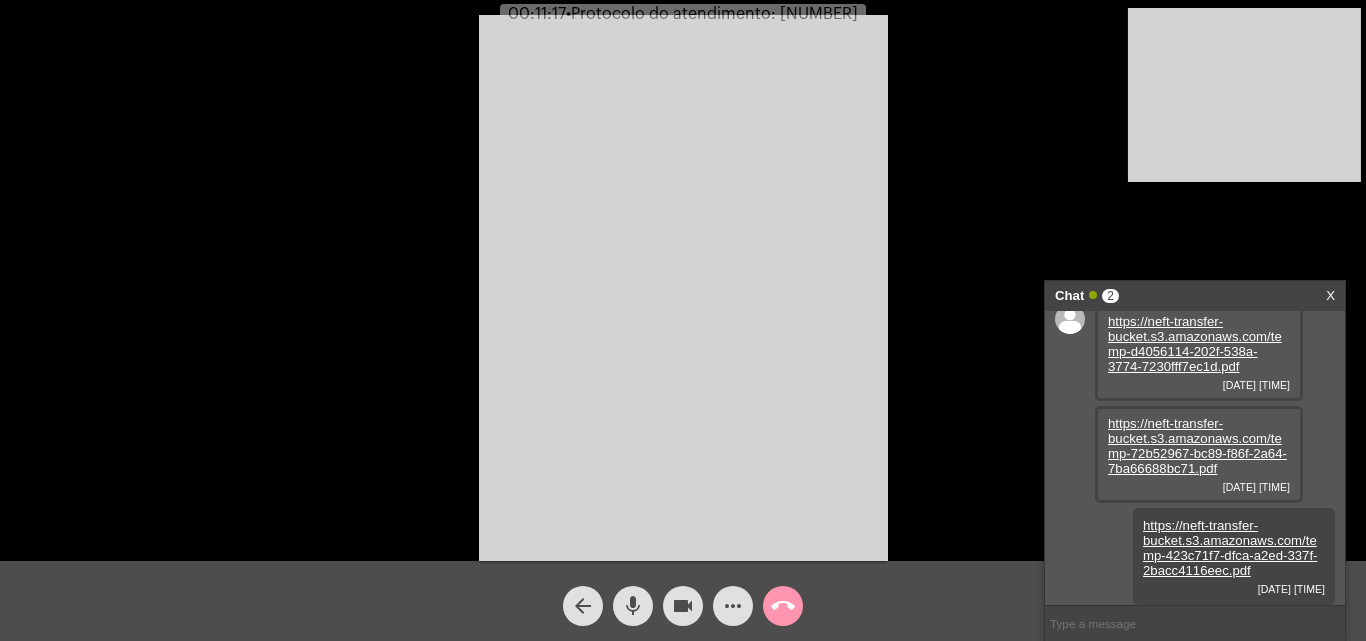 copy on "20250804043367" 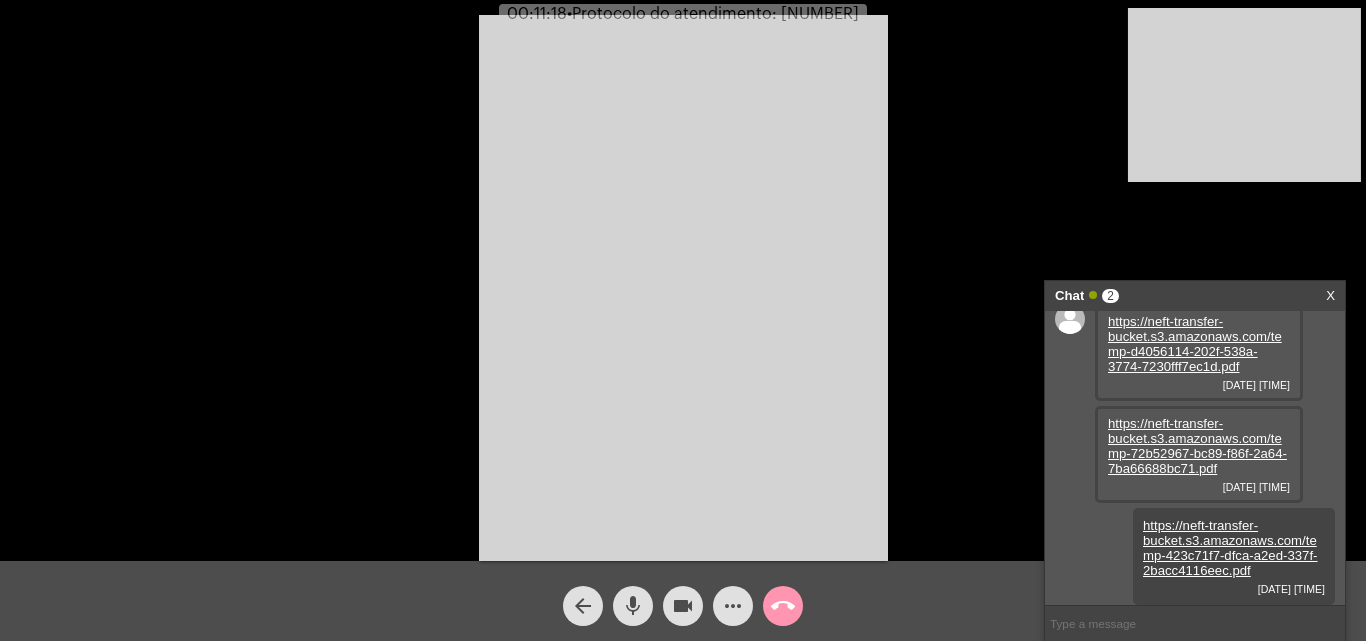 click at bounding box center [1195, 623] 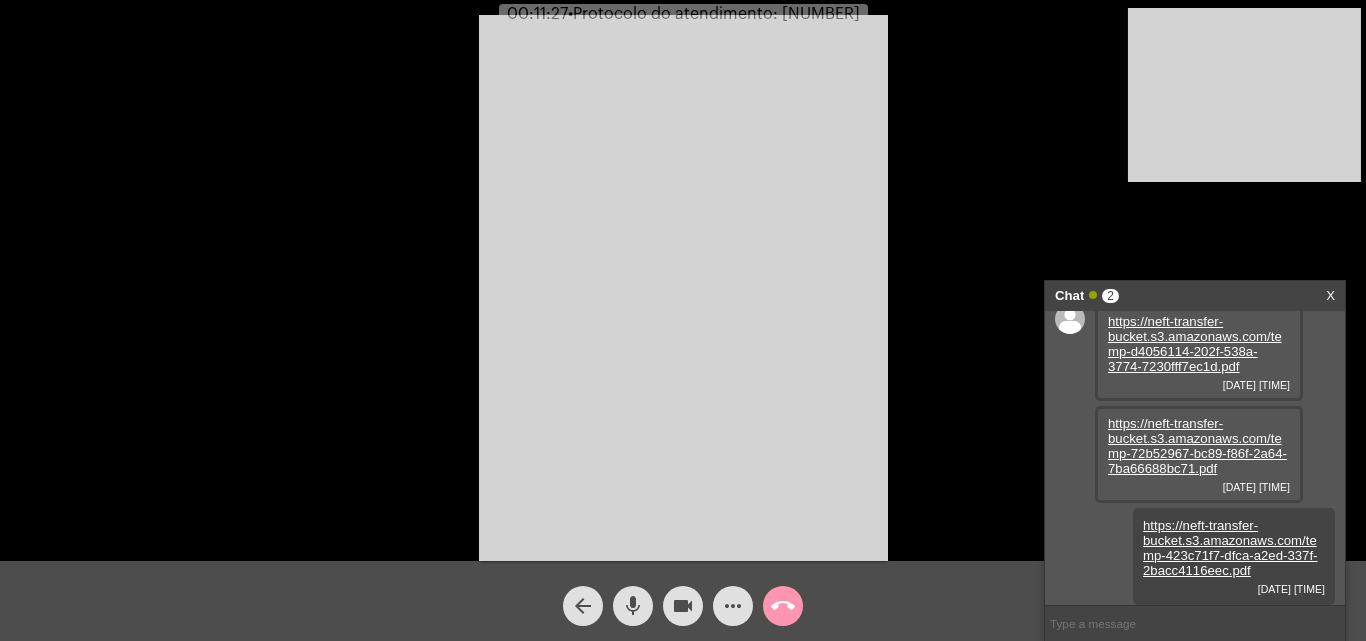 paste on "20250804043367" 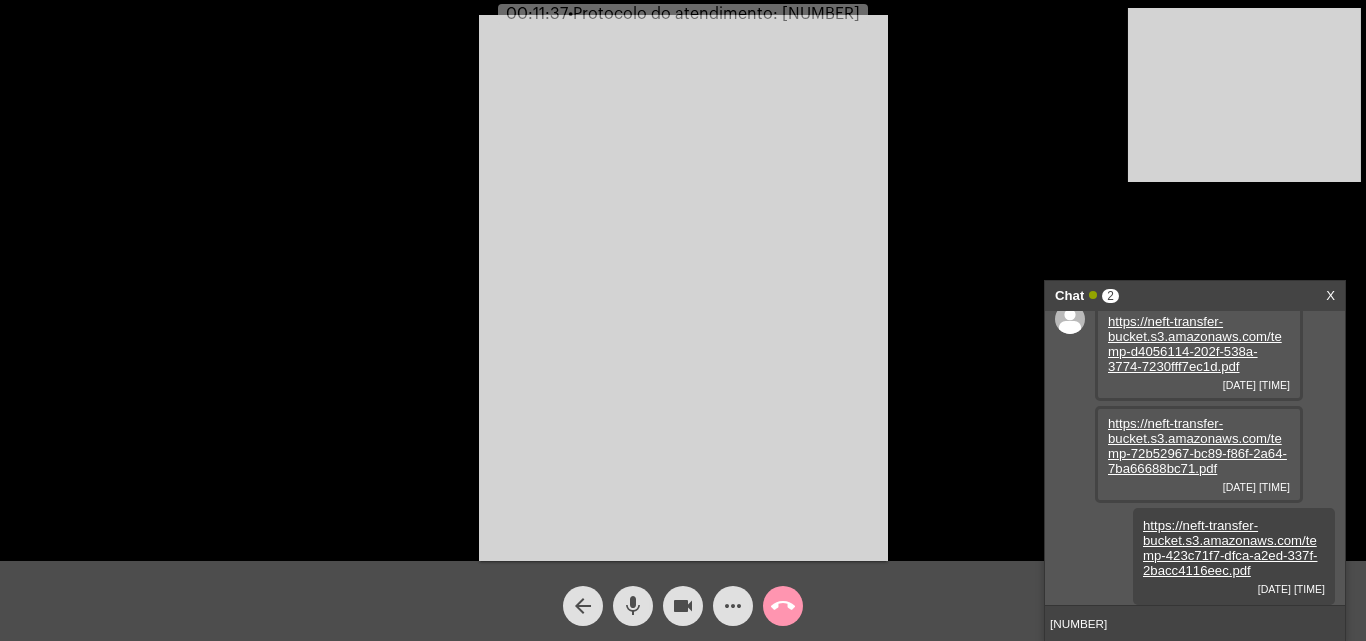 type 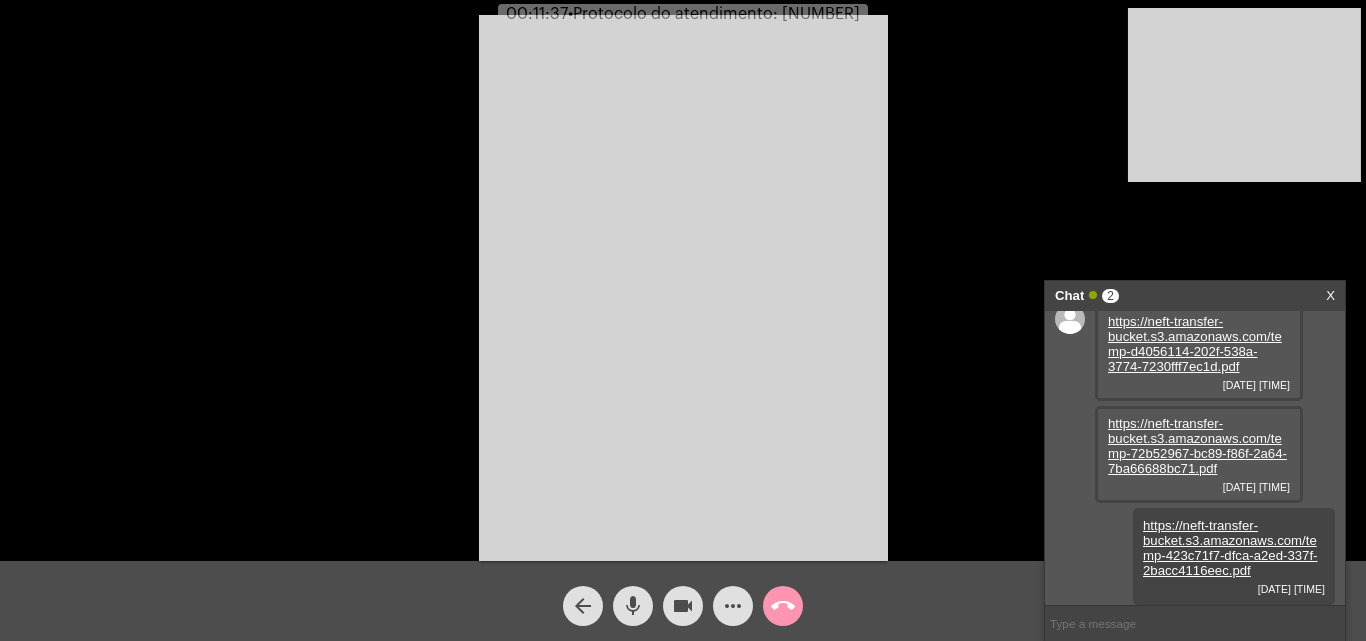 scroll, scrollTop: 74, scrollLeft: 0, axis: vertical 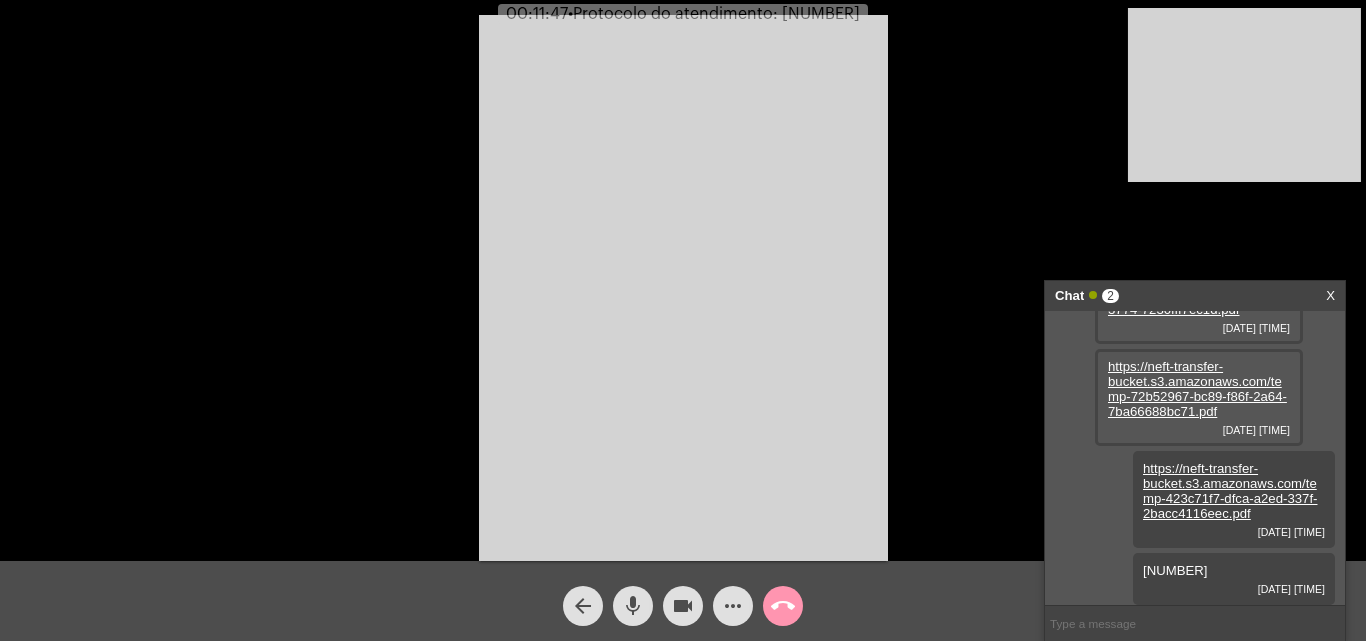 click on "call_end" 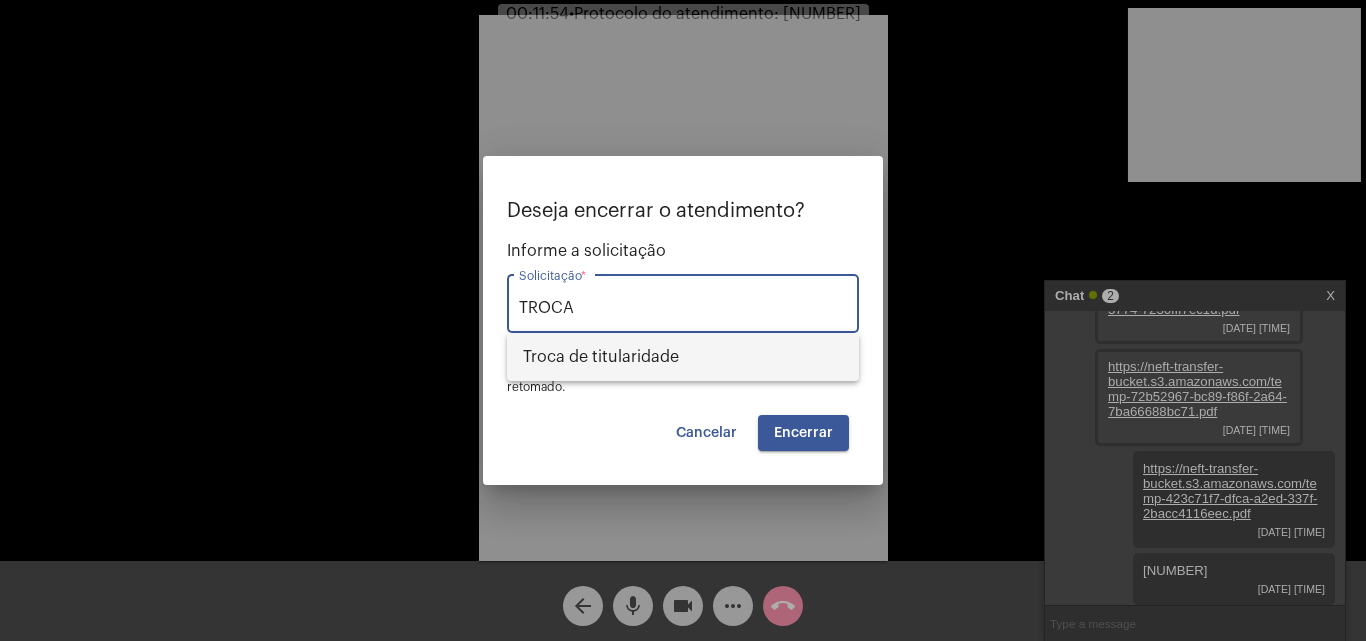 click on "Troca de titularidade" at bounding box center (683, 357) 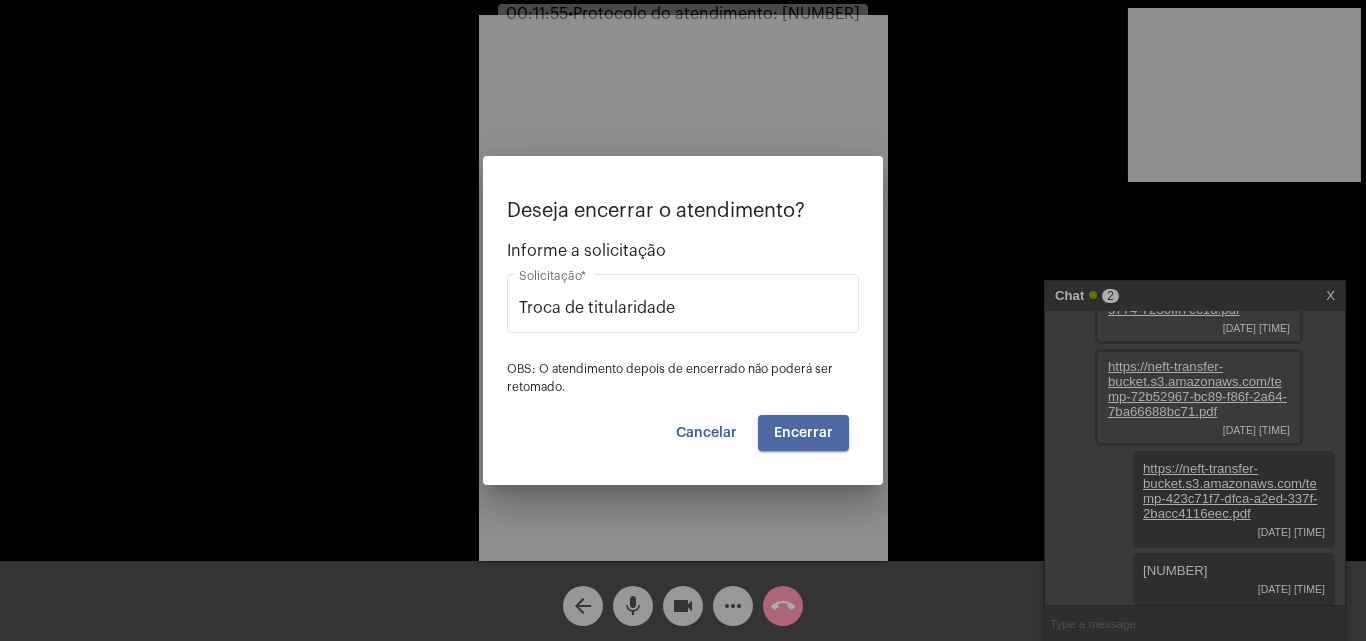 click on "Encerrar" at bounding box center [803, 433] 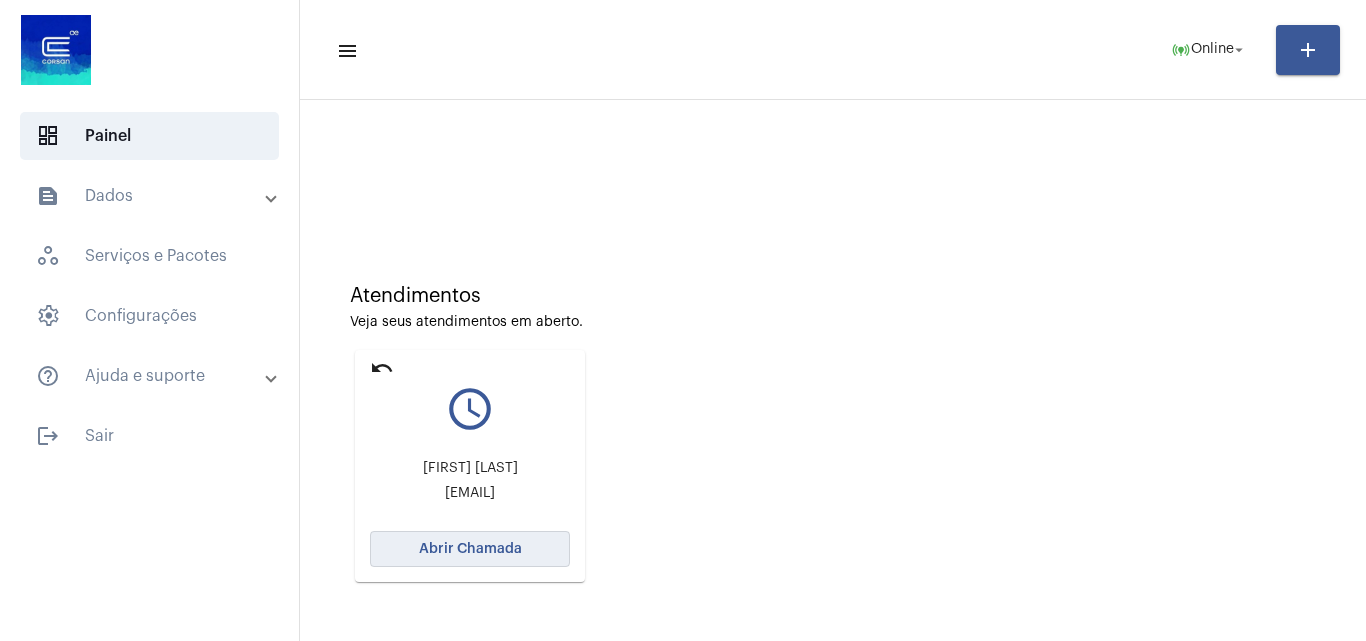 click on "Abrir Chamada" 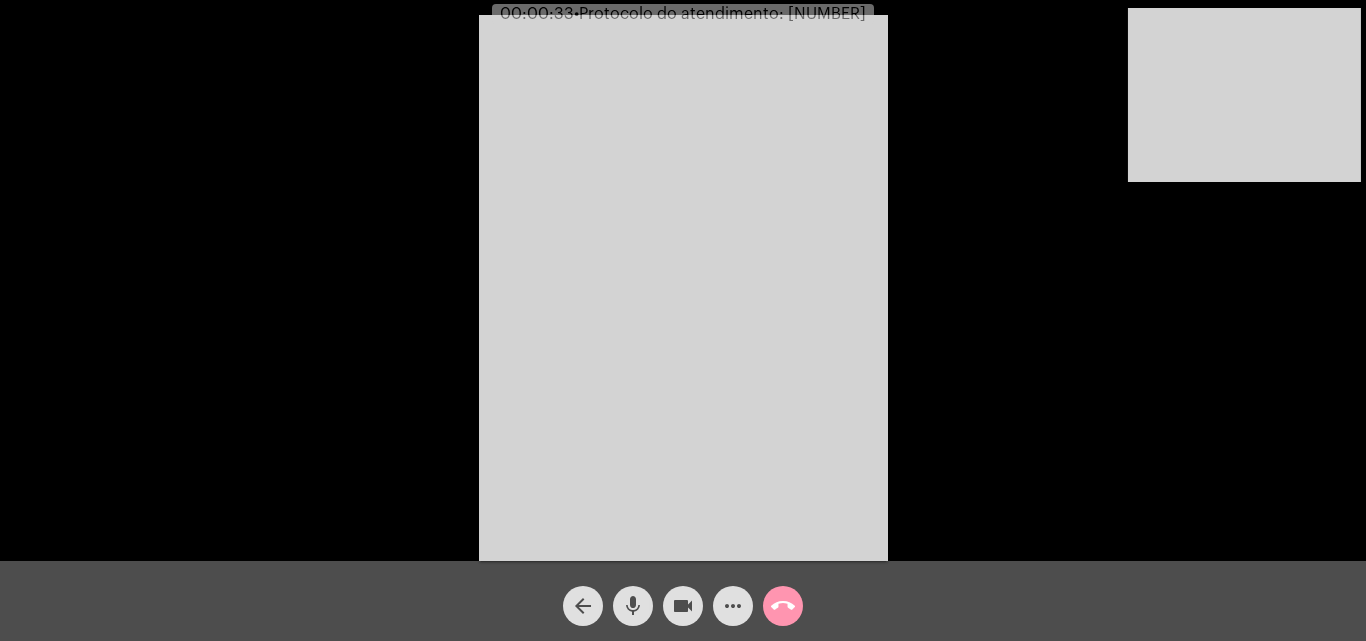 click at bounding box center [1244, 95] 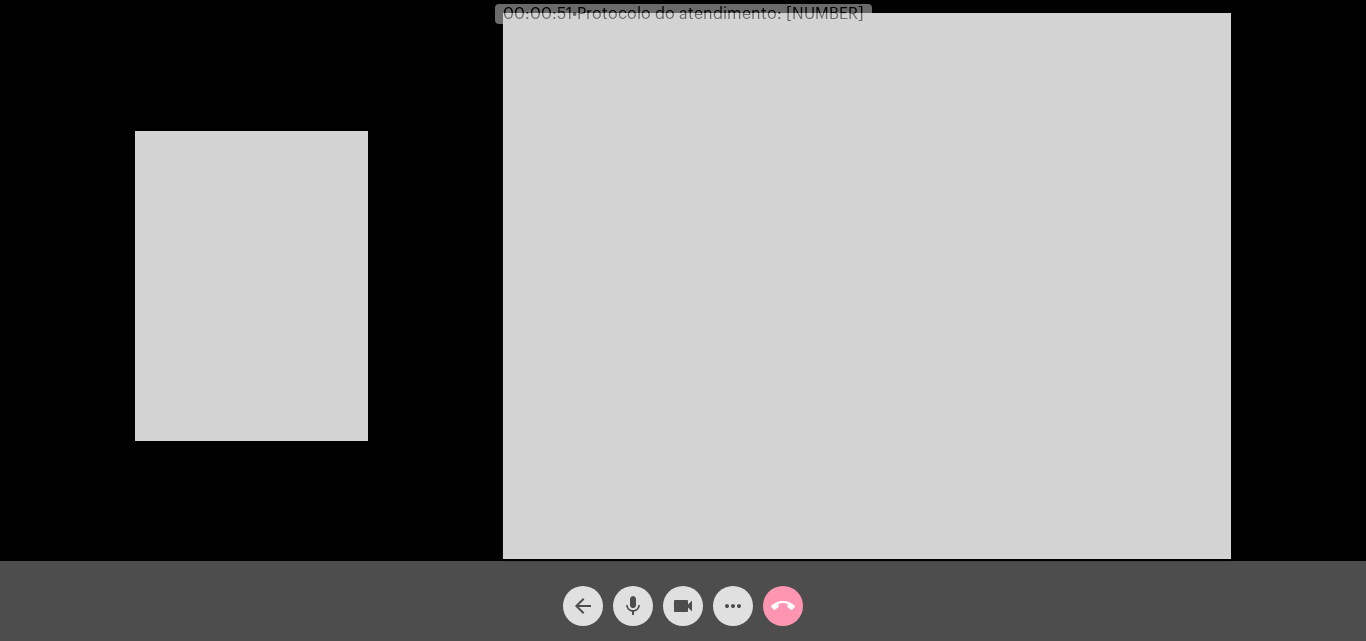 click at bounding box center (251, 286) 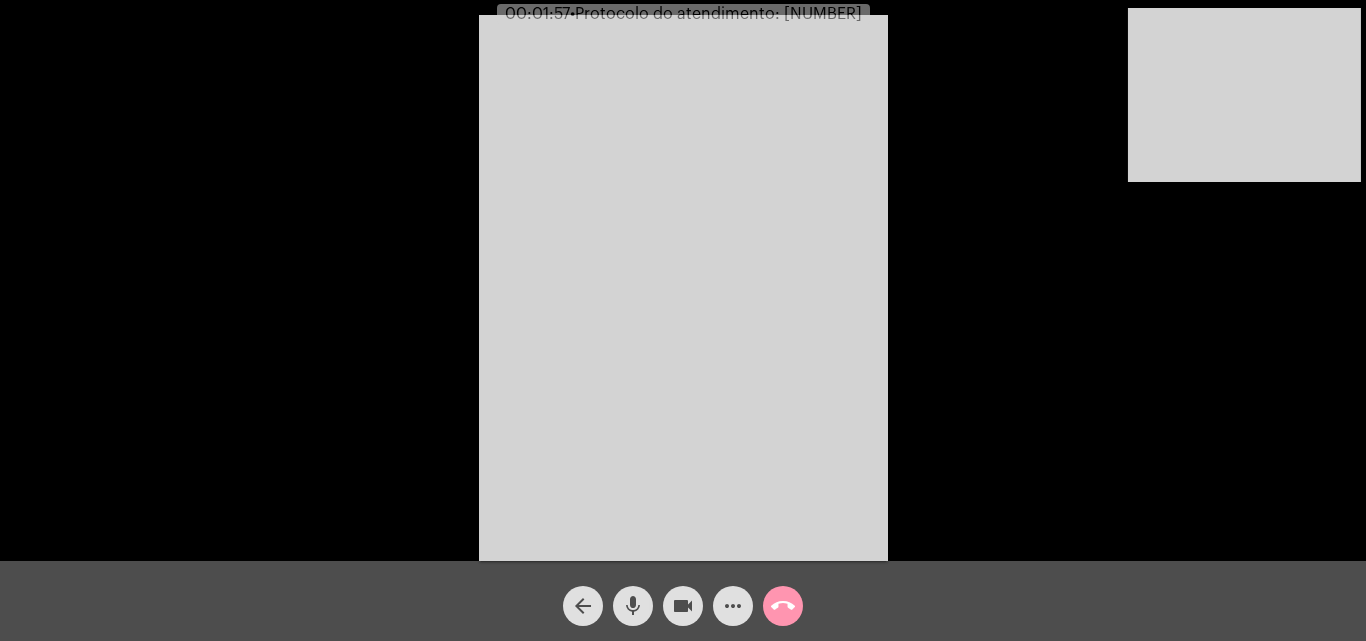 click on "mic" 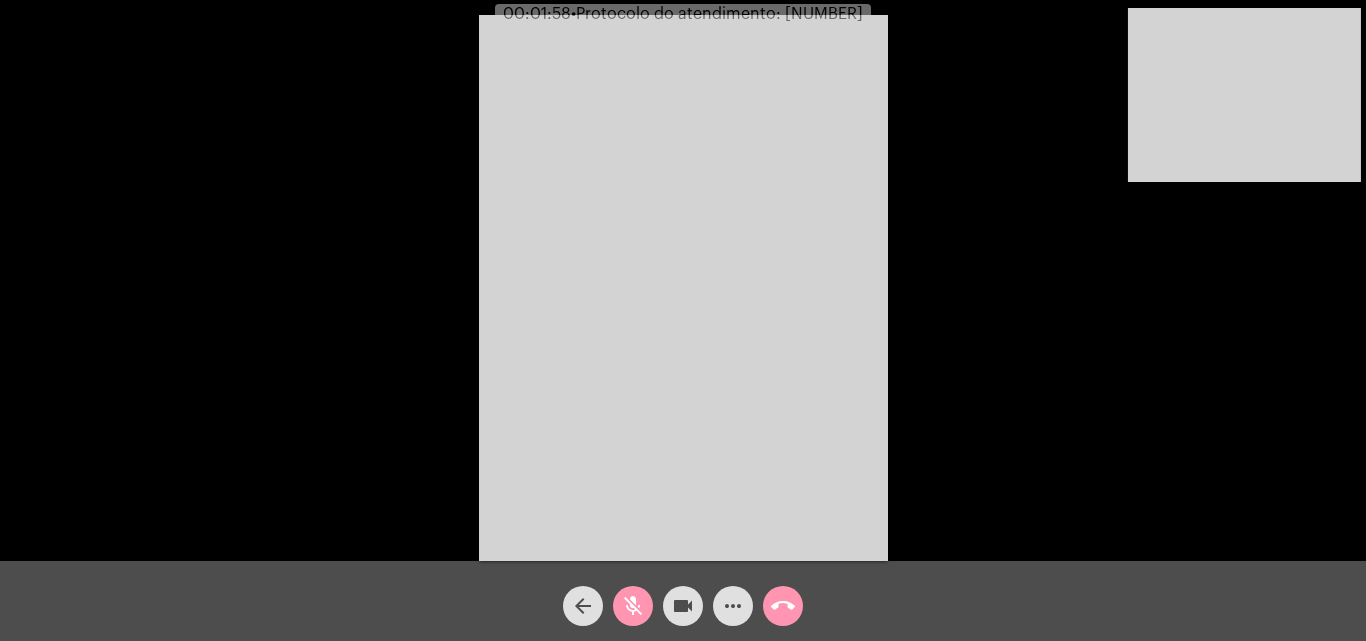 click on "mic_off" 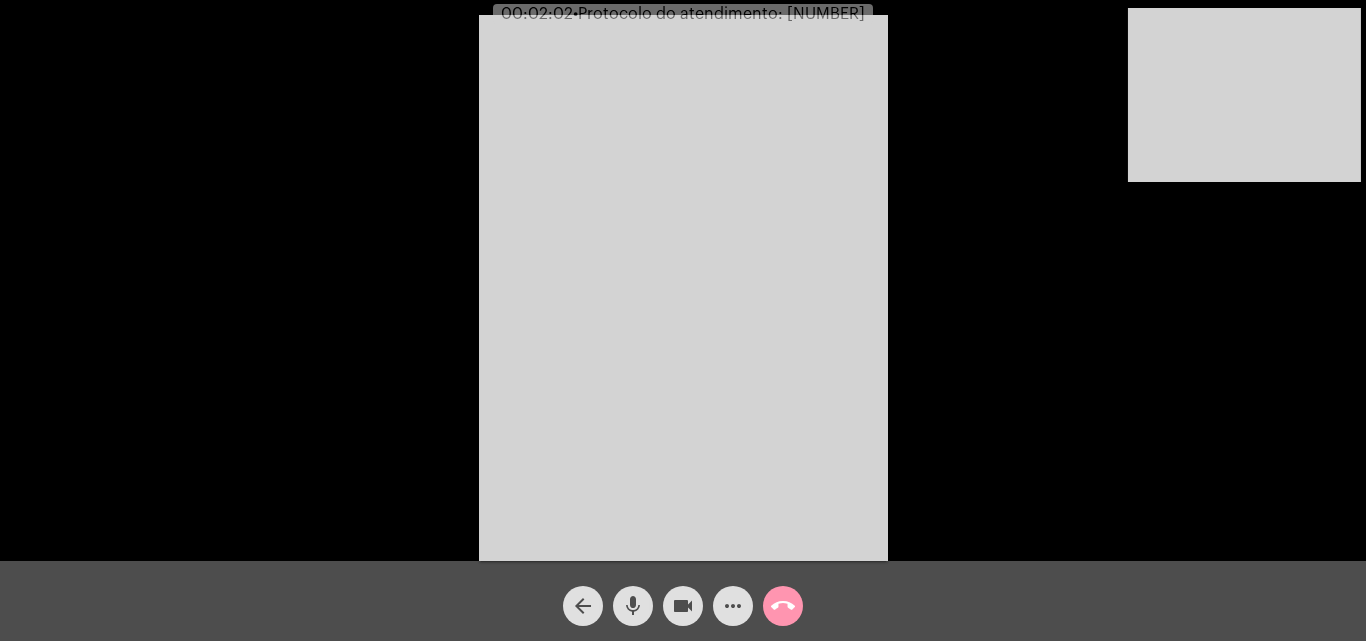 click on "mic" 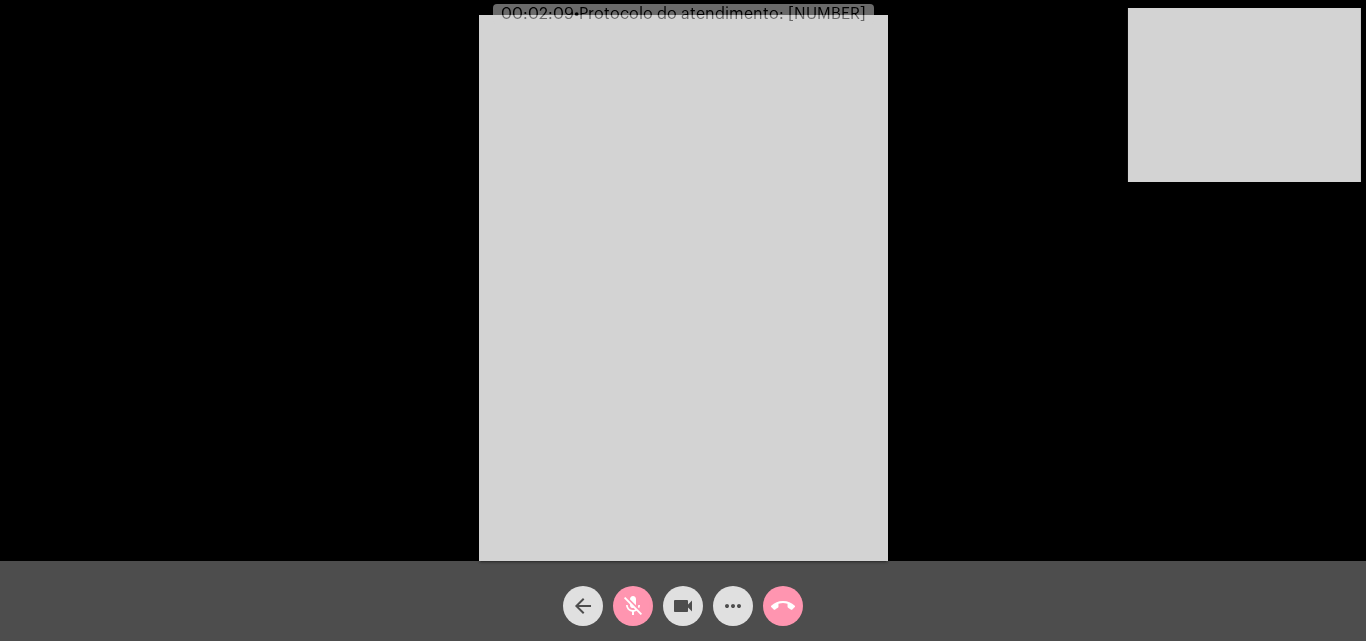 click on "mic_off" 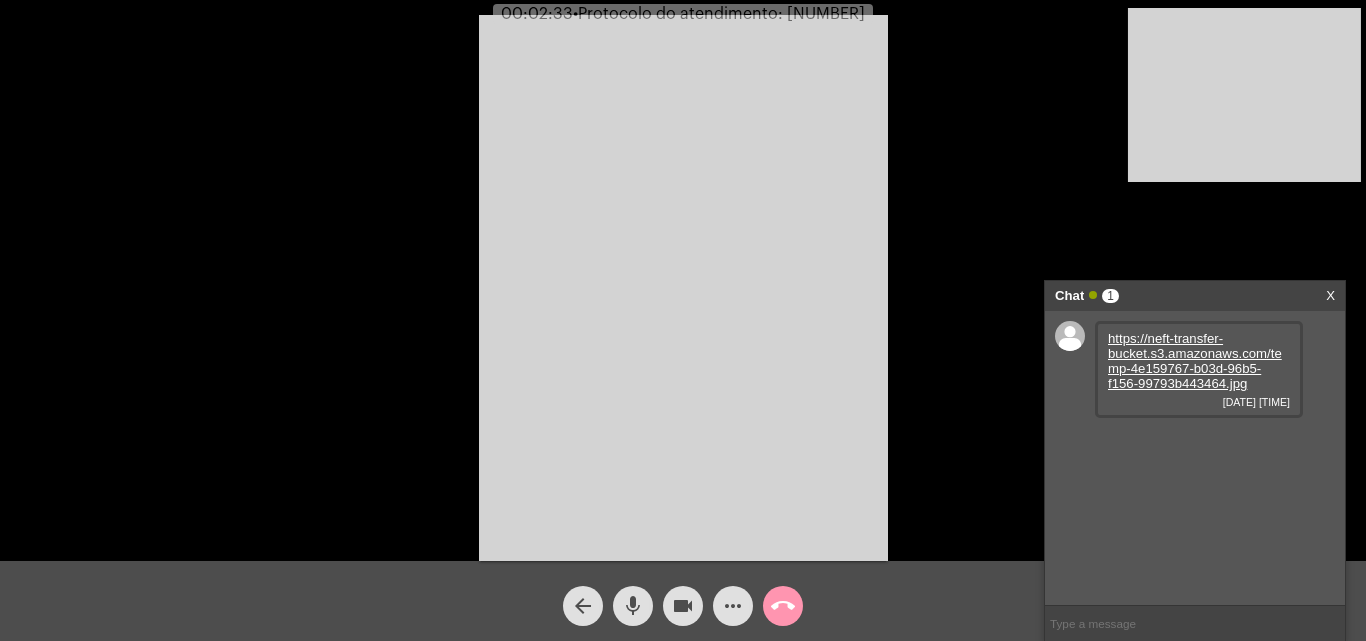 click on "https://neft-transfer-bucket.s3.amazonaws.com/temp-4e159767-b03d-96b5-f156-99793b443464.jpg" at bounding box center [1195, 361] 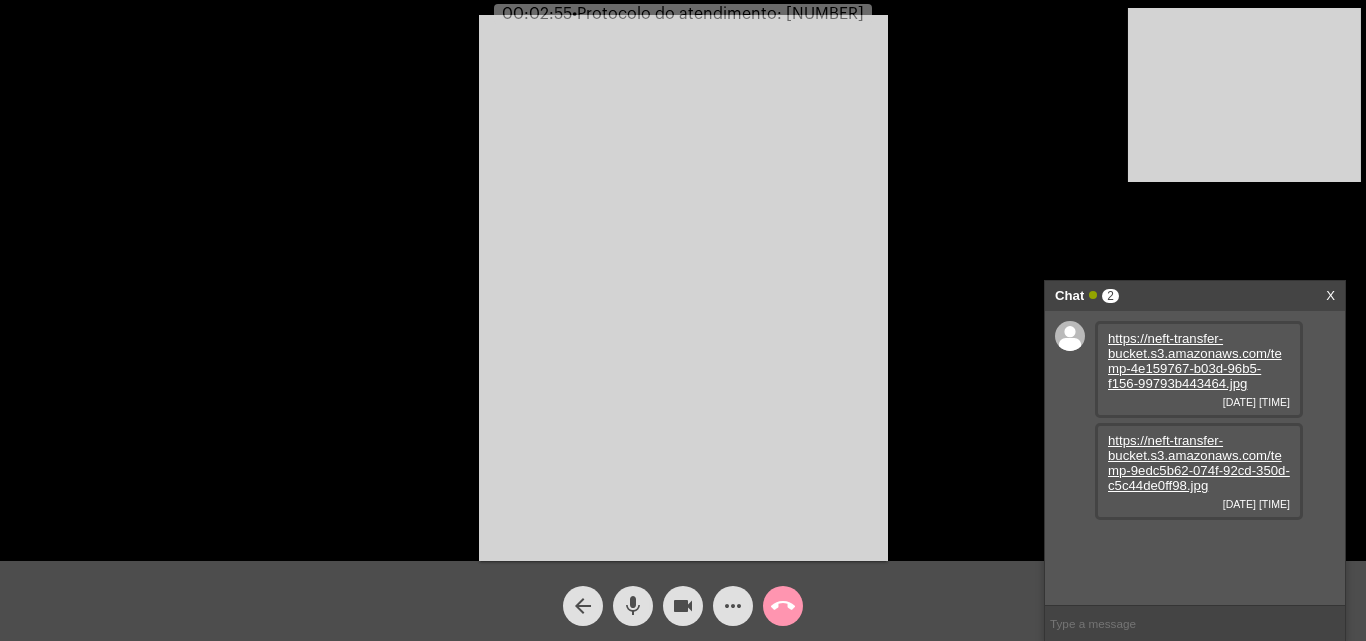 click on "https://neft-transfer-bucket.s3.amazonaws.com/temp-9edc5b62-074f-92cd-350d-c5c44de0ff98.jpg" at bounding box center [1199, 463] 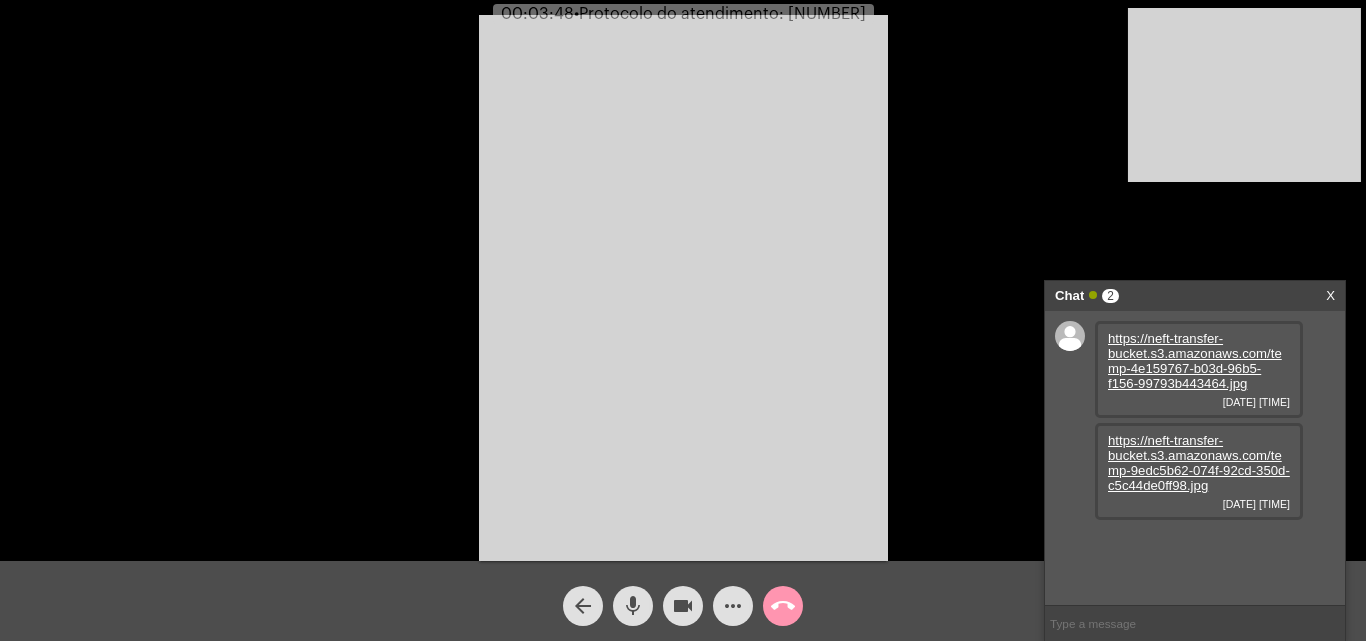 drag, startPoint x: 619, startPoint y: 596, endPoint x: 341, endPoint y: 126, distance: 546.06226 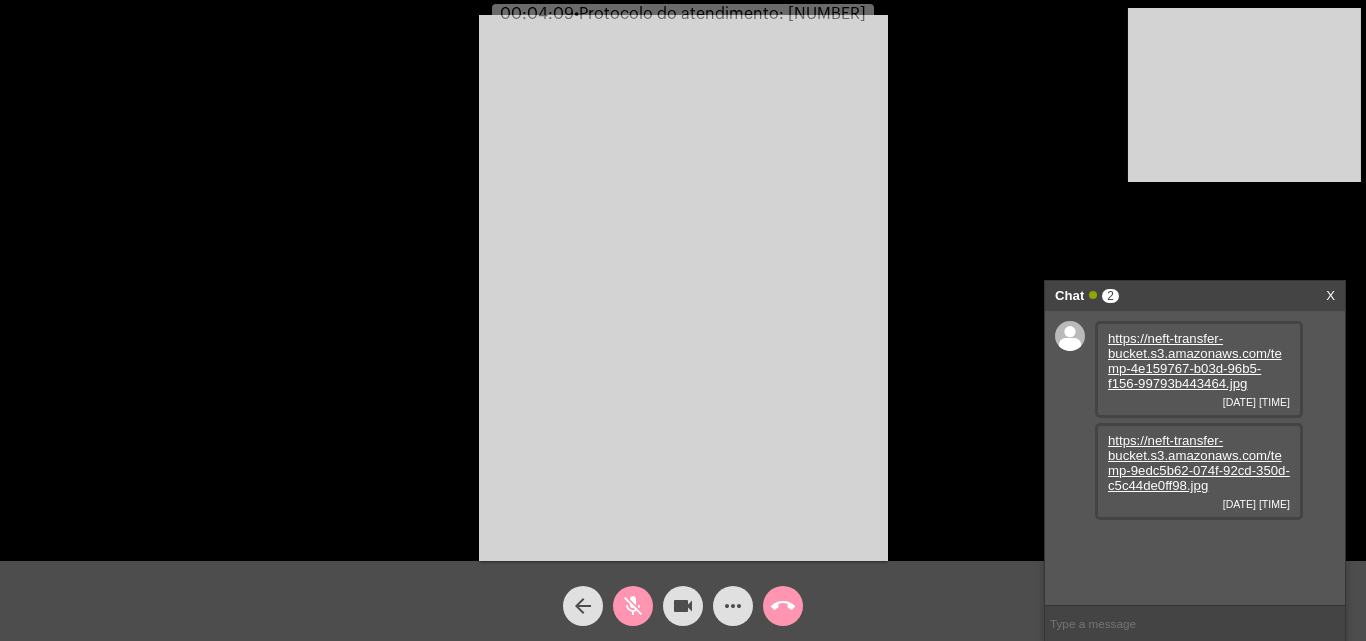 click on "mic_off" 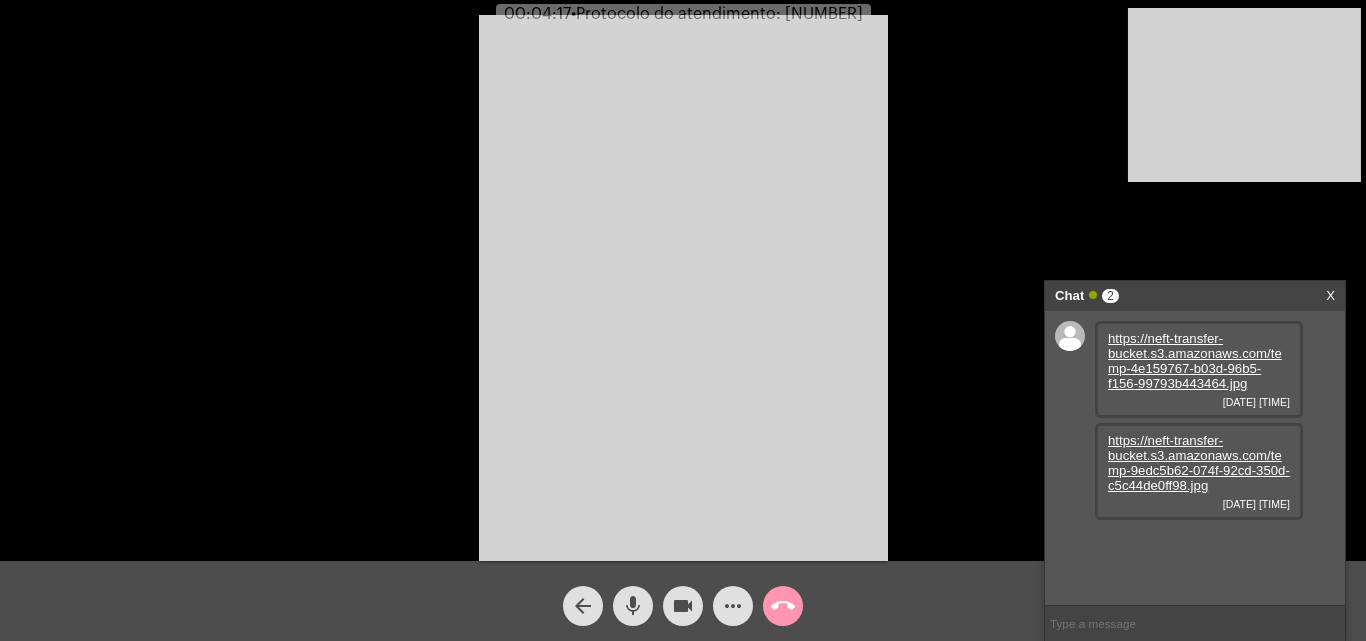 click on "mic" 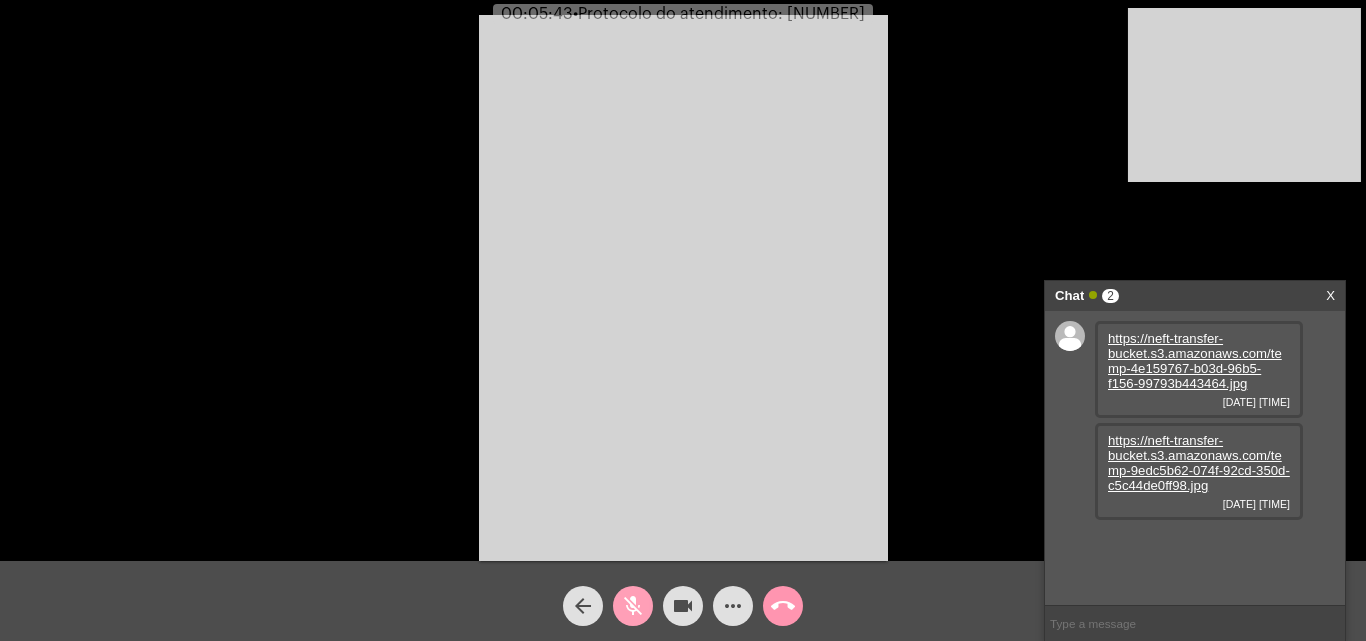 click on "mic_off" 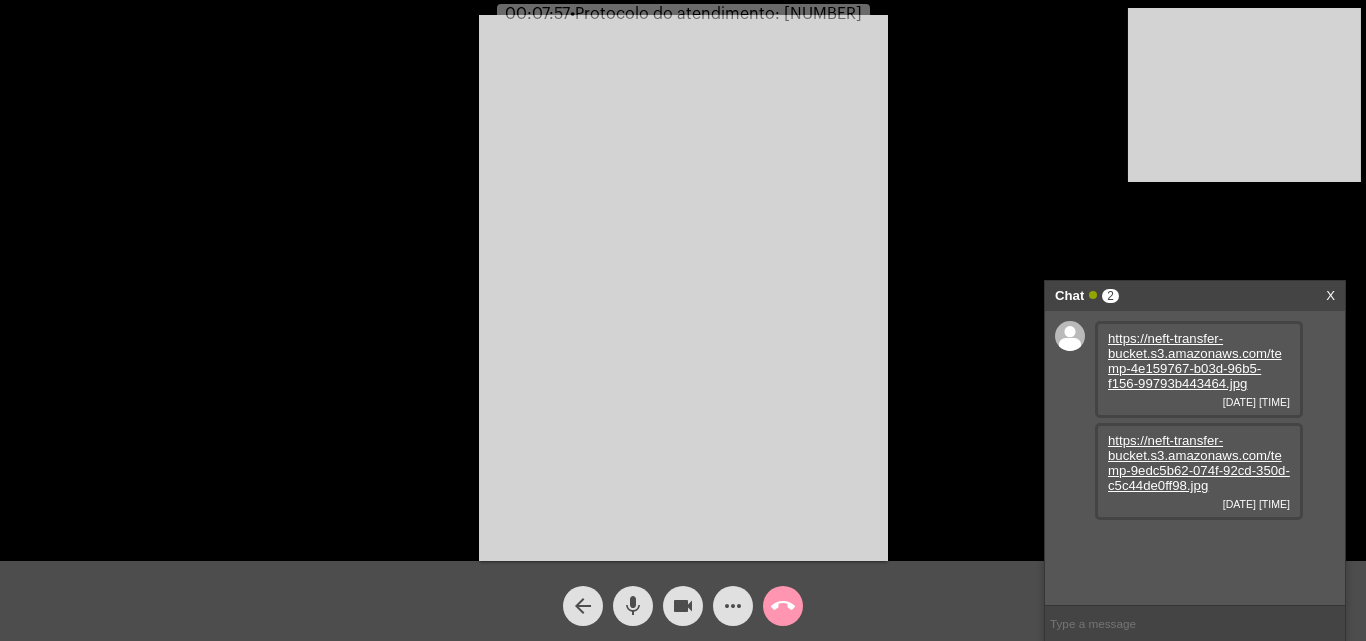 click on "mic" 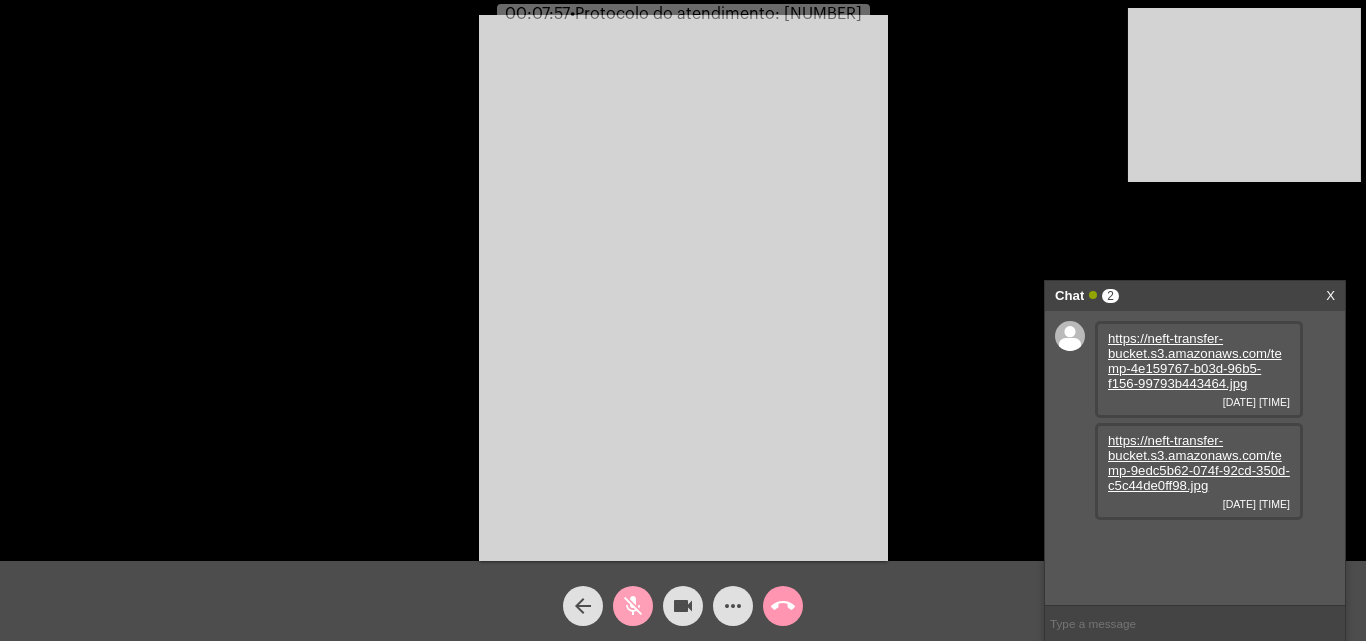 click on "videocam" 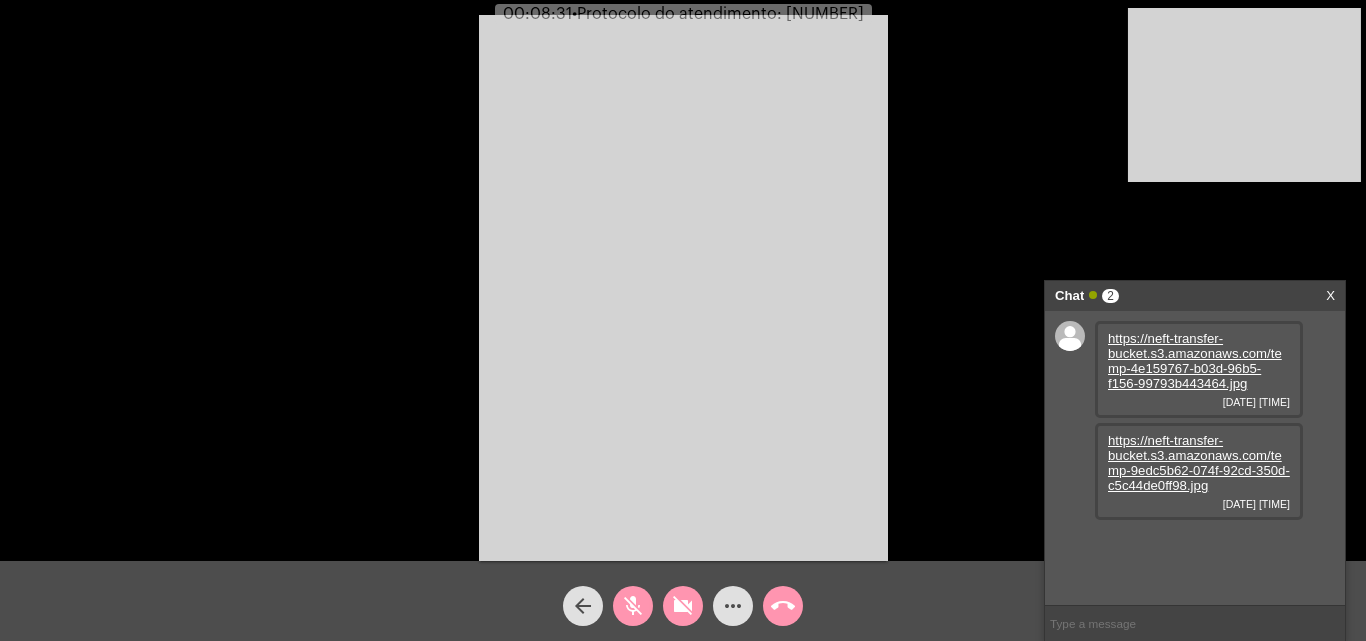 drag, startPoint x: 640, startPoint y: 600, endPoint x: 639, endPoint y: 587, distance: 13.038404 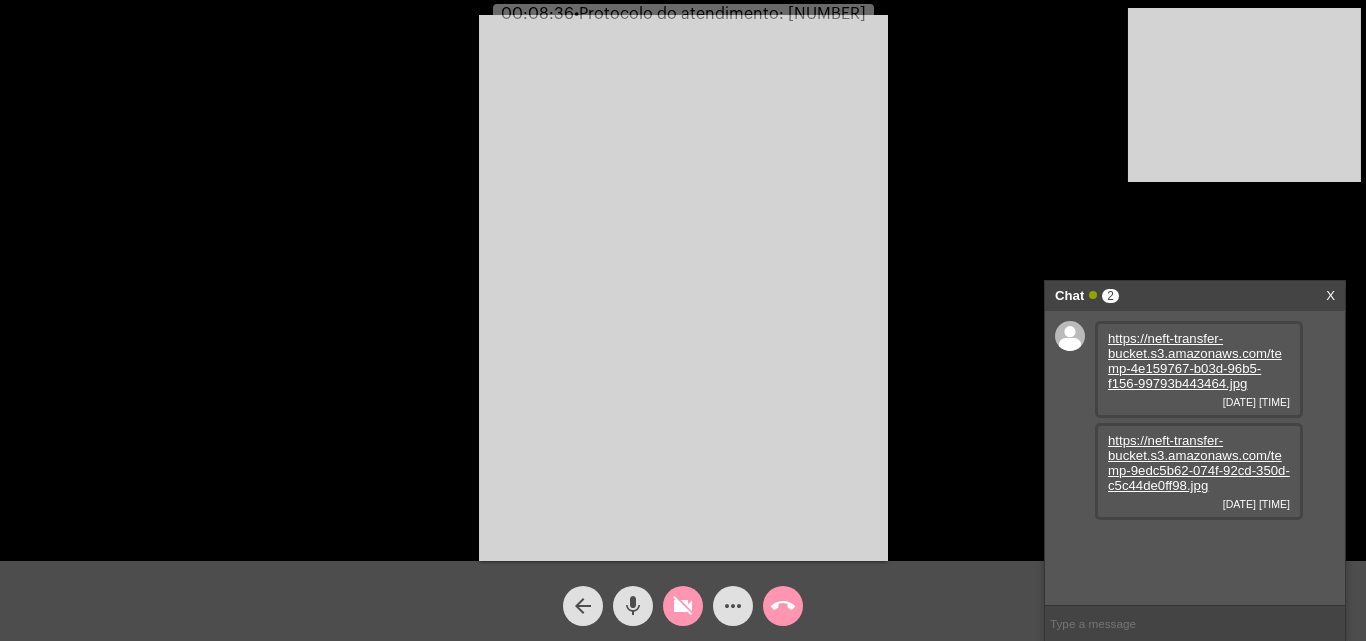 click on "mic" 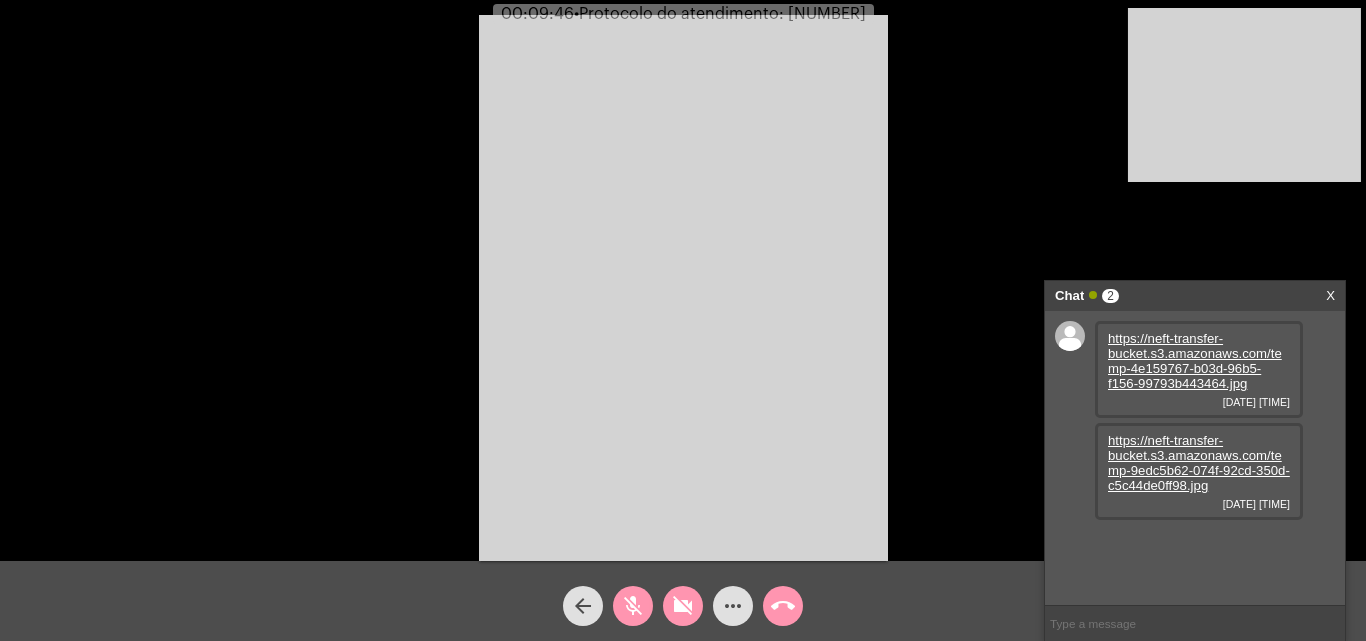 click on "mic_off" 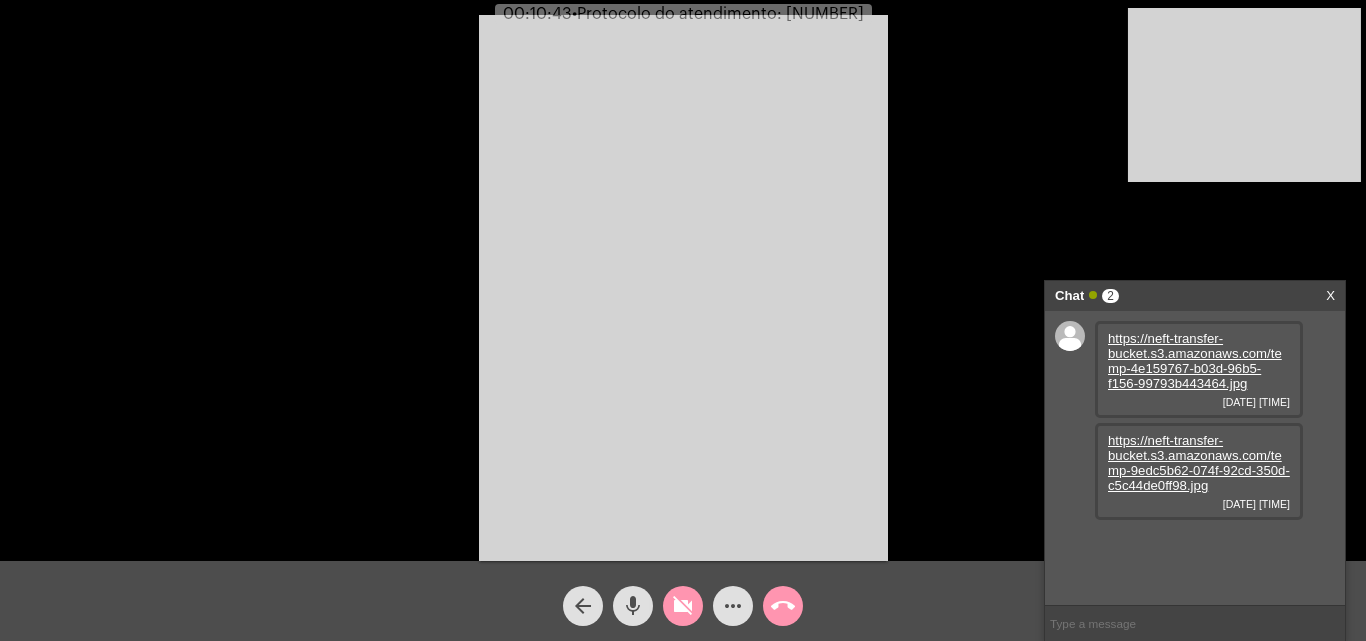 click on "mic" 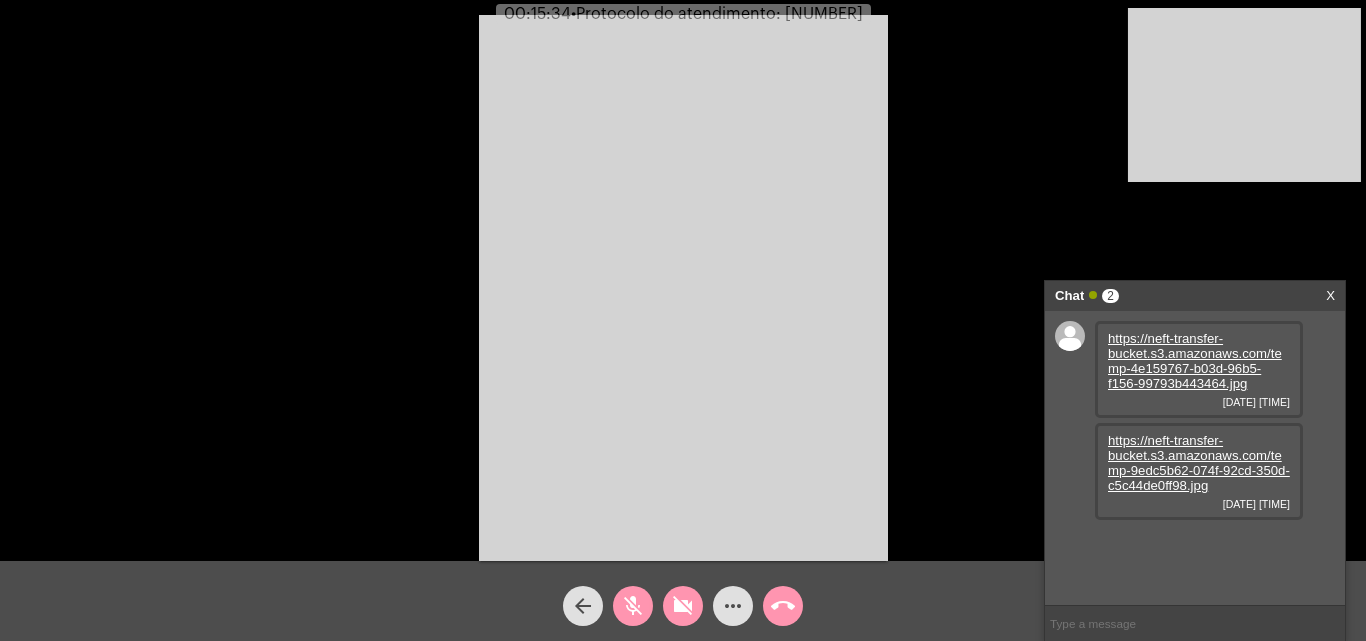 click on "mic_off" 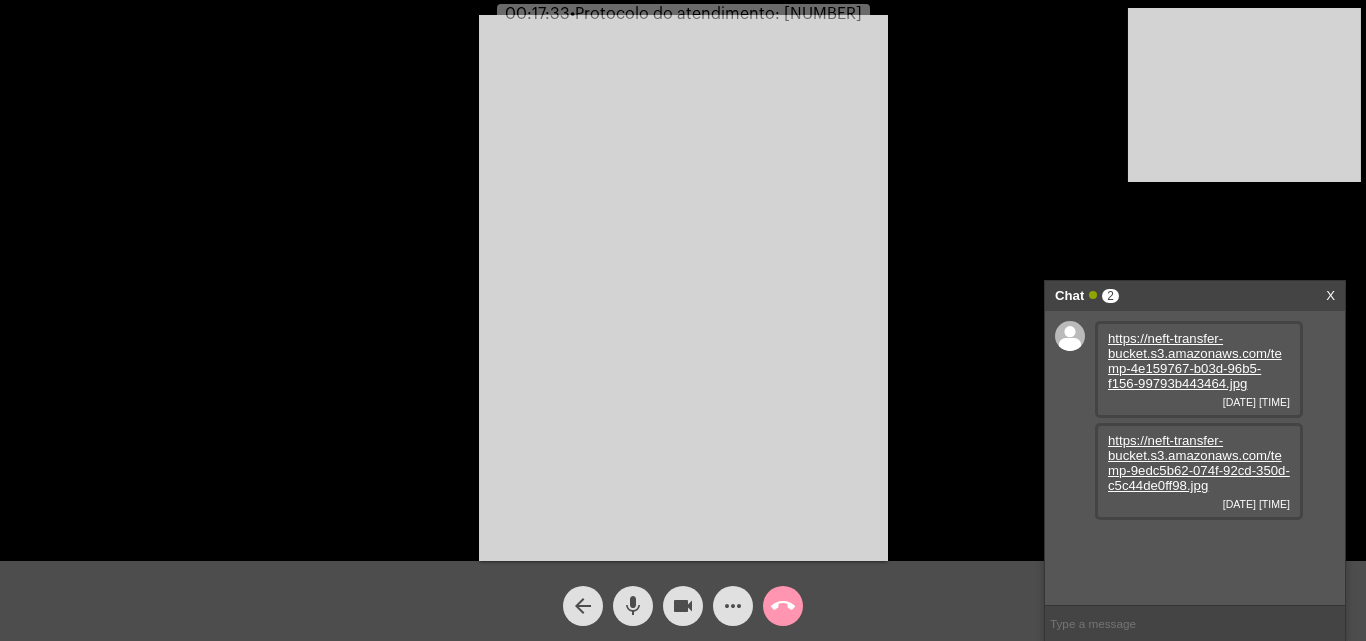 click on "mic" 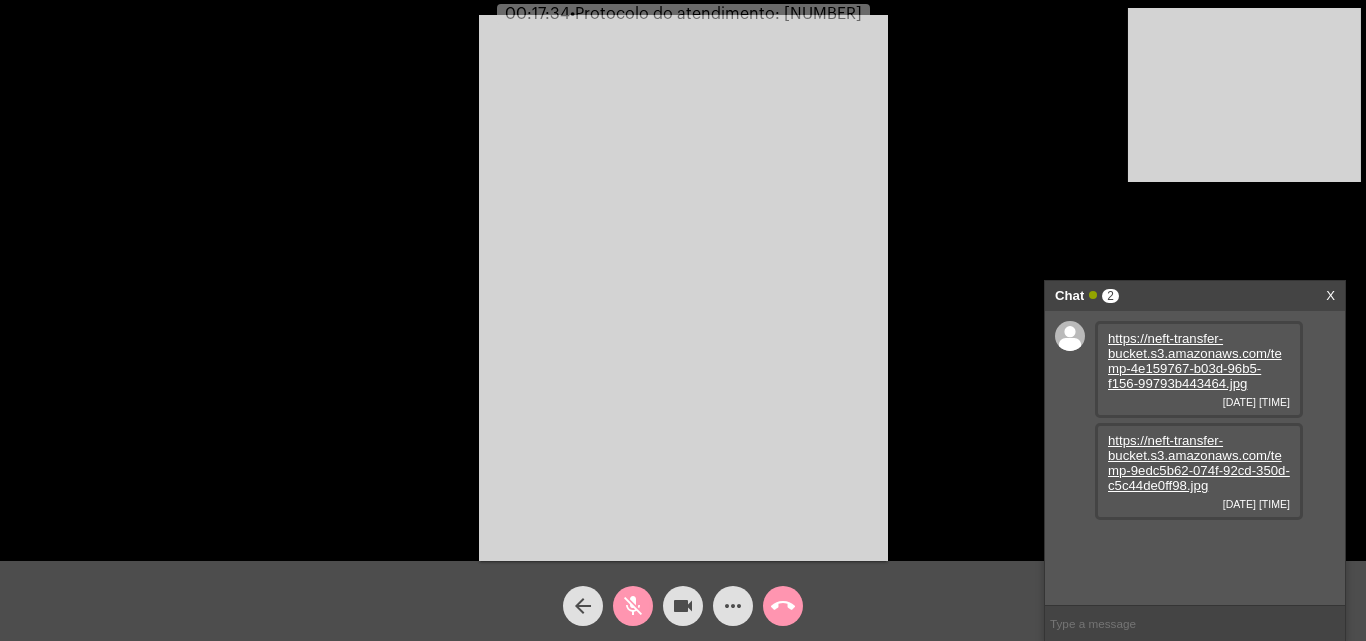 click on "videocam" 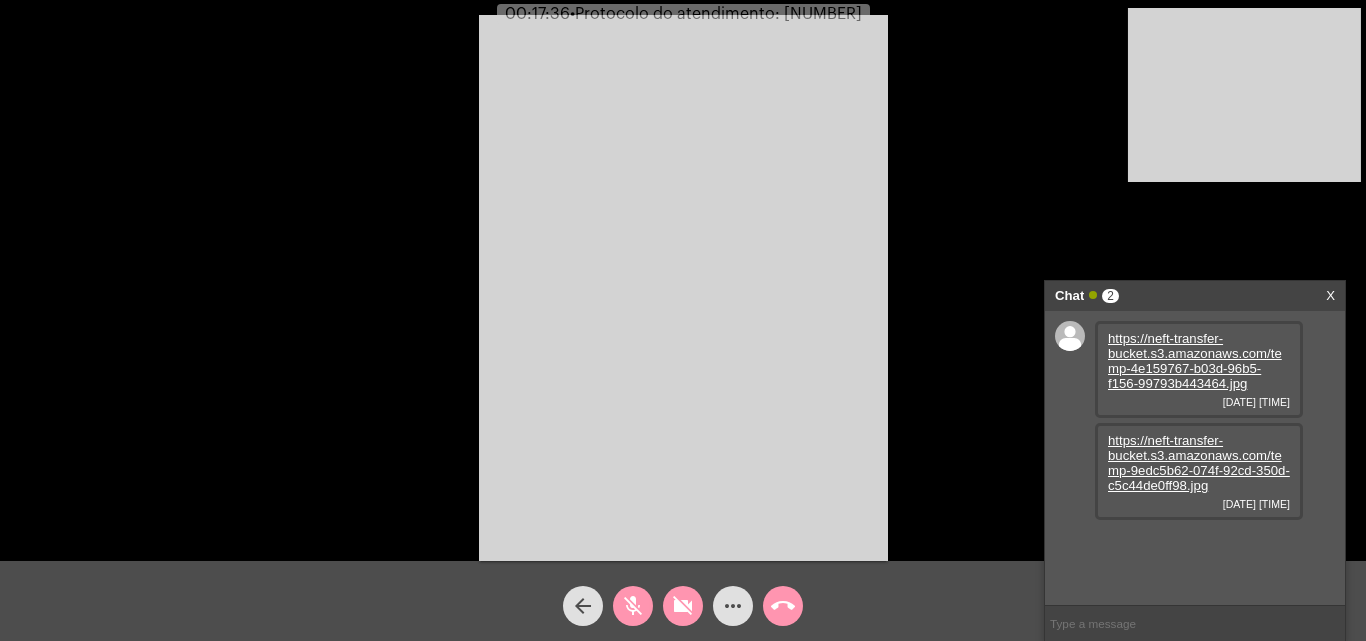 click on "videocam_off" 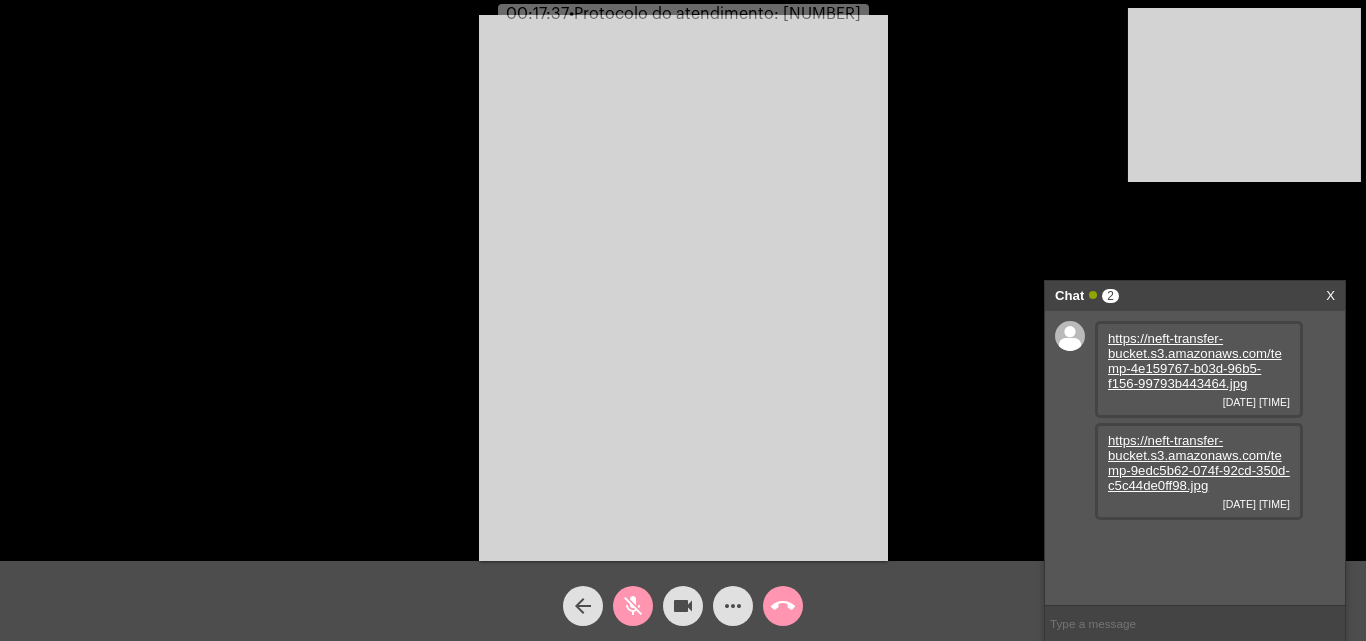 click on "mic_off" 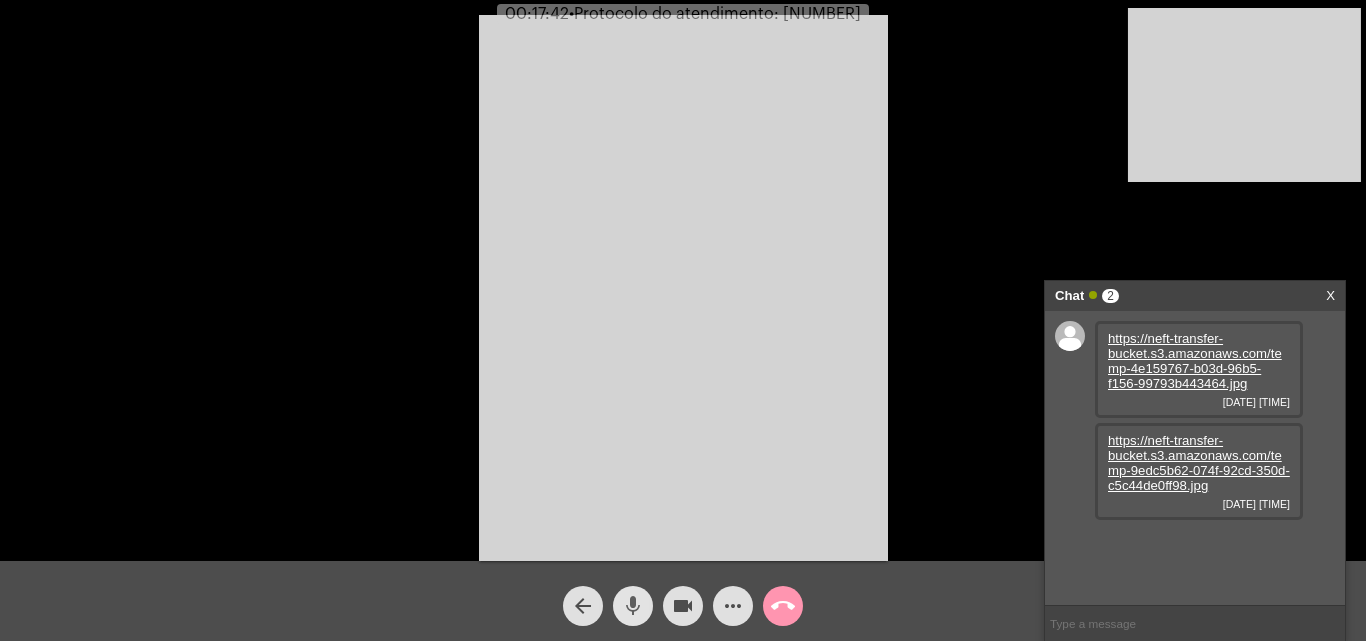 click on "mic" 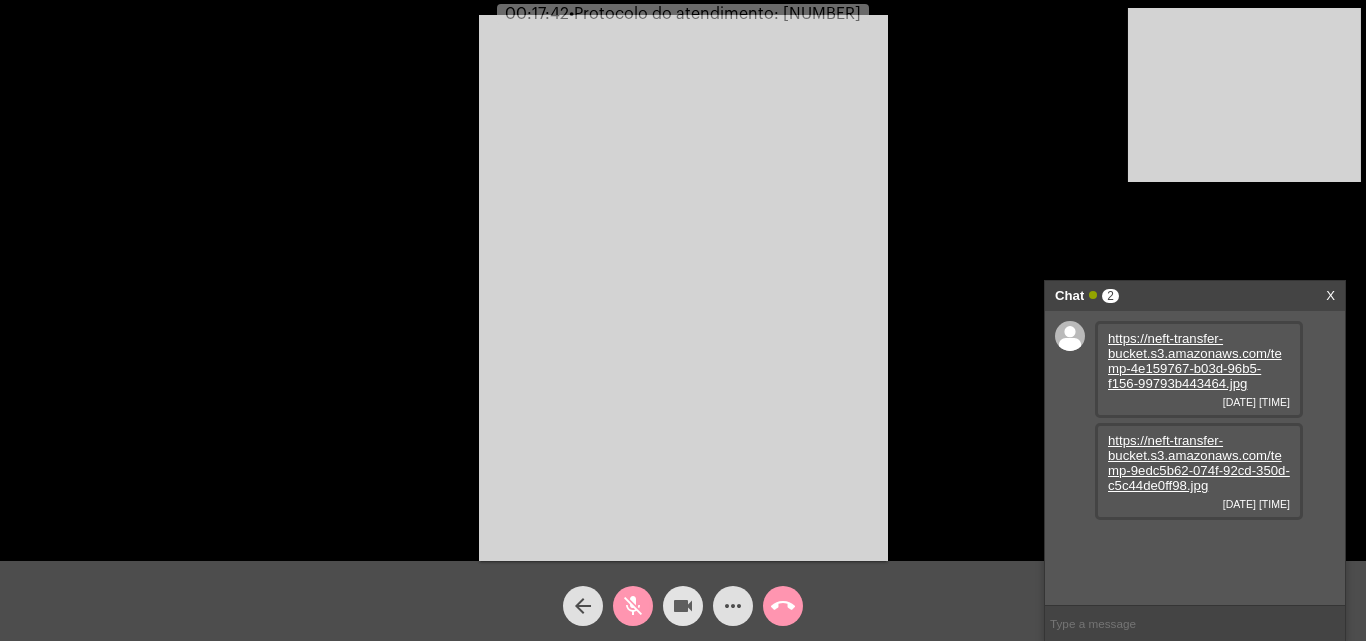 click on "videocam" 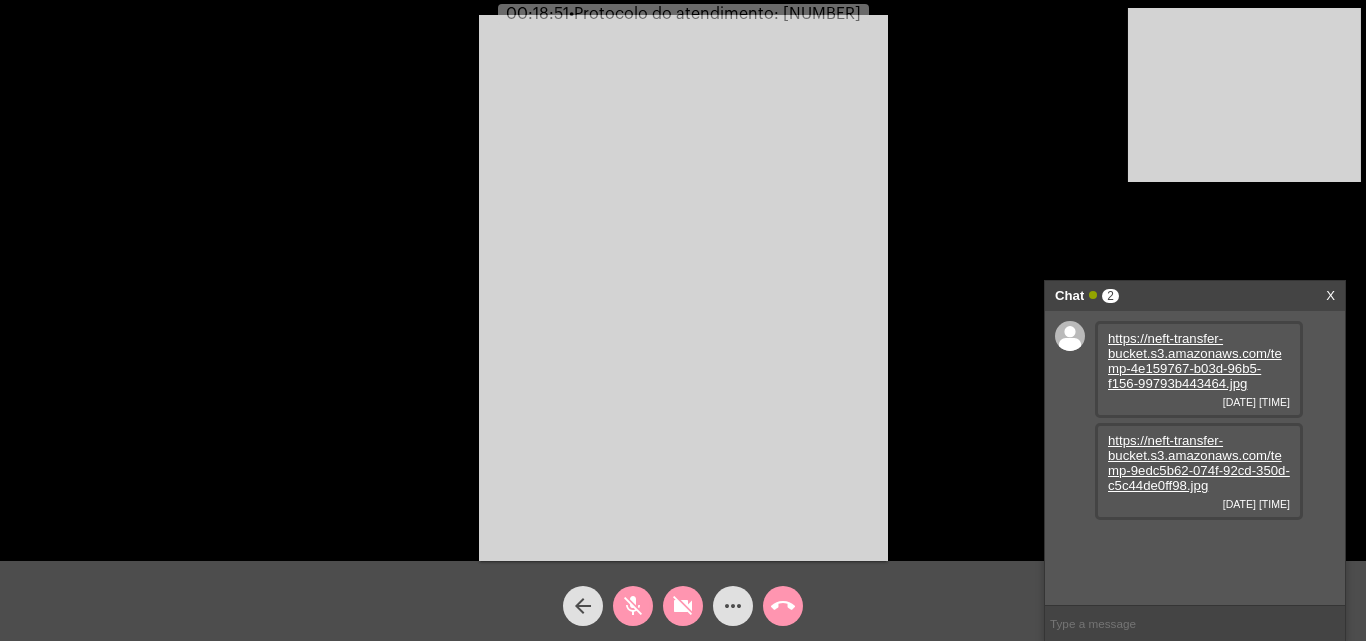 click on "mic_off" 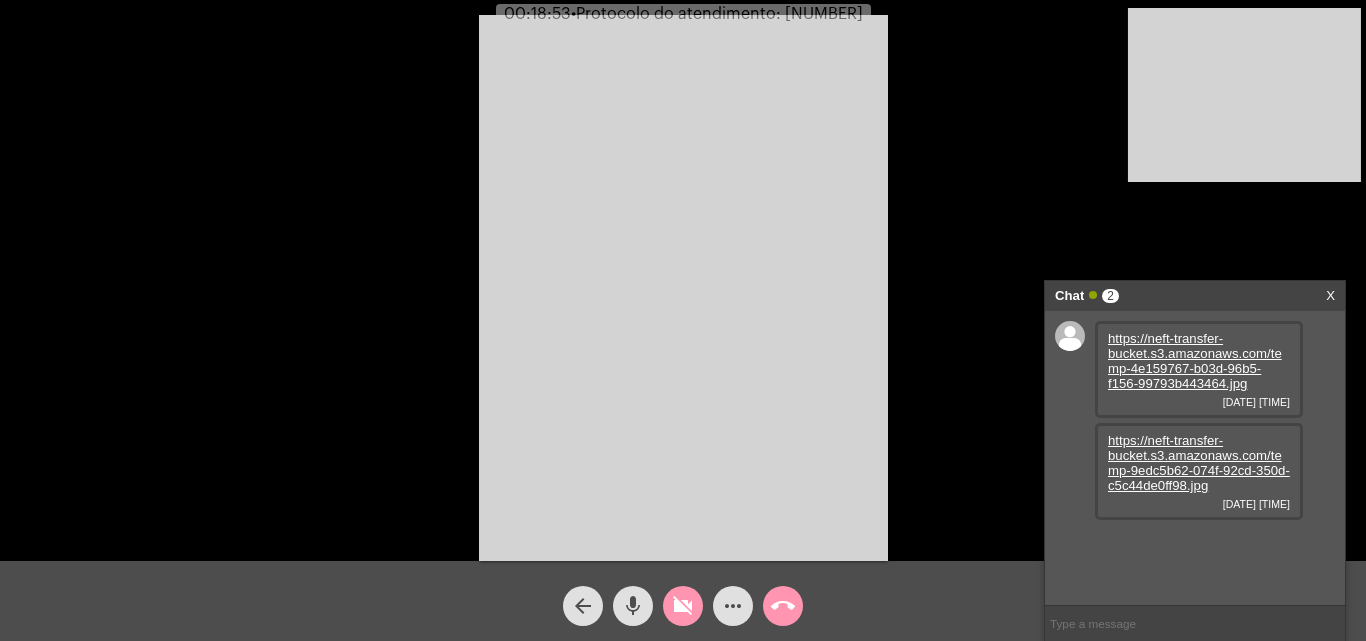 click on "videocam_off" 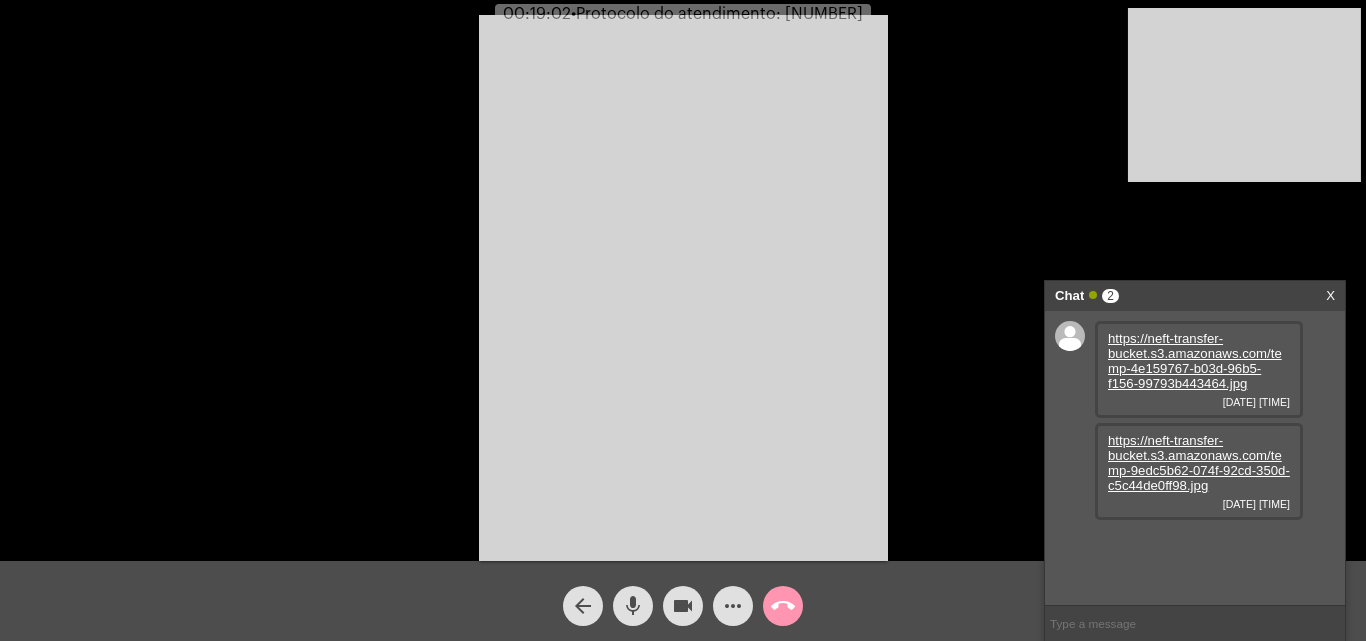 click on "mic" 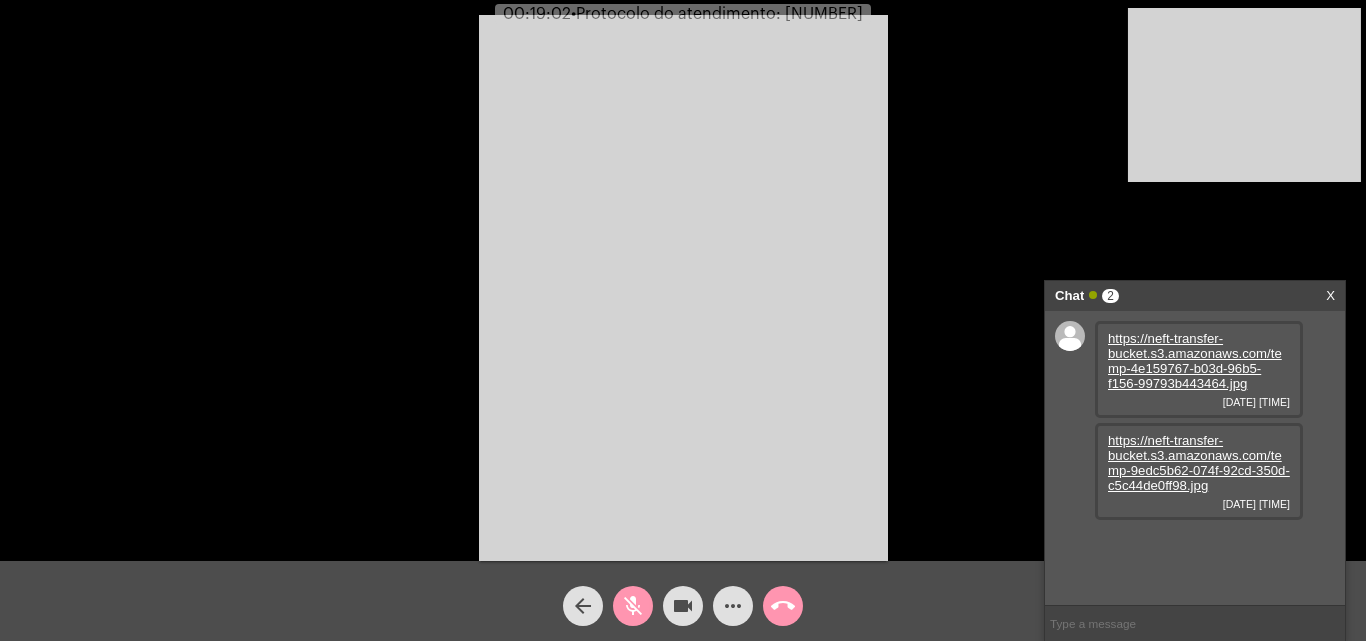 click on "videocam" 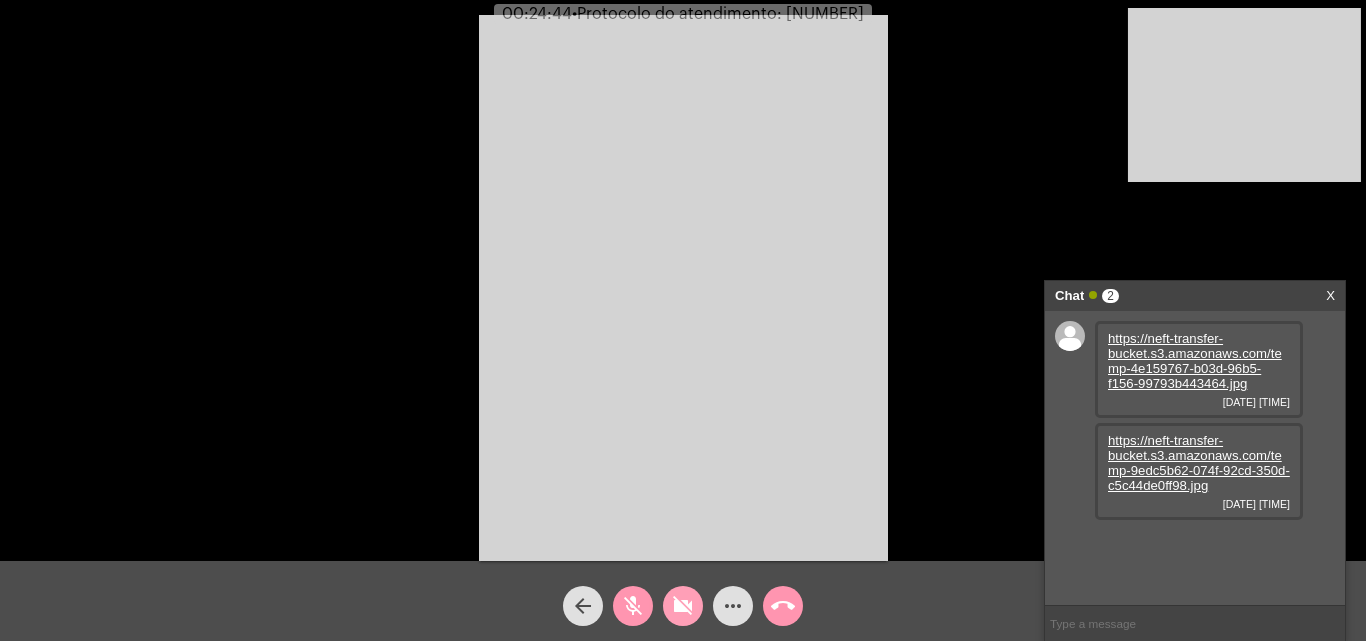 click on "videocam_off" 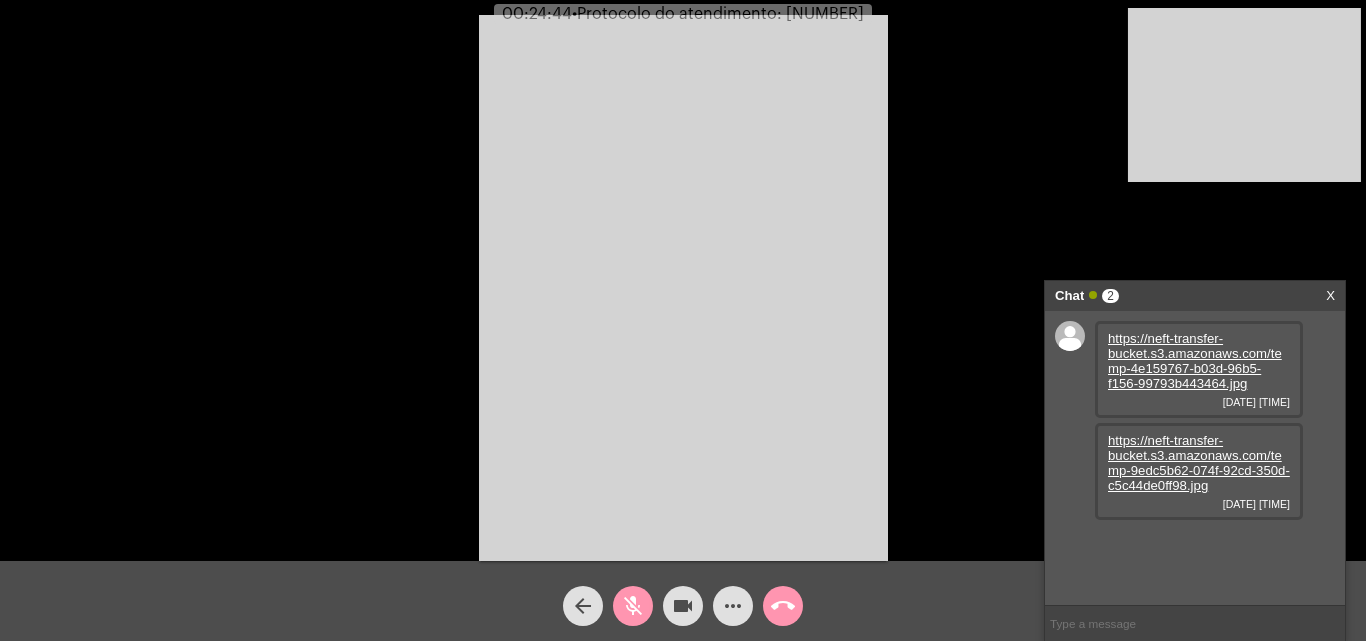 click on "mic_off" 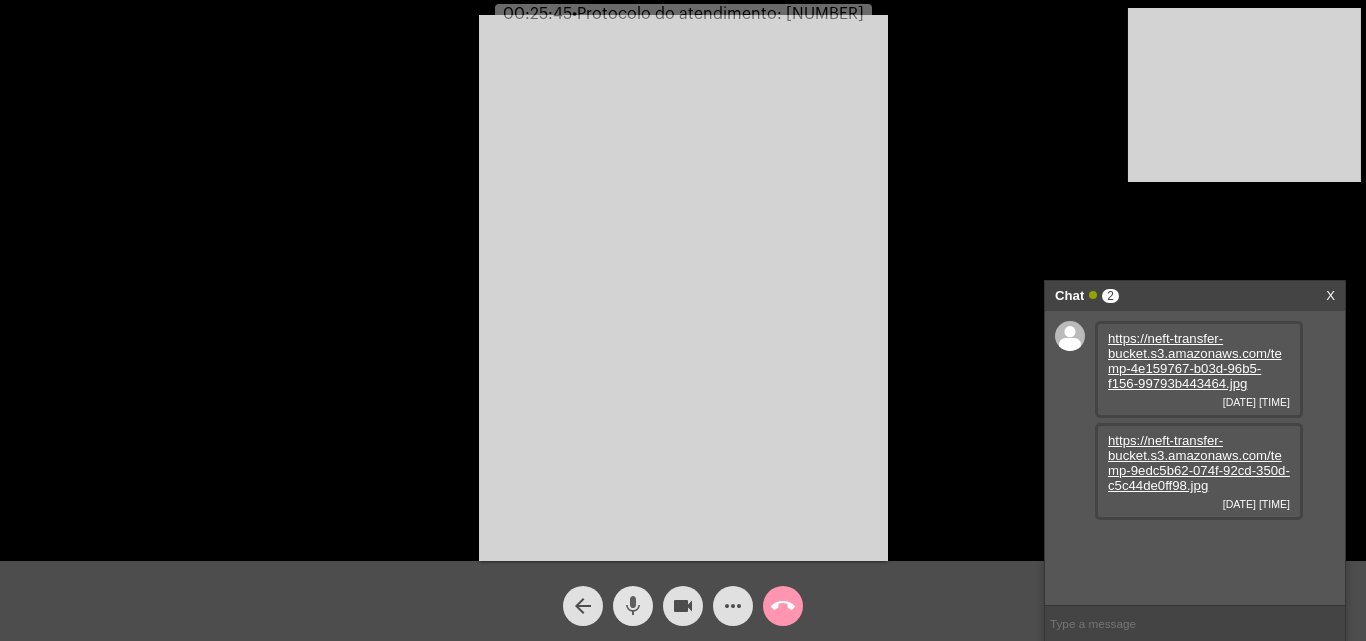 click on "mic" 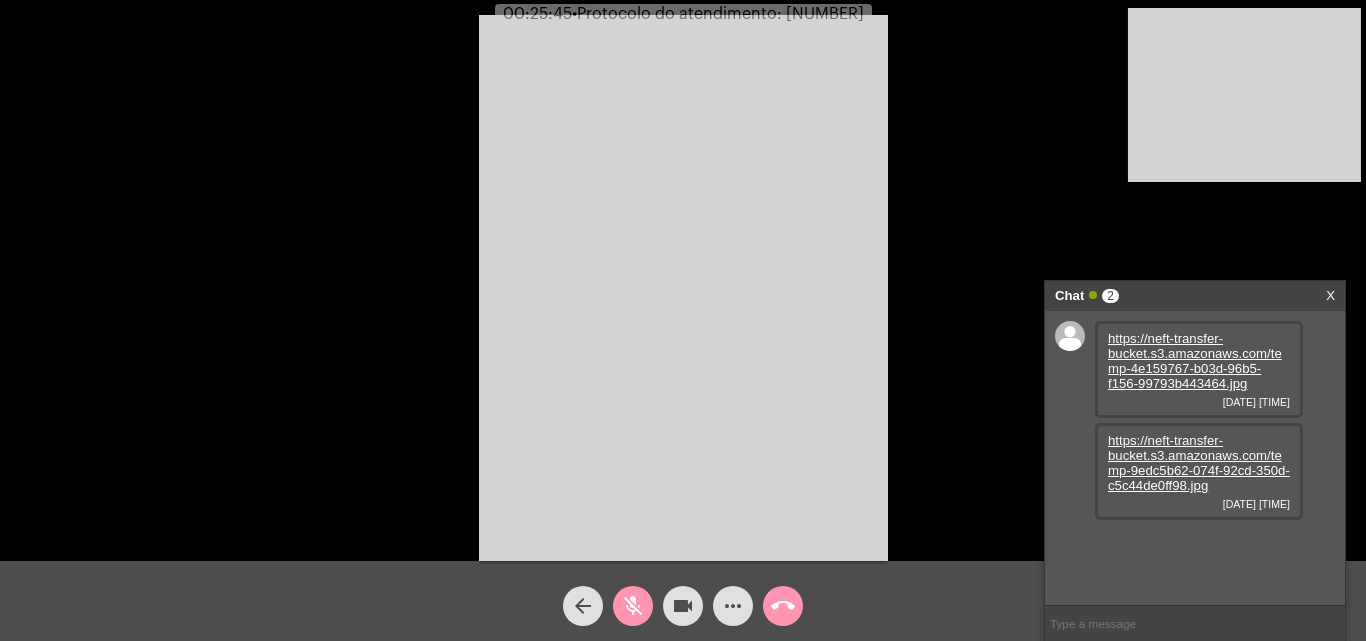 click on "videocam" 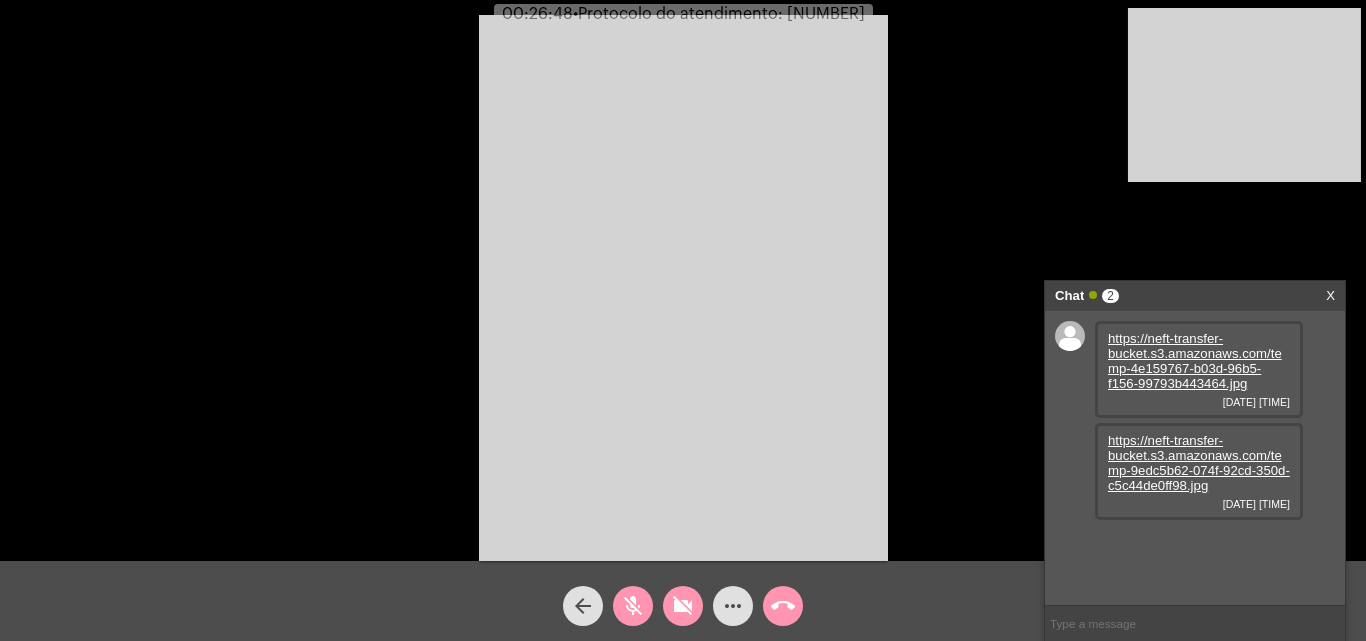 click on "videocam_off" 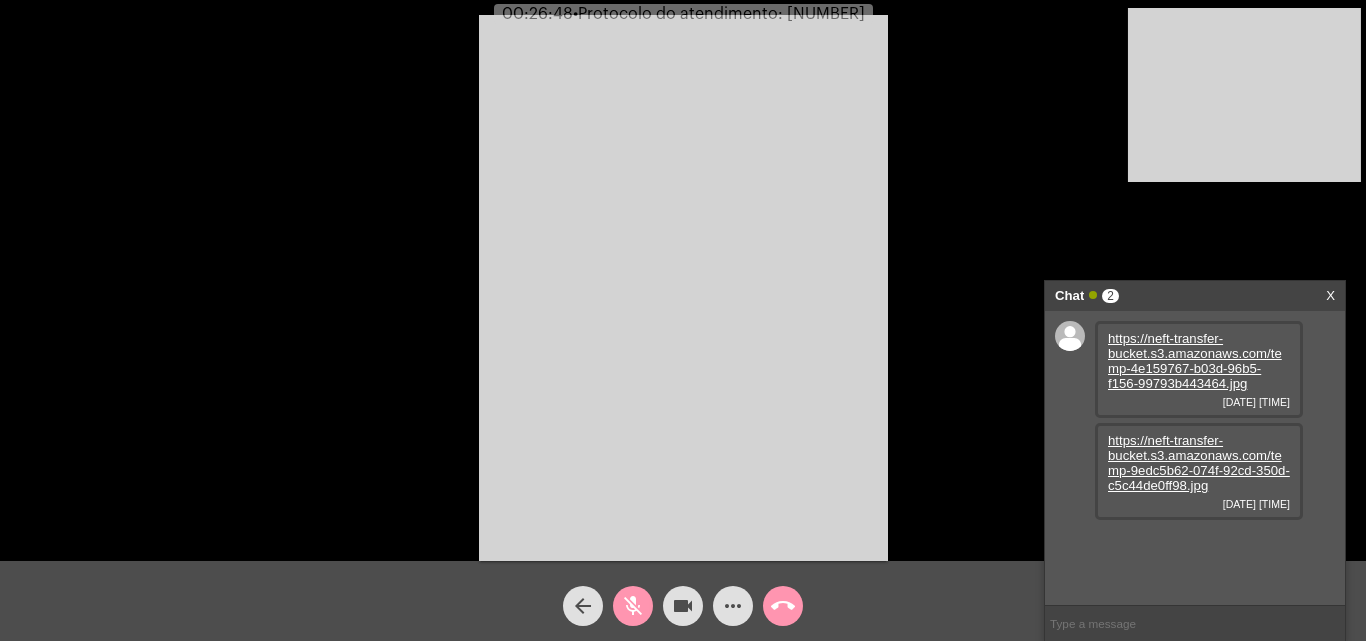 click on "mic_off" 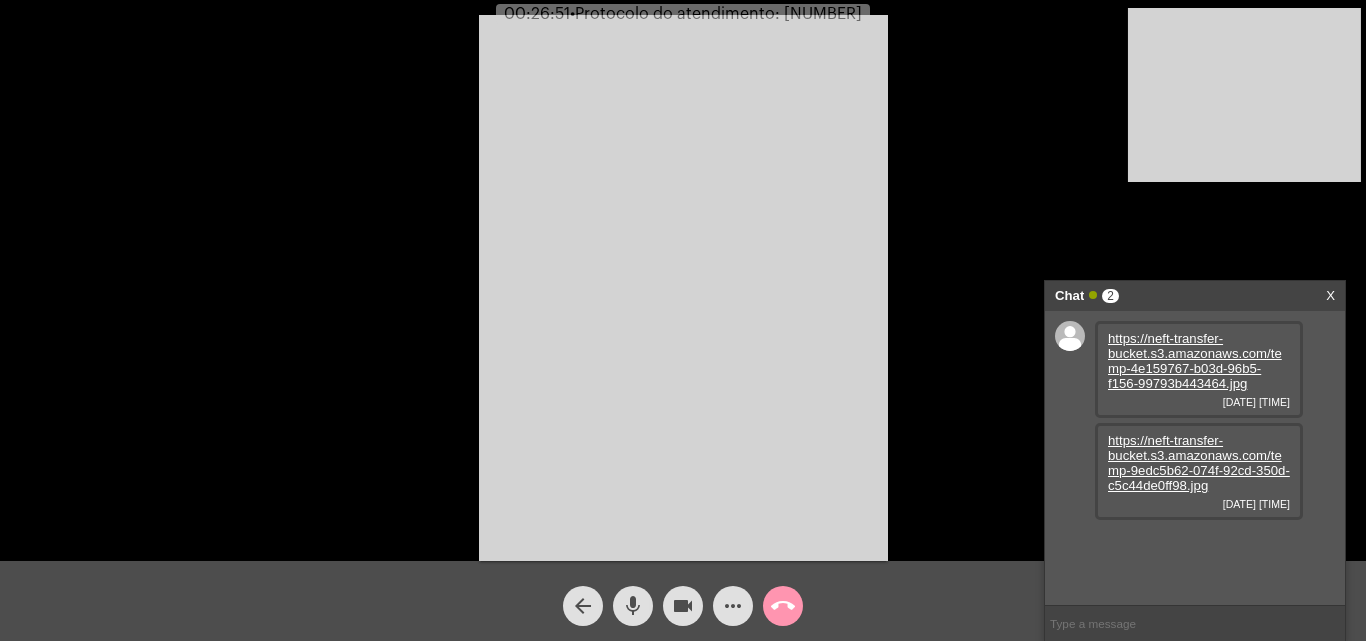 click on "•  Protocolo do atendimento: 20250804045356" 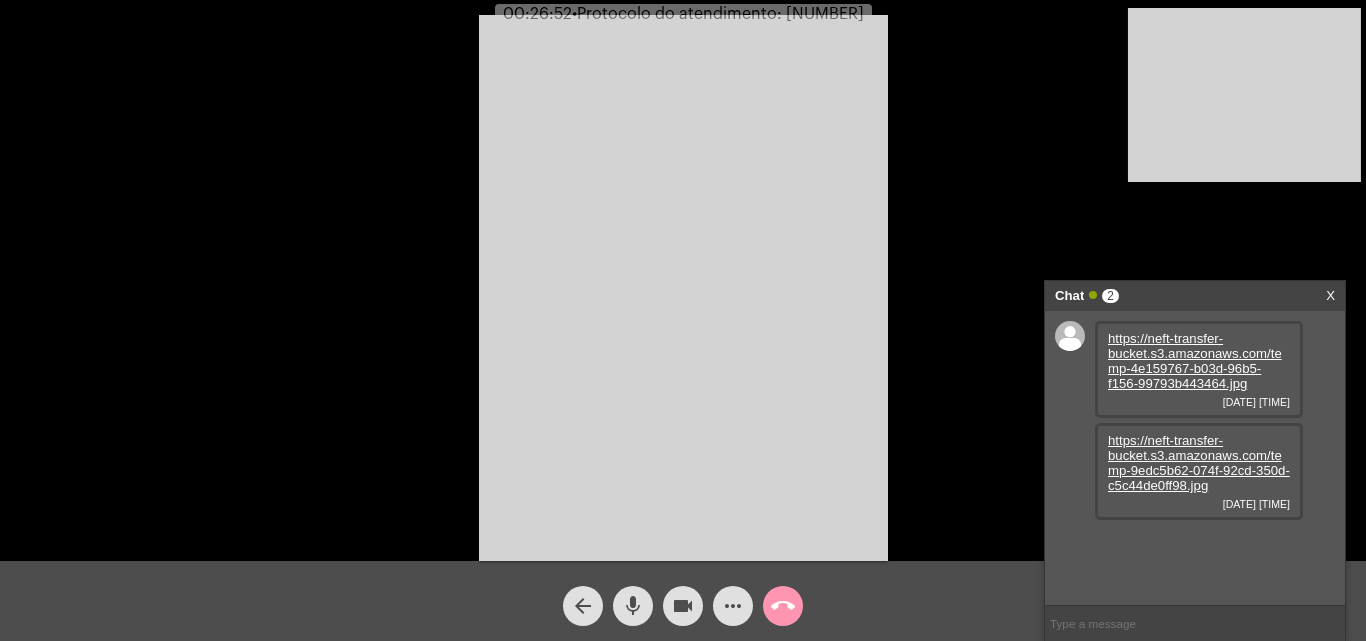 copy on "20250804045356" 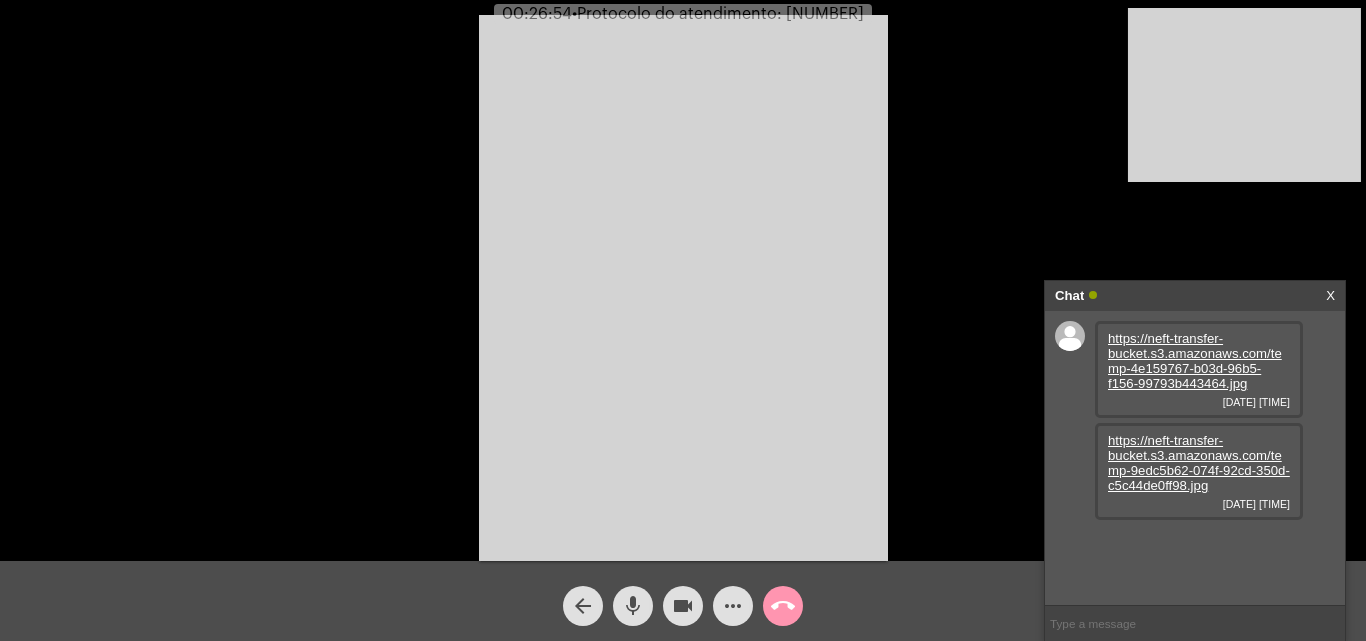 click at bounding box center (1195, 623) 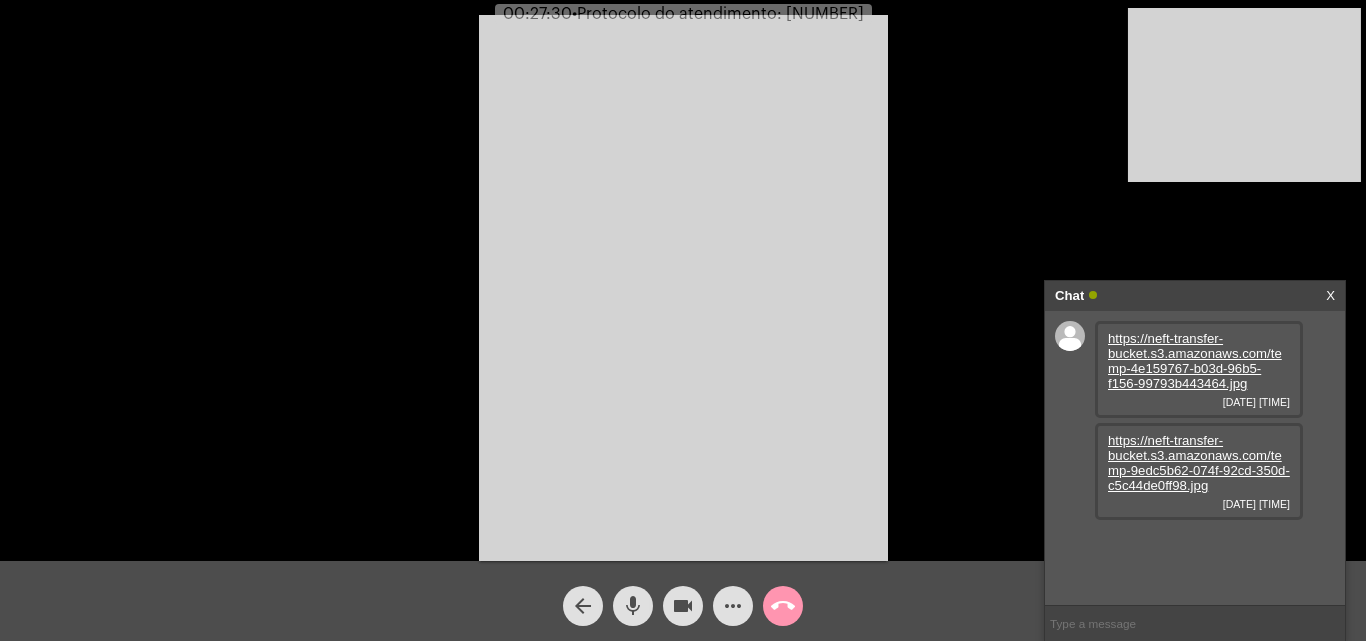 click on "•  Protocolo do atendimento: 20250804045356" 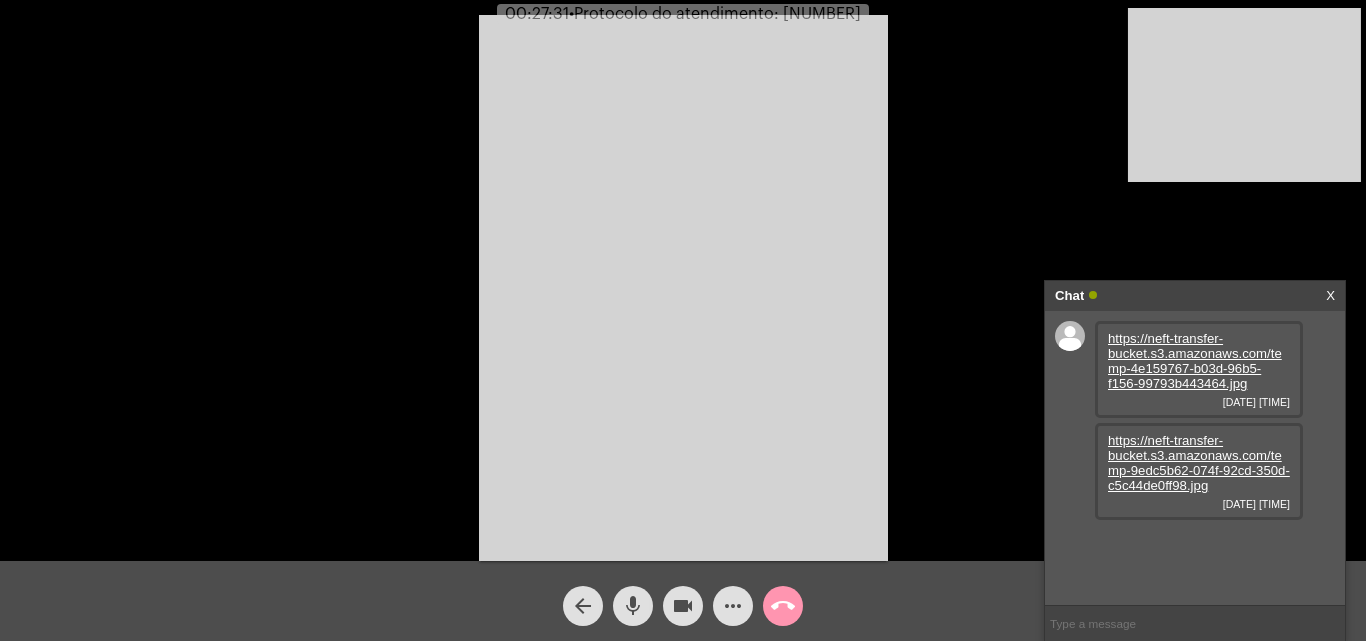 click on "•  Protocolo do atendimento: 20250804045356" 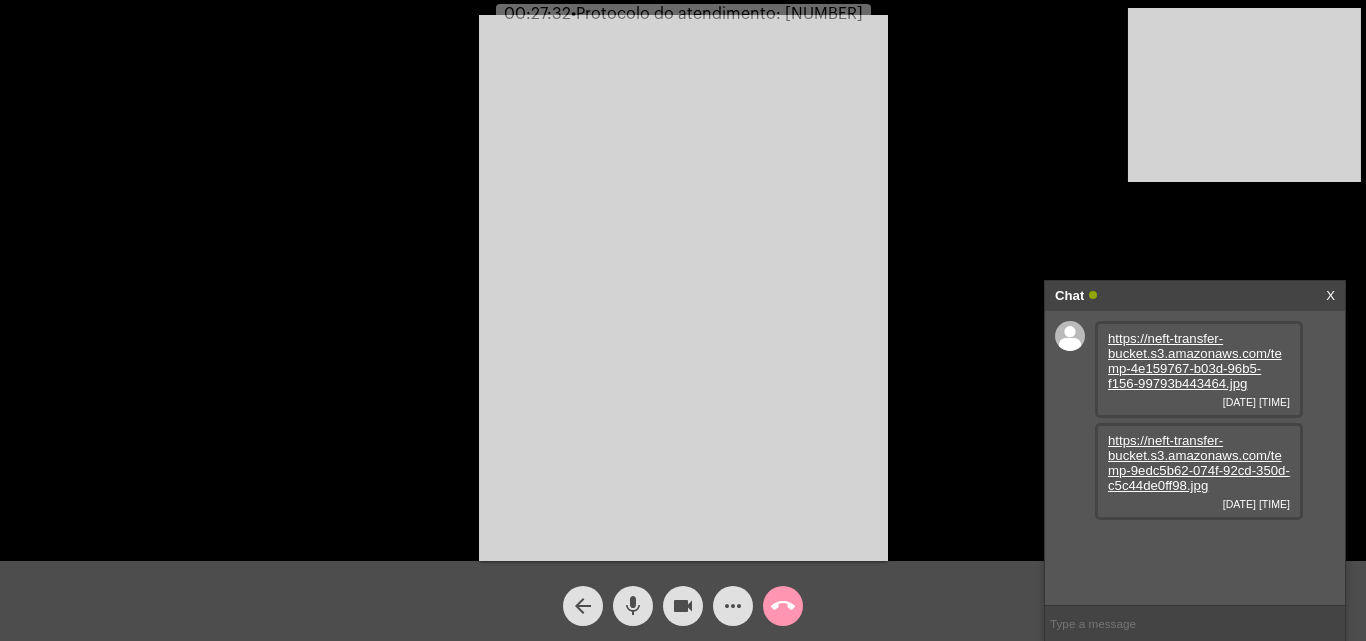 copy on "20250804045356" 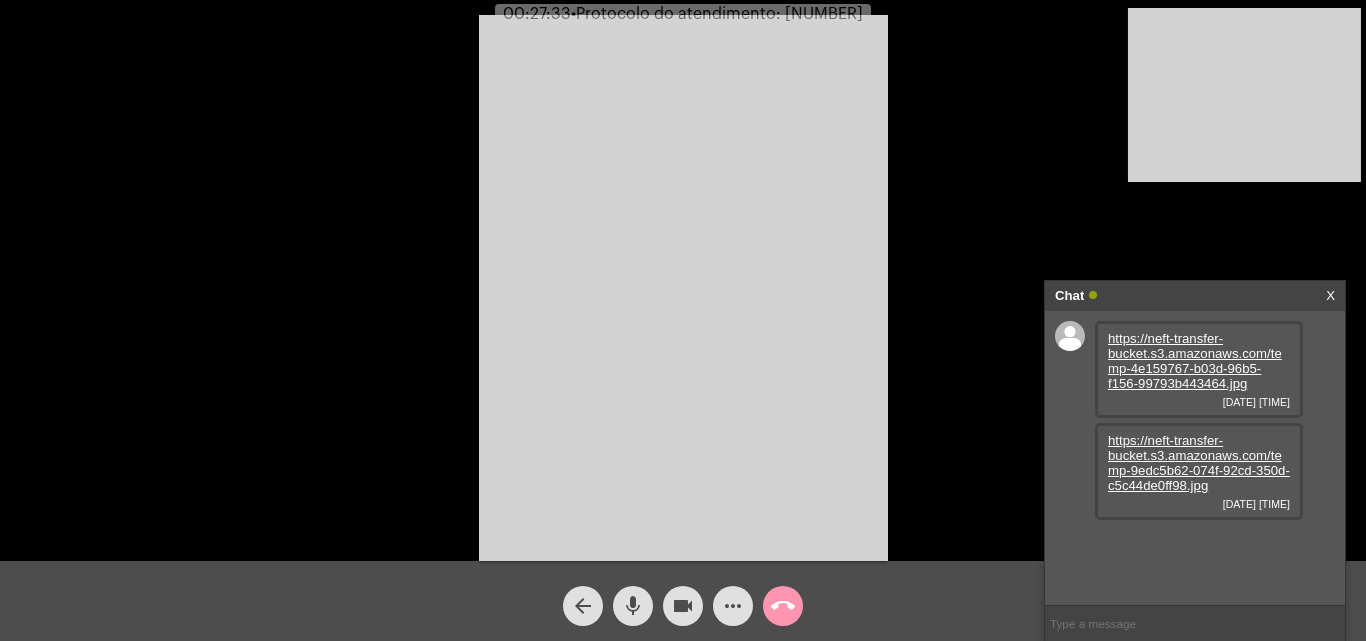 click at bounding box center [1195, 623] 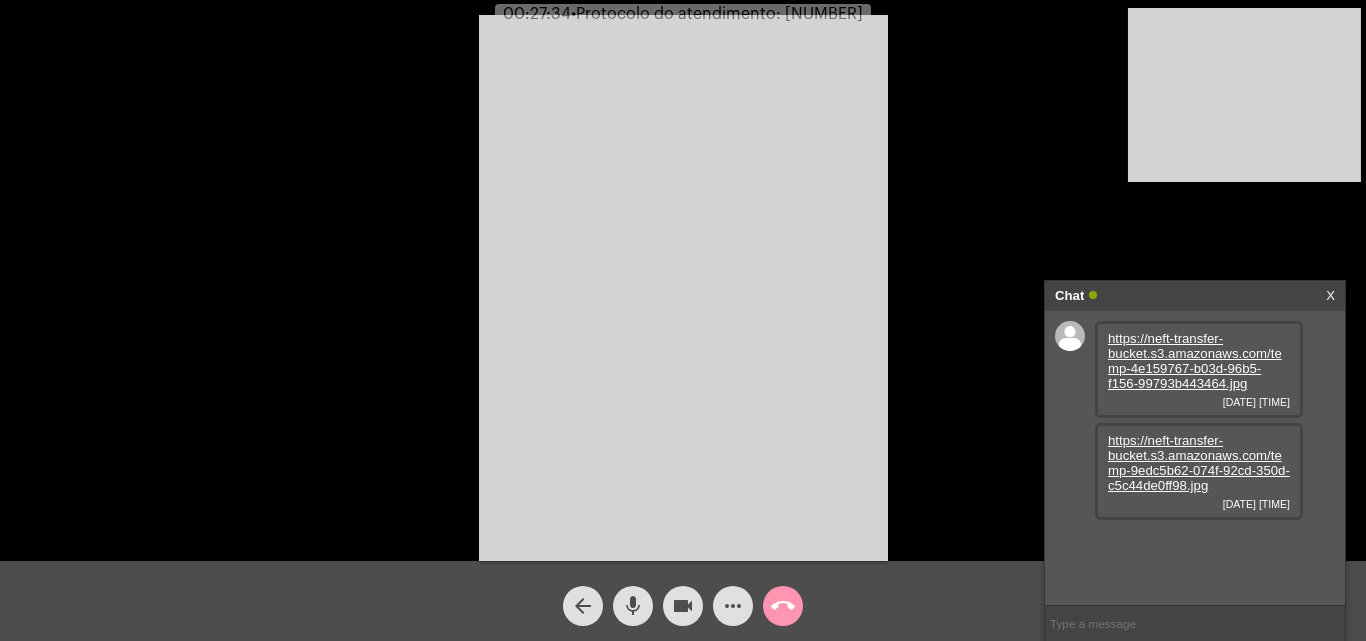 paste on "20250804045356" 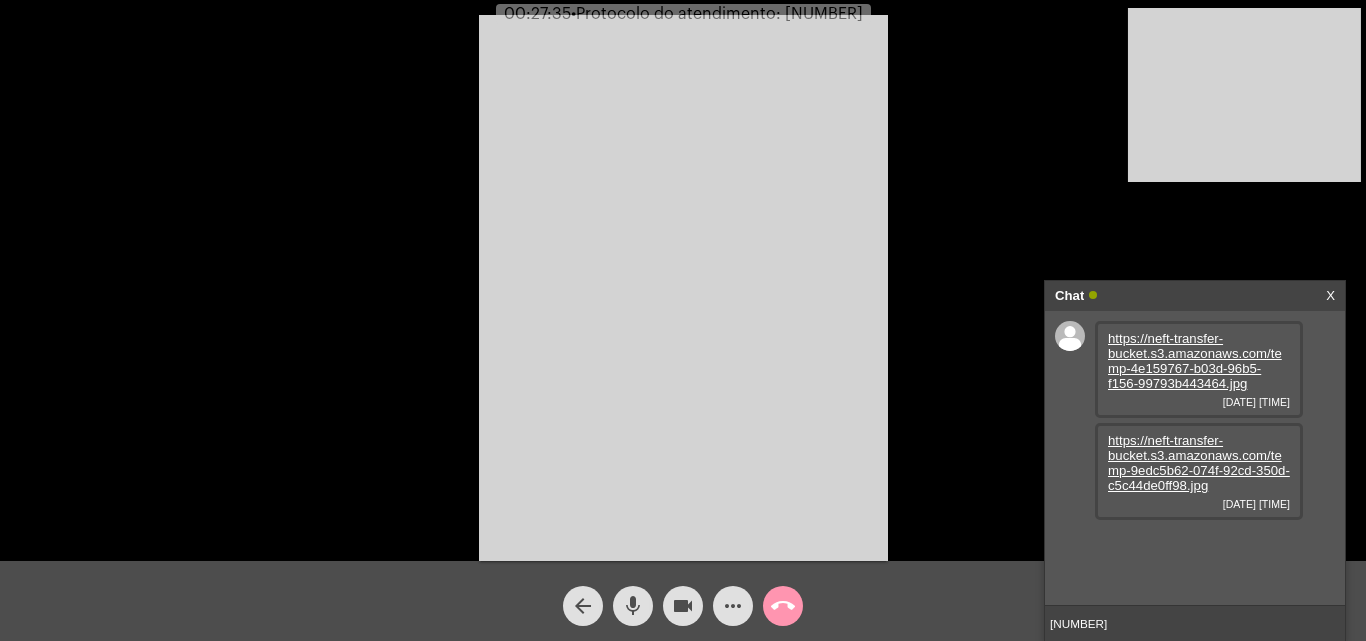type 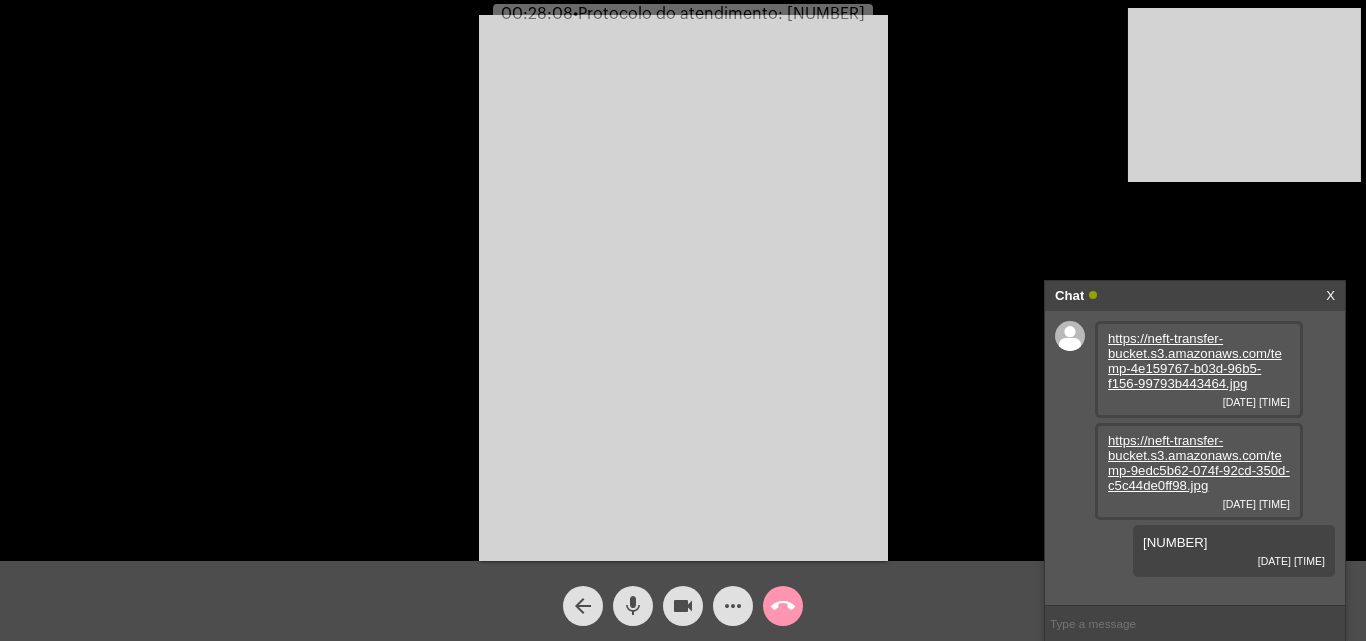 click on "Acessando Câmera e Microfone..." 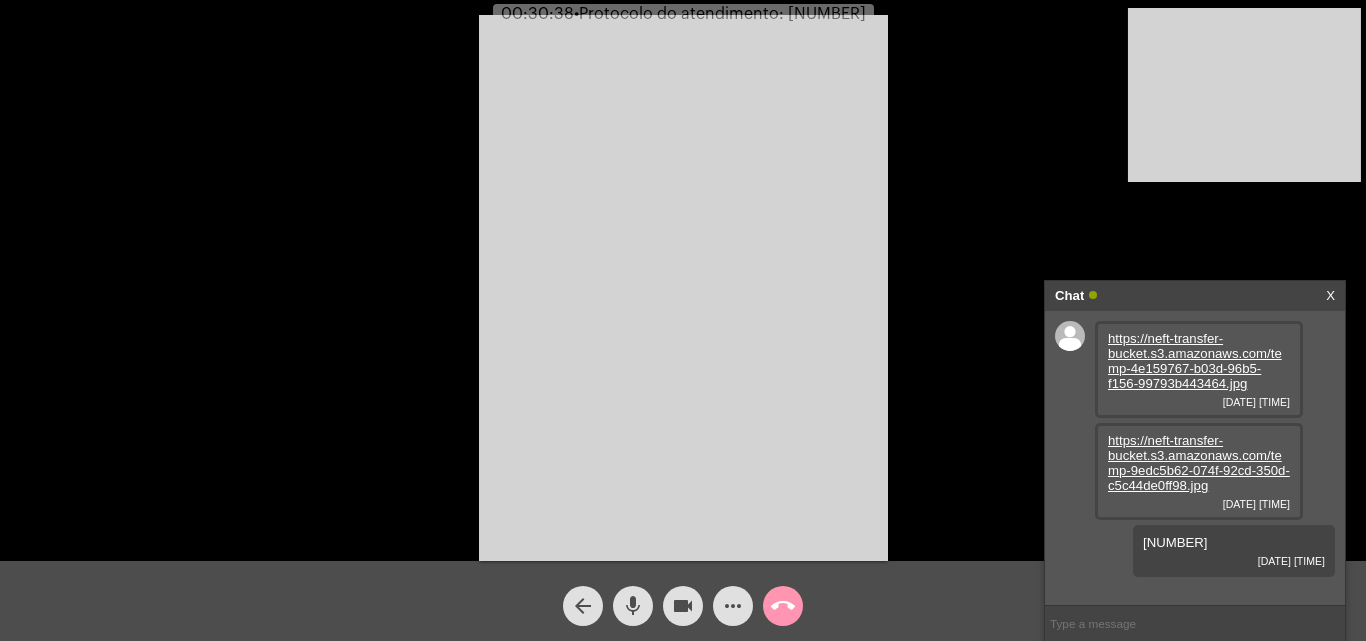 click on "call_end" 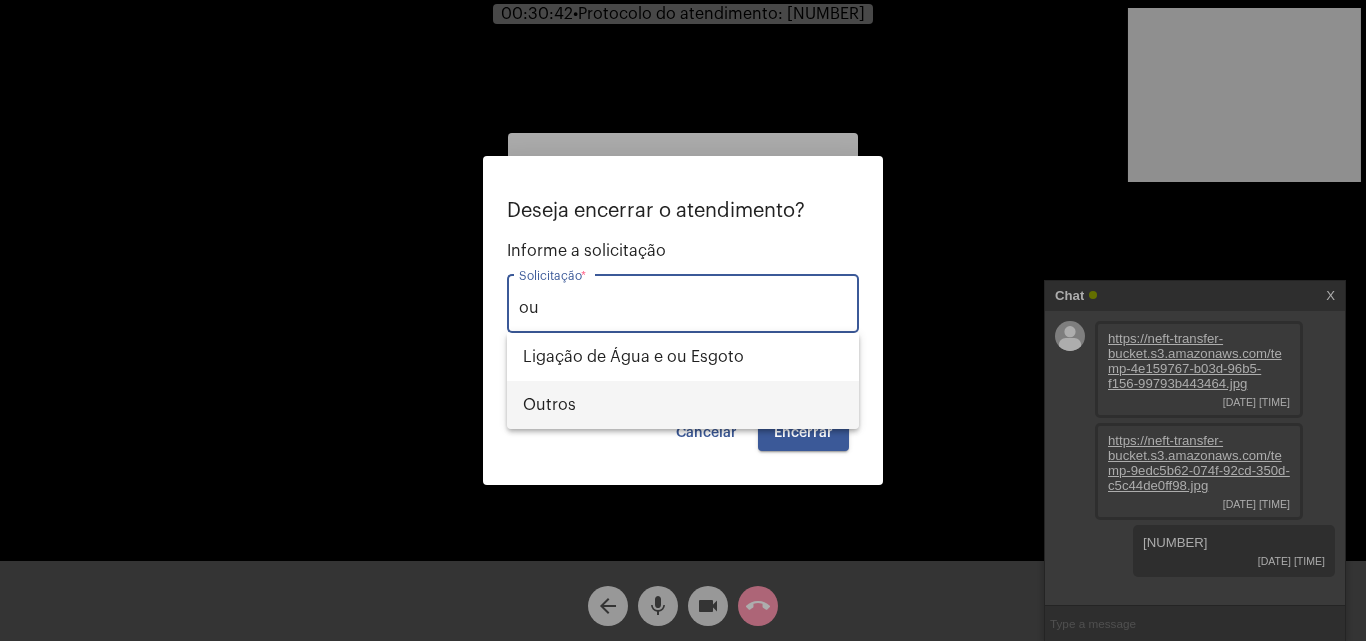 click on "Outros" at bounding box center (683, 405) 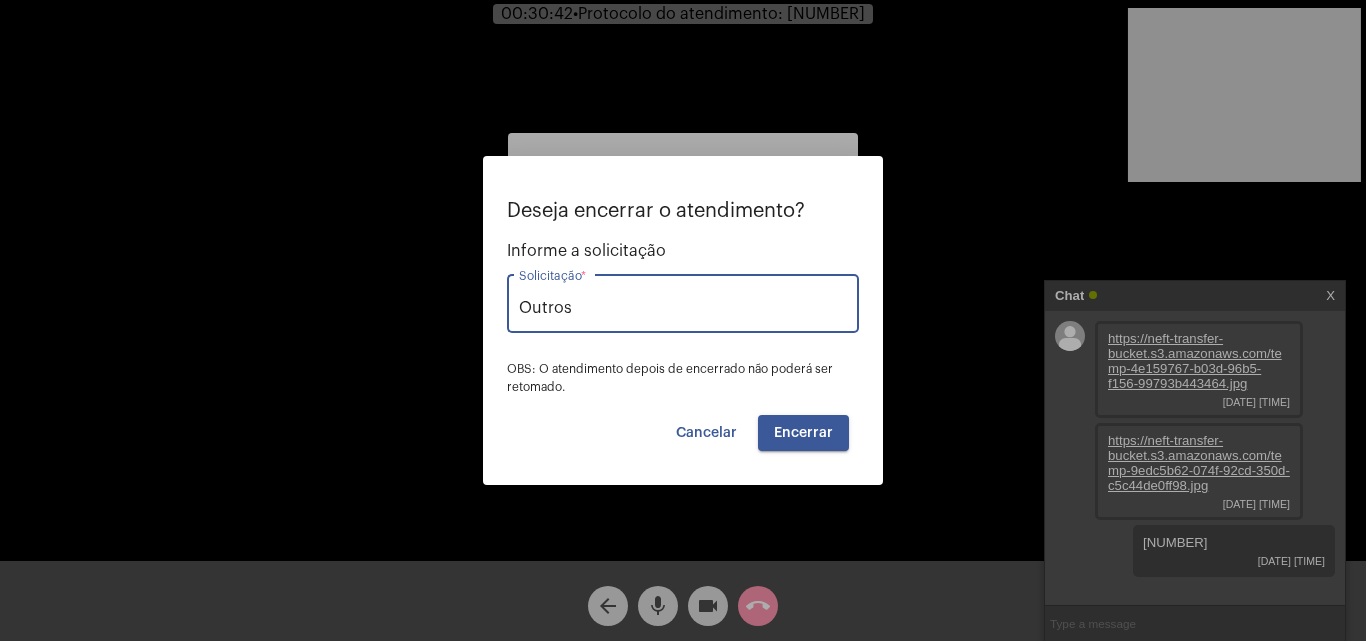 click on "Encerrar" at bounding box center [803, 433] 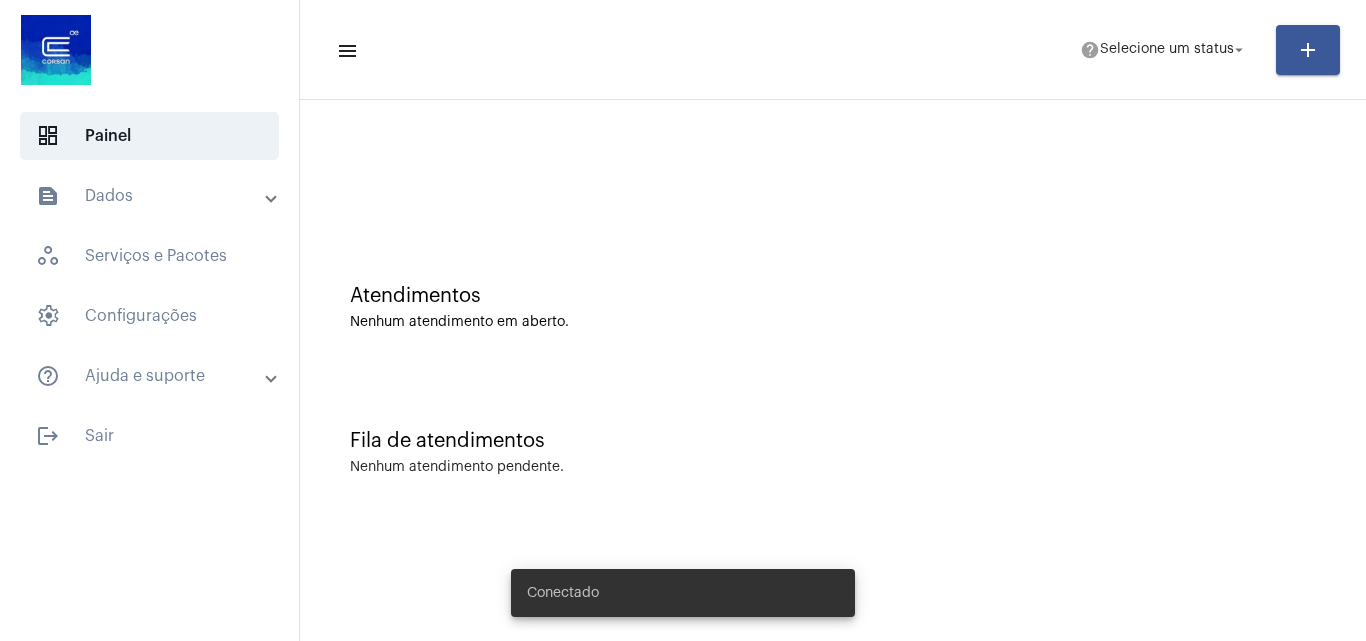 scroll, scrollTop: 0, scrollLeft: 0, axis: both 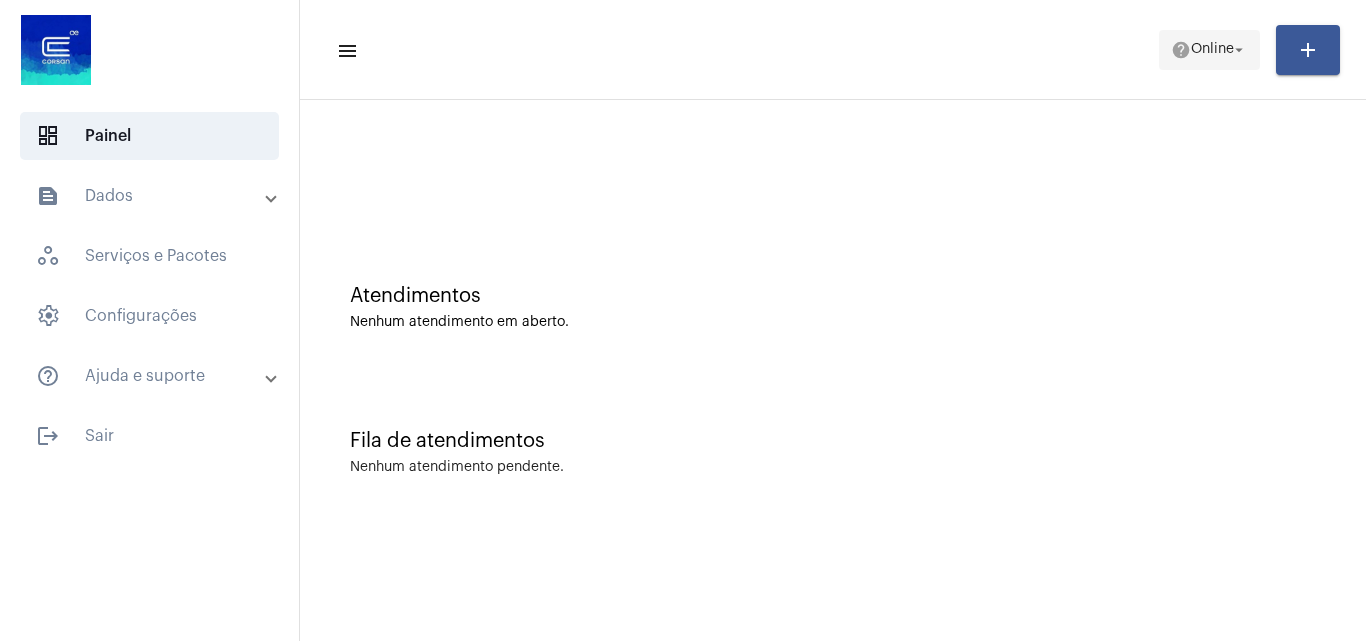 click on "Online" 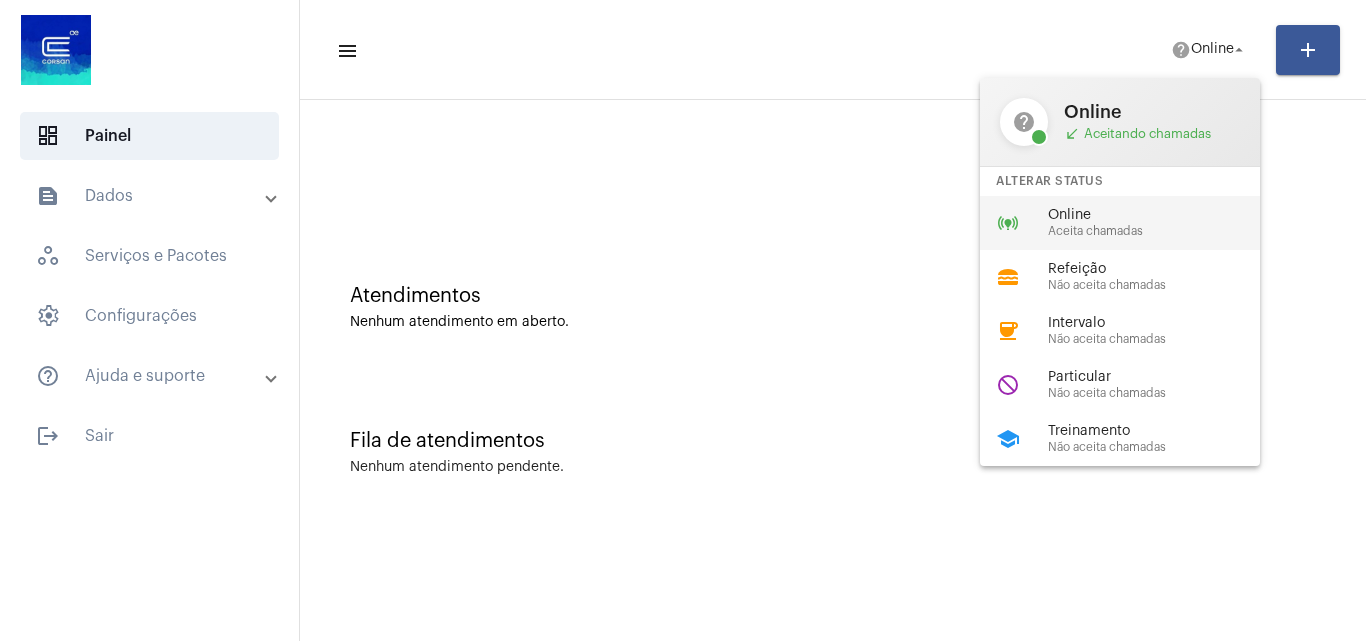 click on "Online" at bounding box center (1162, 215) 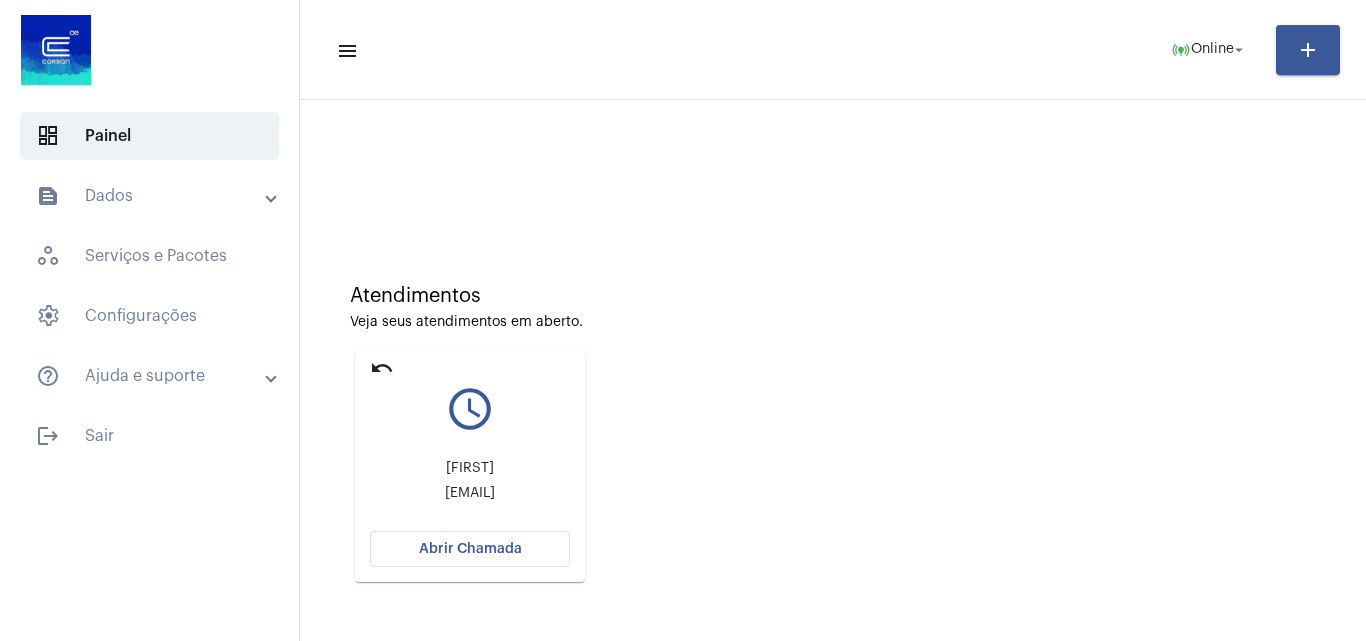 click on "undo" 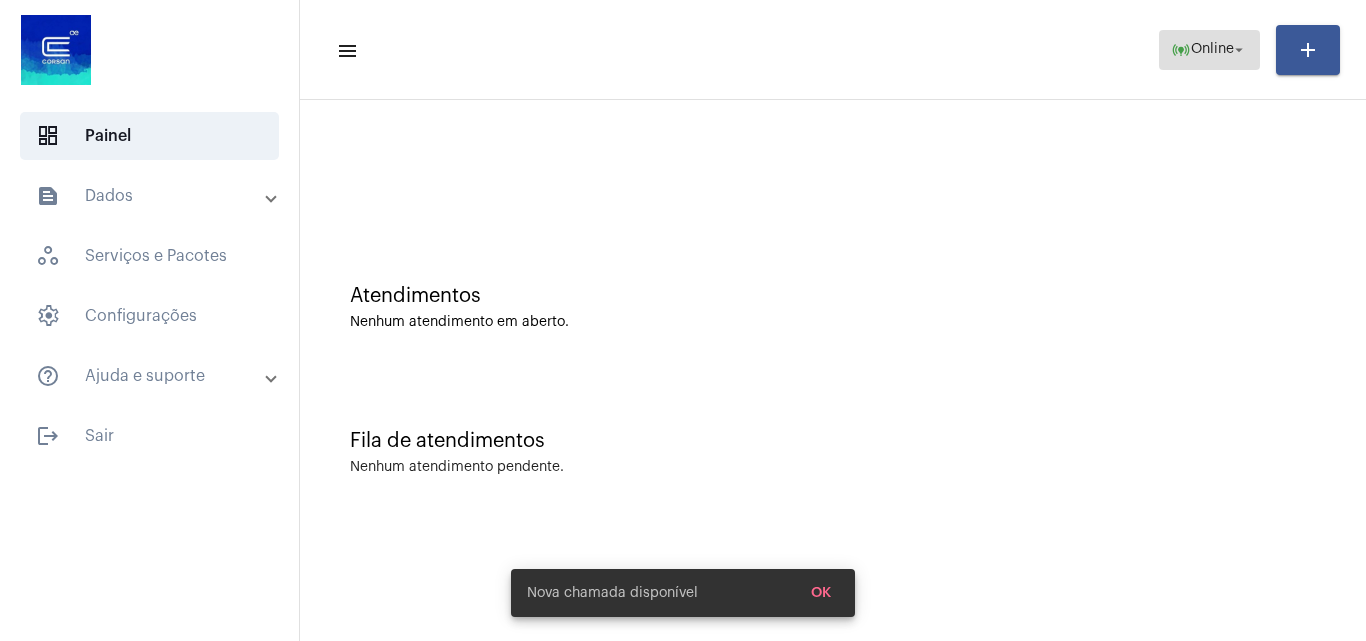 click on "online_prediction  Online arrow_drop_down" 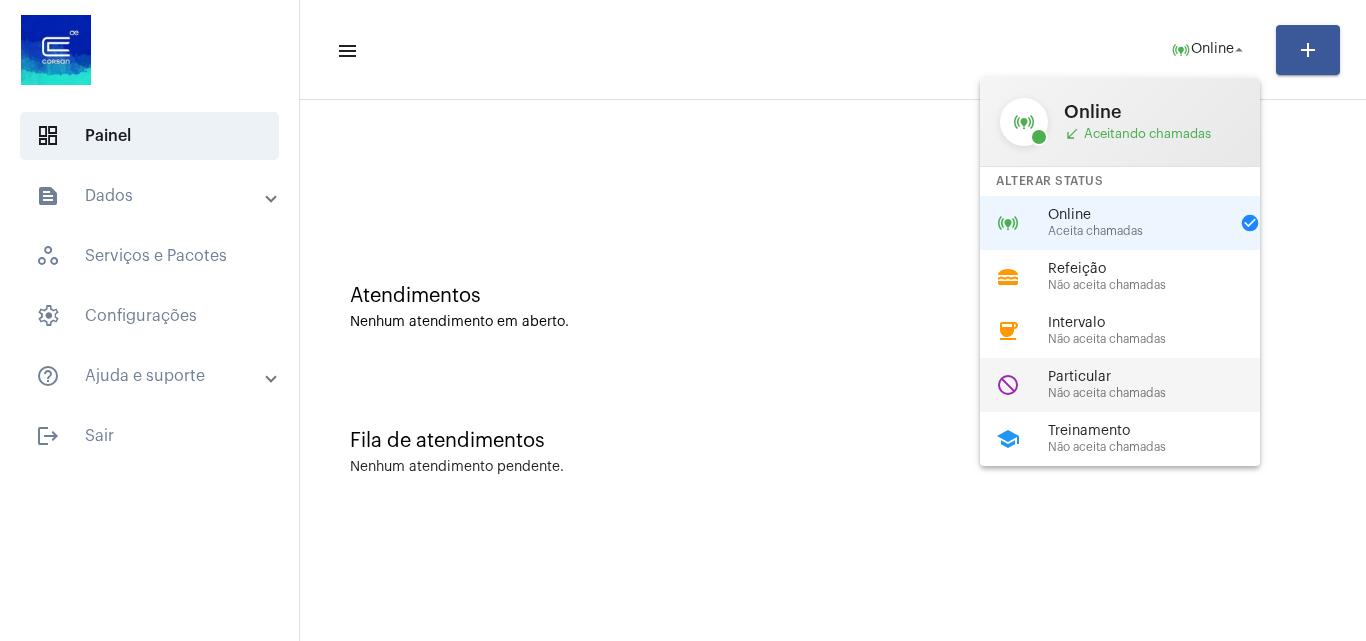 click on "do_not_disturb  Particular Não aceita chamadas" at bounding box center [1136, 385] 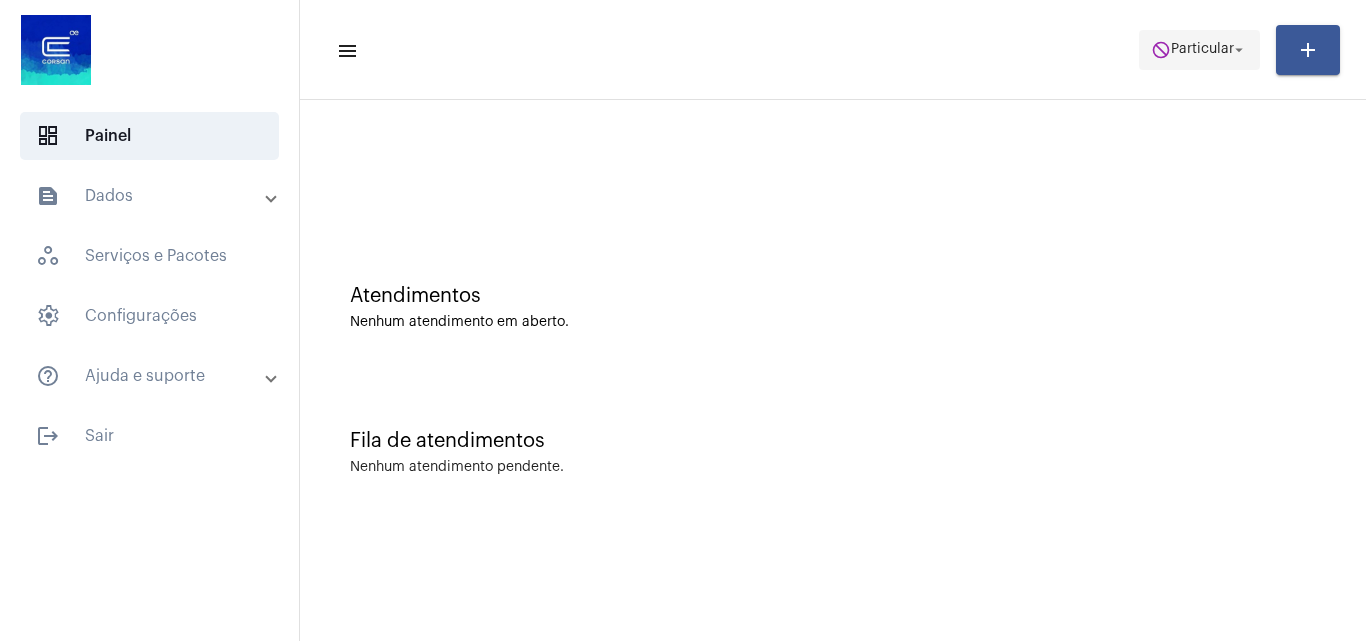 click on "Particular" 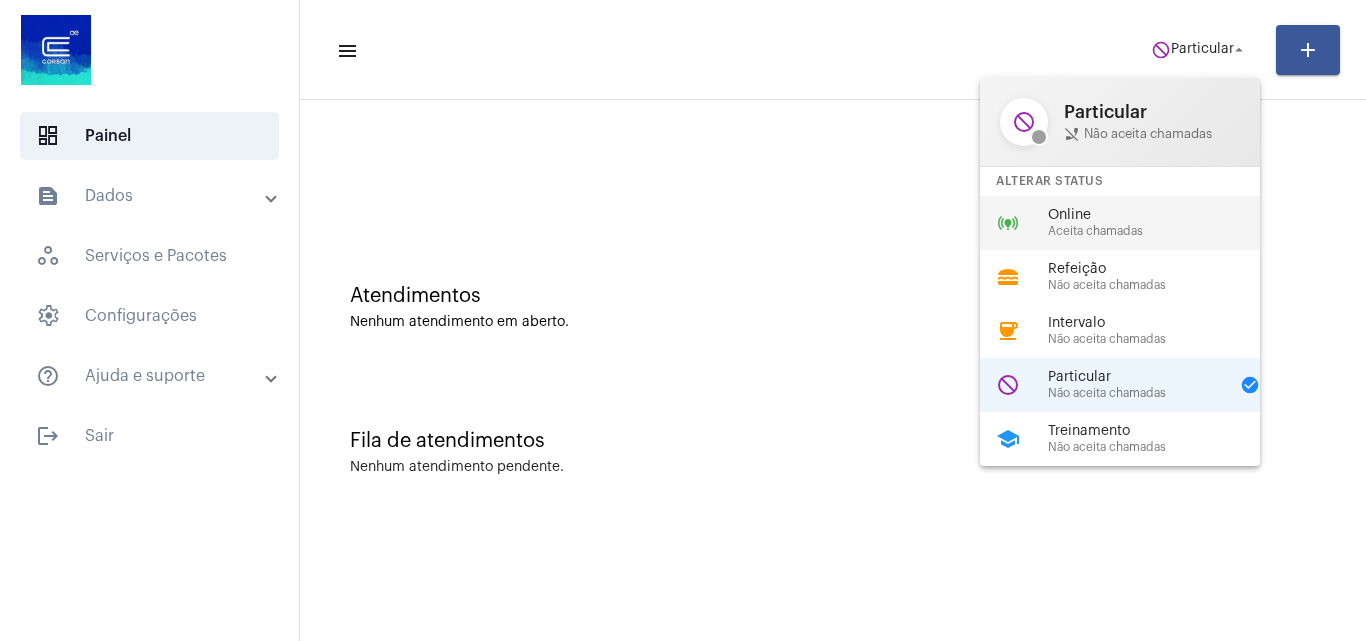 click on "Aceita chamadas" at bounding box center (1162, 231) 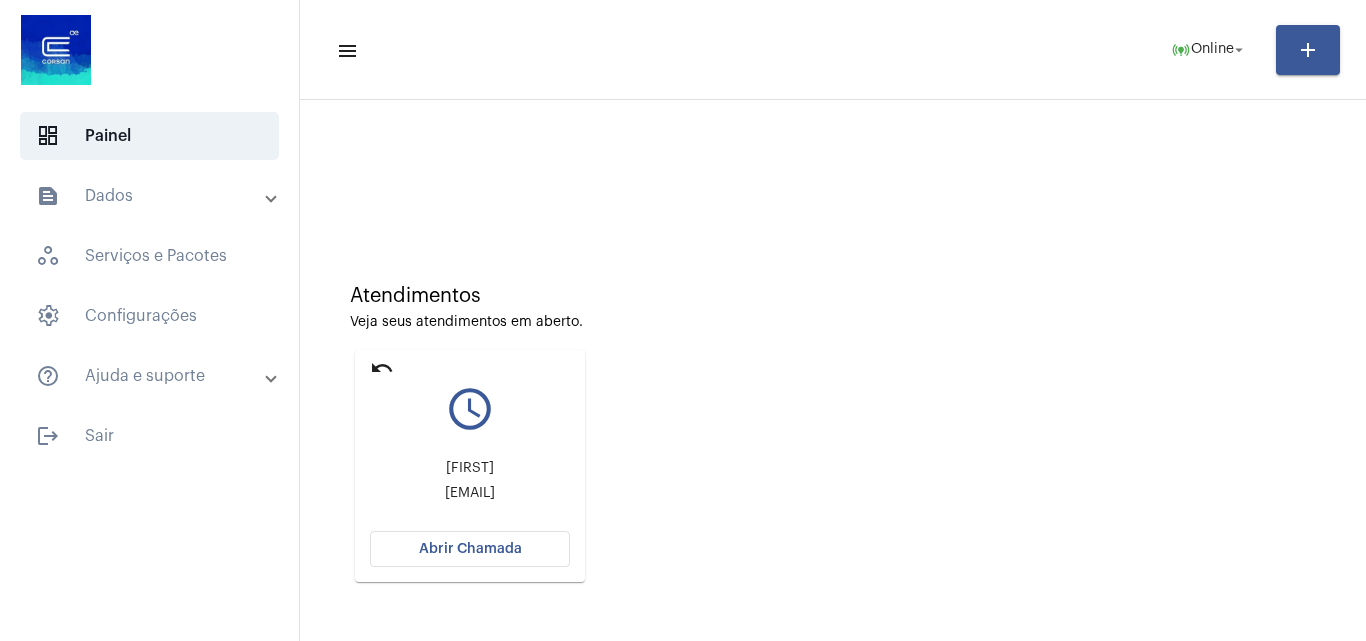 click on "Abrir Chamada" 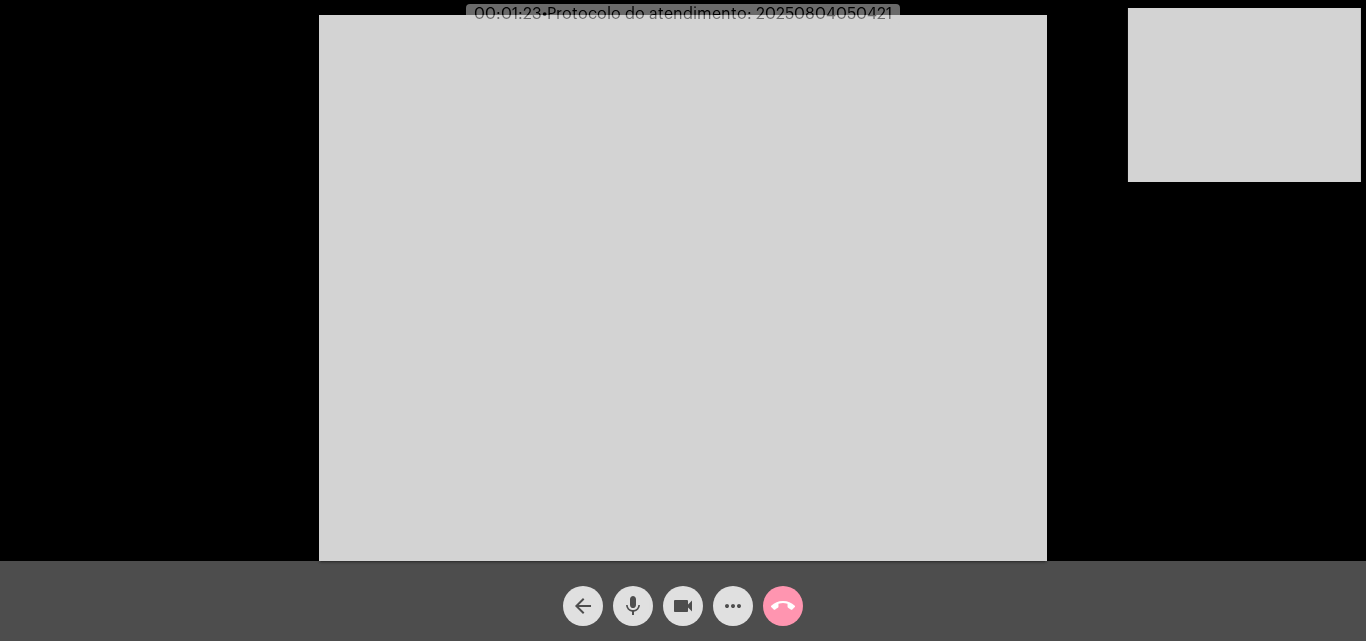click at bounding box center [1244, 95] 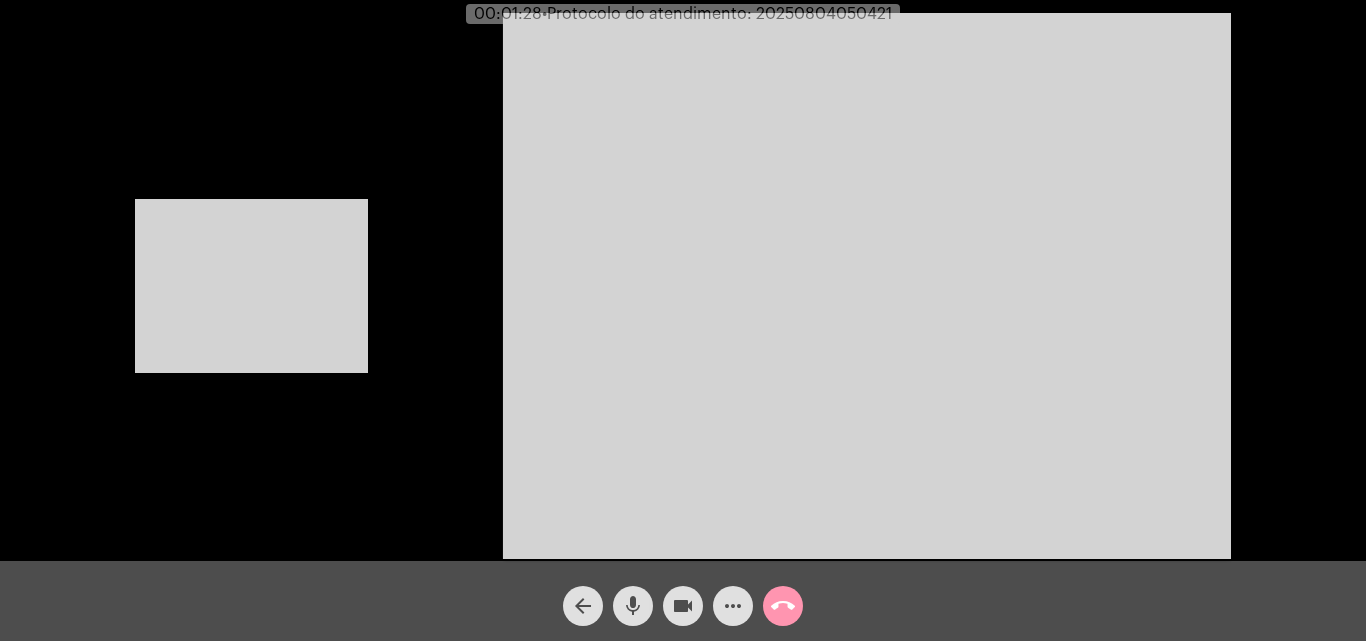 click at bounding box center (251, 286) 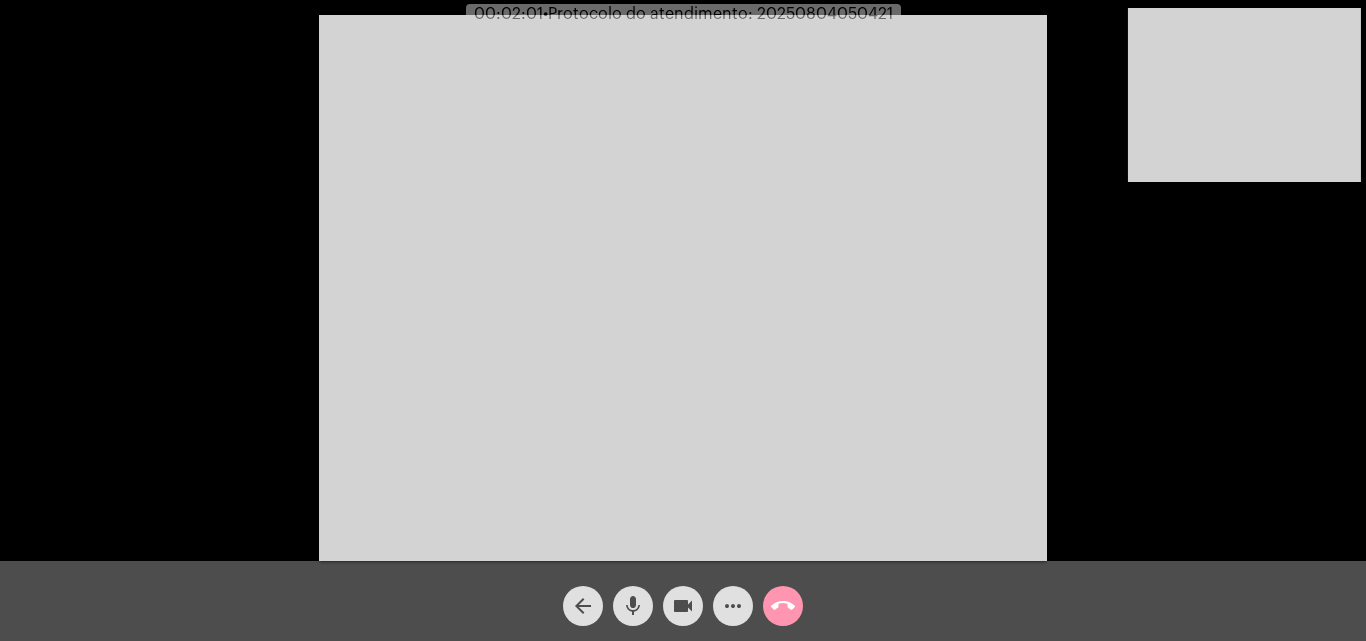 click on "mic" 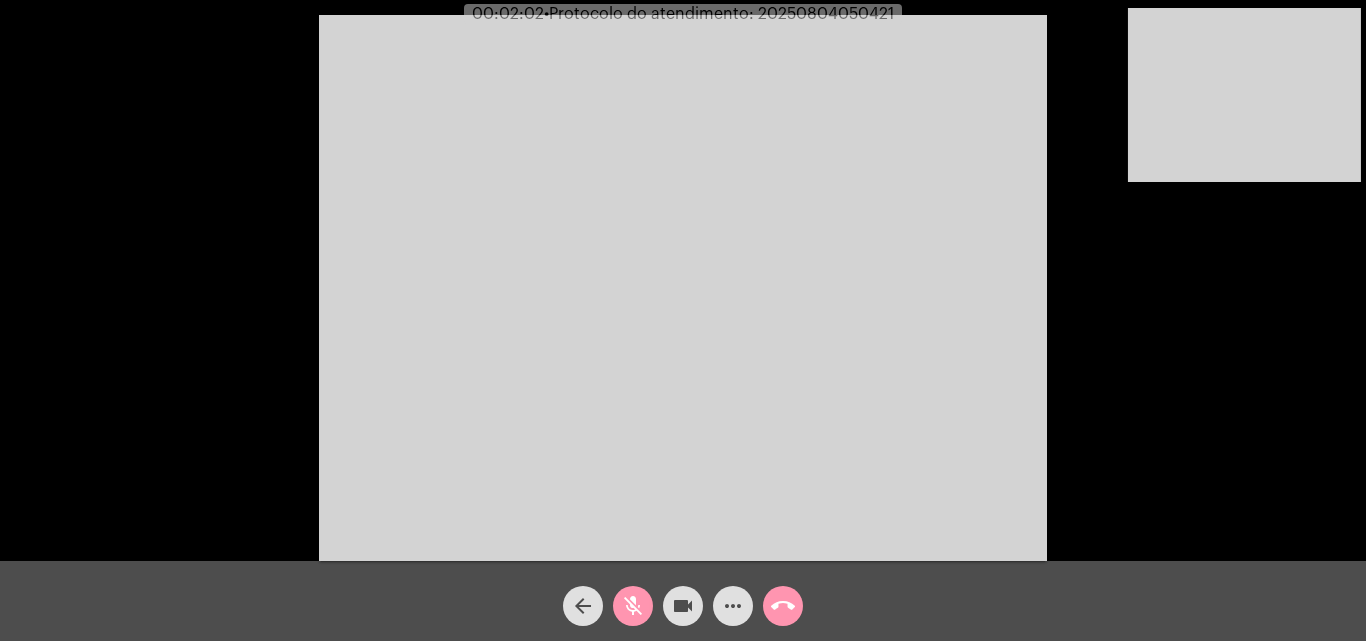 click on "videocam" 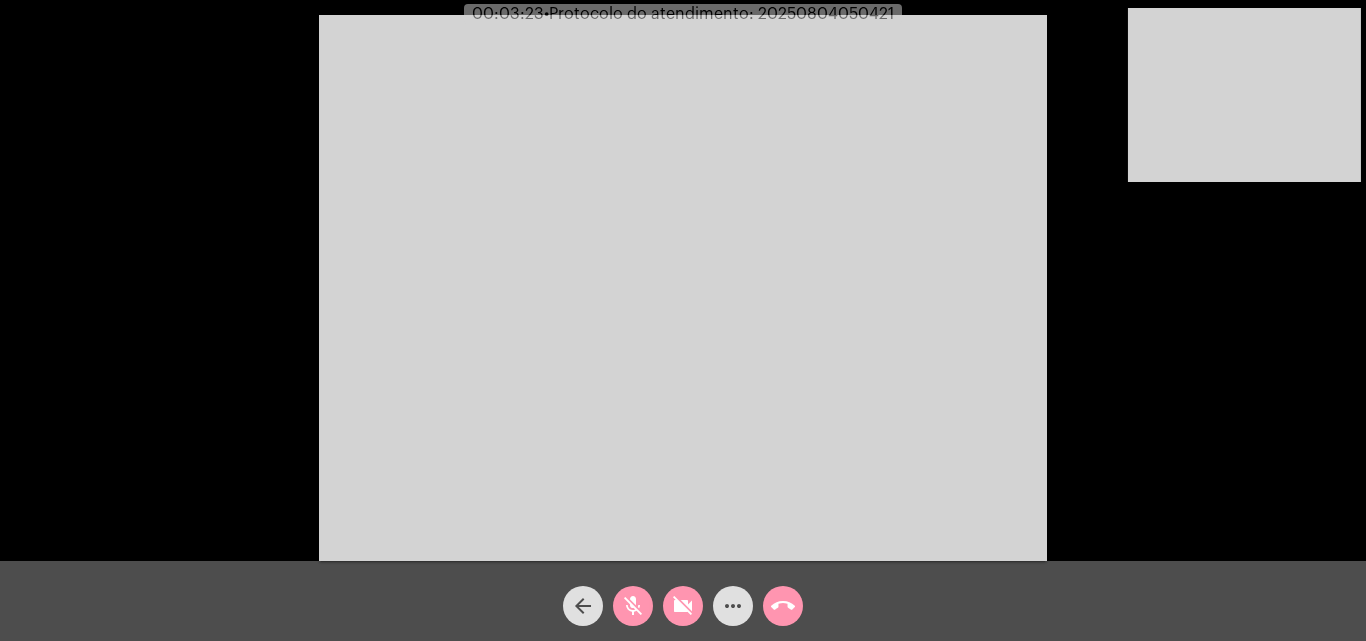 click on "videocam_off" 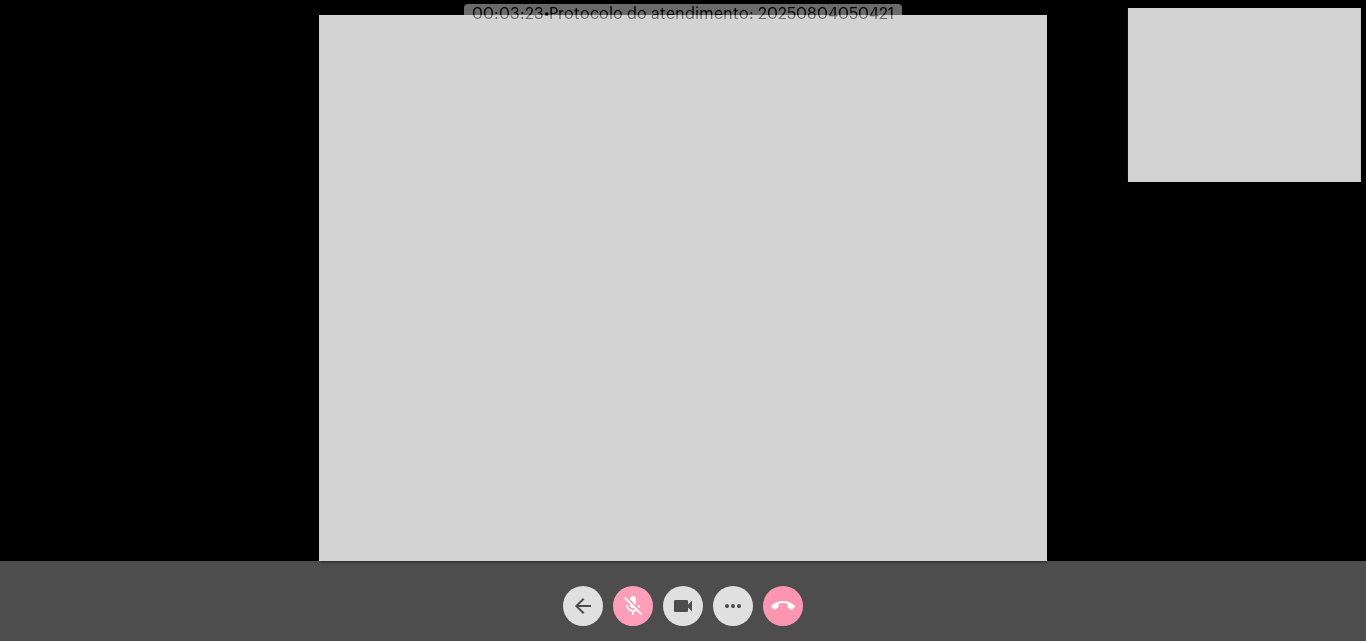 click on "mic_off" 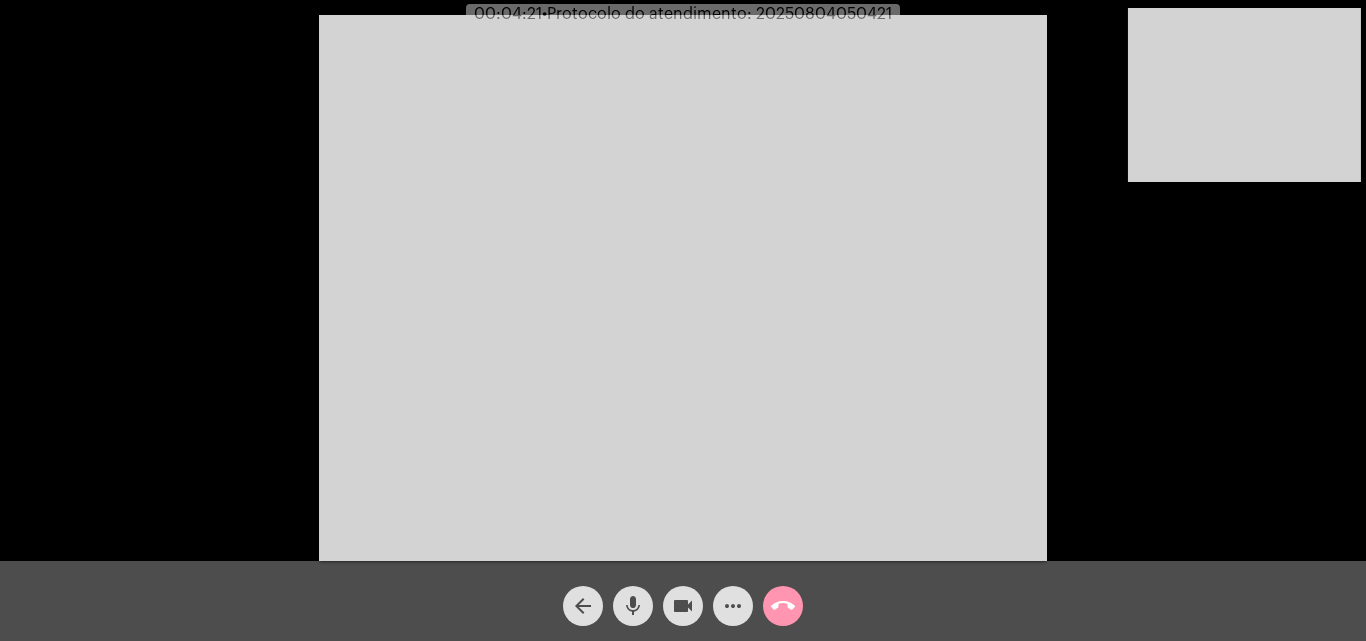 click on "mic" 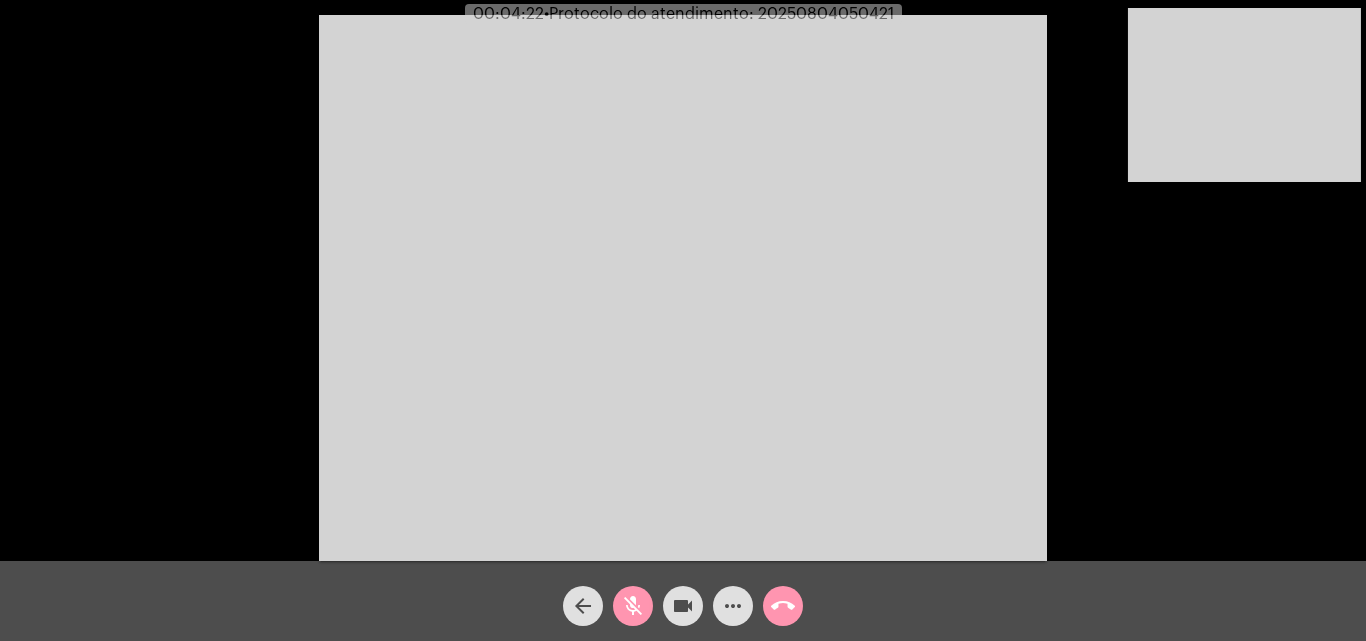 click on "videocam" 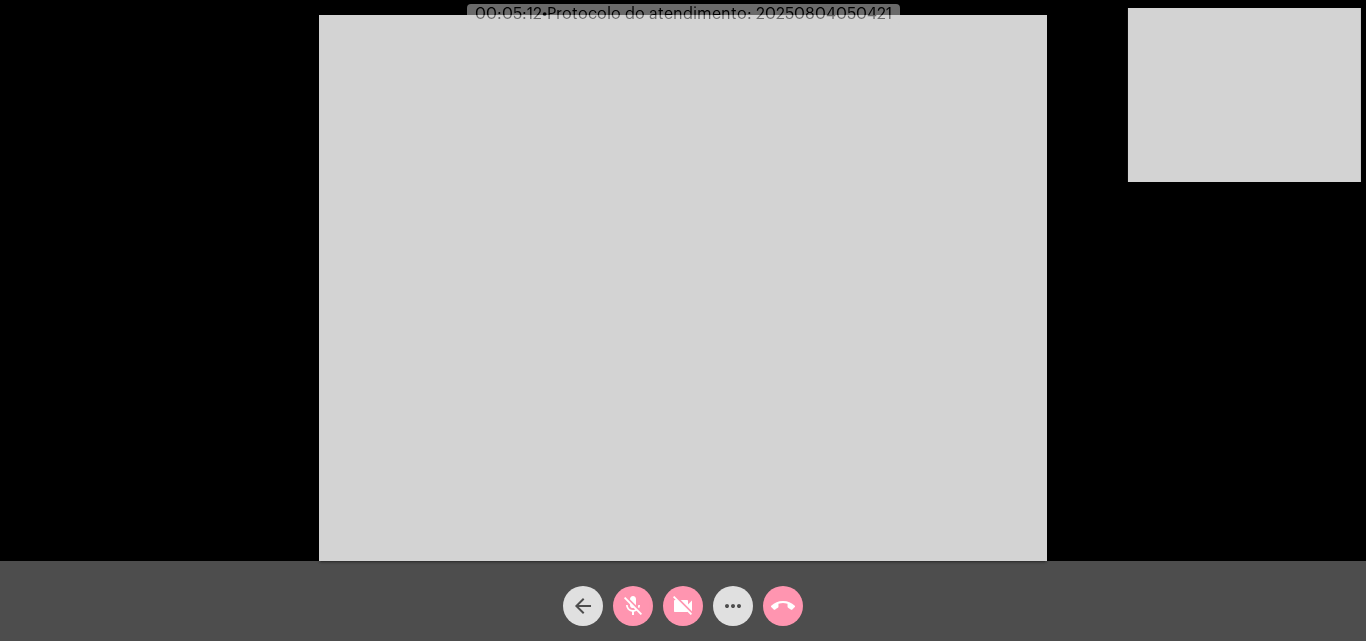 click on "mic_off" 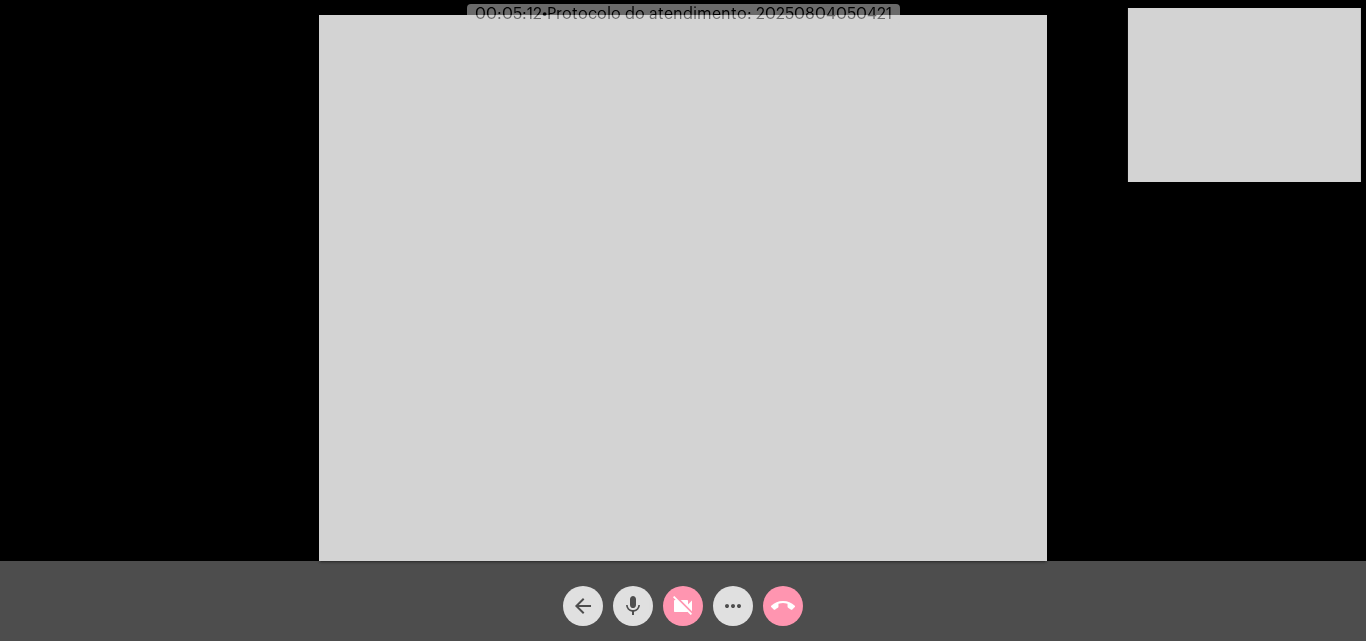click on "videocam_off" 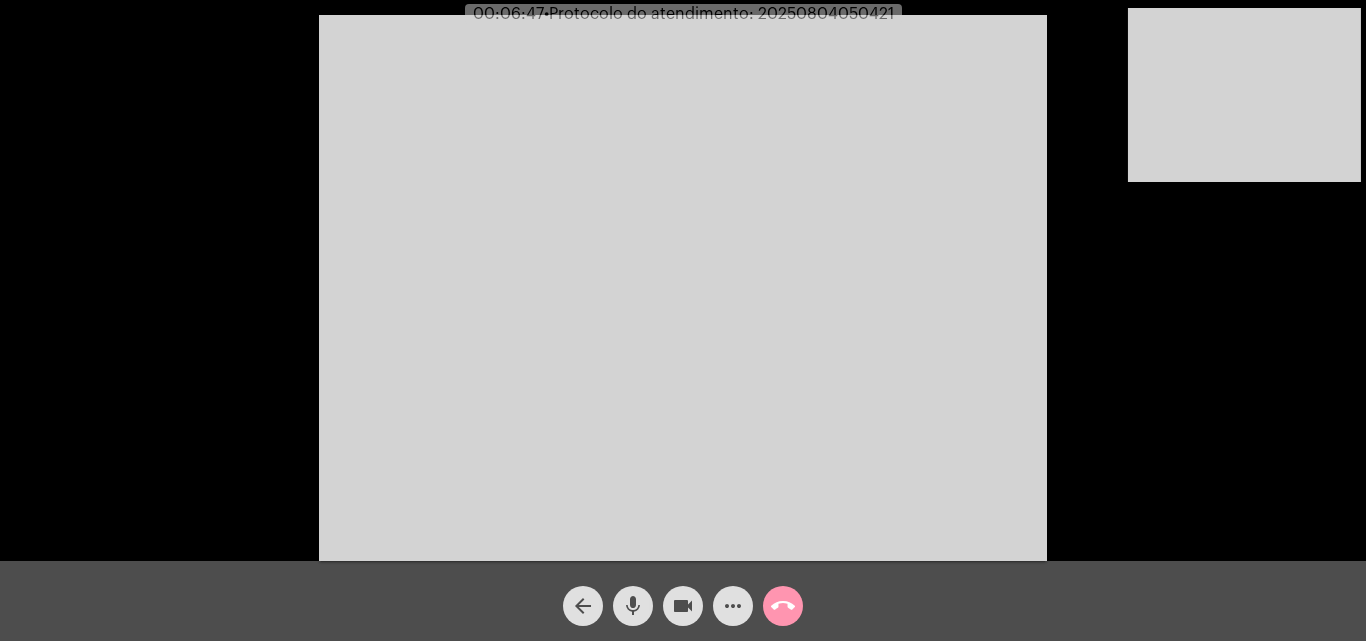 click on "mic" 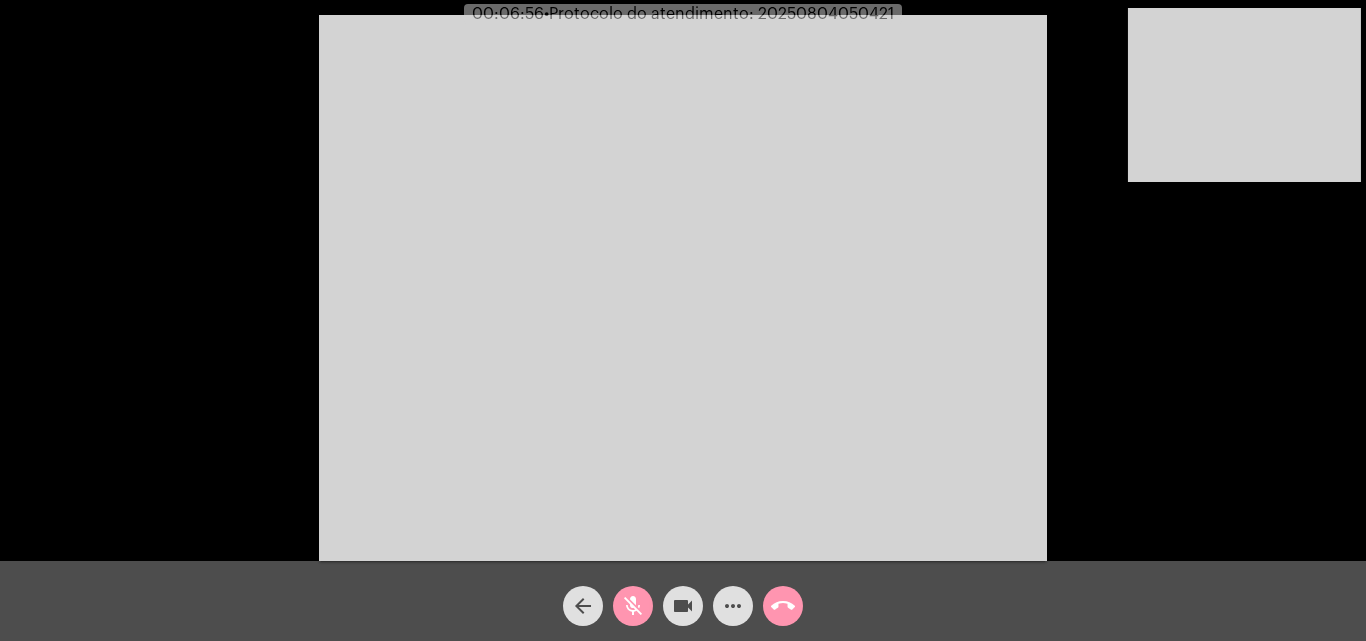 click on "mic_off" 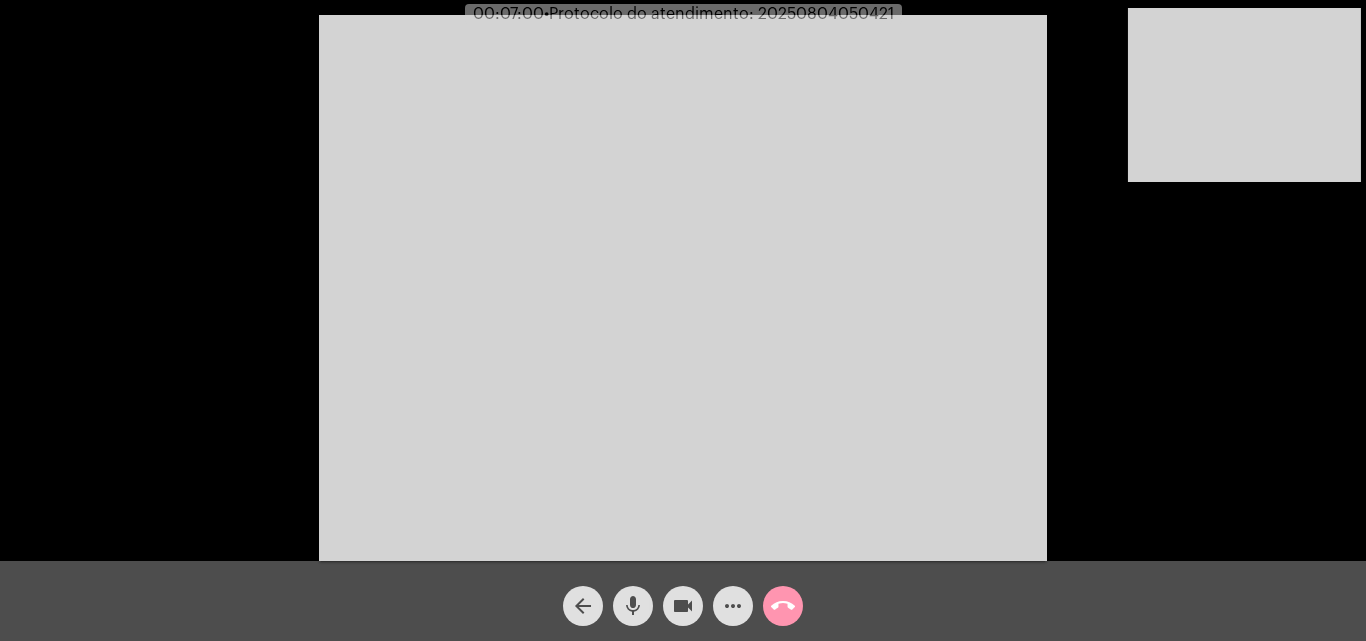 click on "mic" 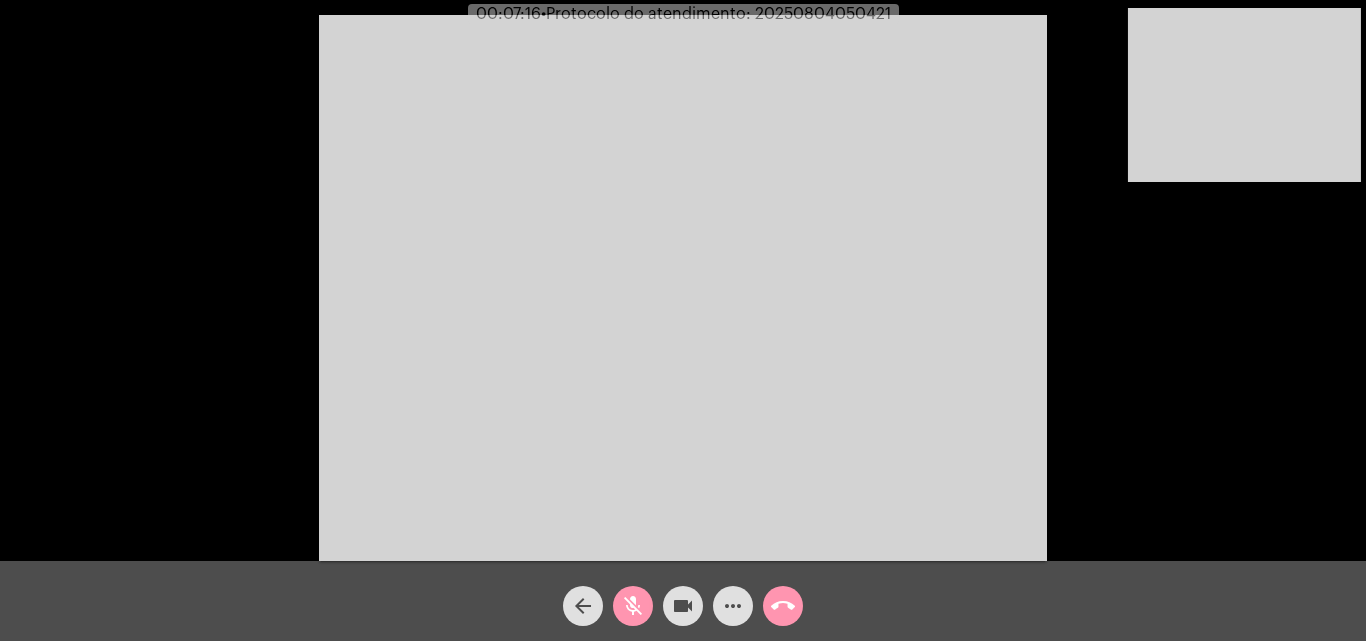 click on "mic_off" 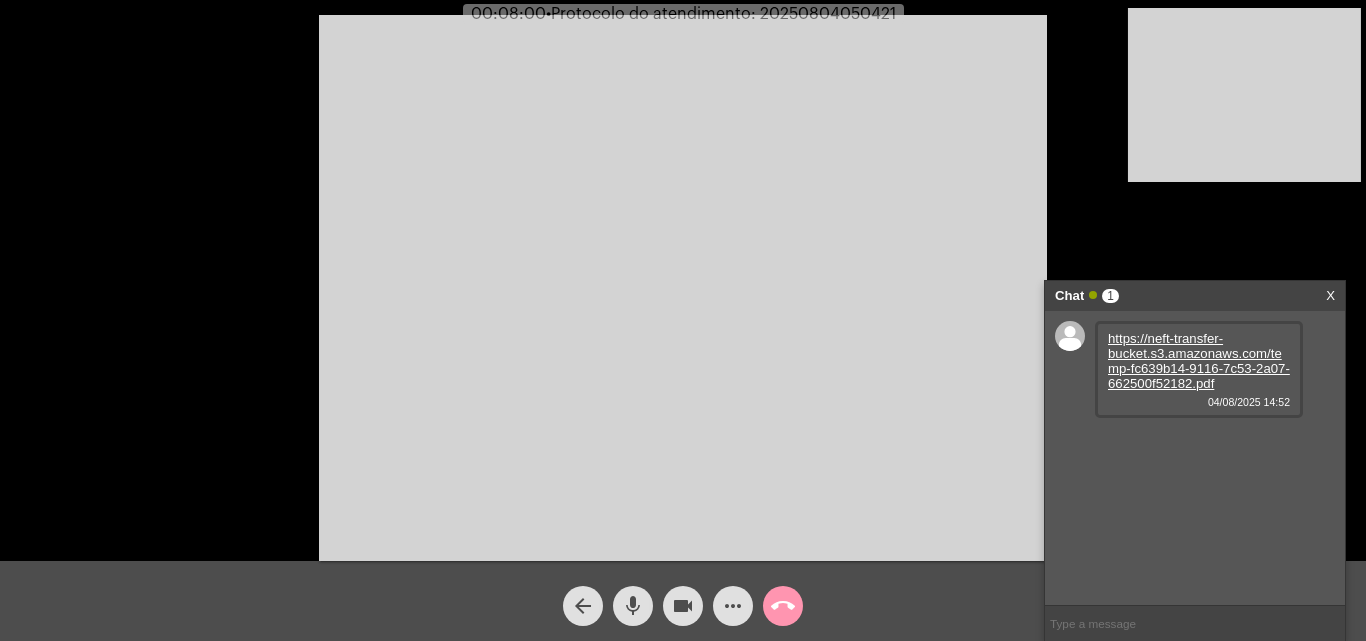 click on "https://neft-transfer-bucket.s3.amazonaws.com/temp-fc639b14-9116-7c53-2a07-662500f52182.pdf" at bounding box center [1199, 361] 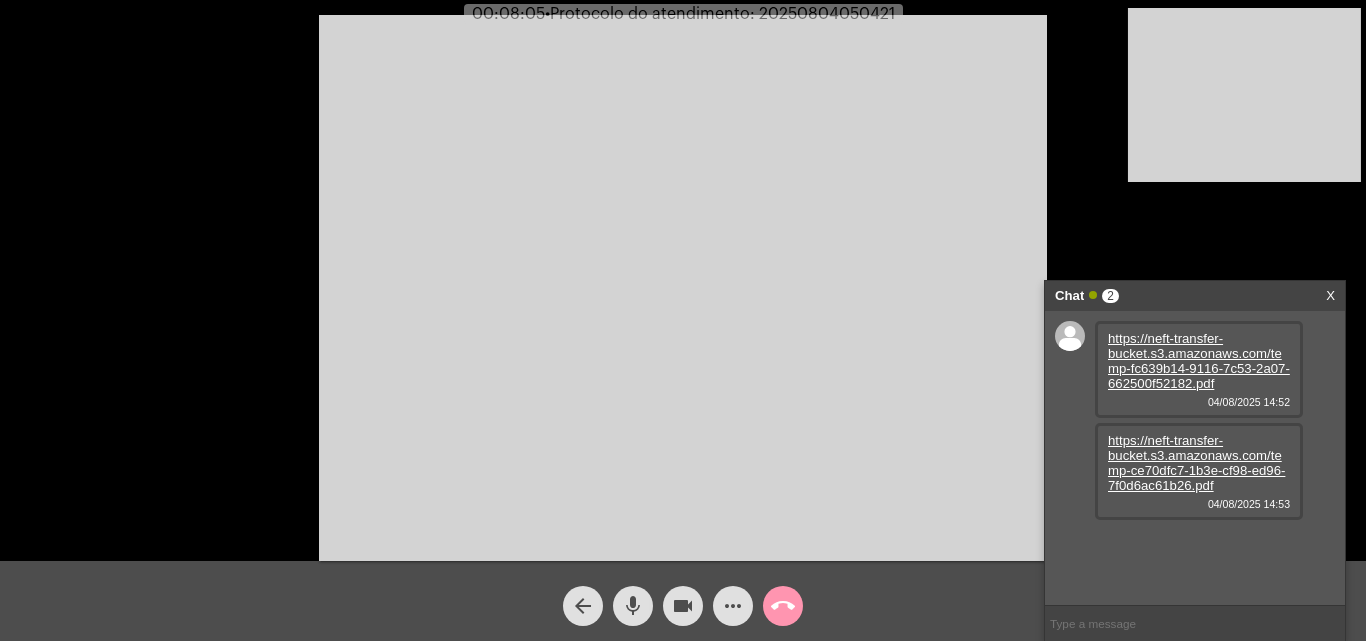 click on "https://neft-transfer-bucket.s3.amazonaws.com/temp-ce70dfc7-1b3e-cf98-ed96-7f0d6ac61b26.pdf" at bounding box center (1196, 463) 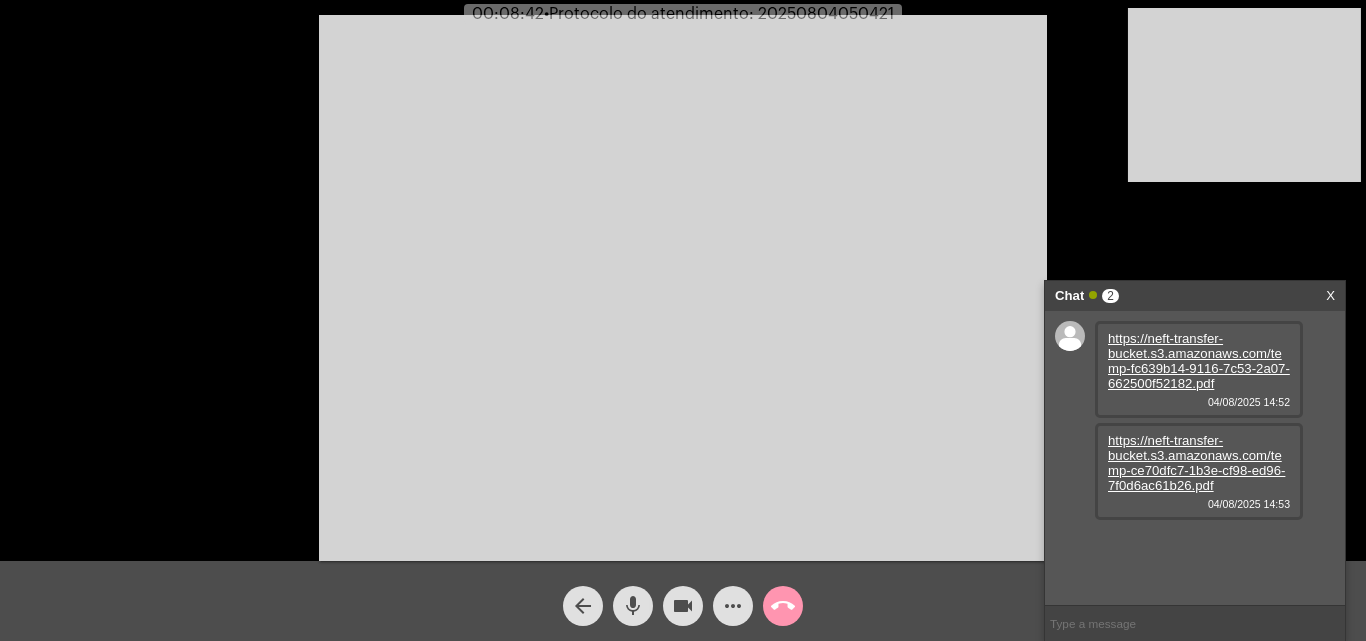 click on "mic" 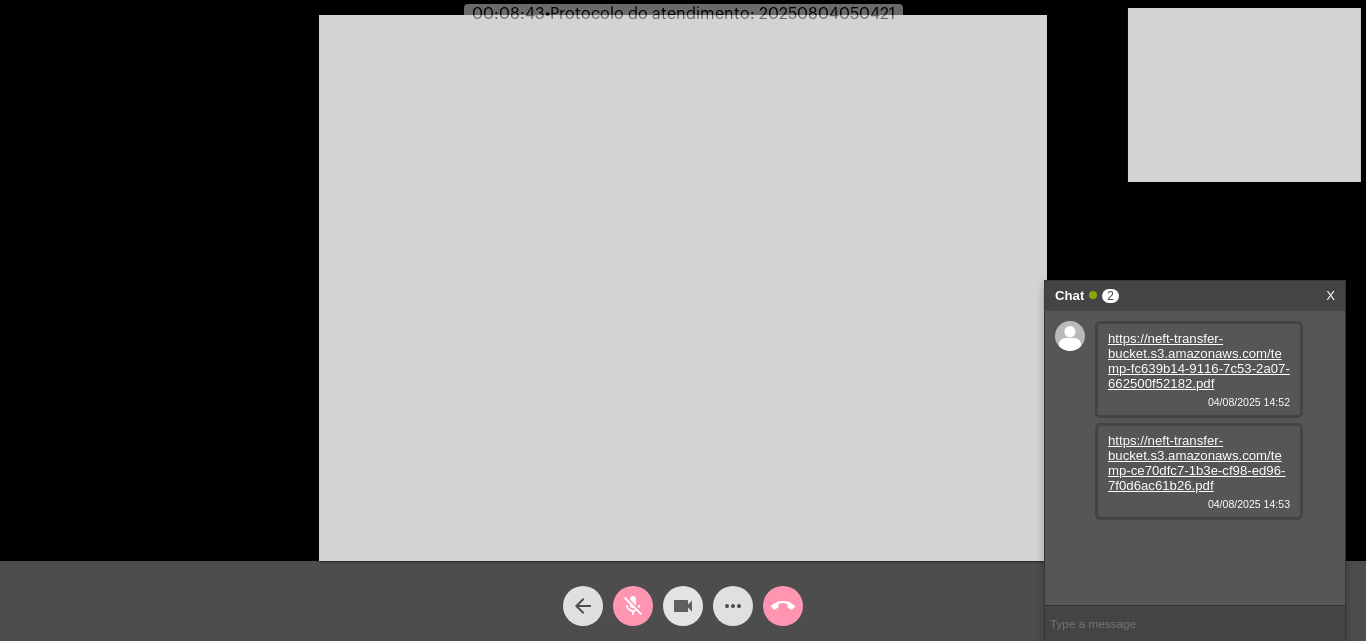 click on "videocam" 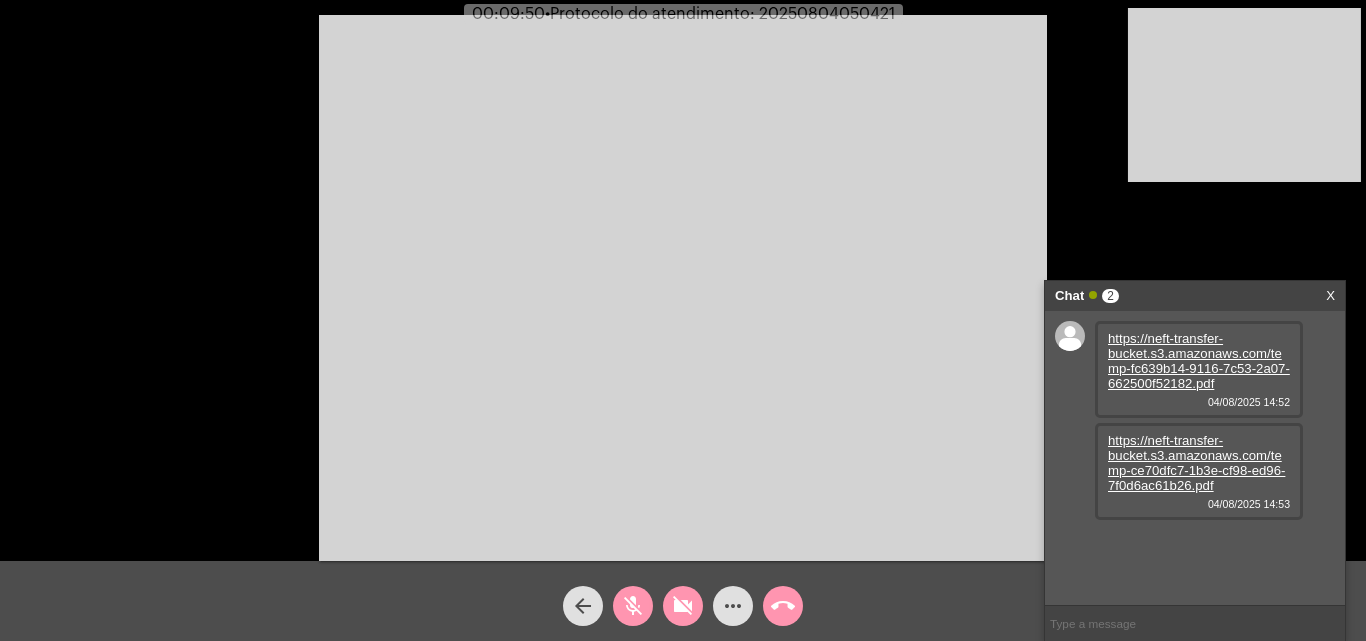 click on "videocam_off" 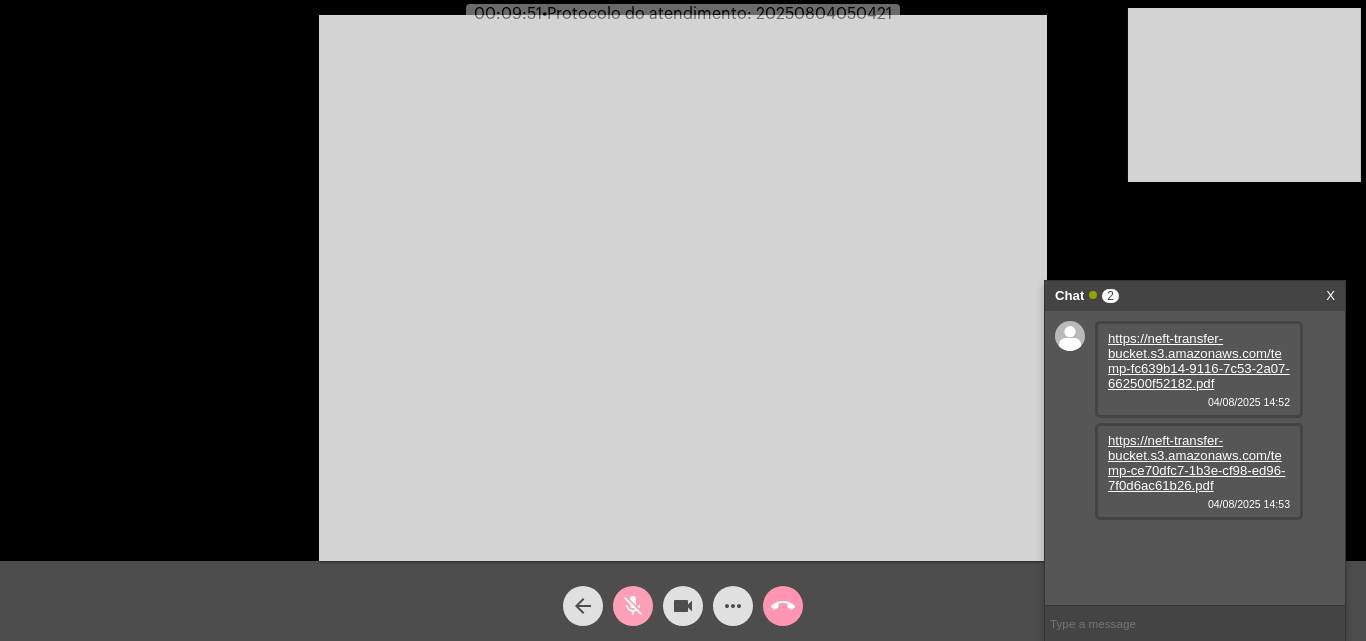 click on "mic_off" 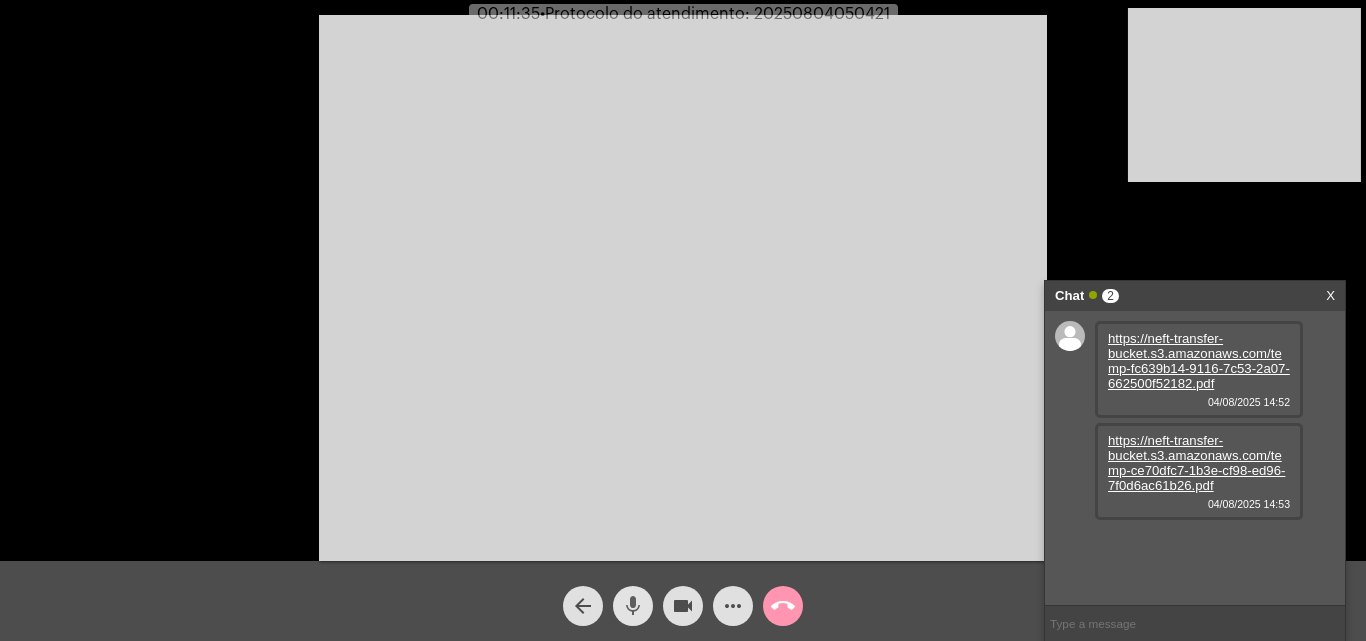click on "mic" 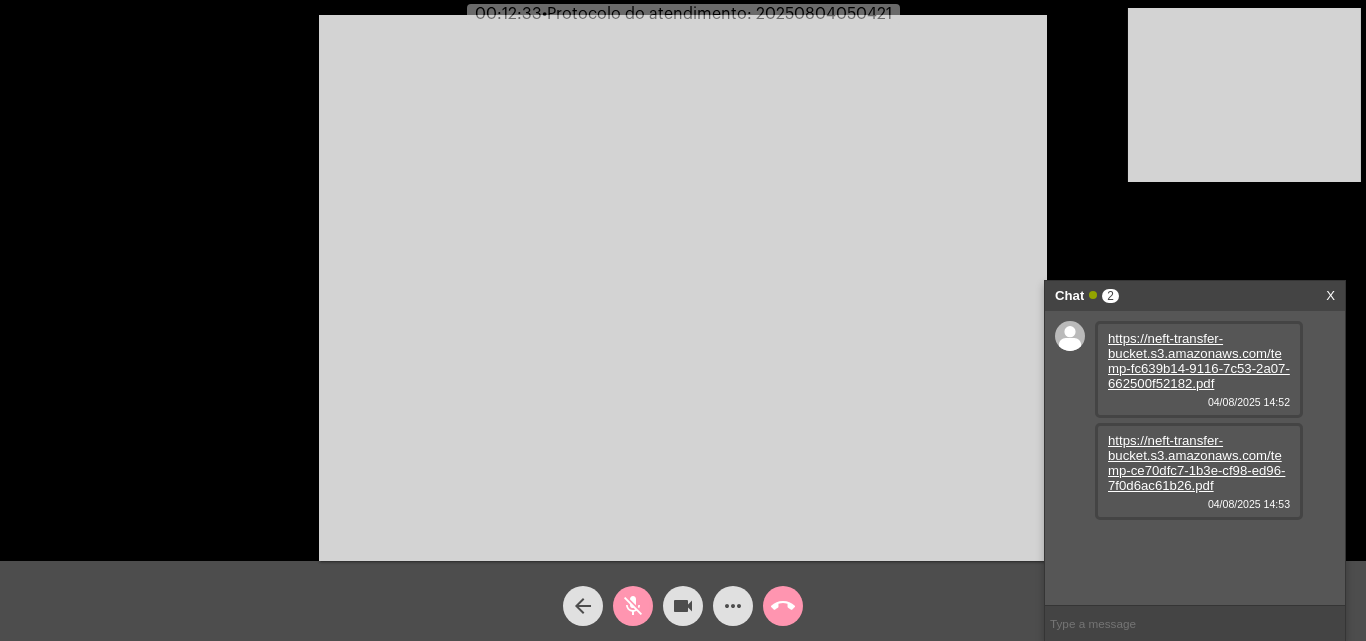 click on "mic_off" 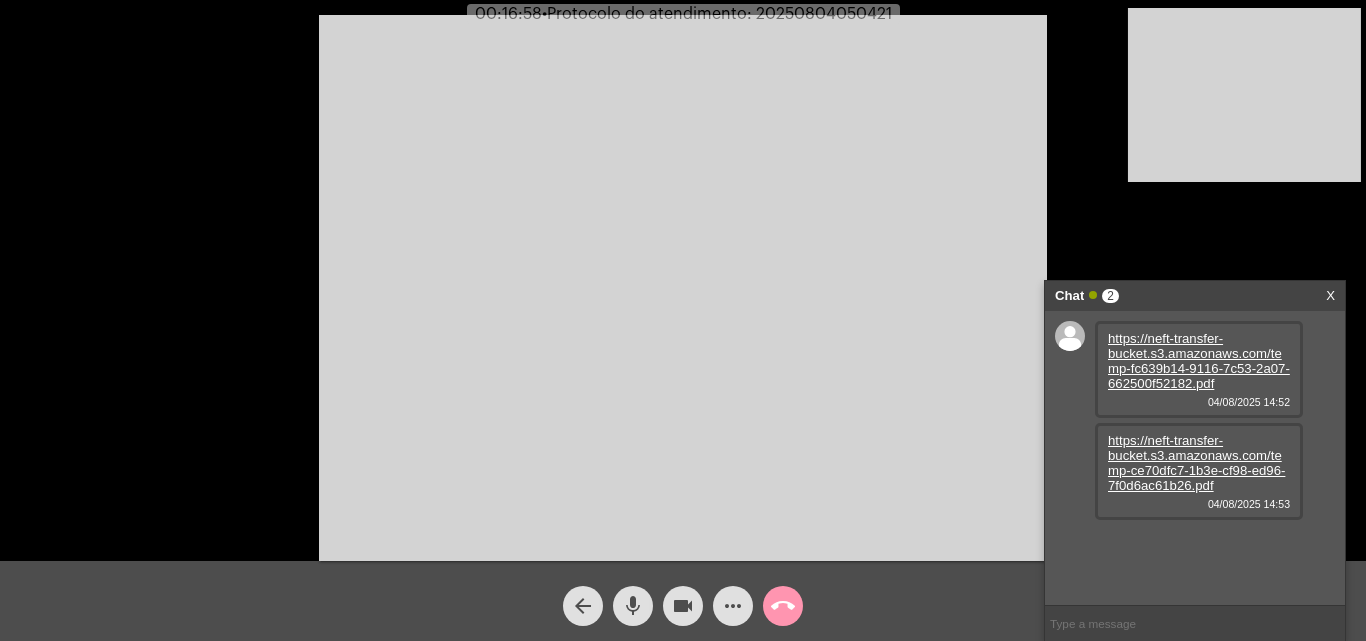 click on "more_horiz" 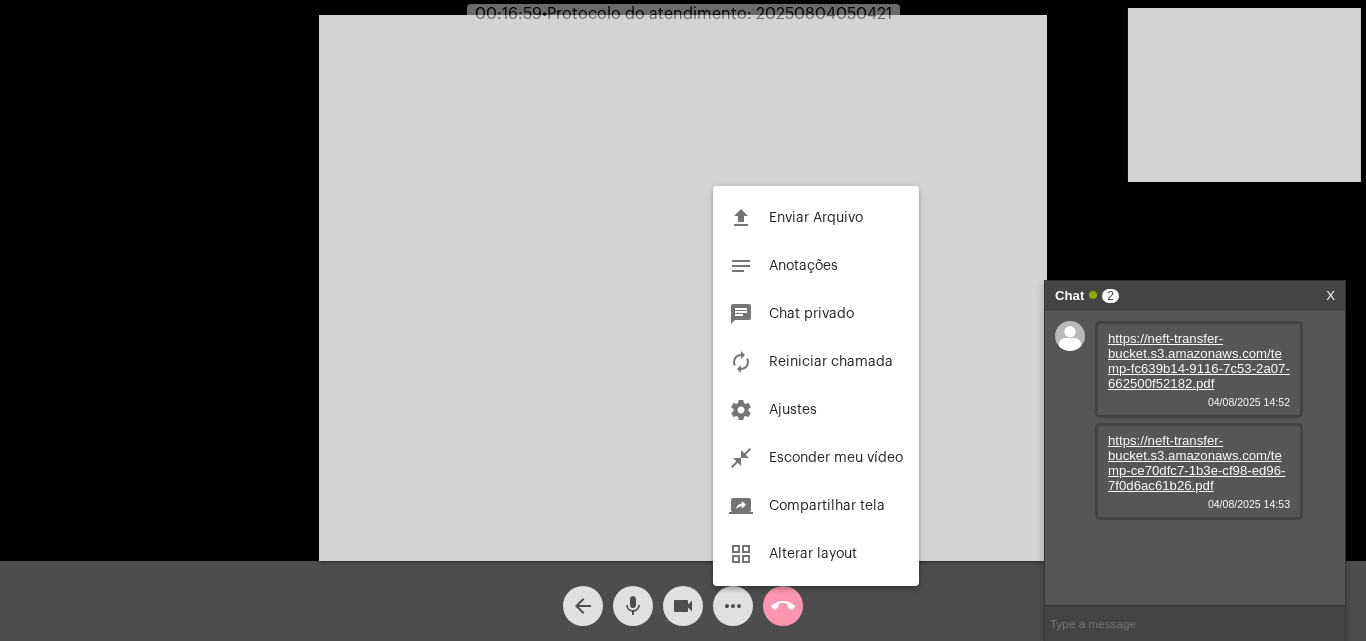 click on "Enviar Arquivo" at bounding box center [816, 218] 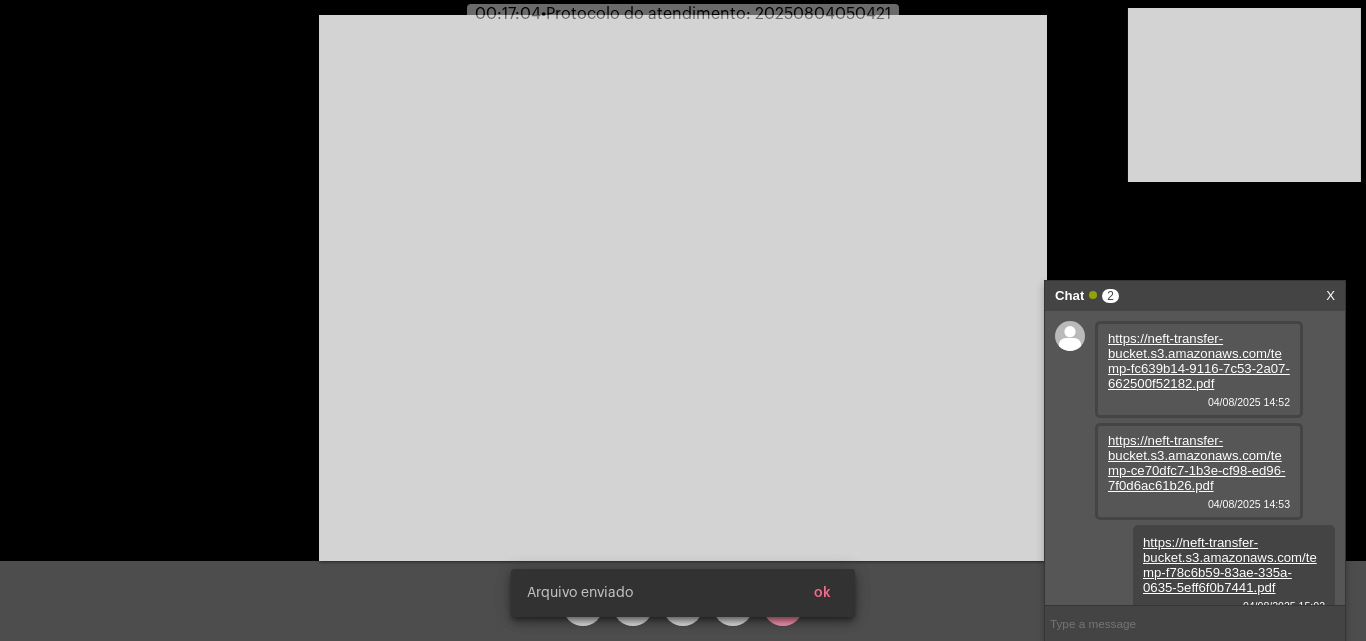 scroll, scrollTop: 17, scrollLeft: 0, axis: vertical 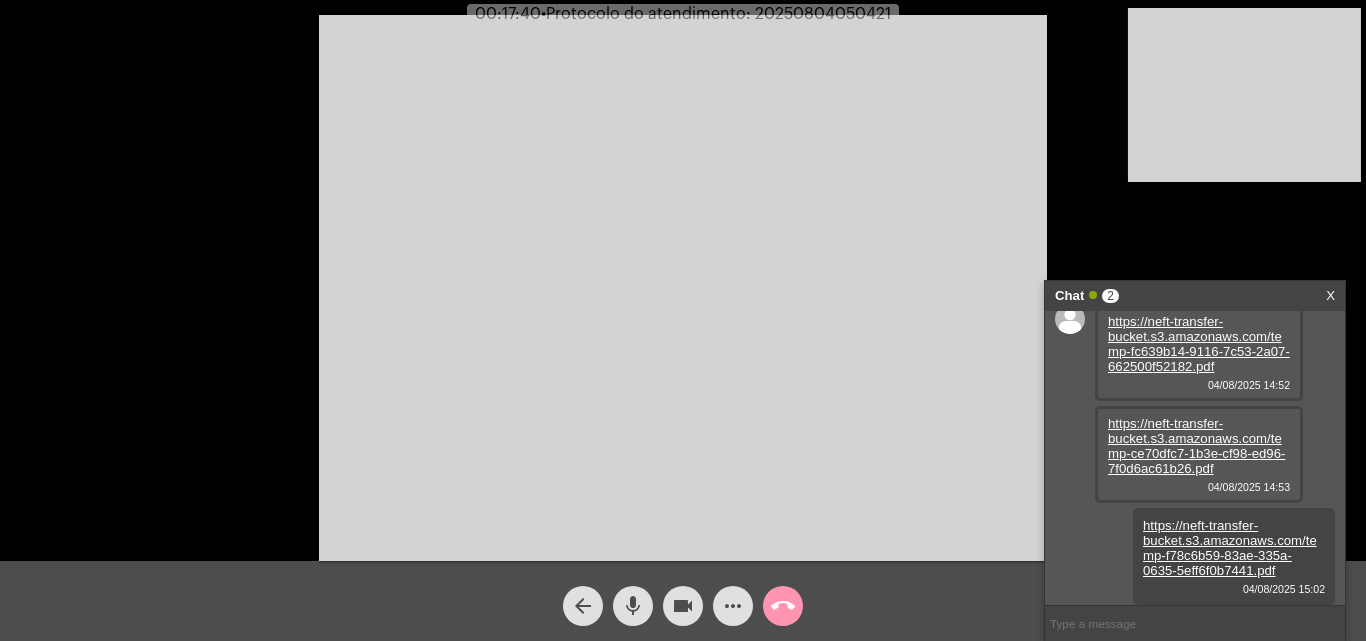 click on "•  Protocolo do atendimento: 20250804050421" 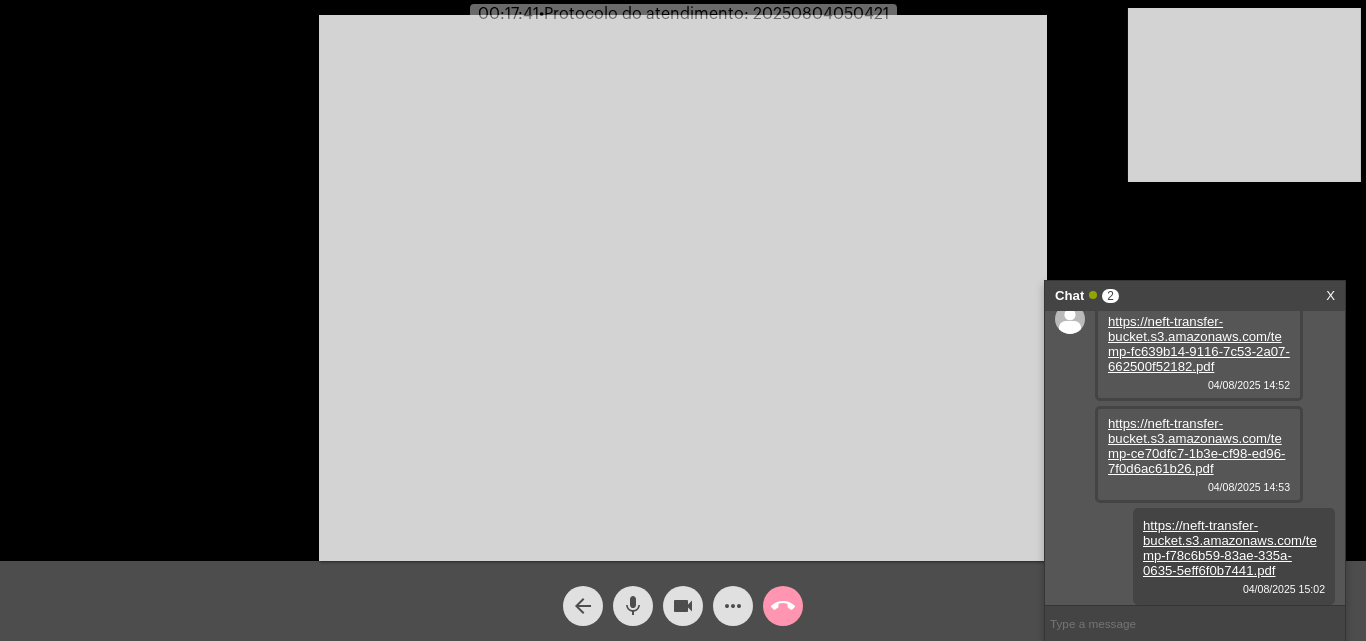 copy on "20250804050421" 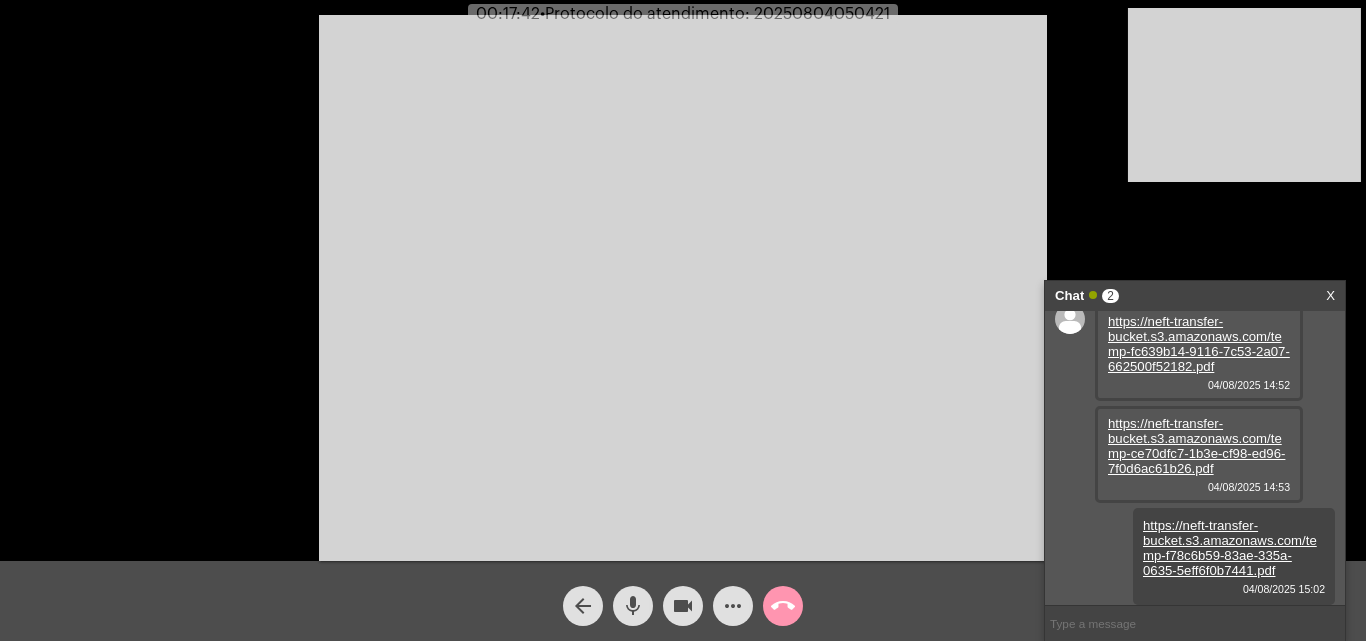 click at bounding box center [1195, 623] 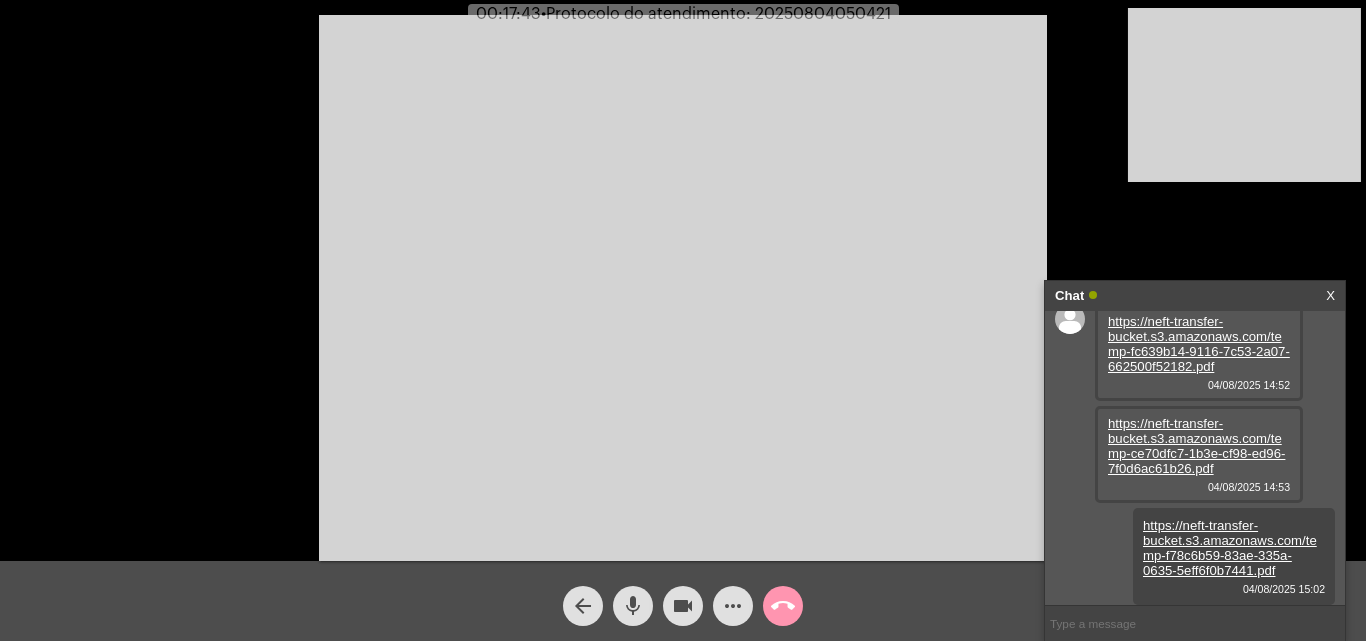 paste on "20250804050421" 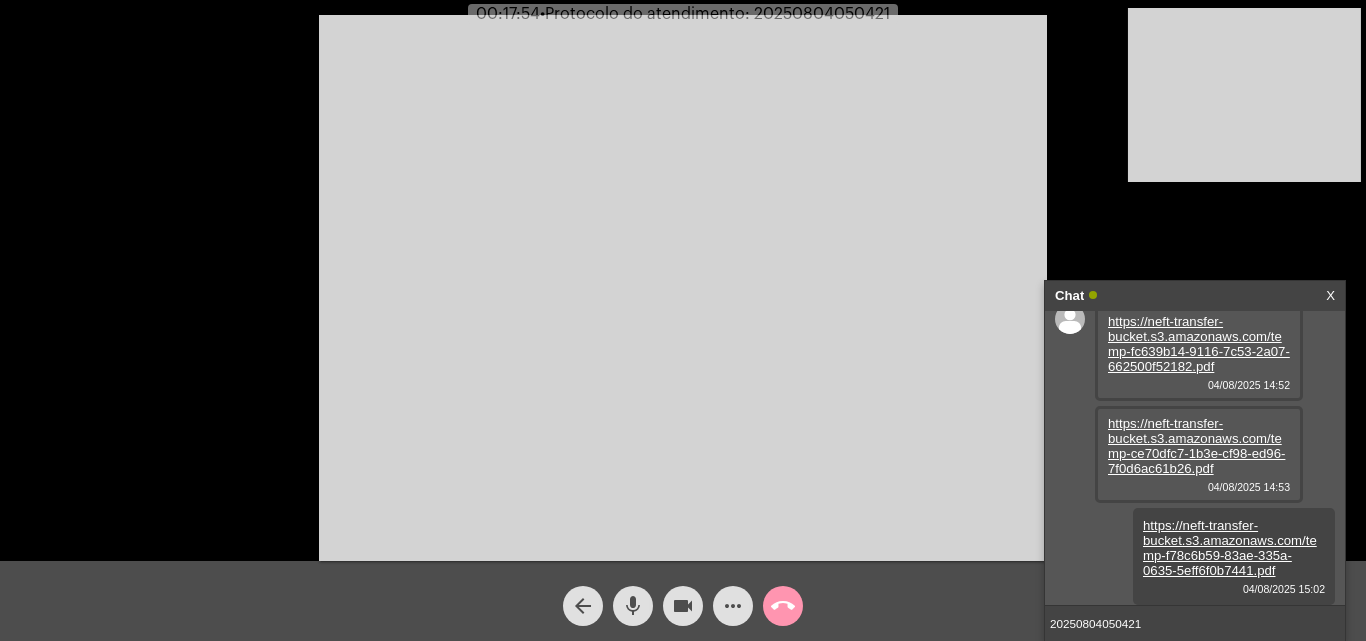 type 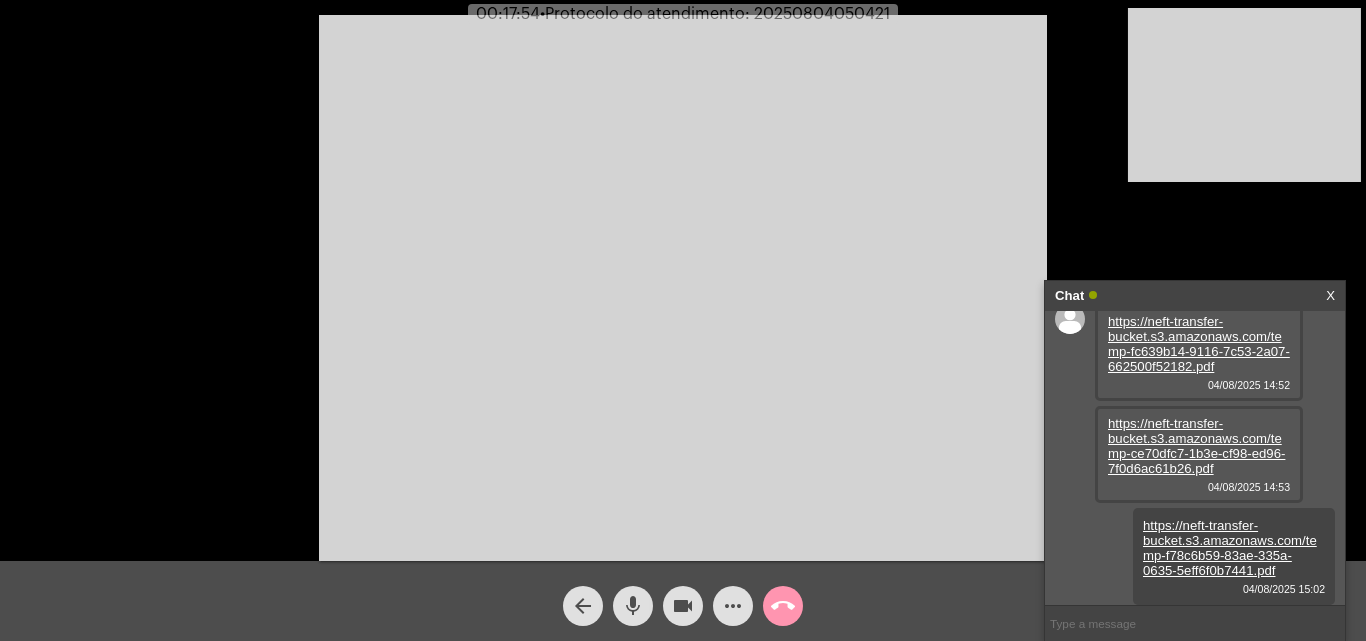 scroll, scrollTop: 74, scrollLeft: 0, axis: vertical 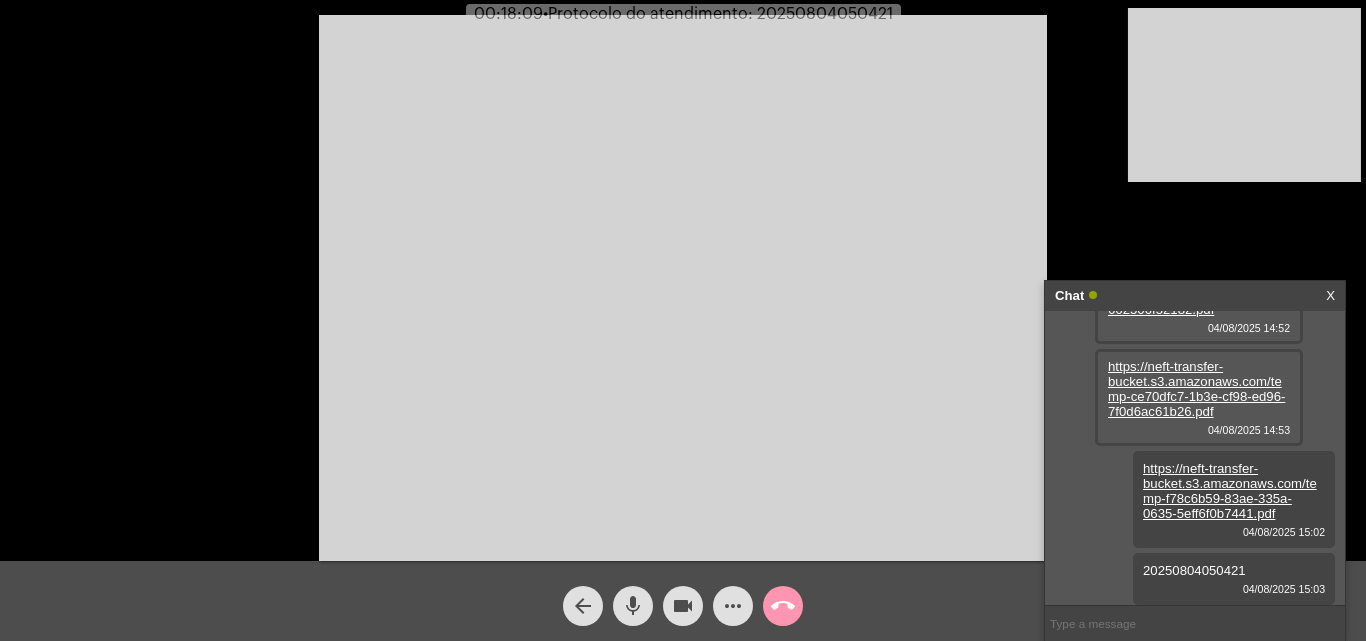 click on "call_end" 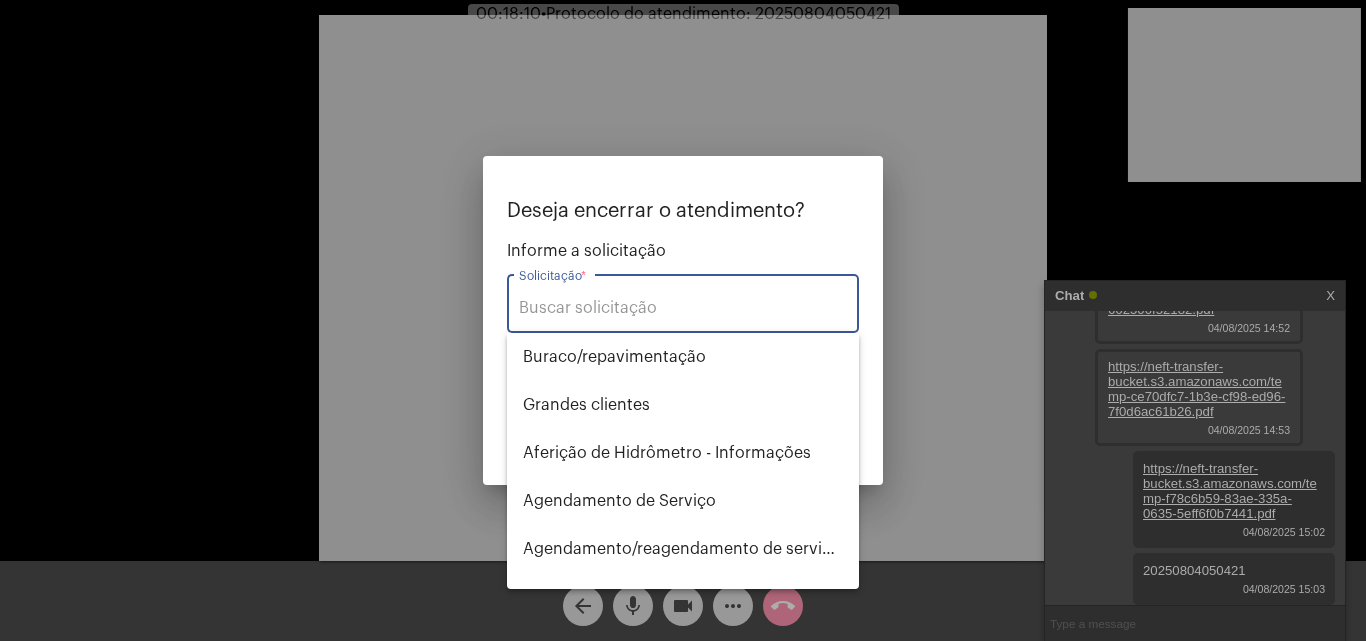 click on "Solicitação  *" at bounding box center [683, 308] 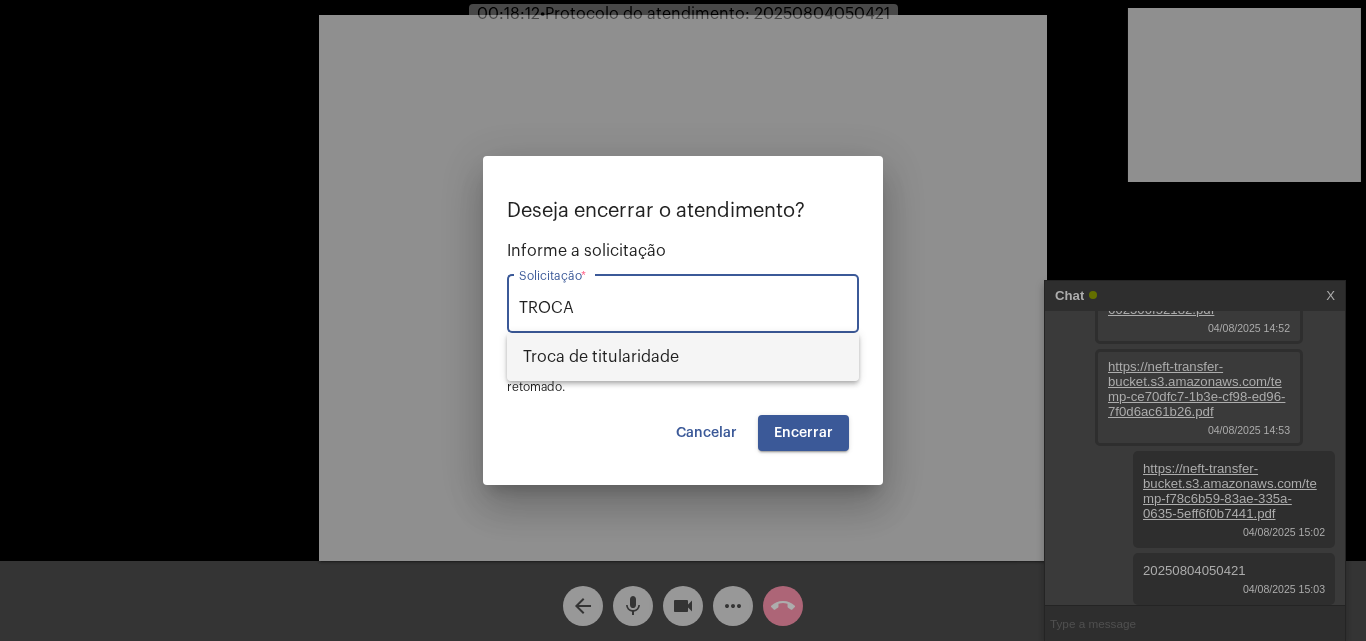 click on "Troca de titularidade" at bounding box center [683, 357] 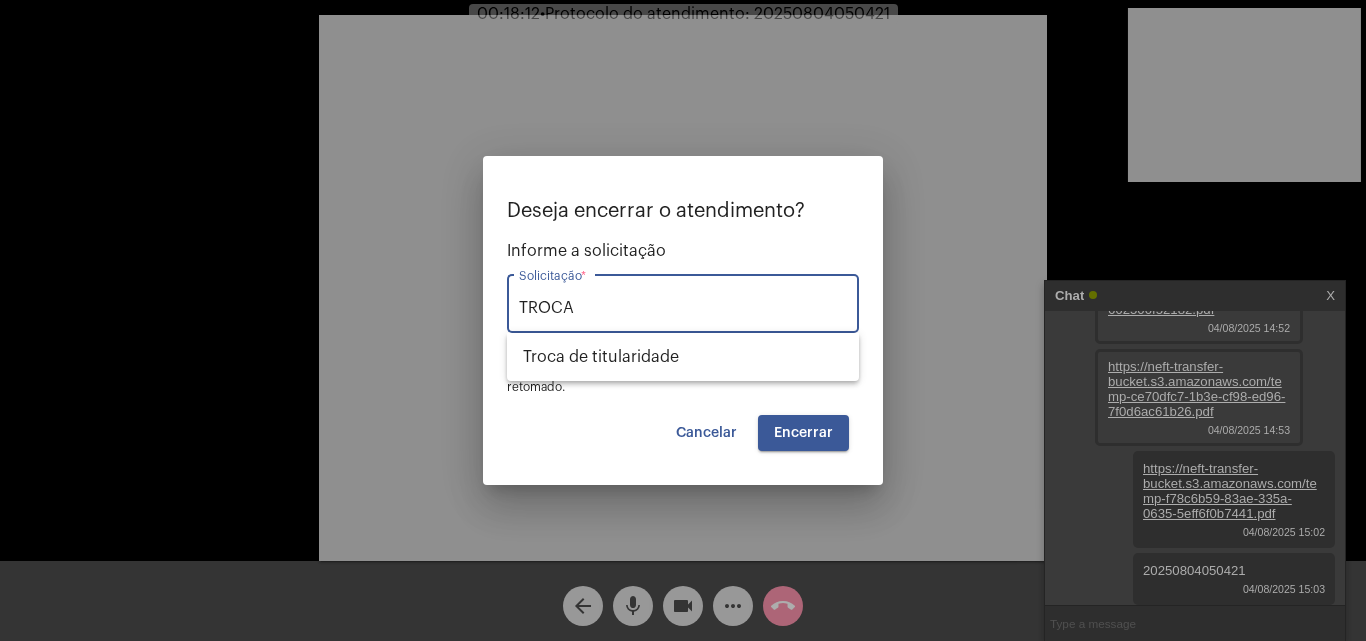 type on "Troca de titularidade" 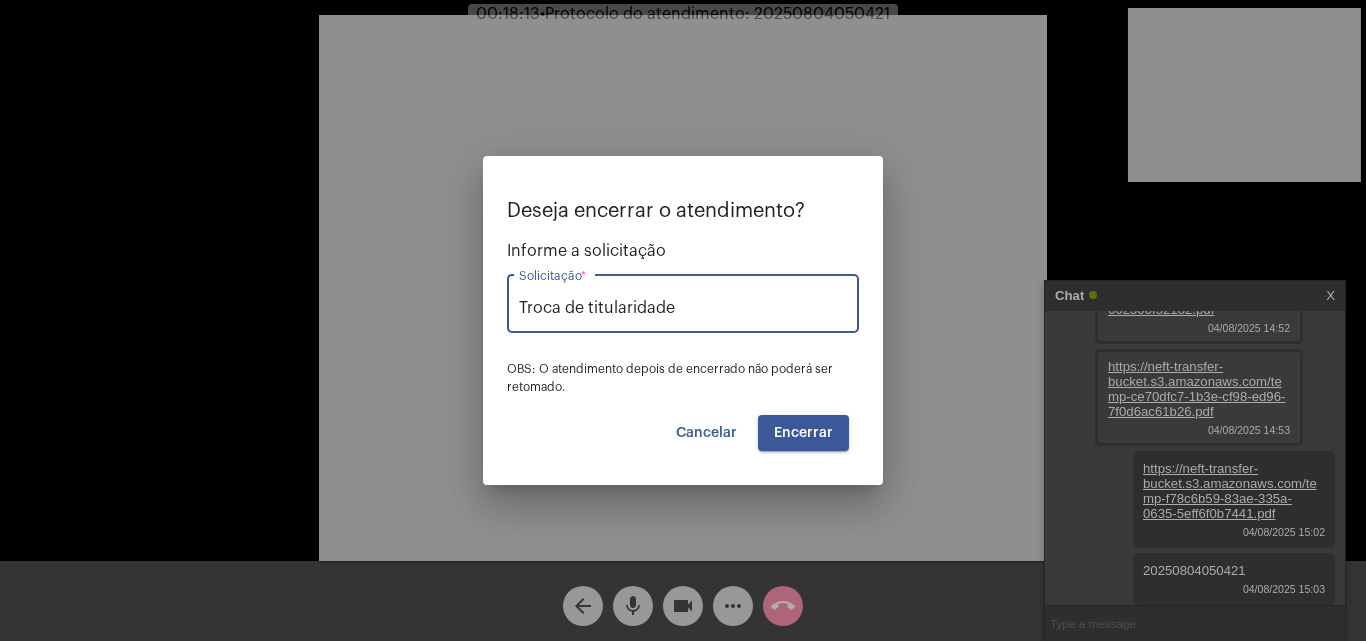 click on "Encerrar" at bounding box center (803, 433) 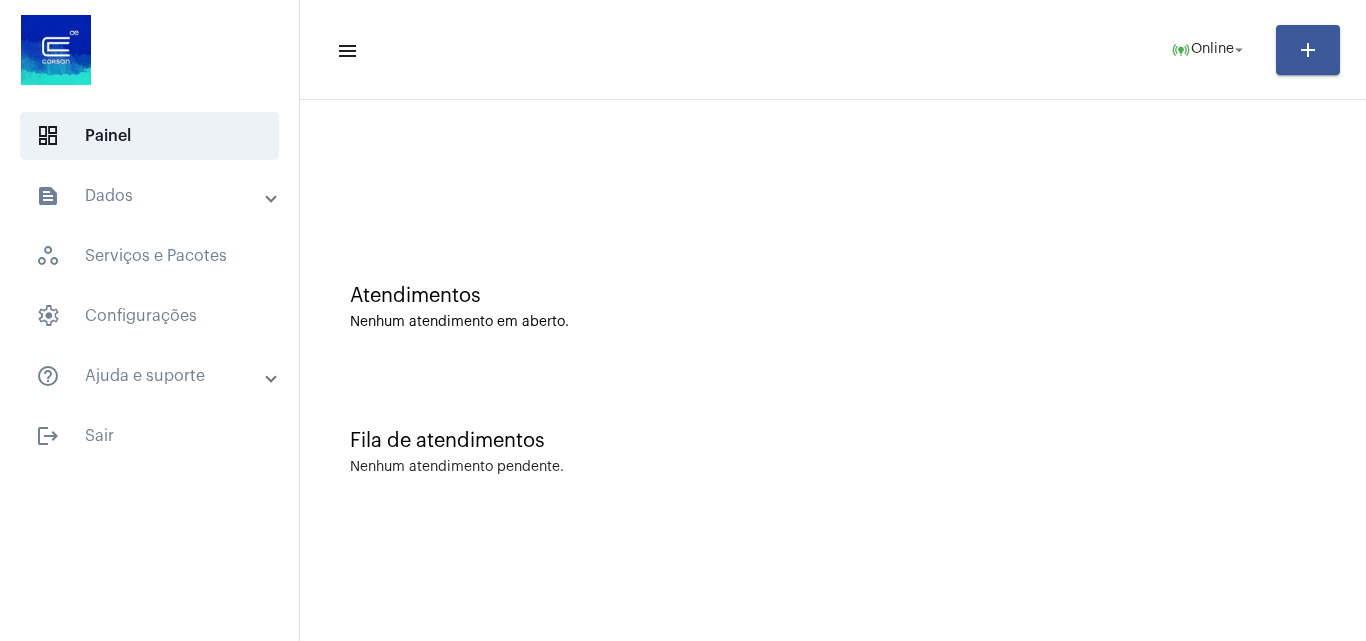 click 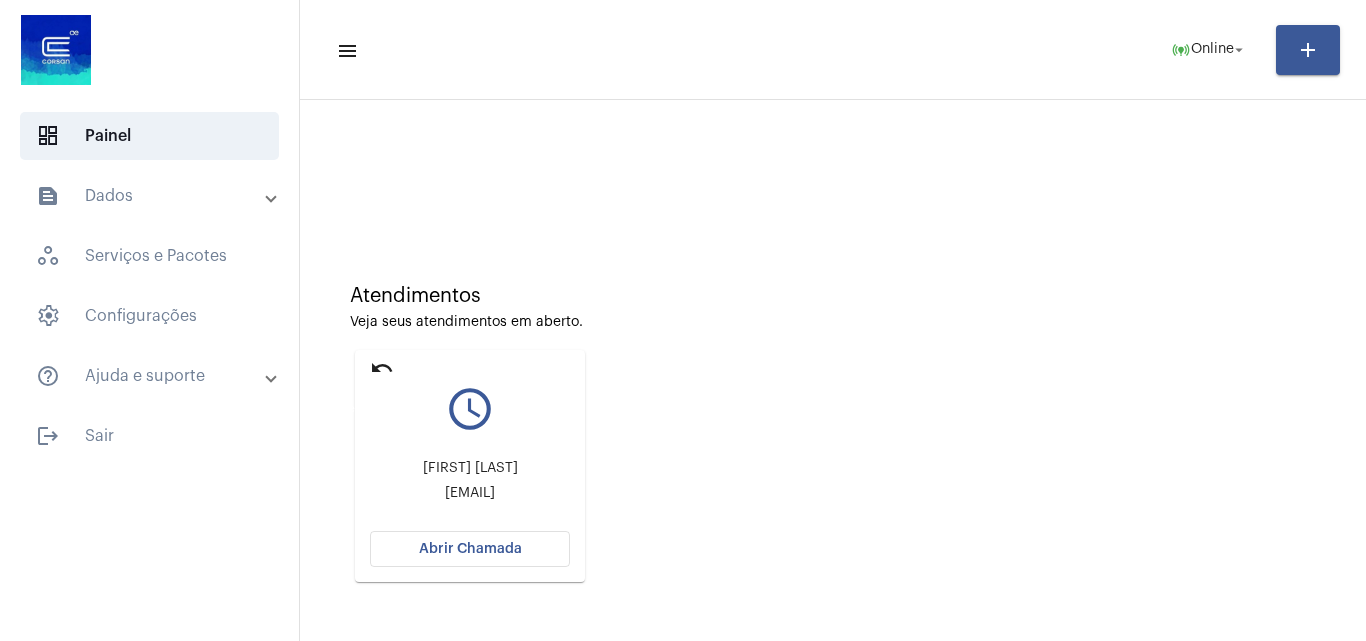 click on "undo" 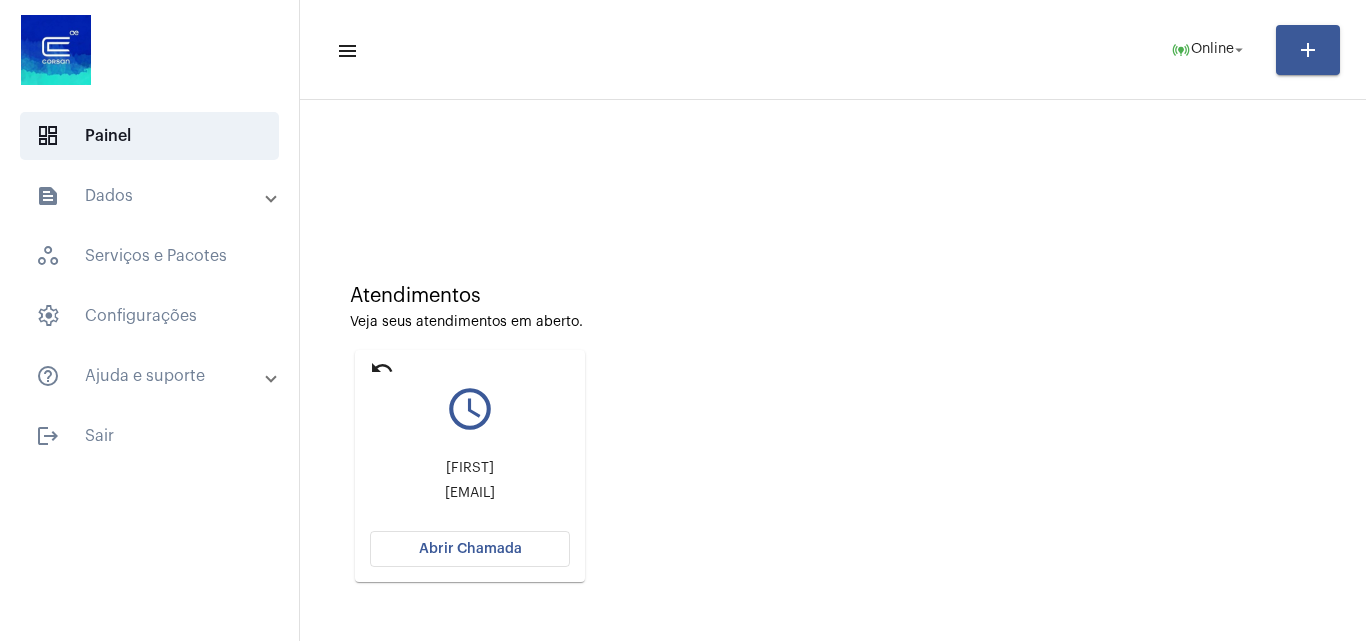 click on "Abrir Chamada" 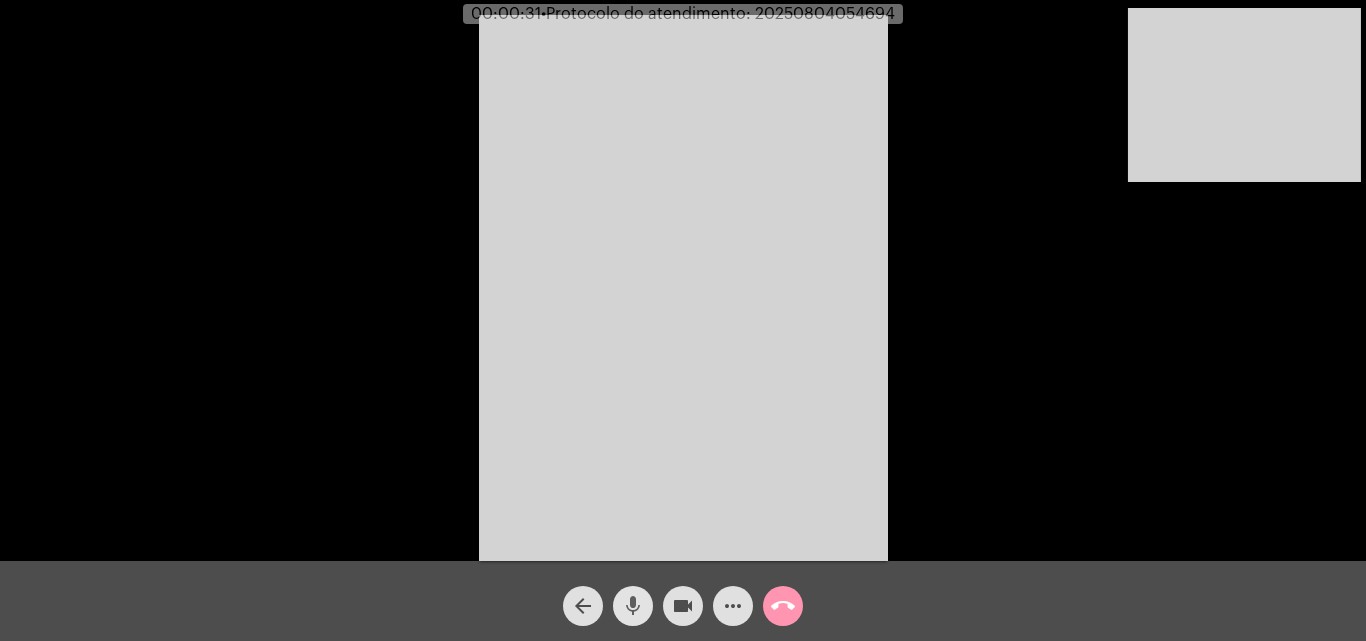 click on "mic" 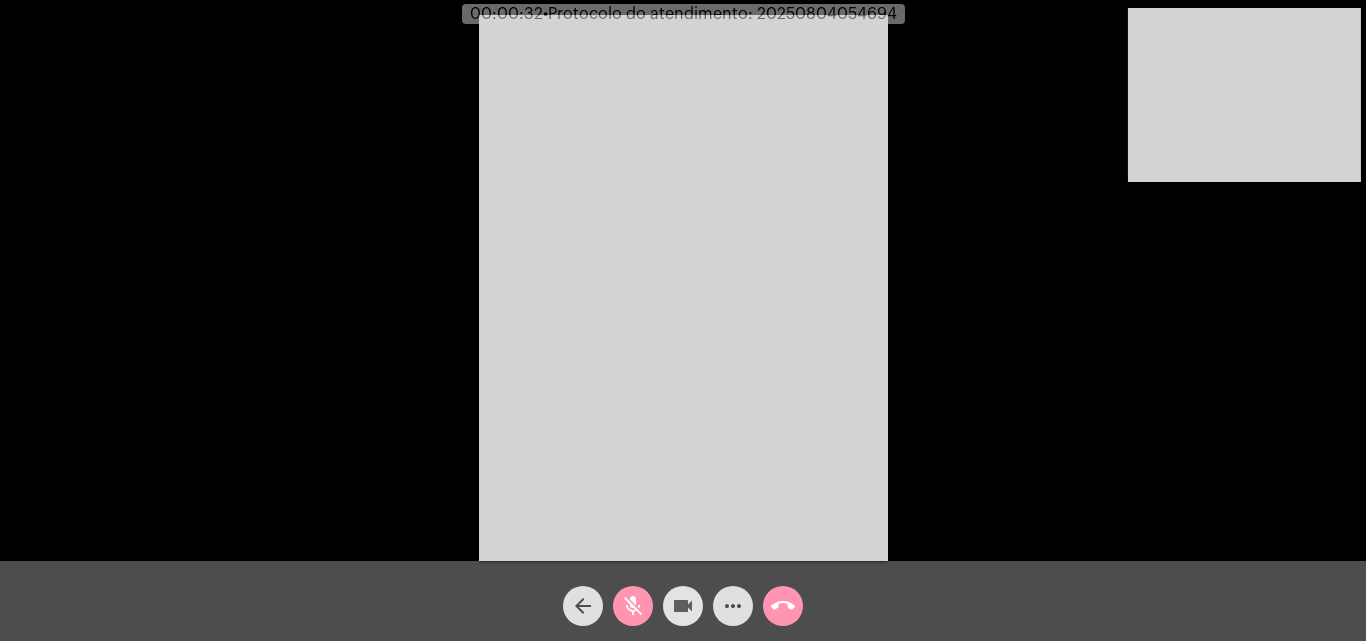 click on "videocam" 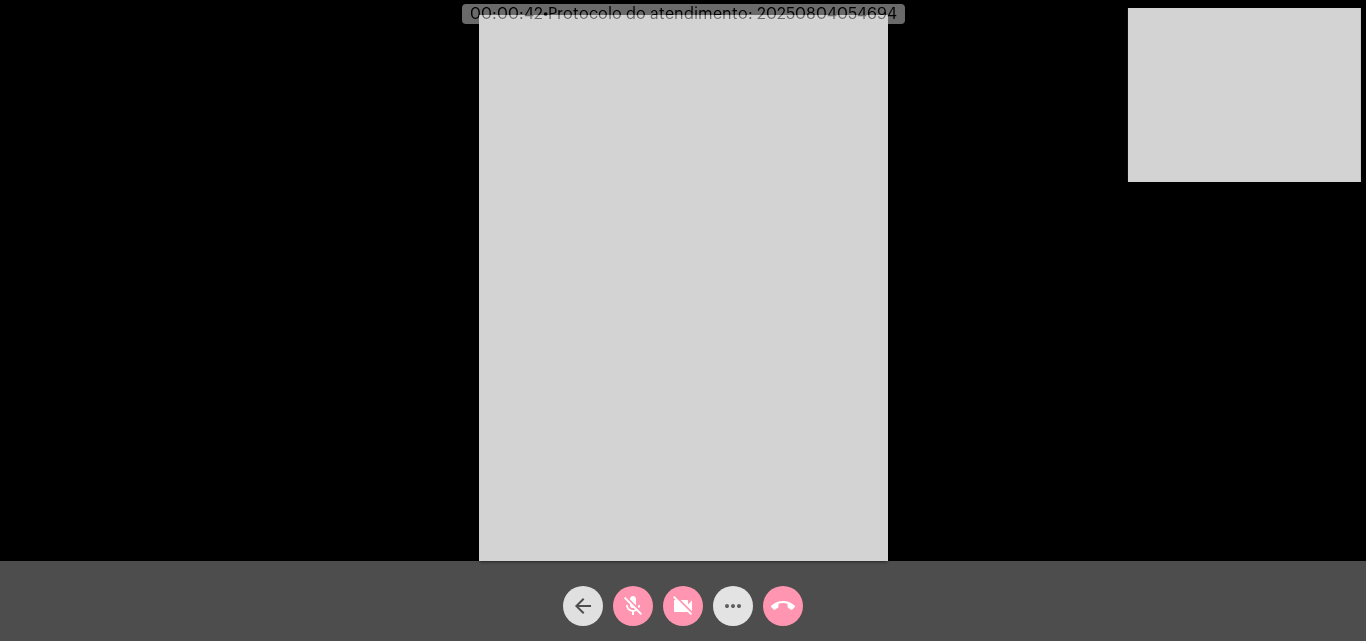 click on "more_horiz" 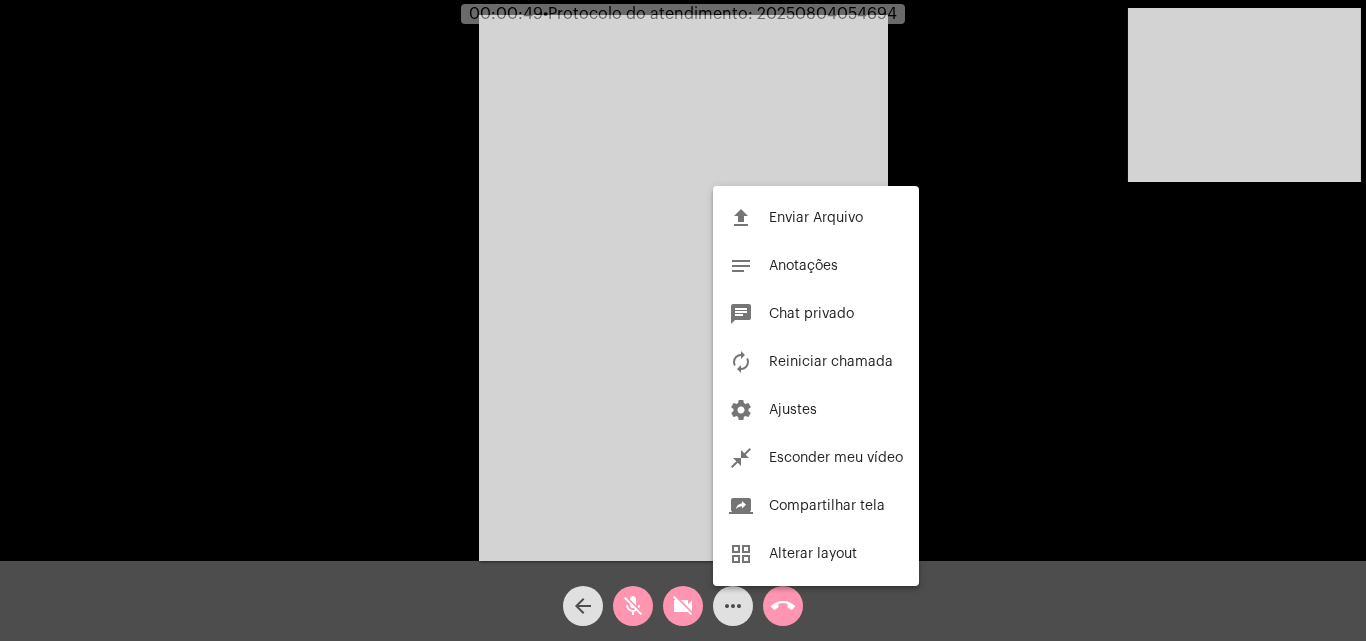 click at bounding box center [683, 320] 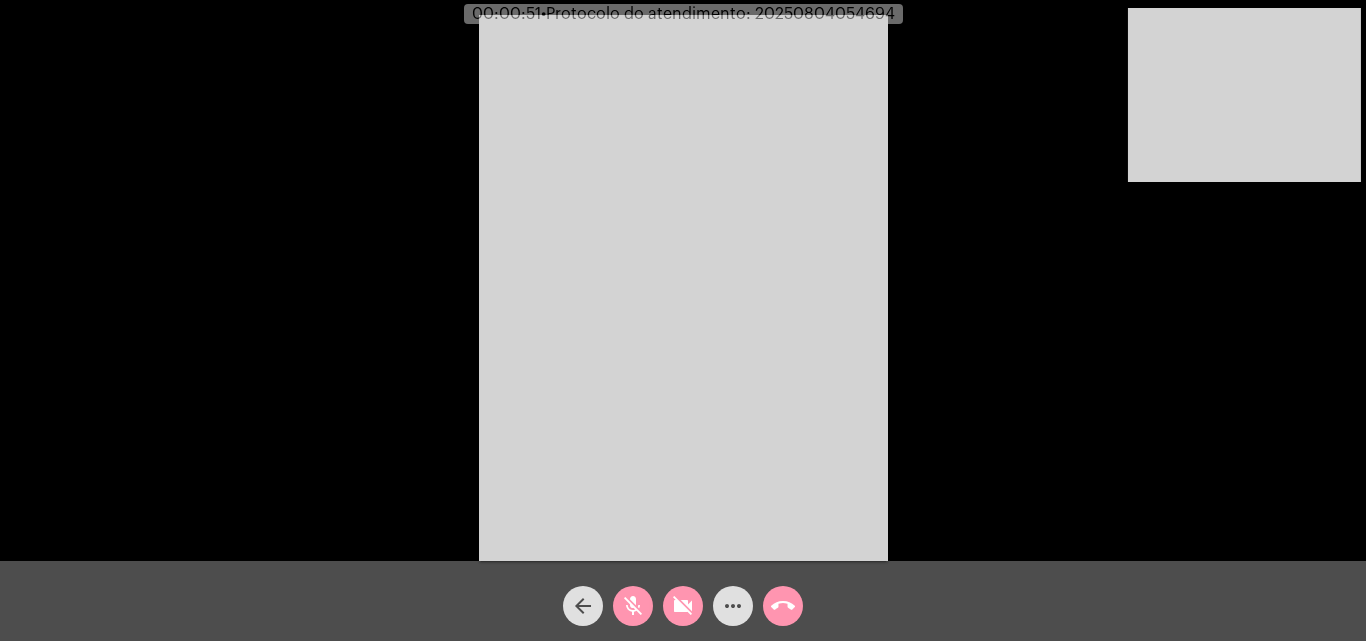 click on "arrow_back" 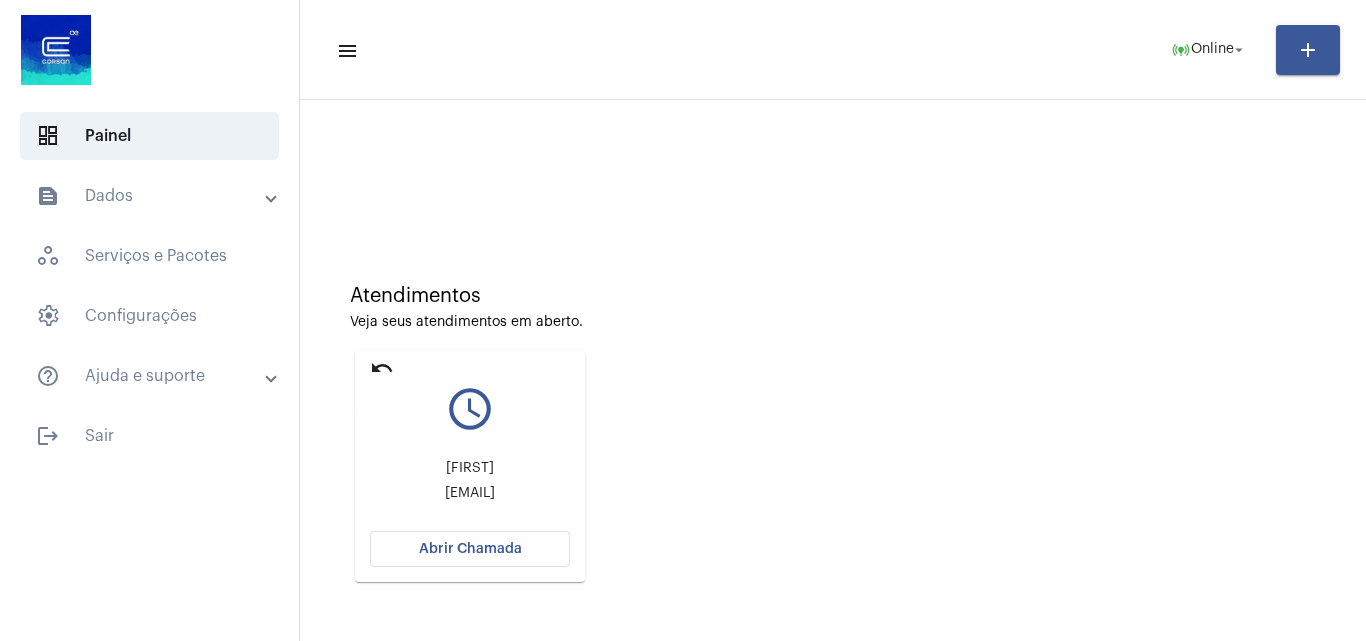 click on "undo" 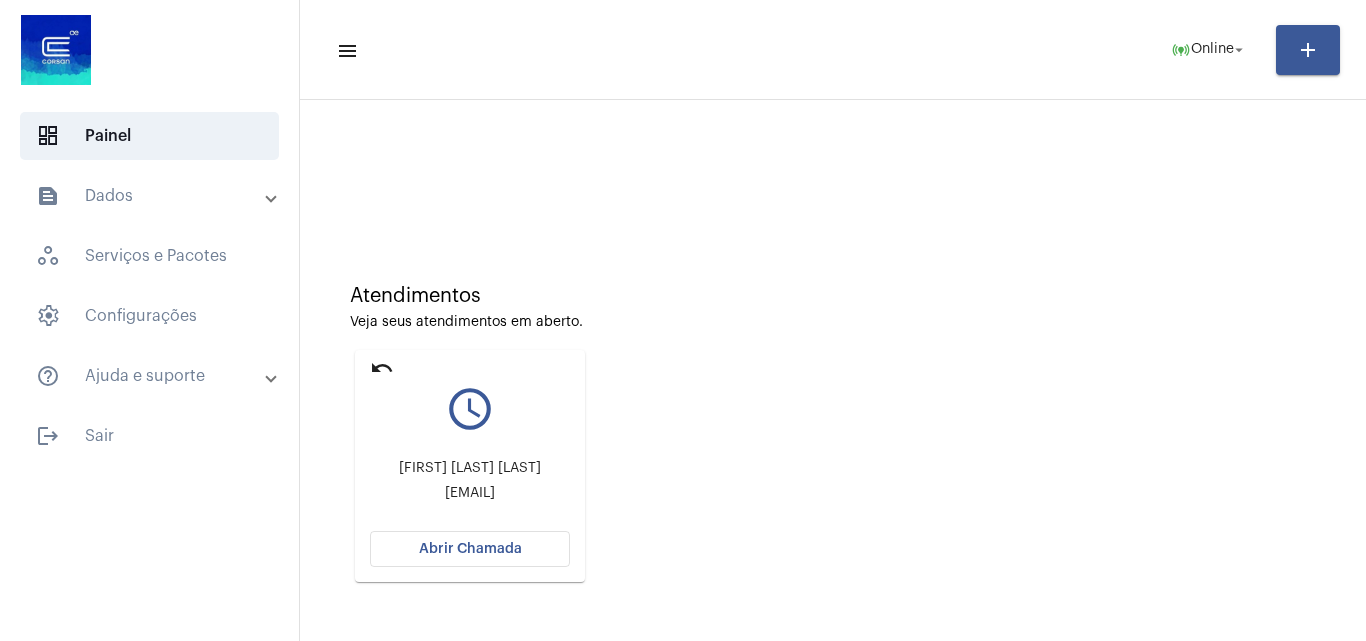 click on "undo query_builder [FIRST] [LAST] [LAST] [EMAIL] Abrir Chamada" 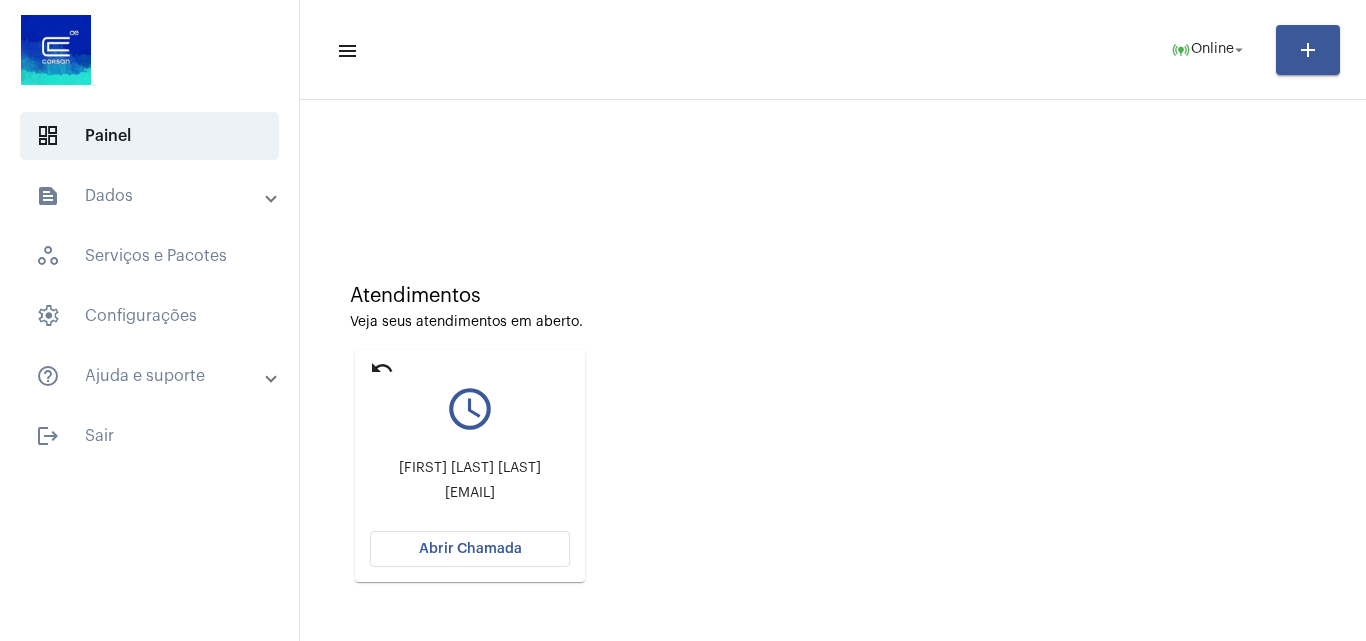 click on "undo" 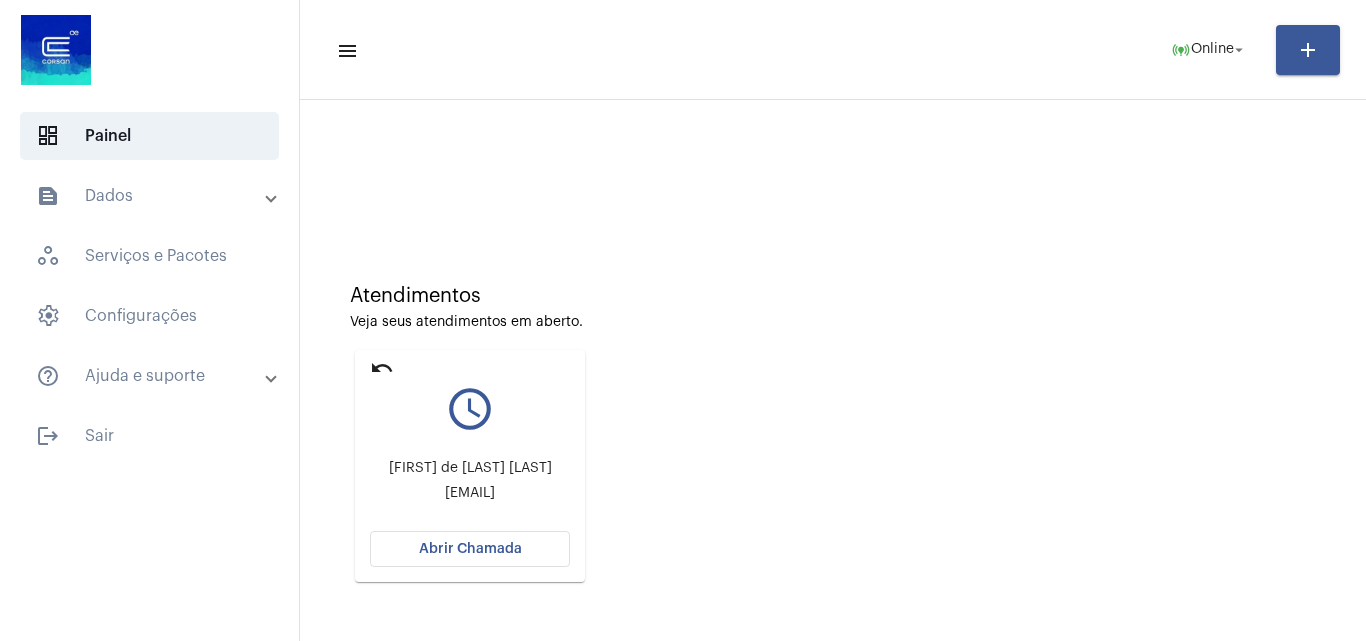 click on "Abrir Chamada" 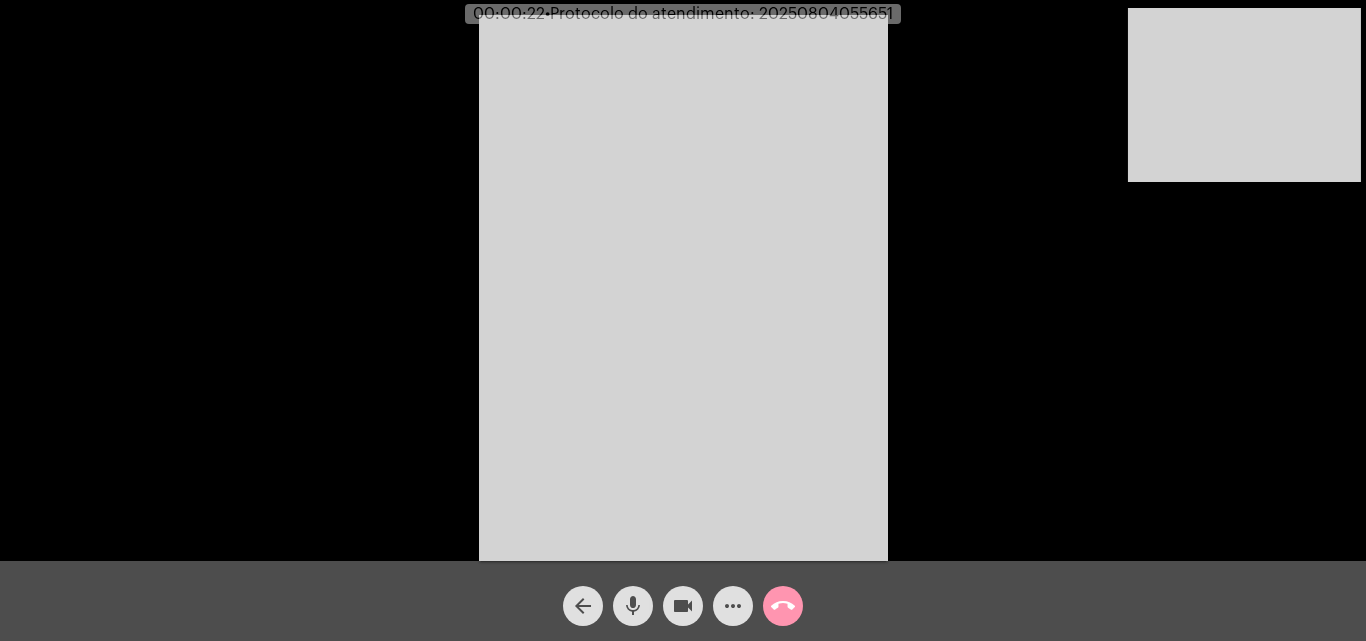 click on "Acessando Câmera e Microfone..." 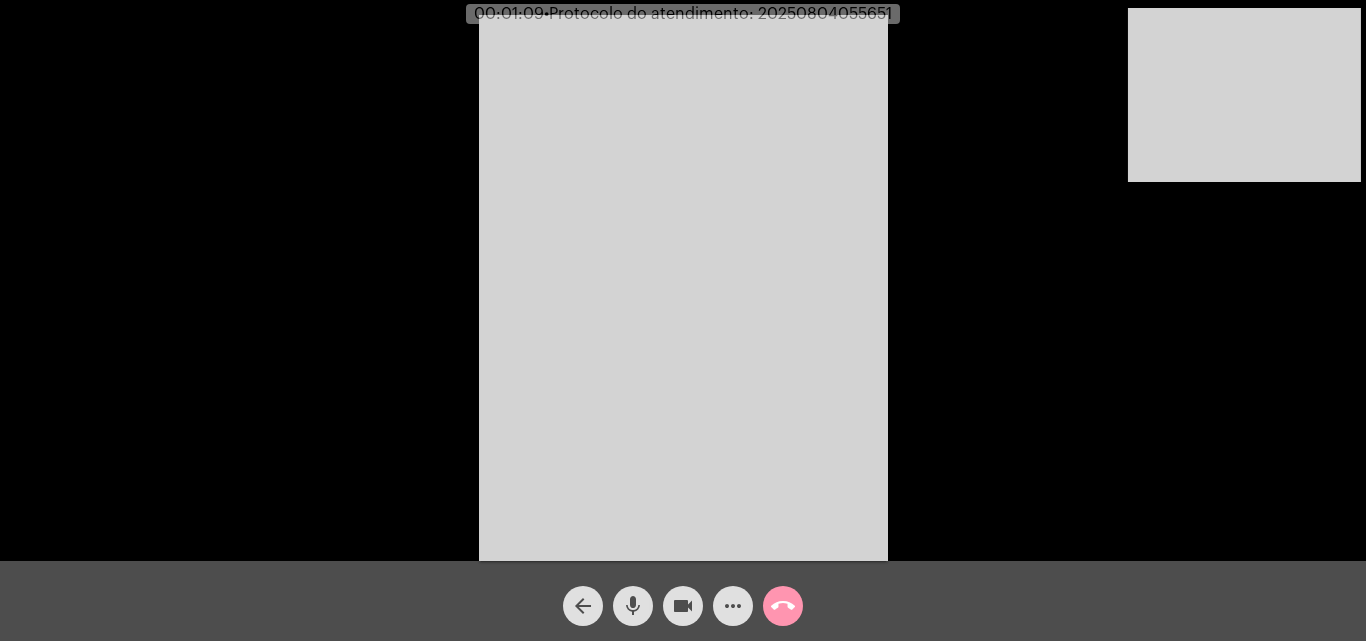 click on "mic" 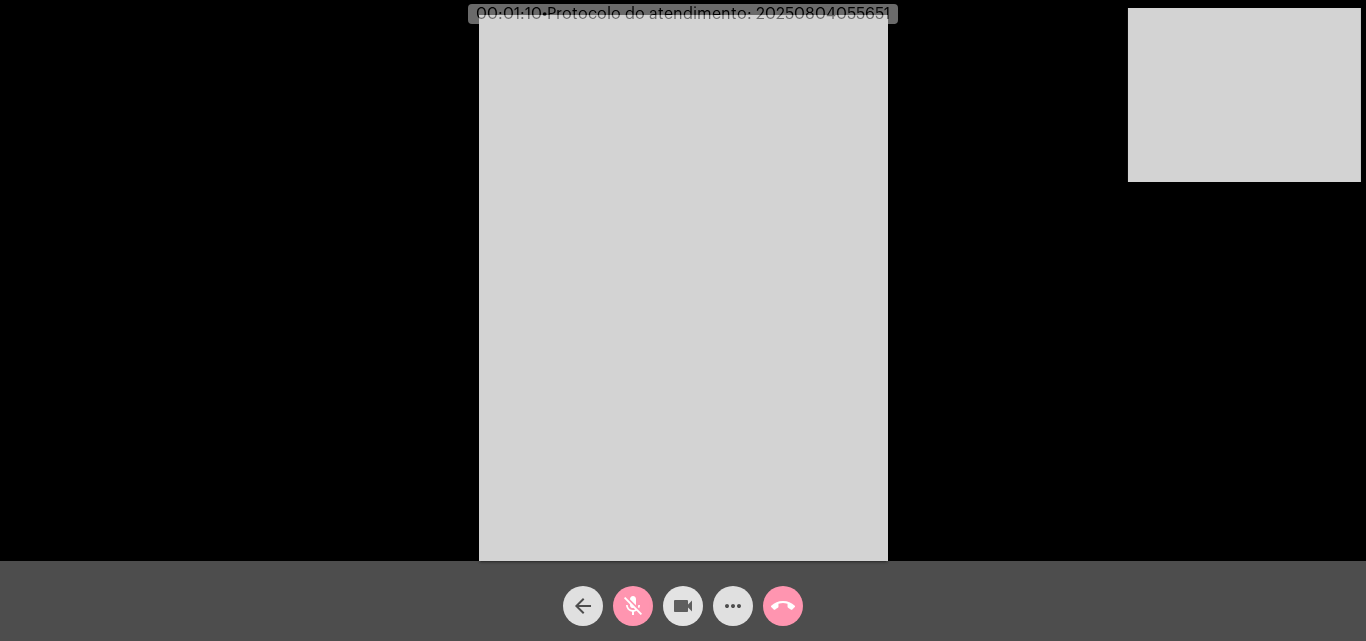 click on "videocam" 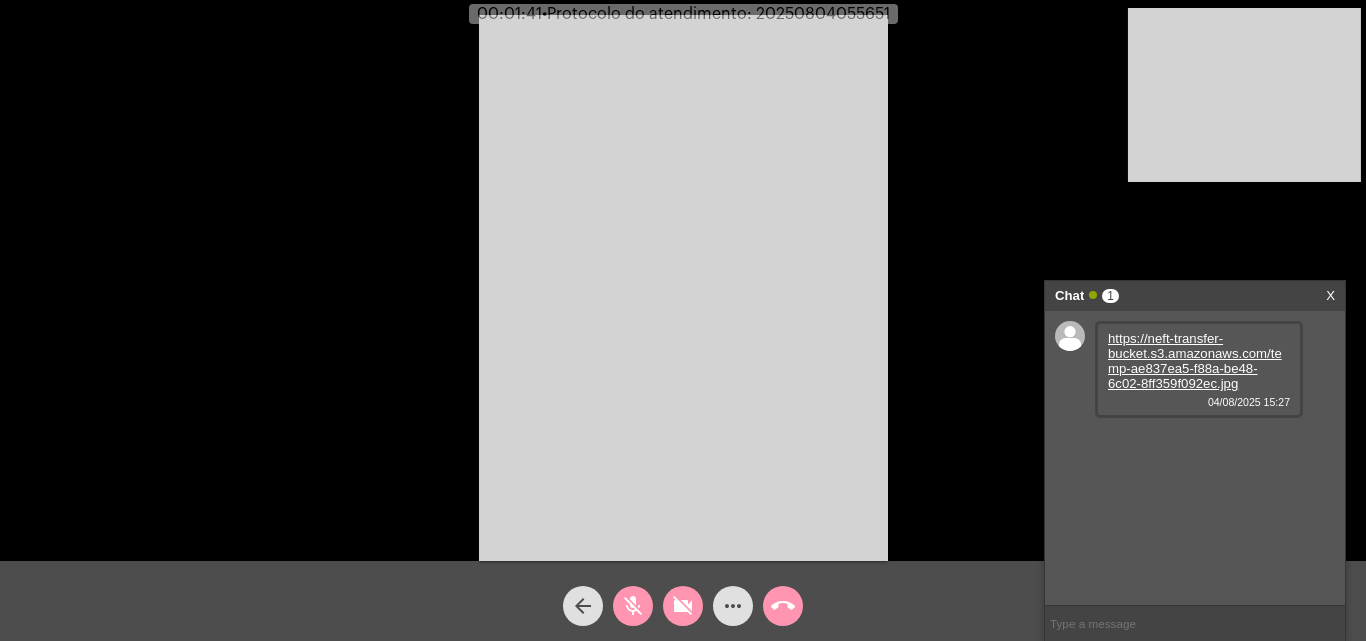 click on "videocam_off" 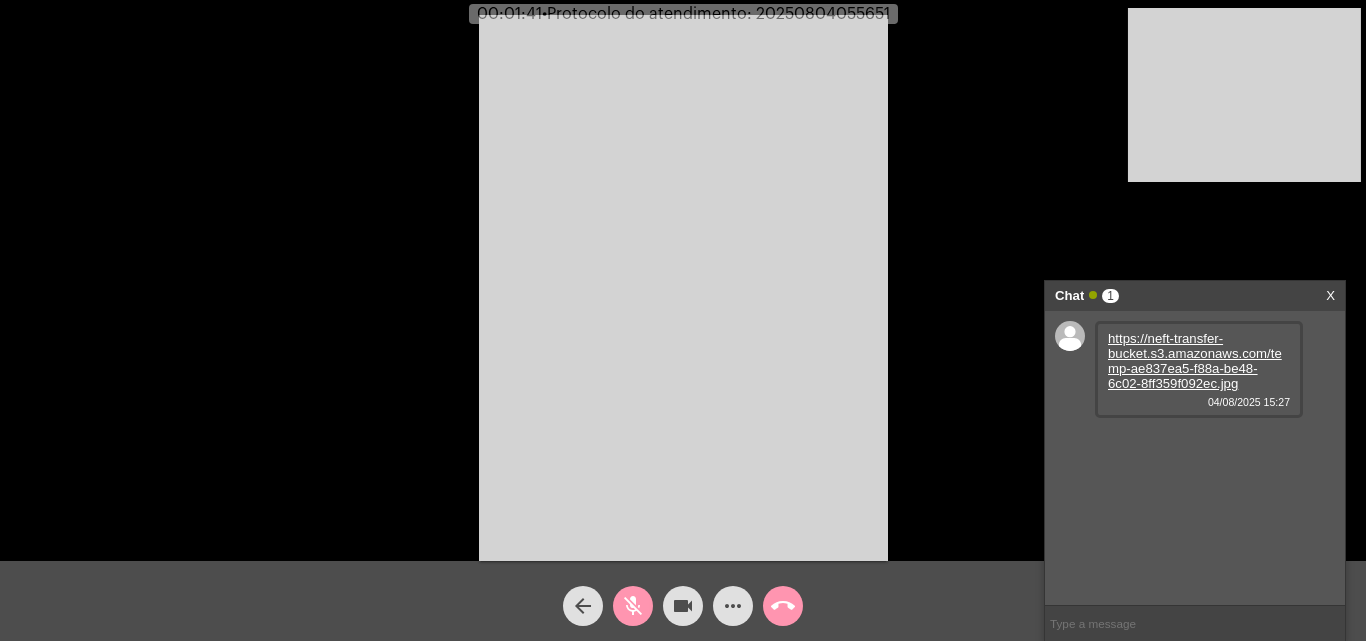 click on "mic_off" 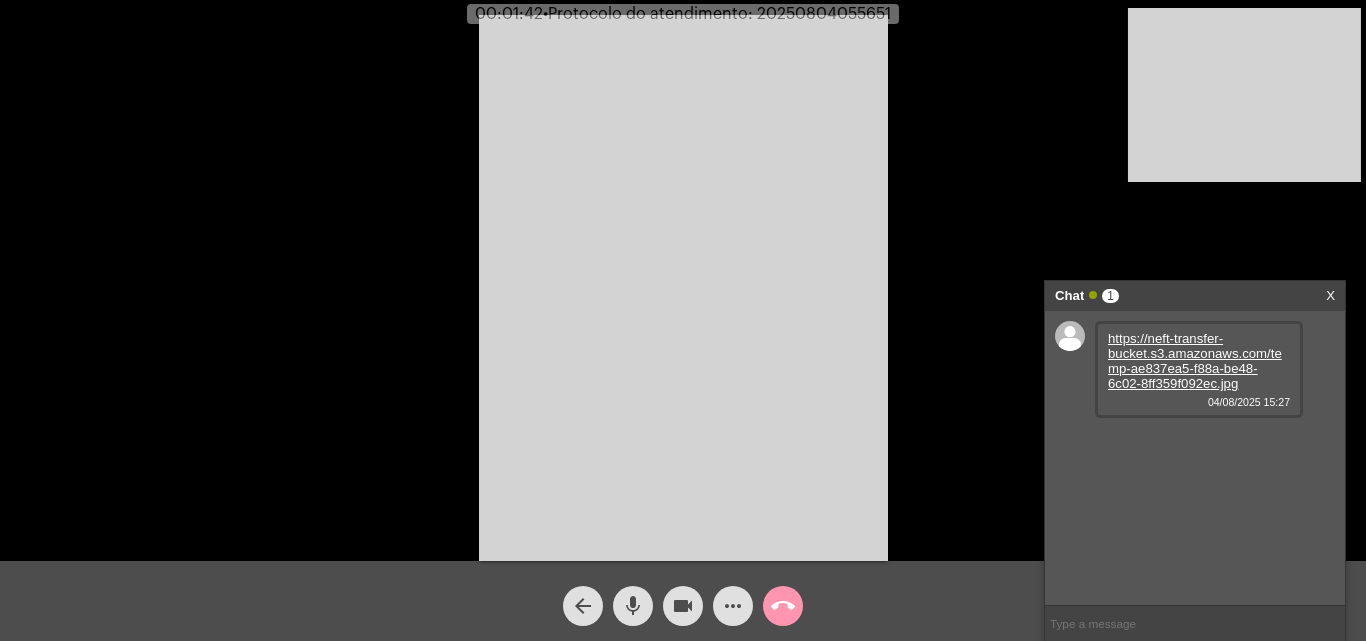 click on "https://neft-transfer-bucket.s3.amazonaws.com/temp-ae837ea5-f88a-be48-6c02-8ff359f092ec.jpg" at bounding box center (1195, 361) 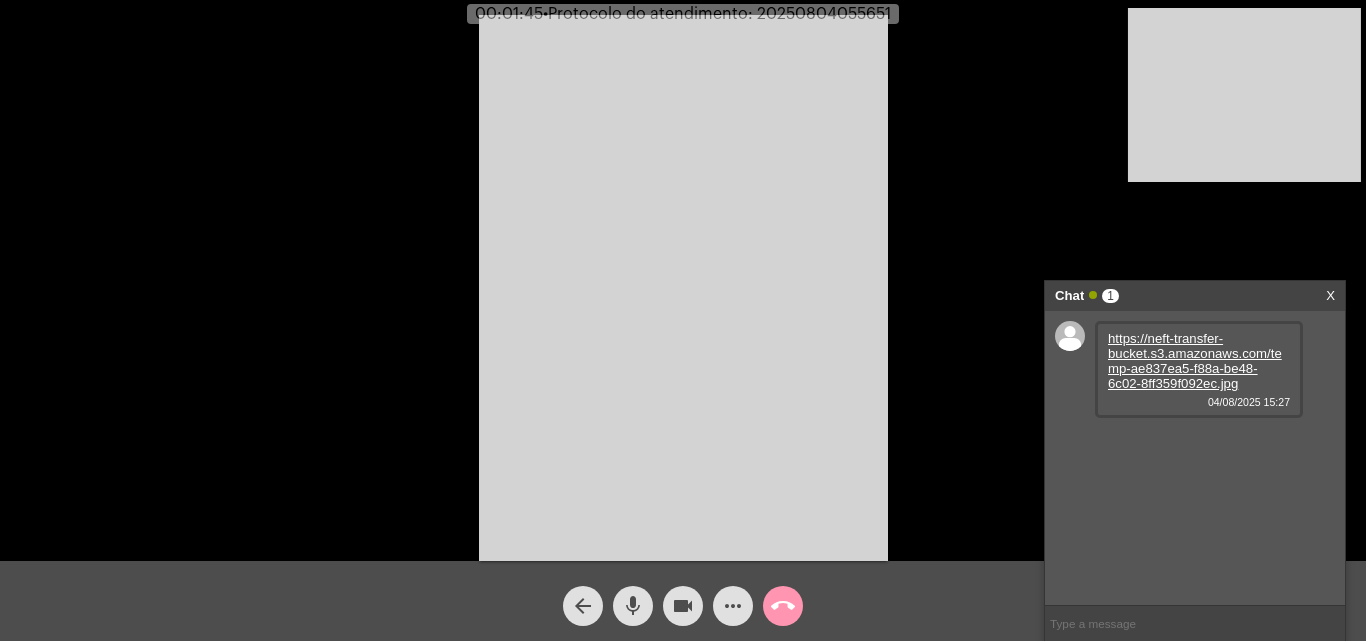 drag, startPoint x: 637, startPoint y: 607, endPoint x: 800, endPoint y: 354, distance: 300.9618 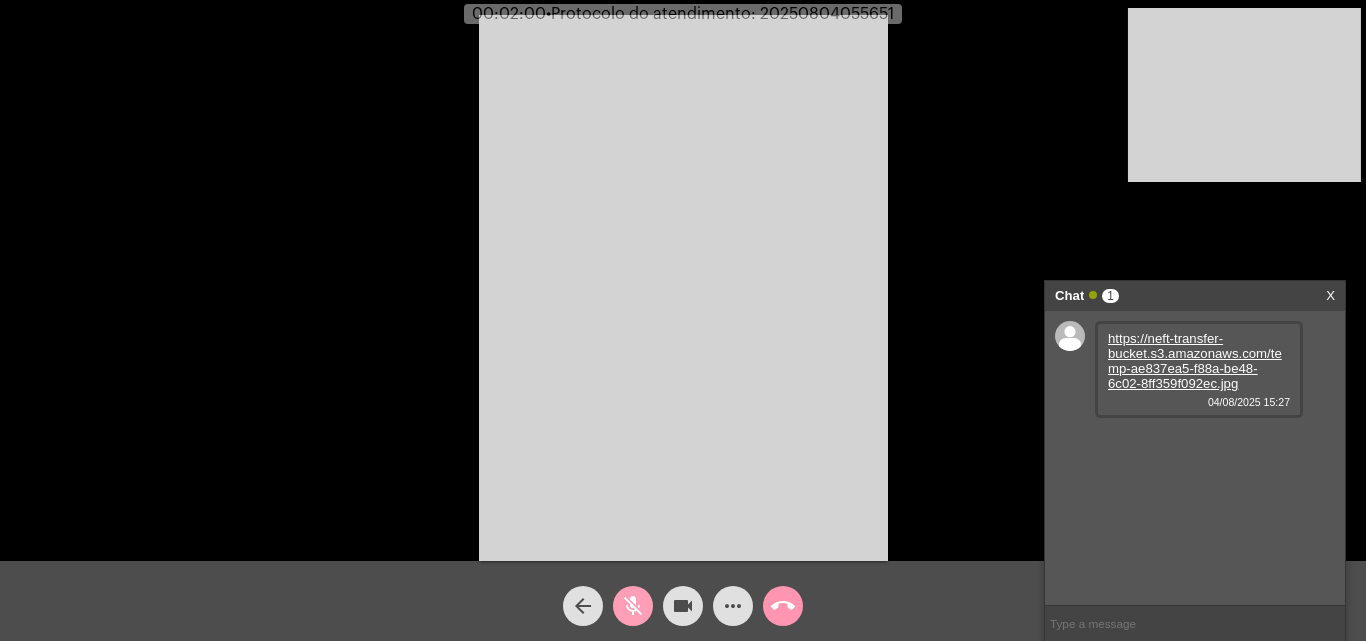 click on "mic_off" 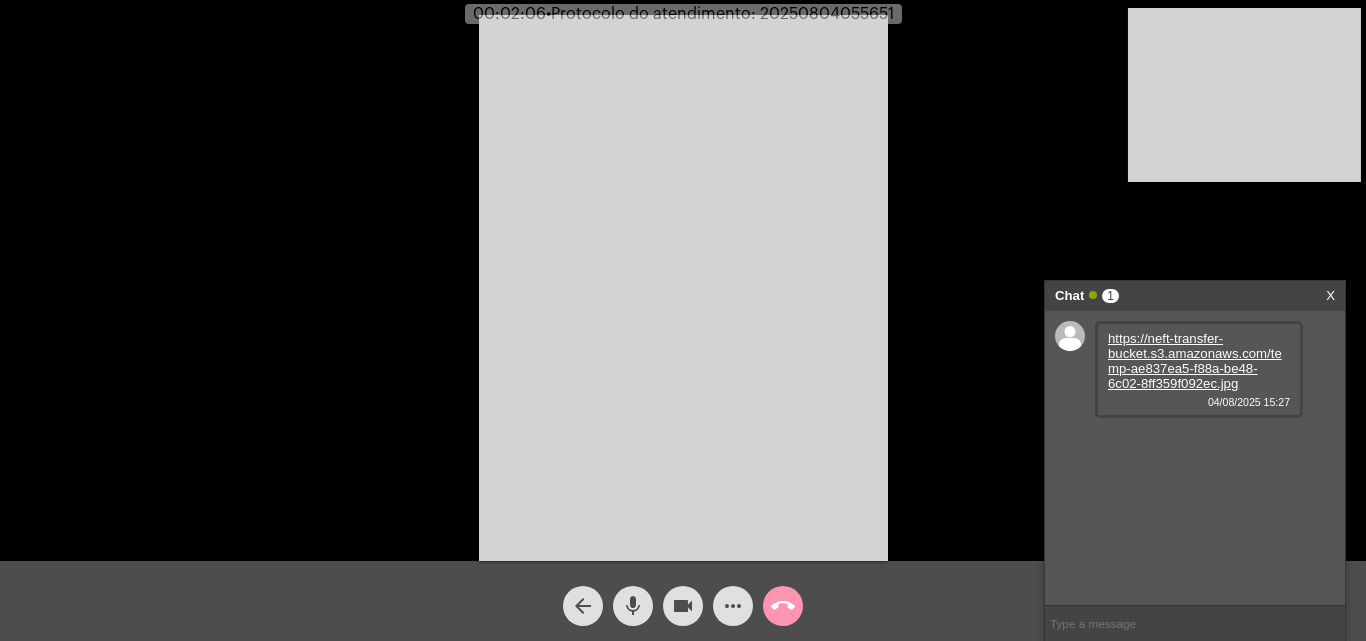 click on "Acessando Câmera e Microfone..." 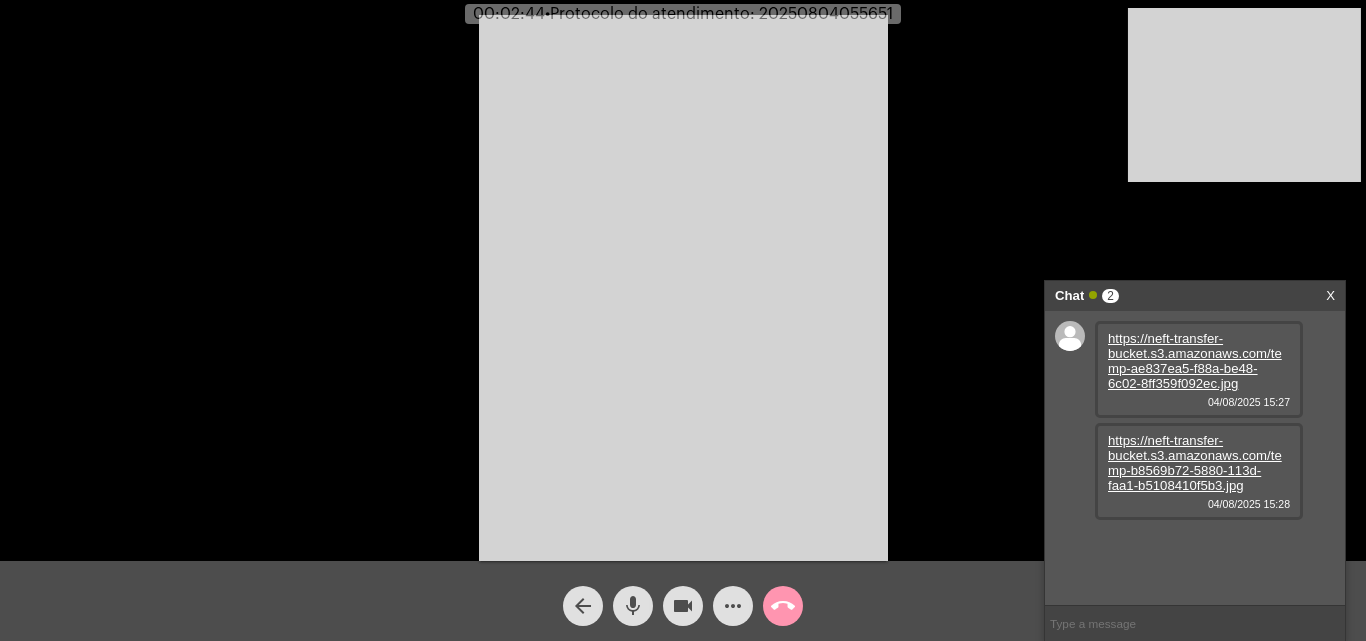 click on "https://neft-transfer-bucket.s3.amazonaws.com/temp-b8569b72-5880-113d-faa1-b5108410f5b3.jpg" at bounding box center [1195, 463] 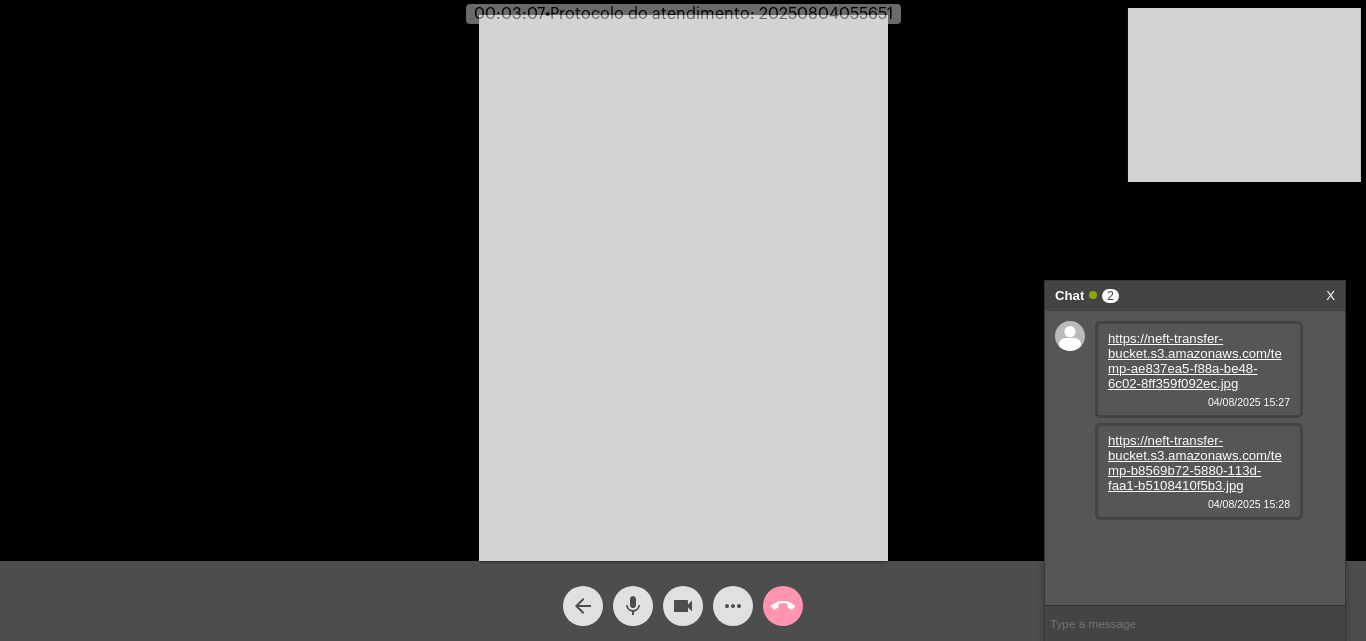 click on "mic" 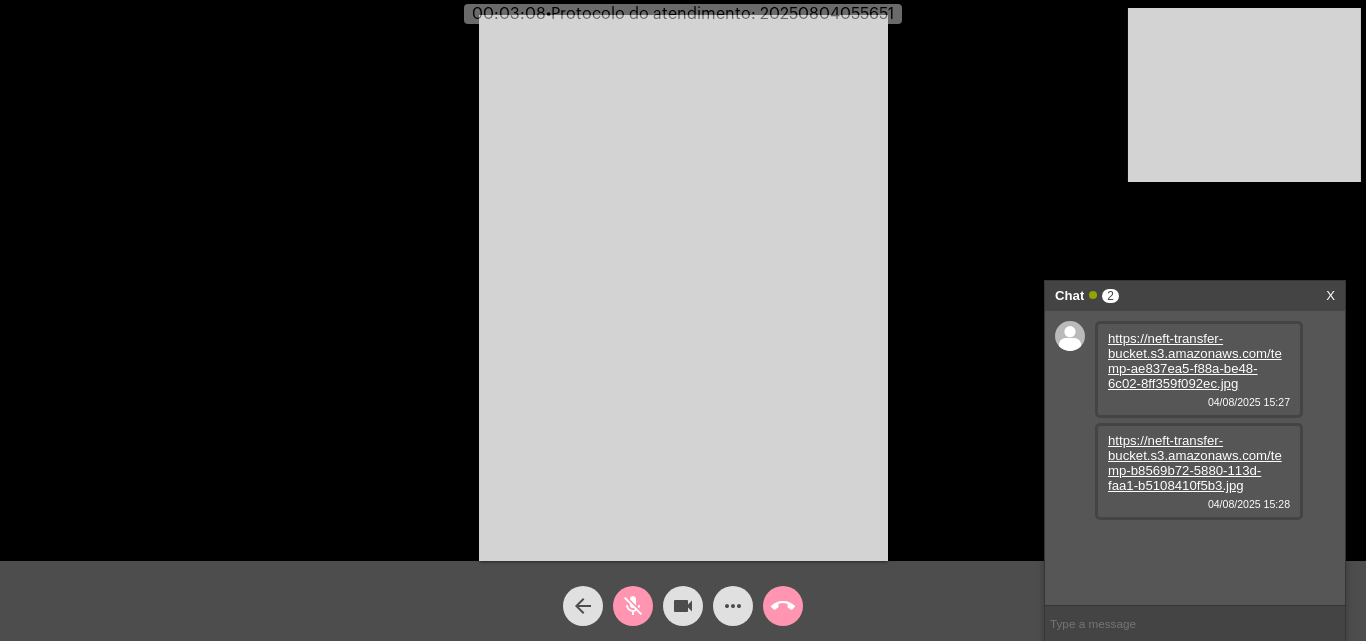 click on "videocam" 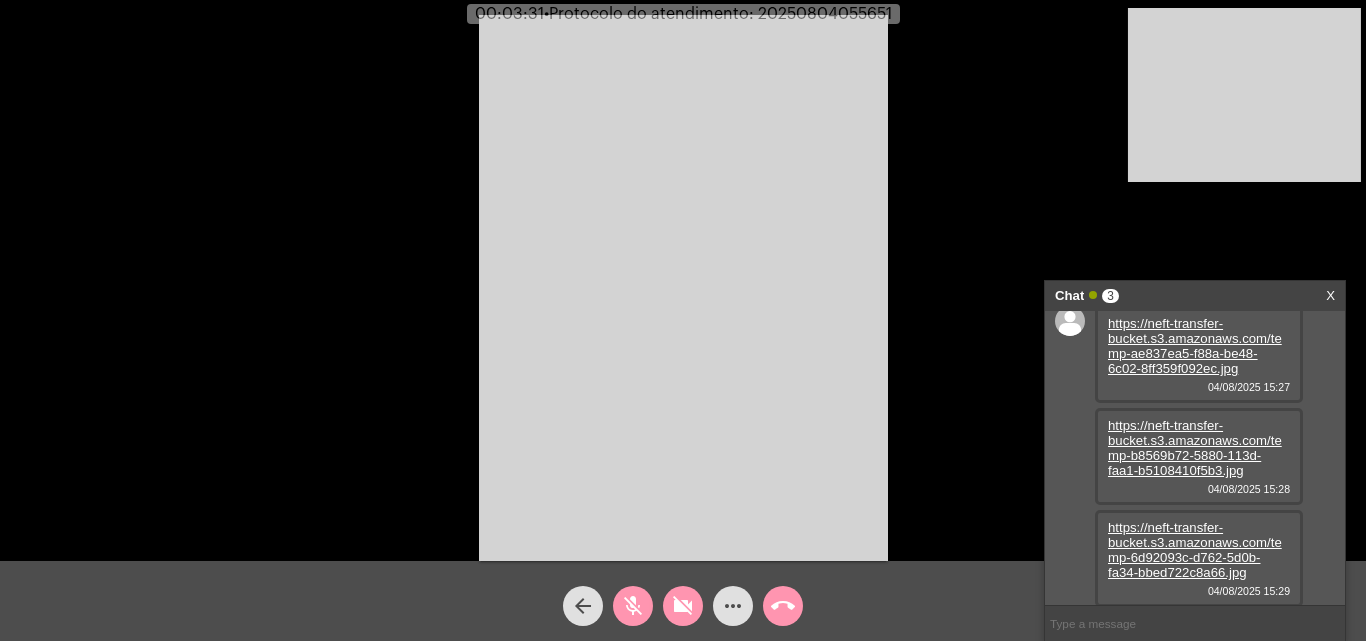 scroll, scrollTop: 17, scrollLeft: 0, axis: vertical 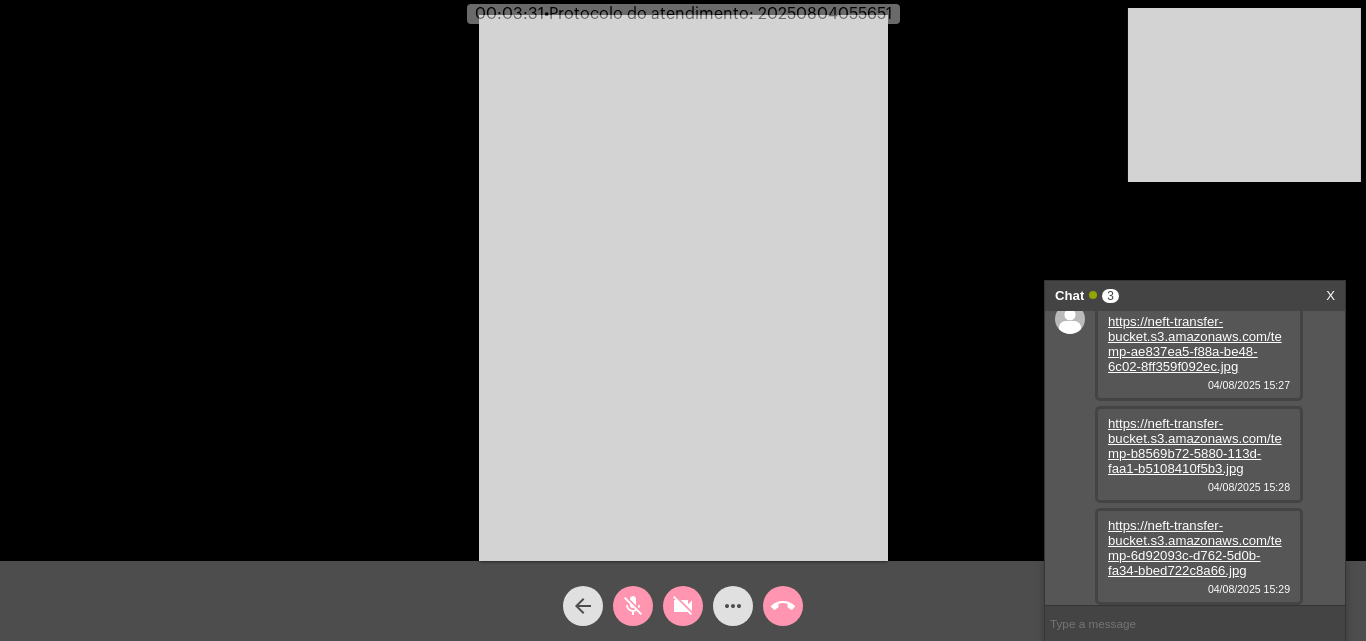 click on "https://neft-transfer-bucket.s3.amazonaws.com/temp-6d92093c-d762-5d0b-fa34-bbed722c8a66.jpg" at bounding box center (1195, 548) 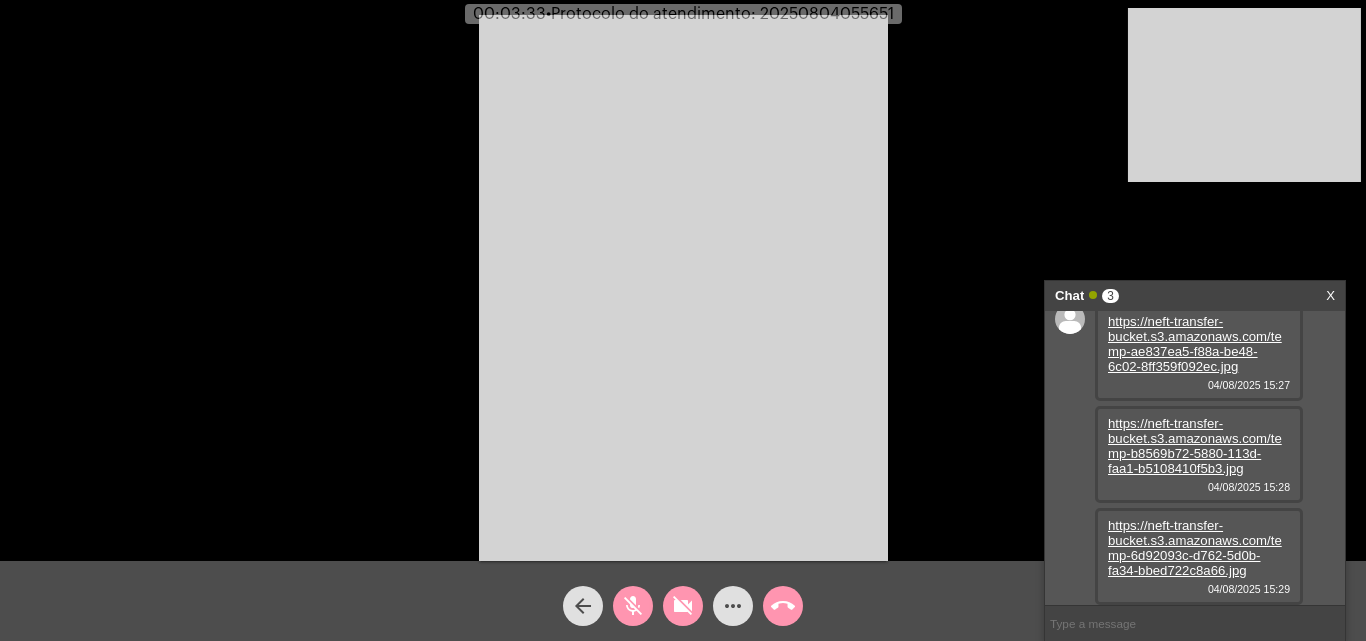 click on "videocam_off" 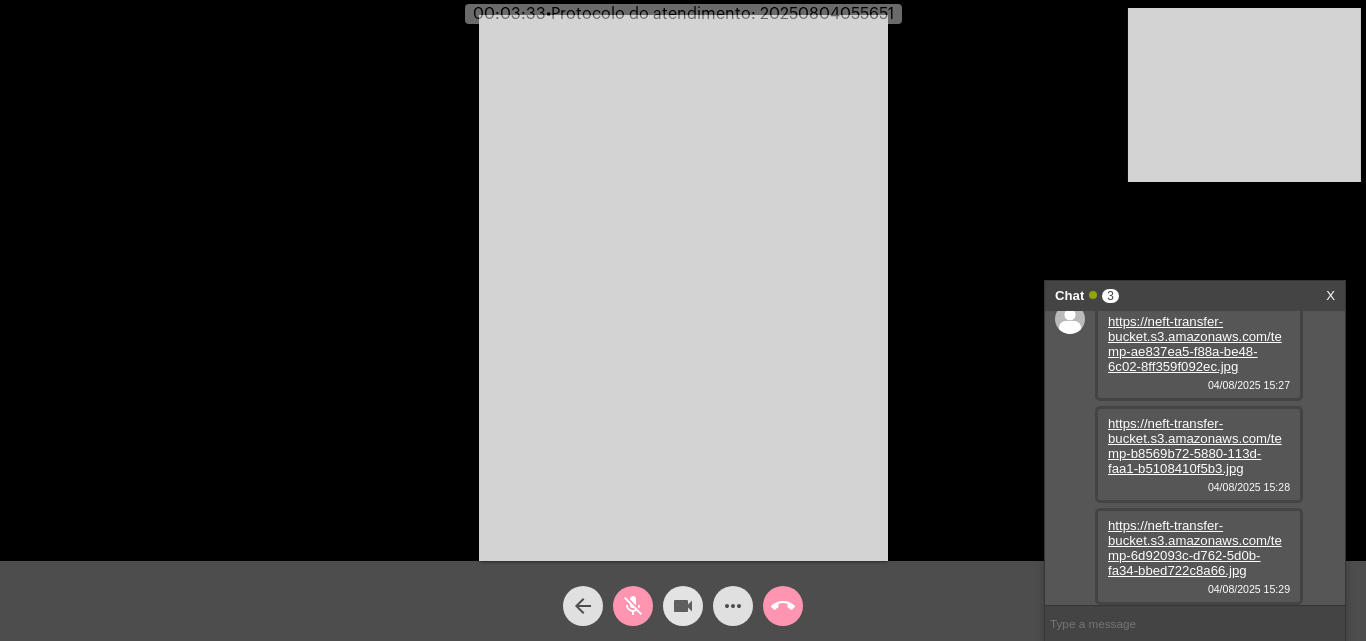 click on "mic_off" 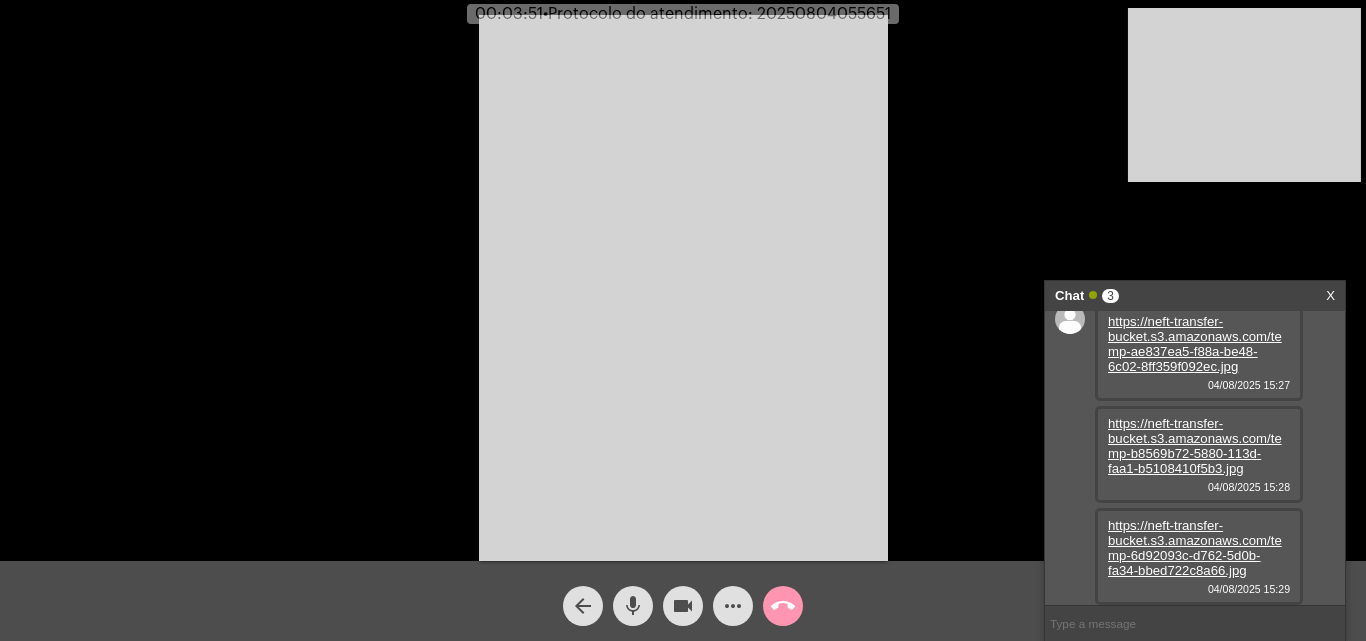 click on "mic" 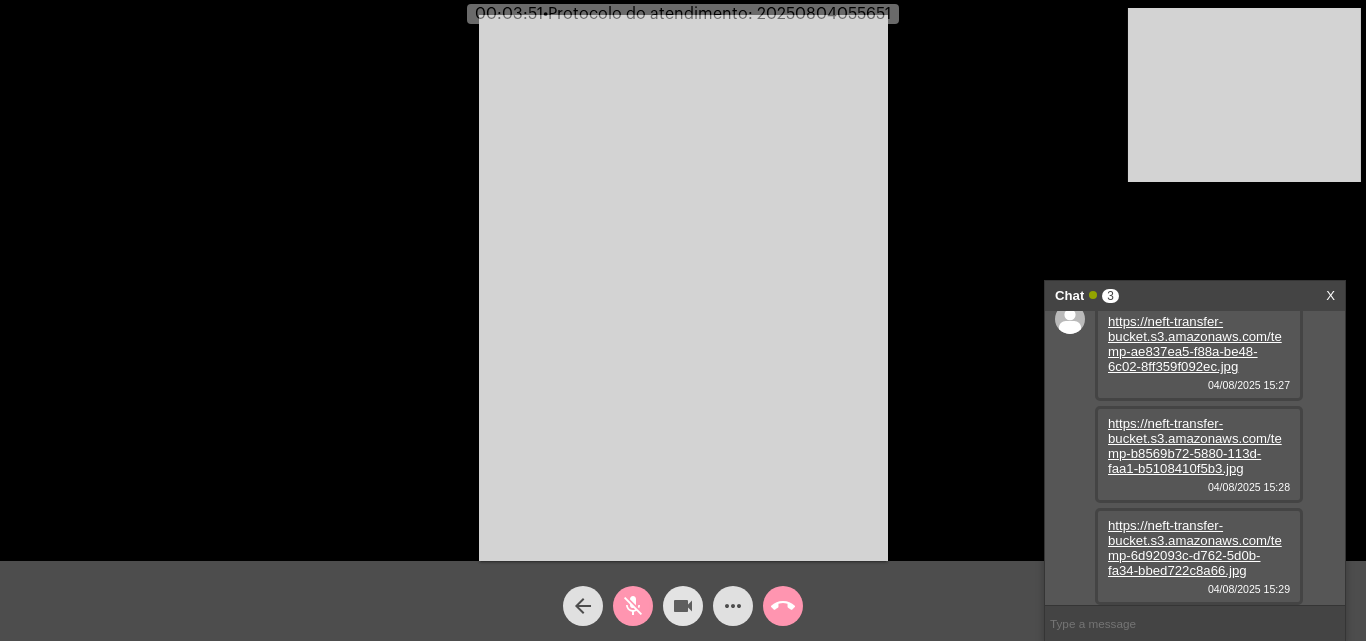 click on "videocam" 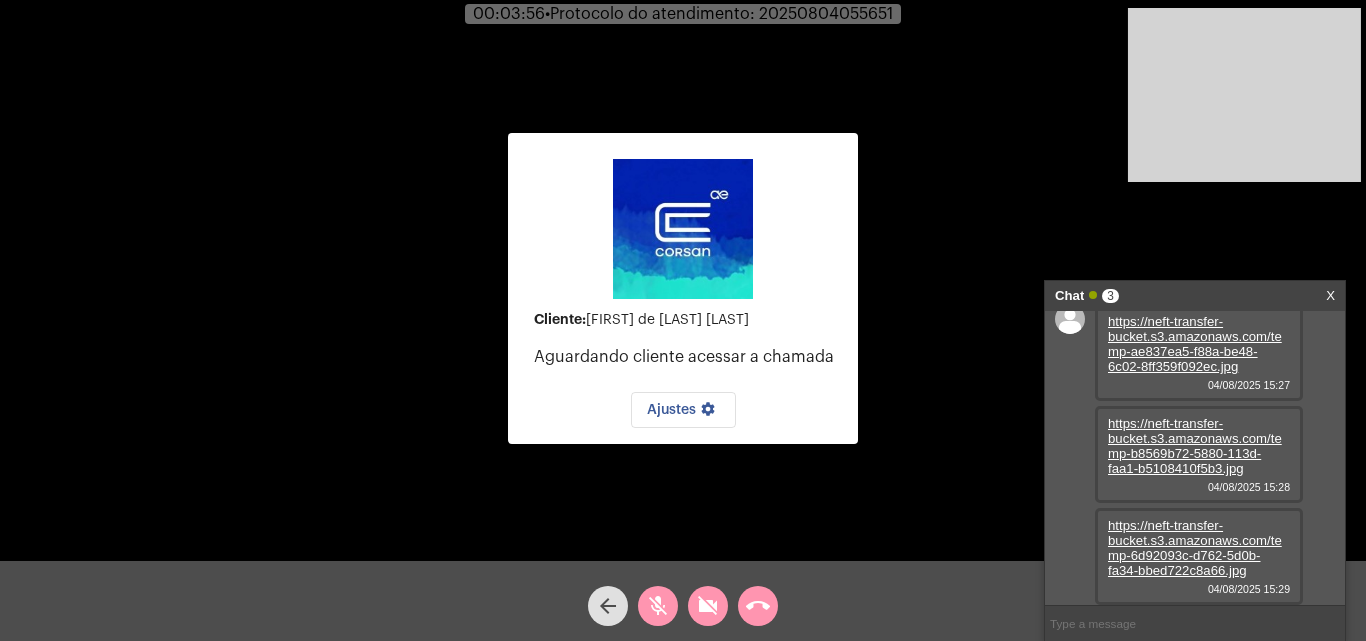 click on "mic_off" 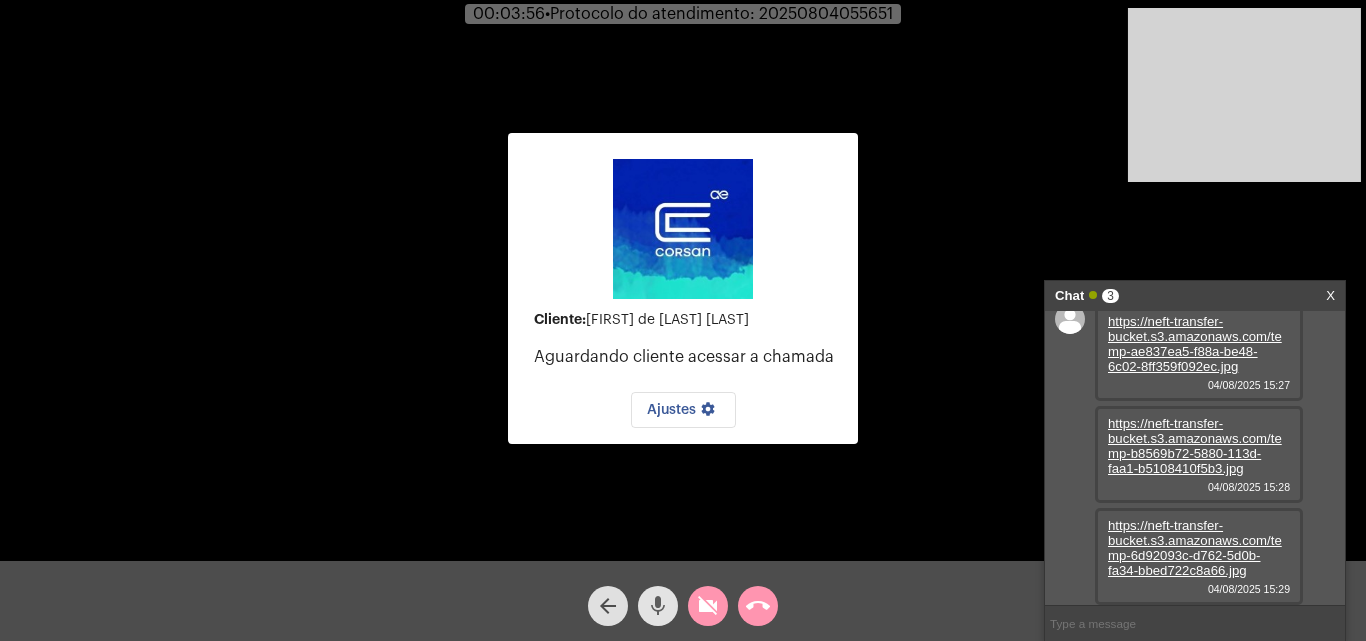 click on "mic" 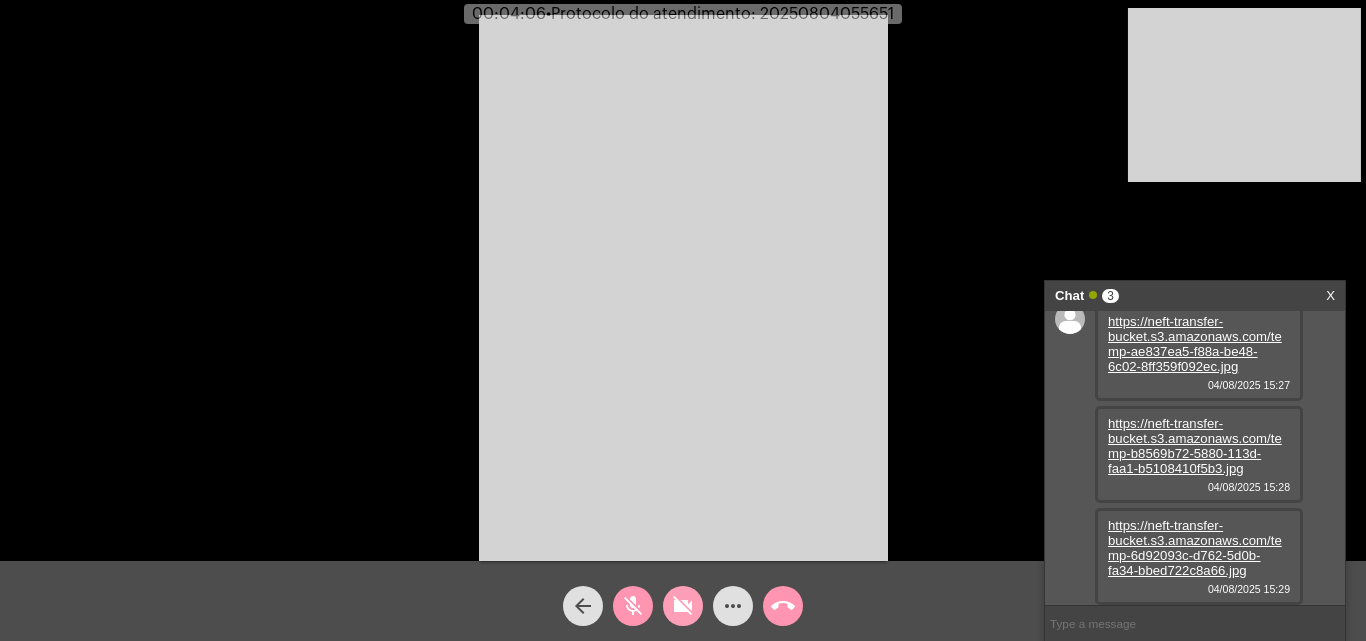 click on "videocam_off" 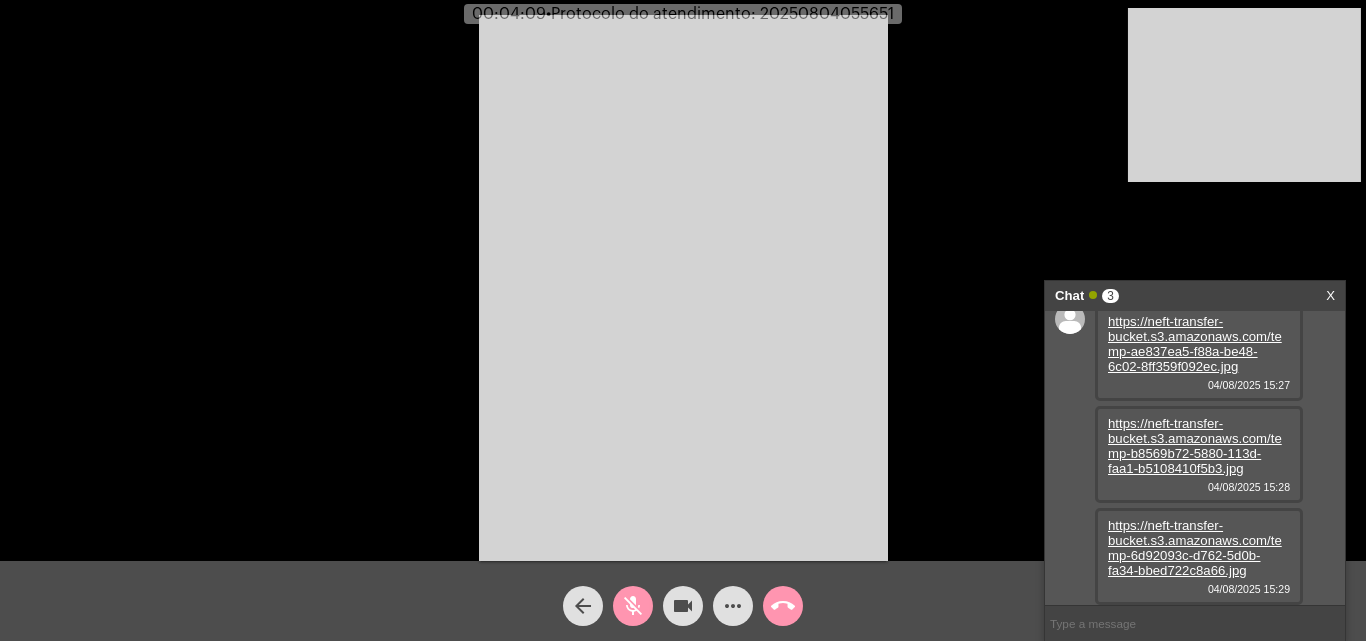 click on "mic_off" 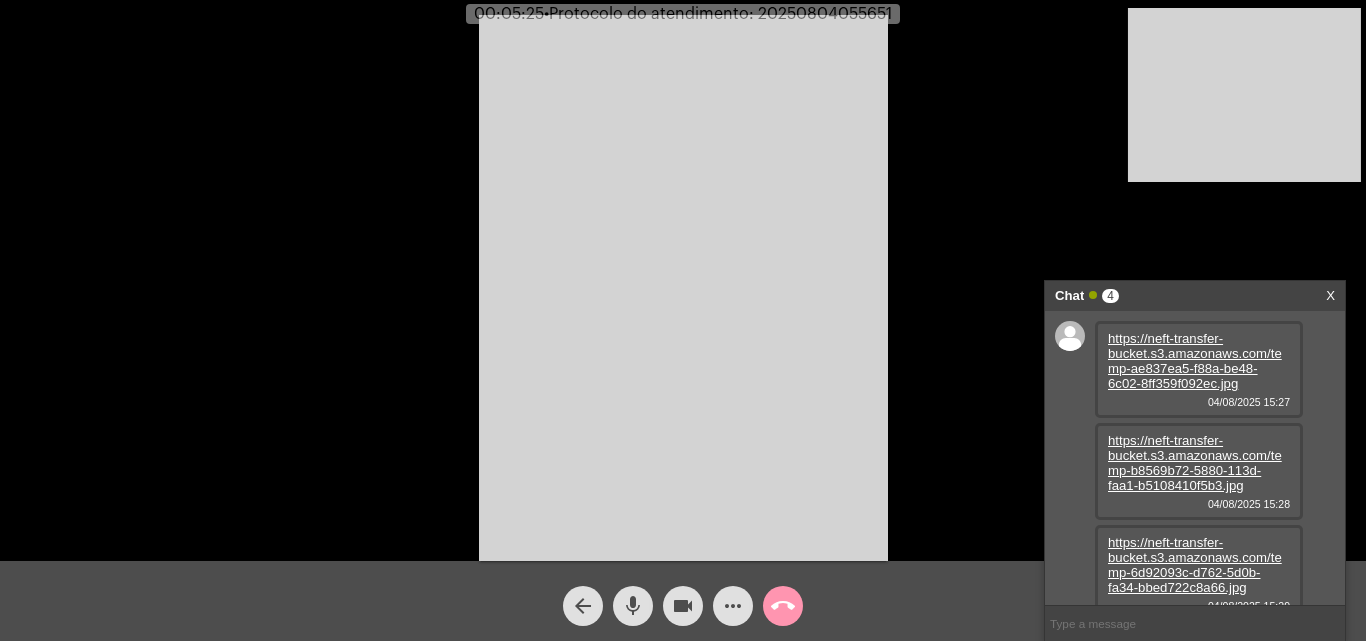 scroll, scrollTop: 119, scrollLeft: 0, axis: vertical 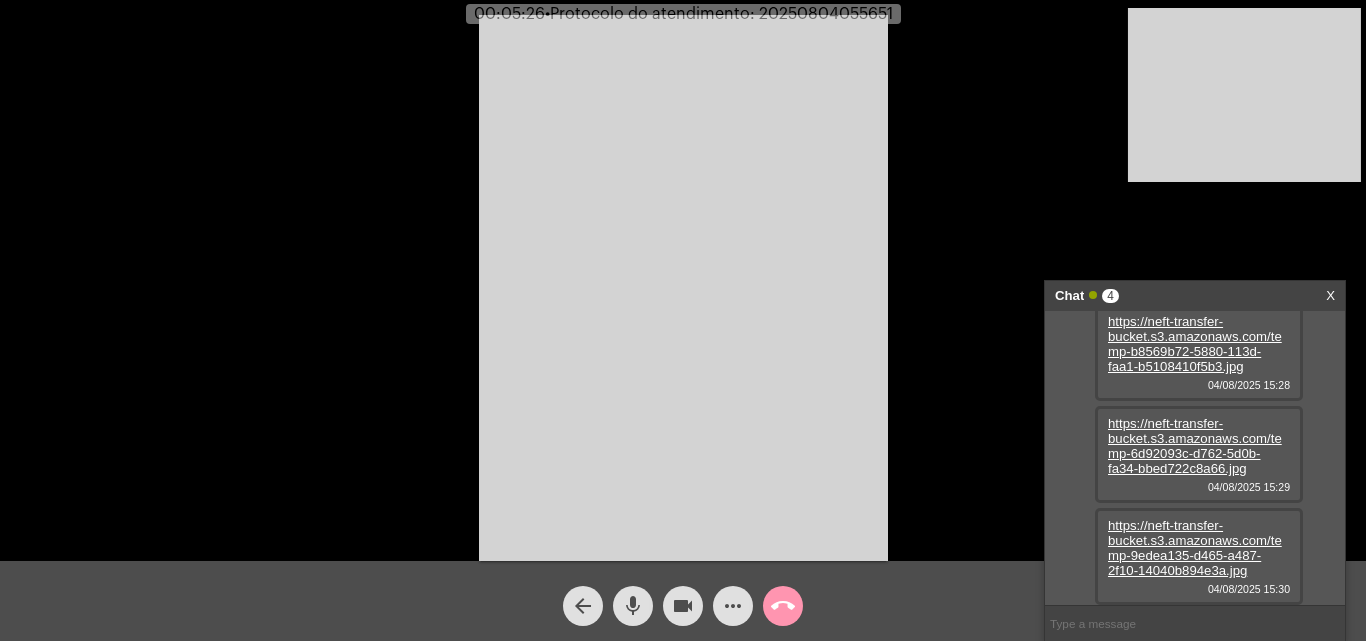 click on "https://neft-transfer-bucket.s3.amazonaws.com/temp-9edea135-d465-a487-2f10-14040b894e3a.jpg" at bounding box center [1195, 548] 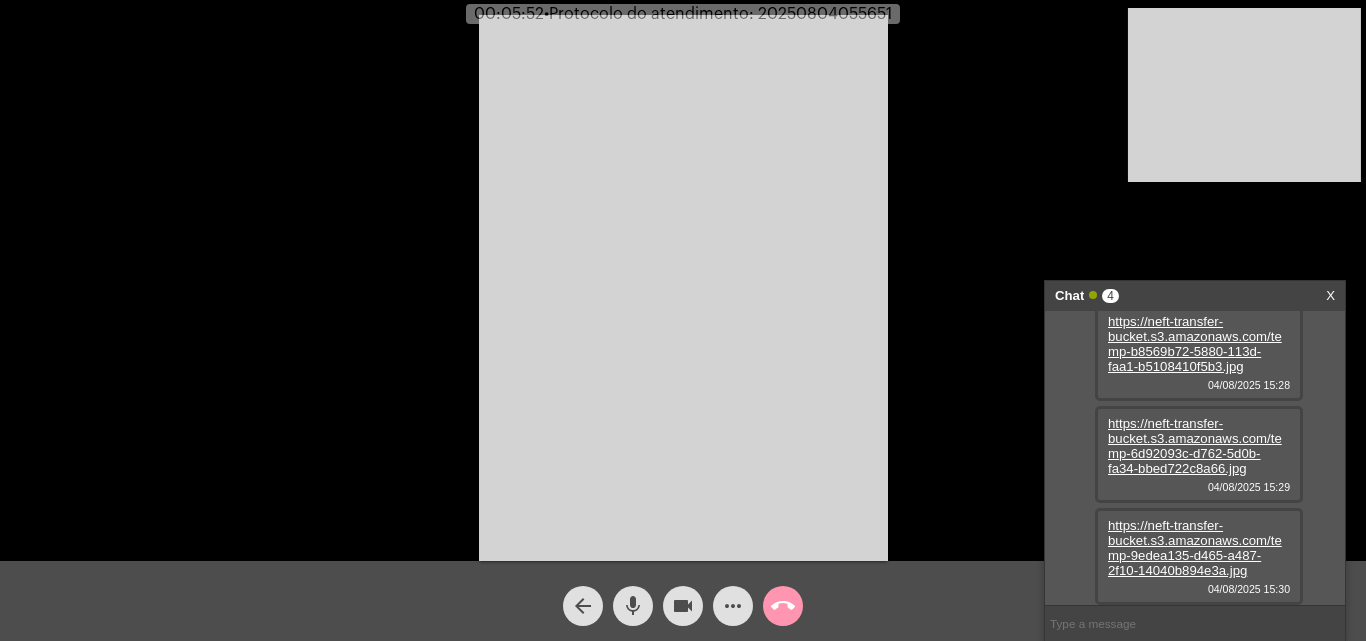 click on "mic" 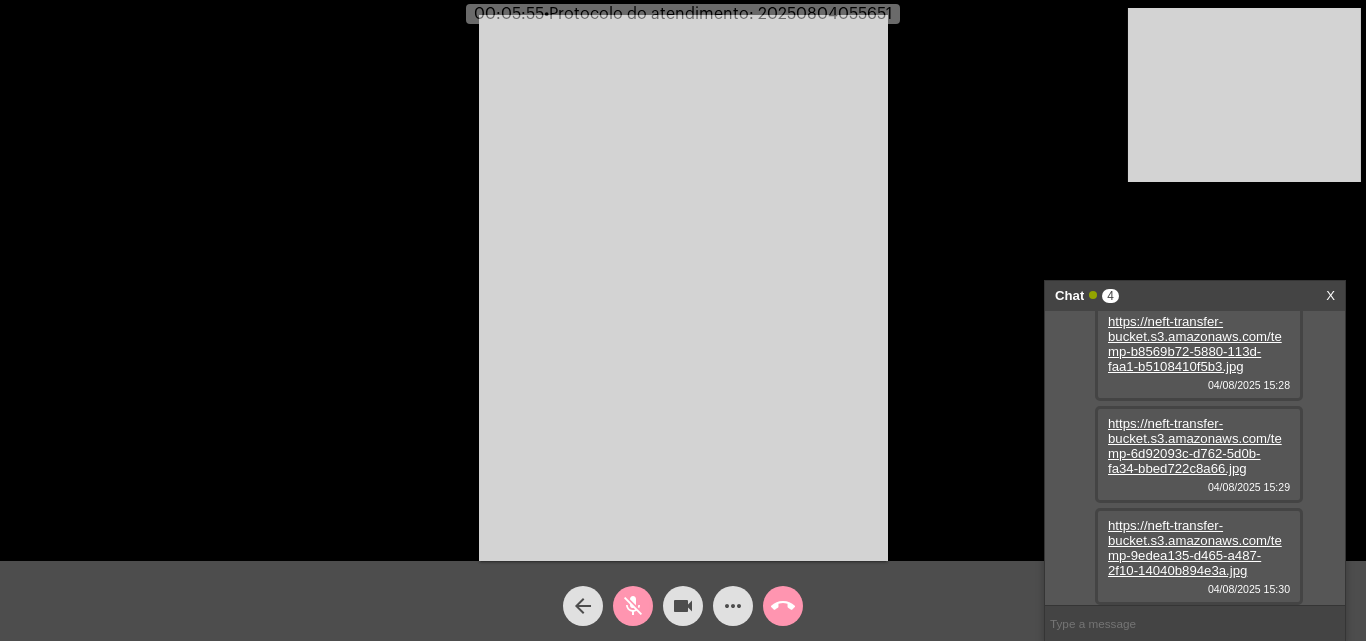 click on "videocam" 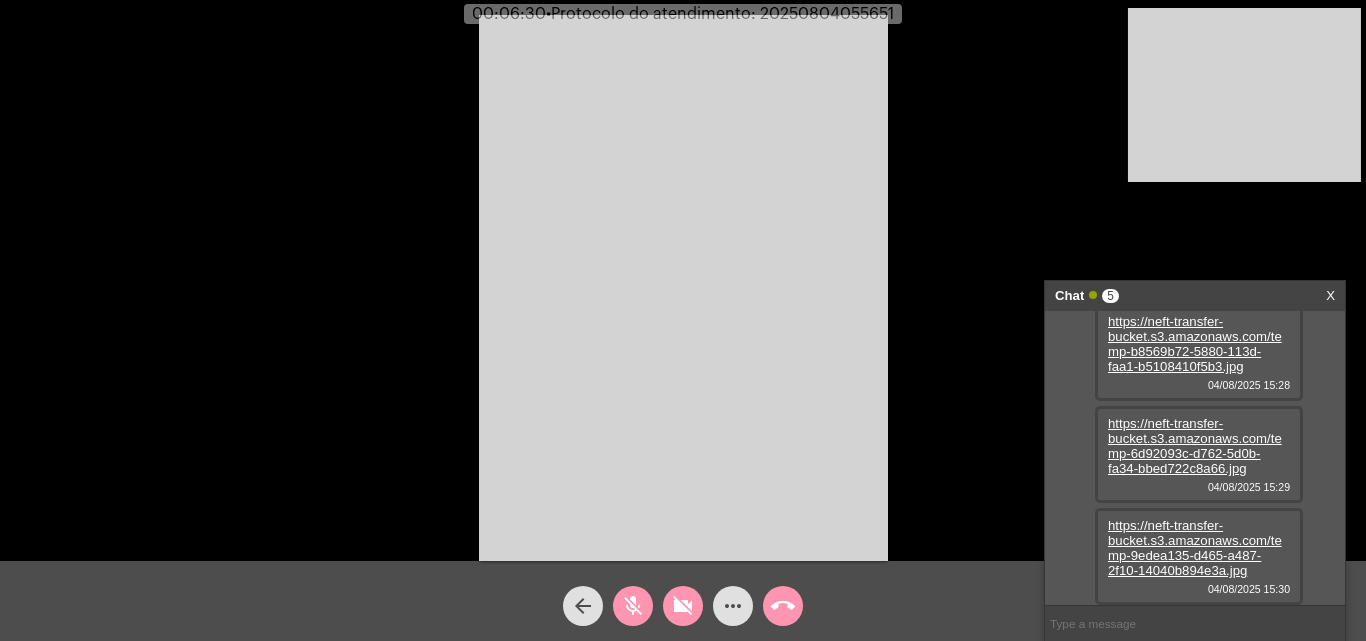 click on "videocam_off" 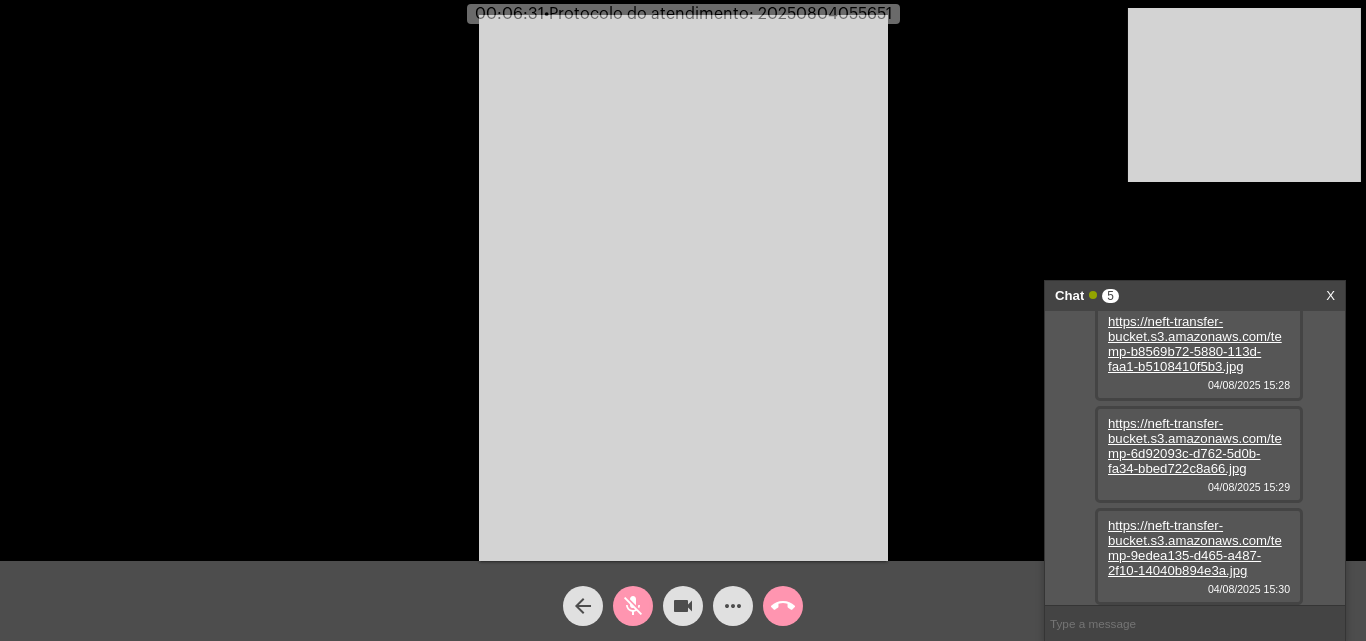 scroll, scrollTop: 221, scrollLeft: 0, axis: vertical 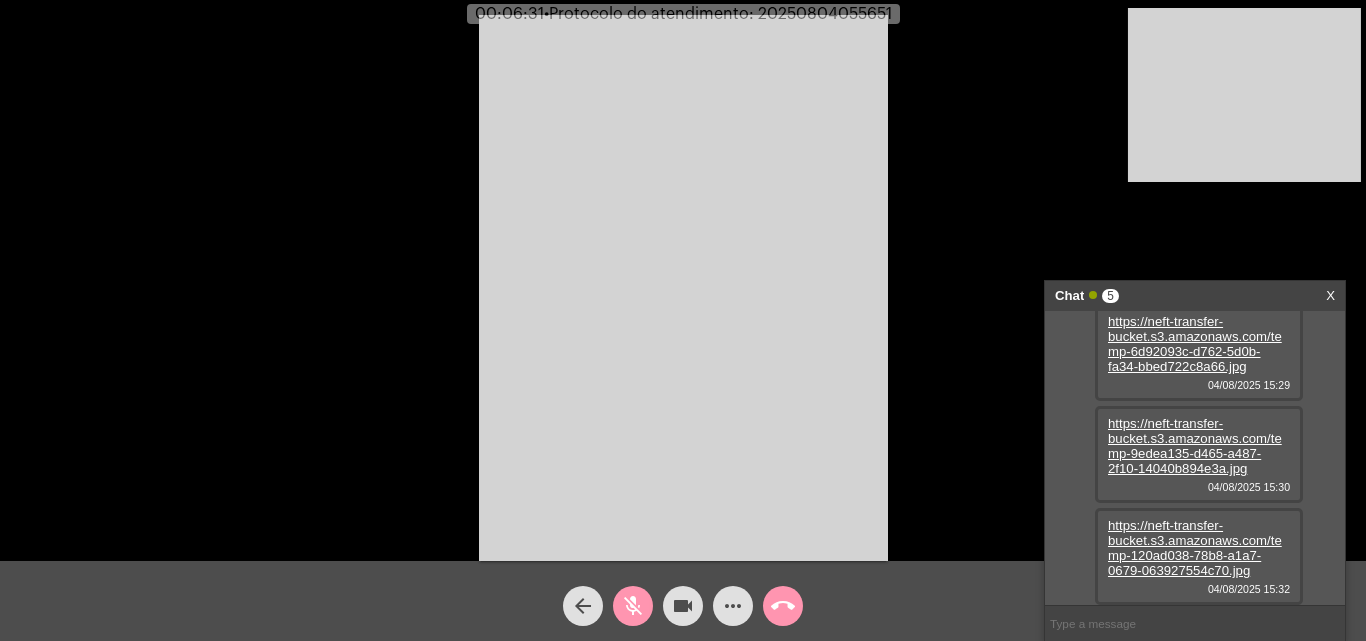 click on "https://neft-transfer-bucket.s3.amazonaws.com/temp-120ad038-78b8-a1a7-0679-063927554c70.jpg" at bounding box center [1195, 548] 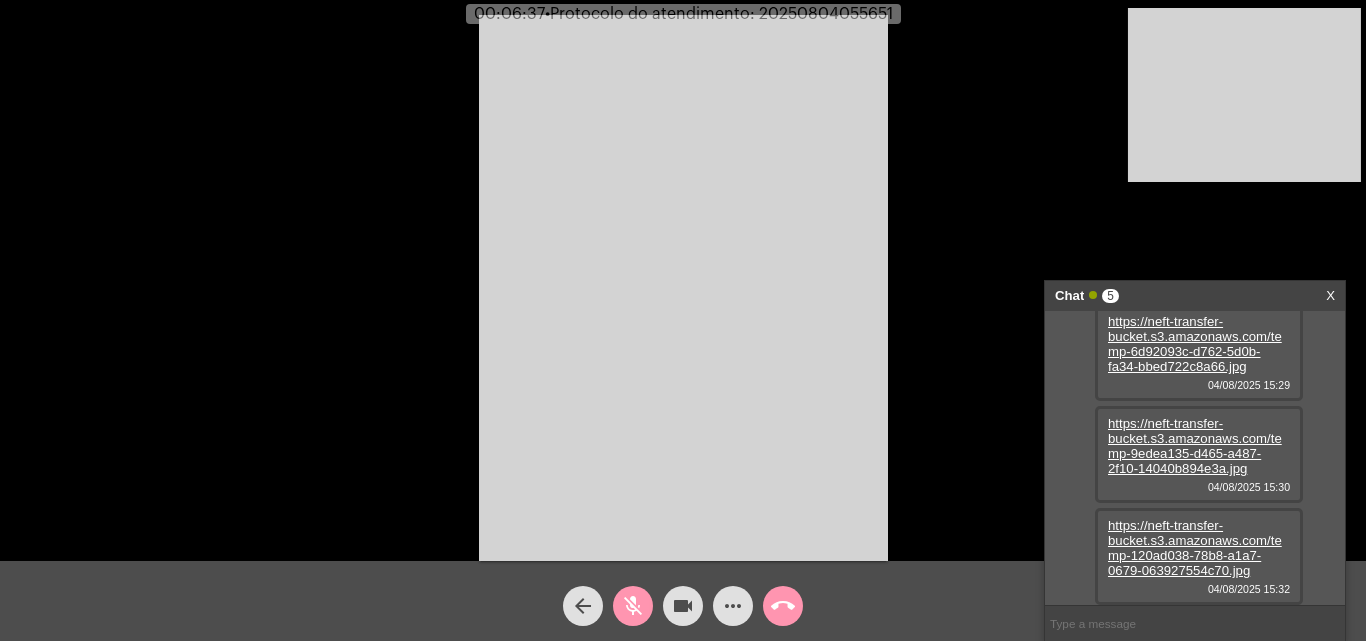 click on "mic_off" 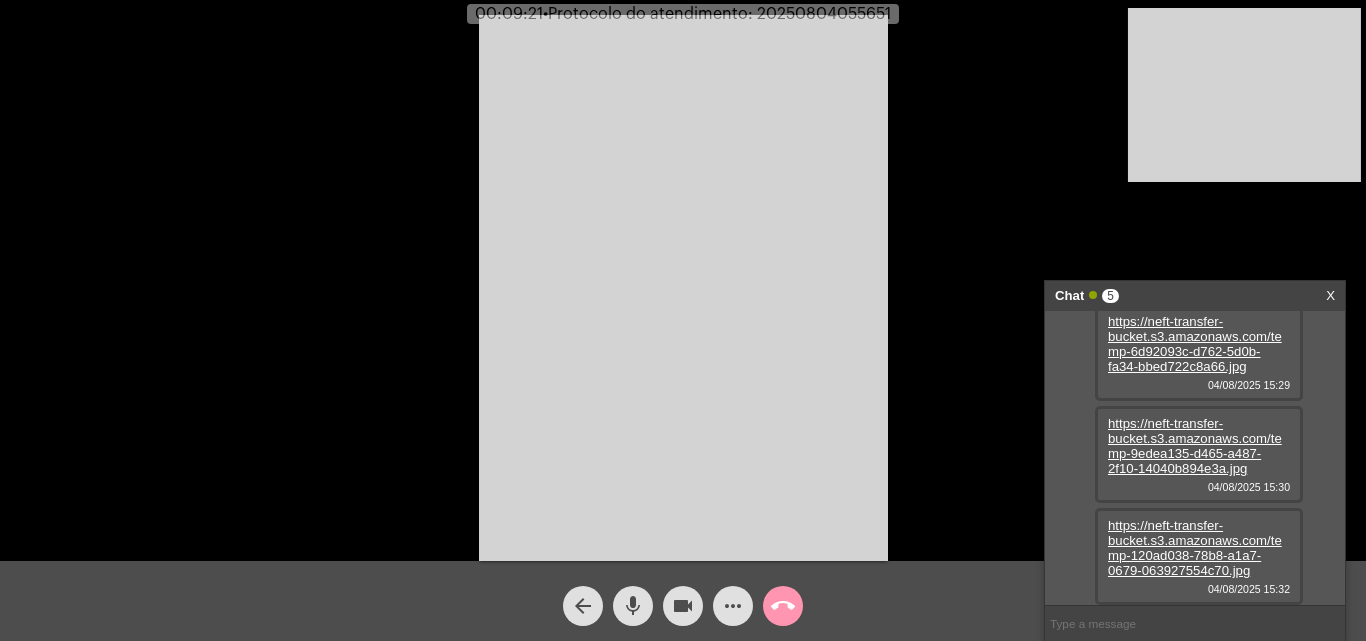 drag, startPoint x: 638, startPoint y: 597, endPoint x: 680, endPoint y: 597, distance: 42 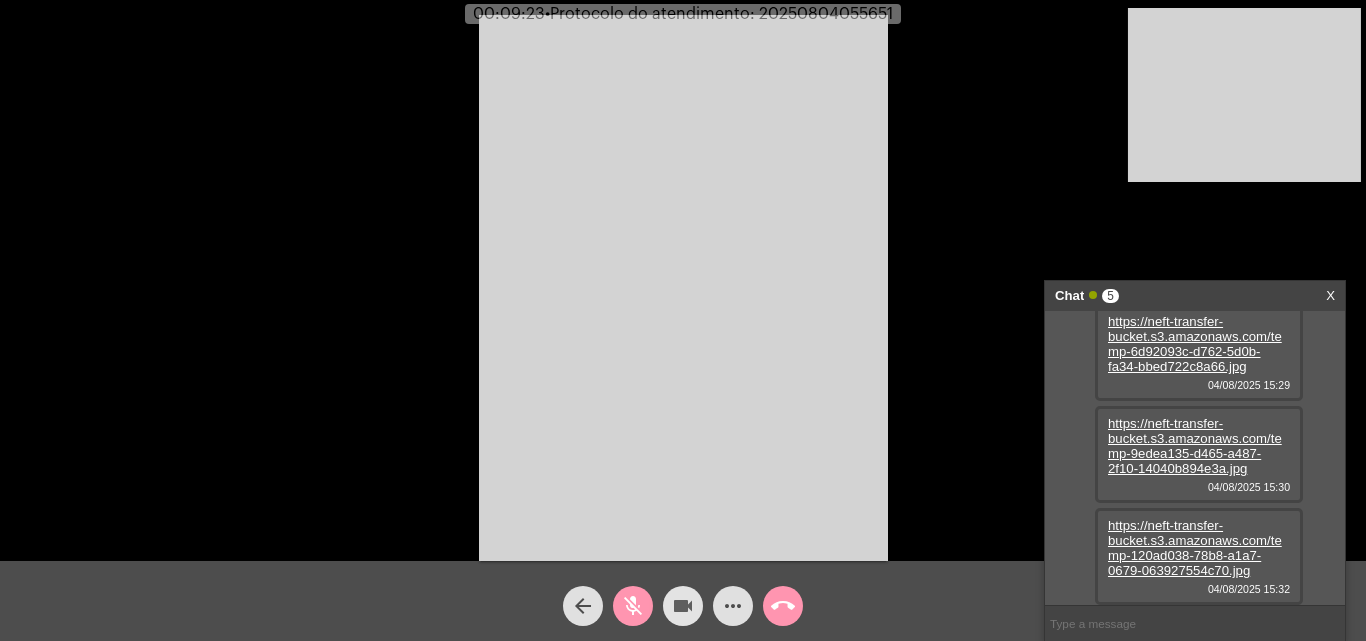 click on "videocam" 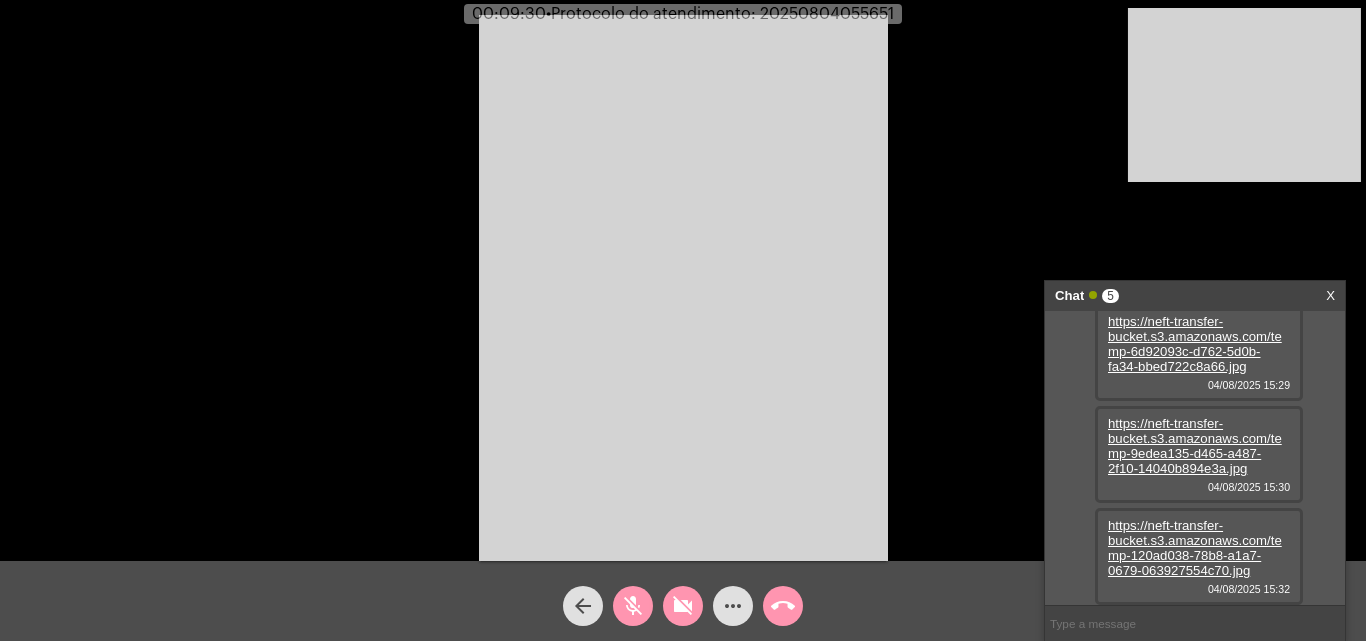 click on "Acessando Câmera e Microfone..." 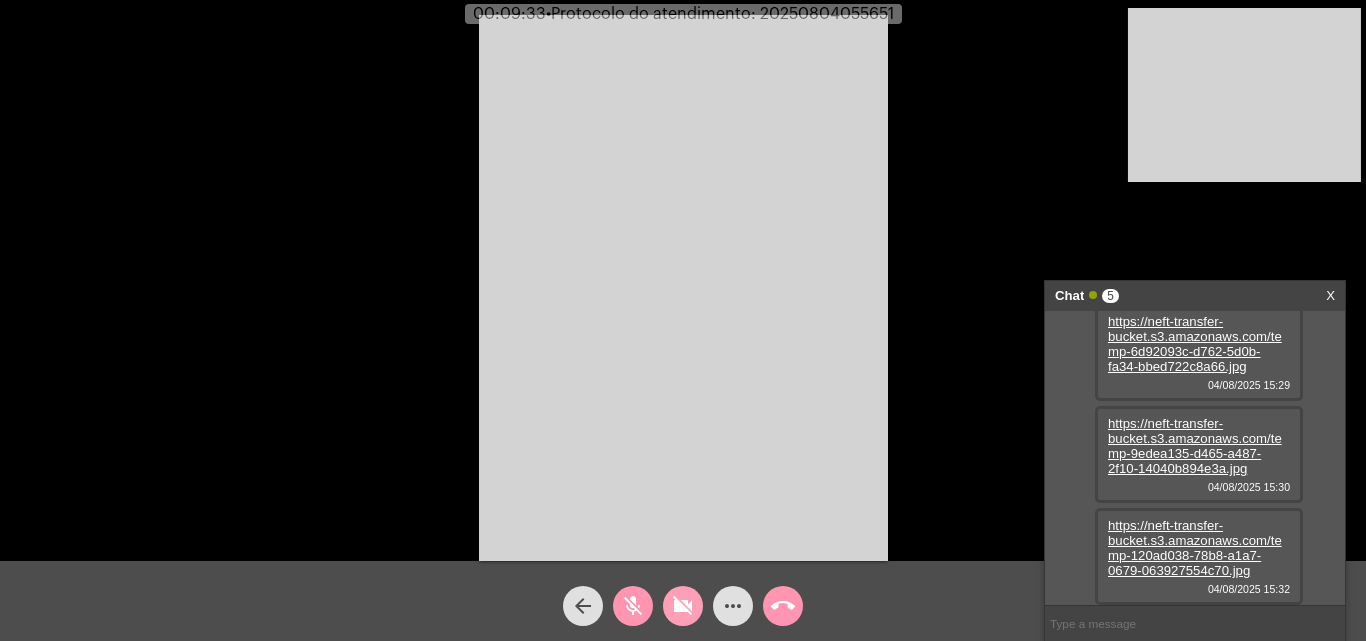 click on "videocam_off" 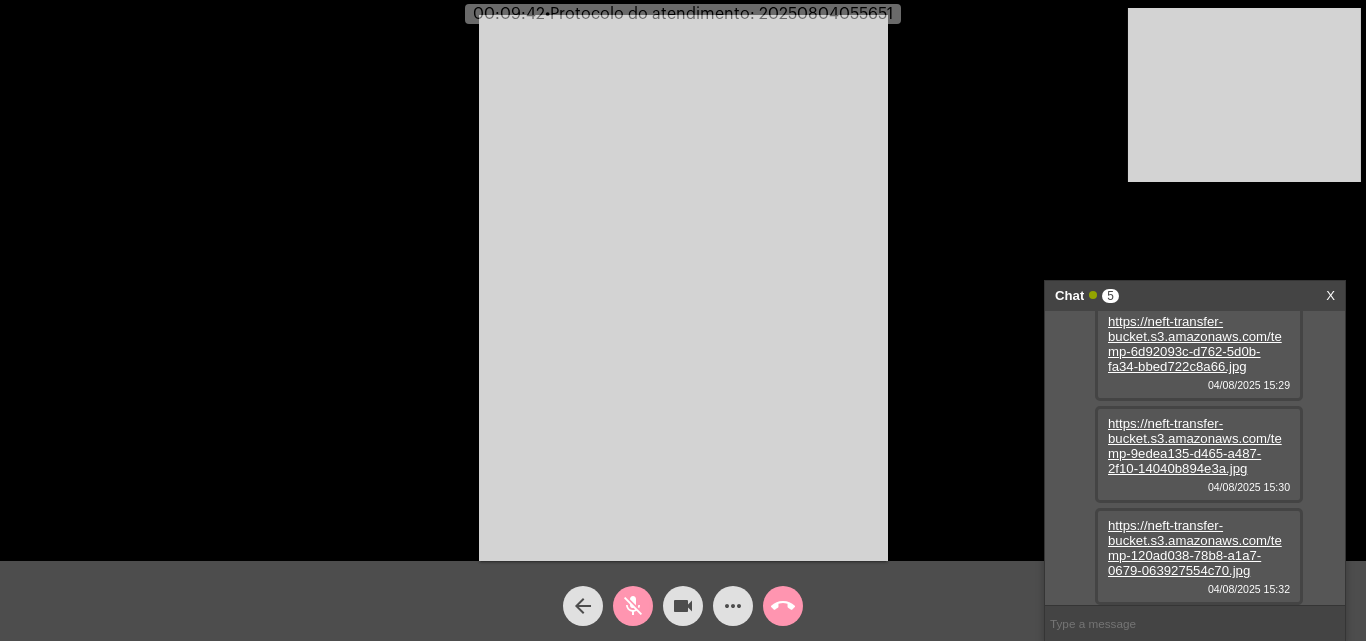 click on "mic_off" 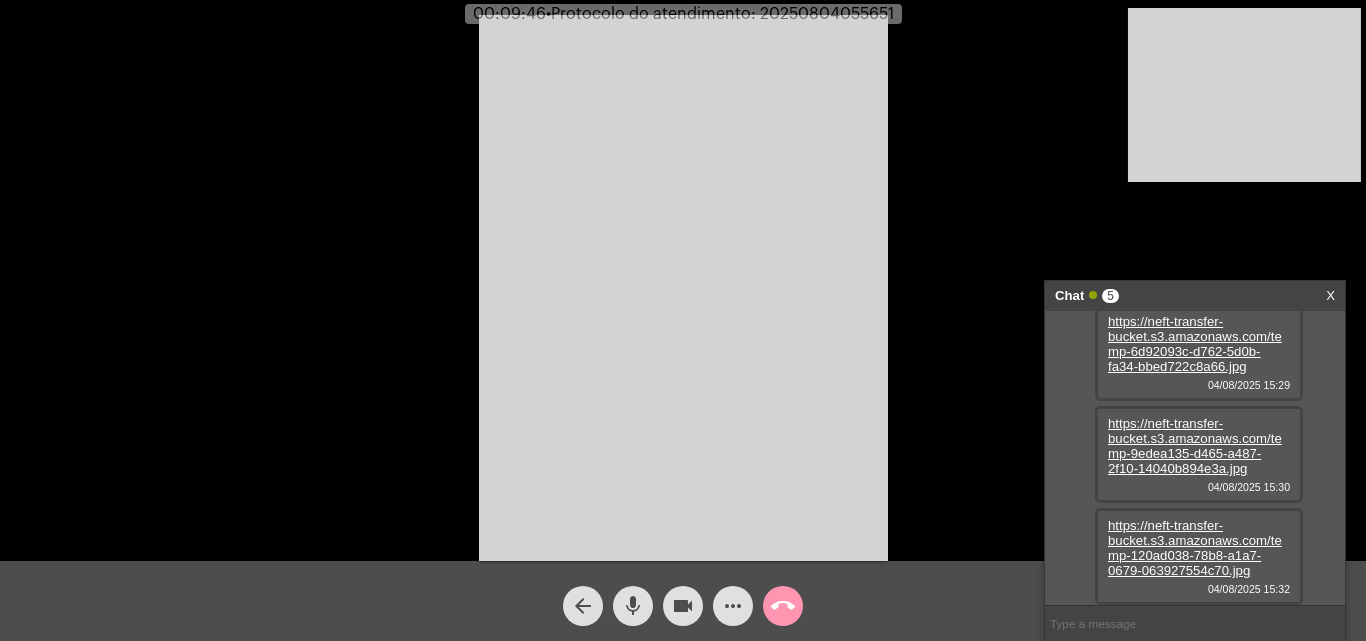 click on "mic" 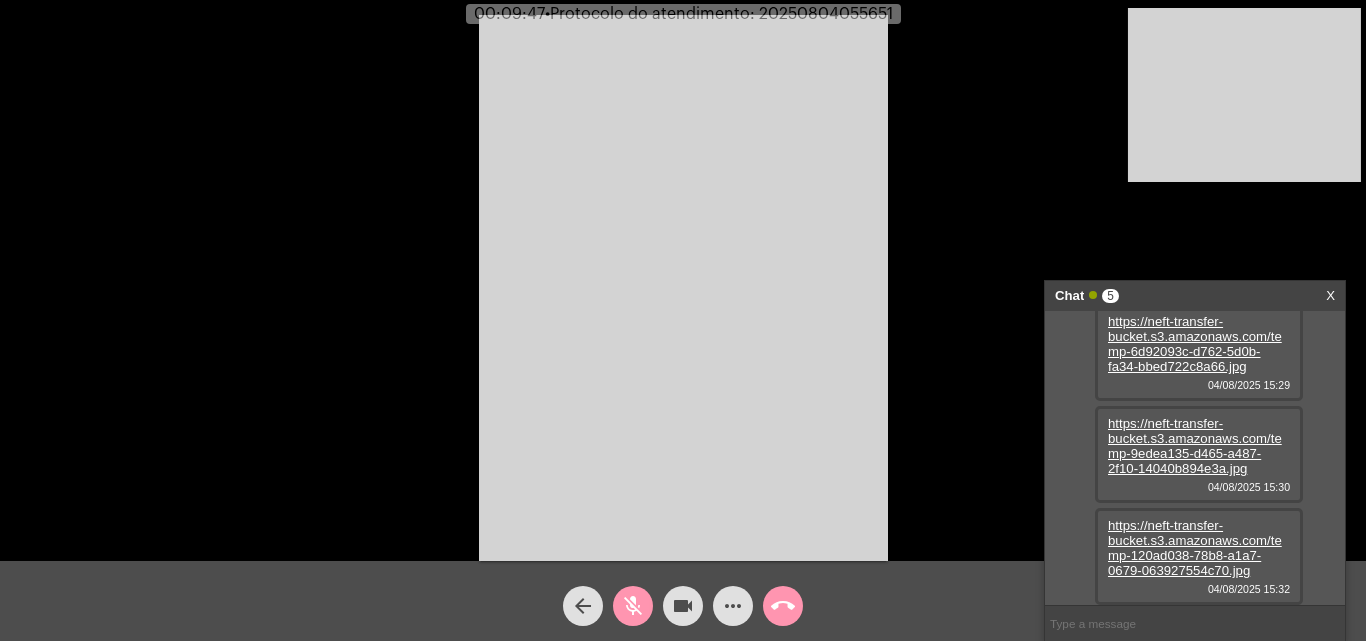 click on "videocam" 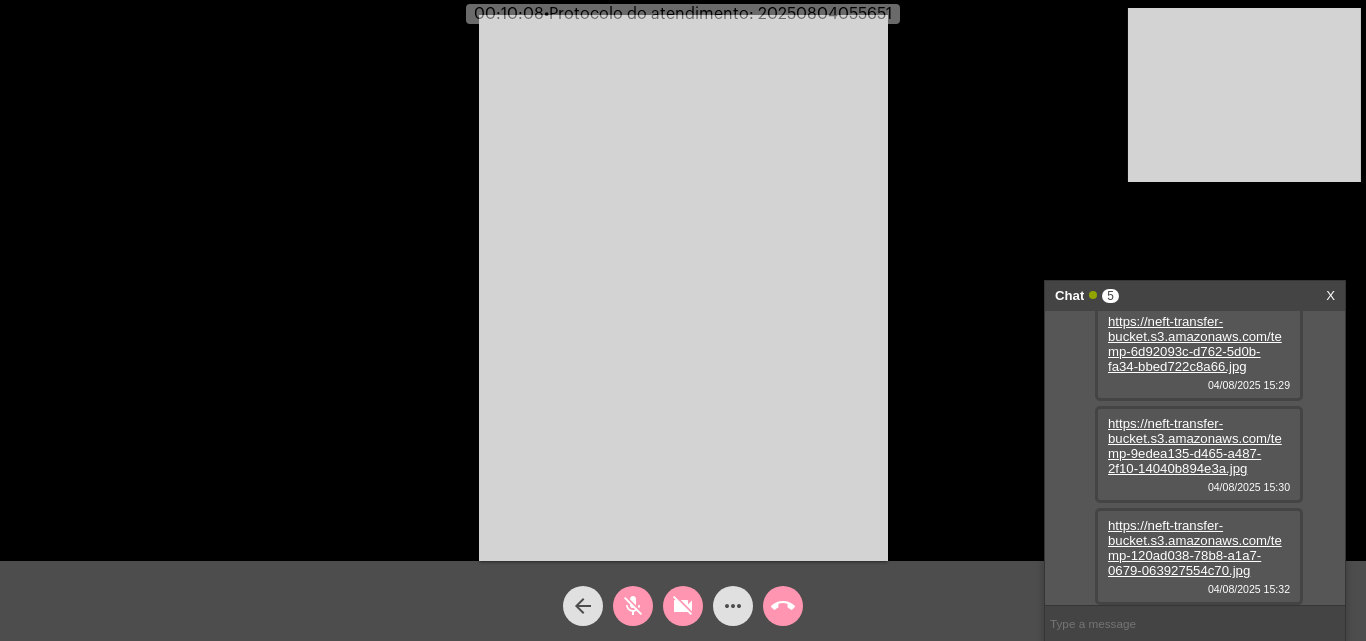 click on "mic_off" 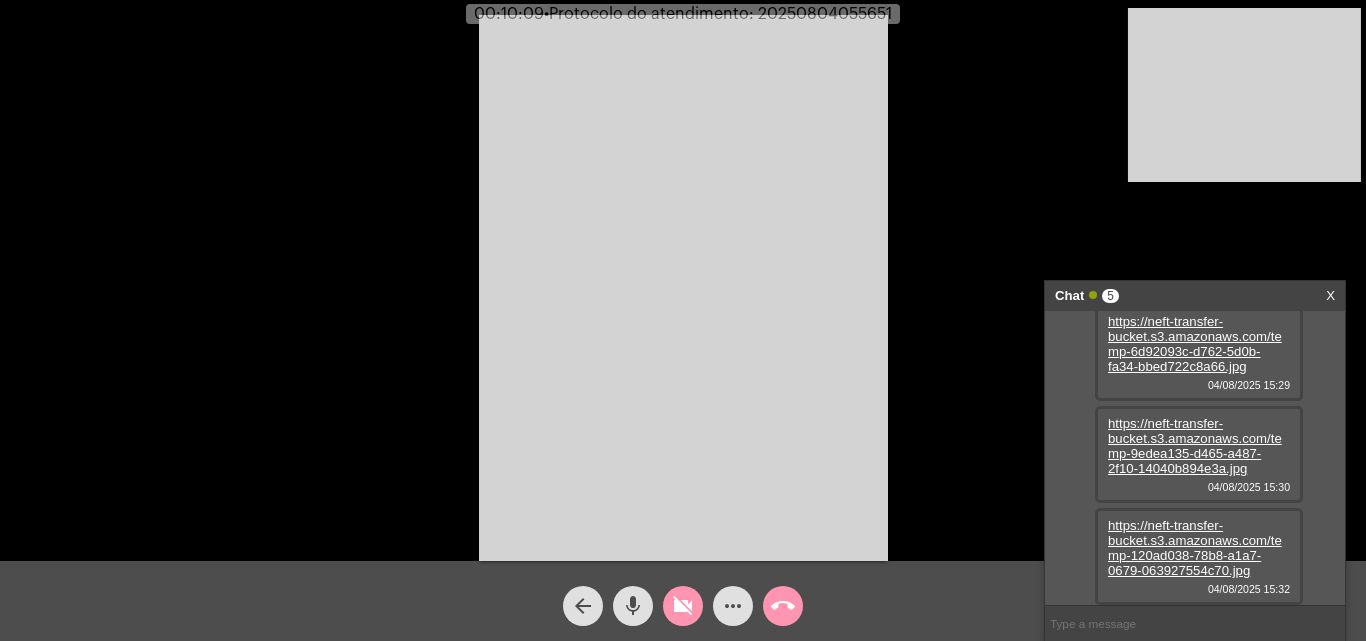 click on "videocam_off" 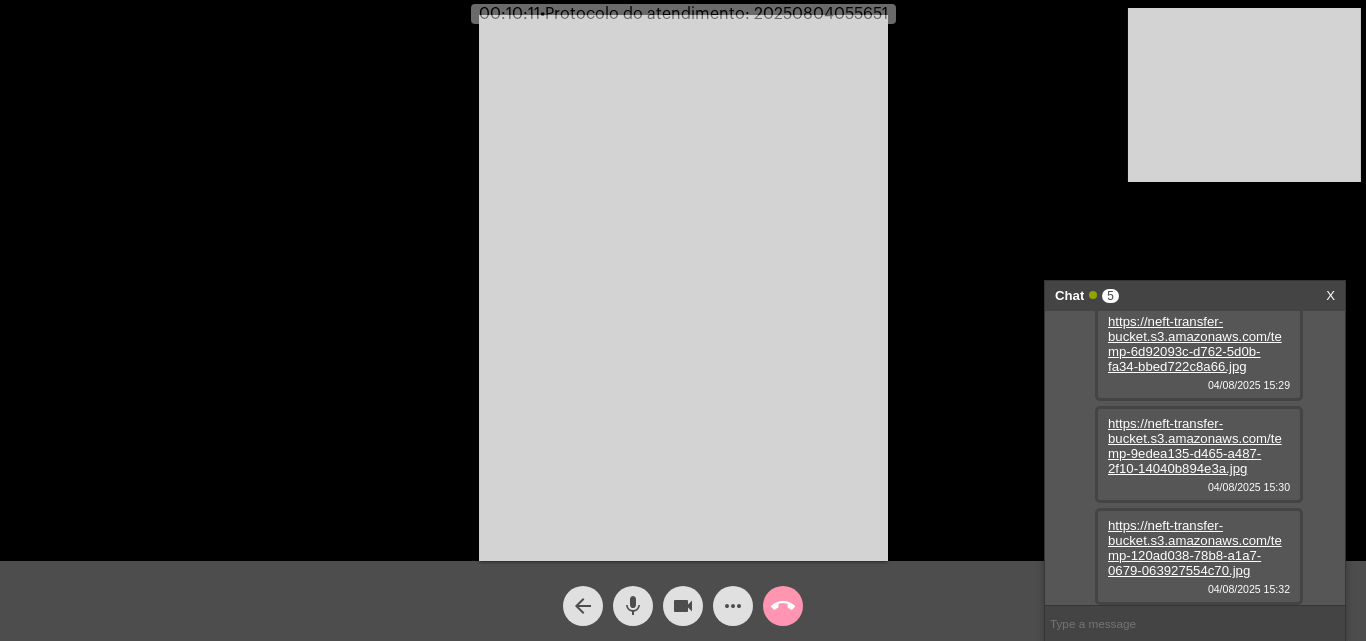 click at bounding box center (683, 288) 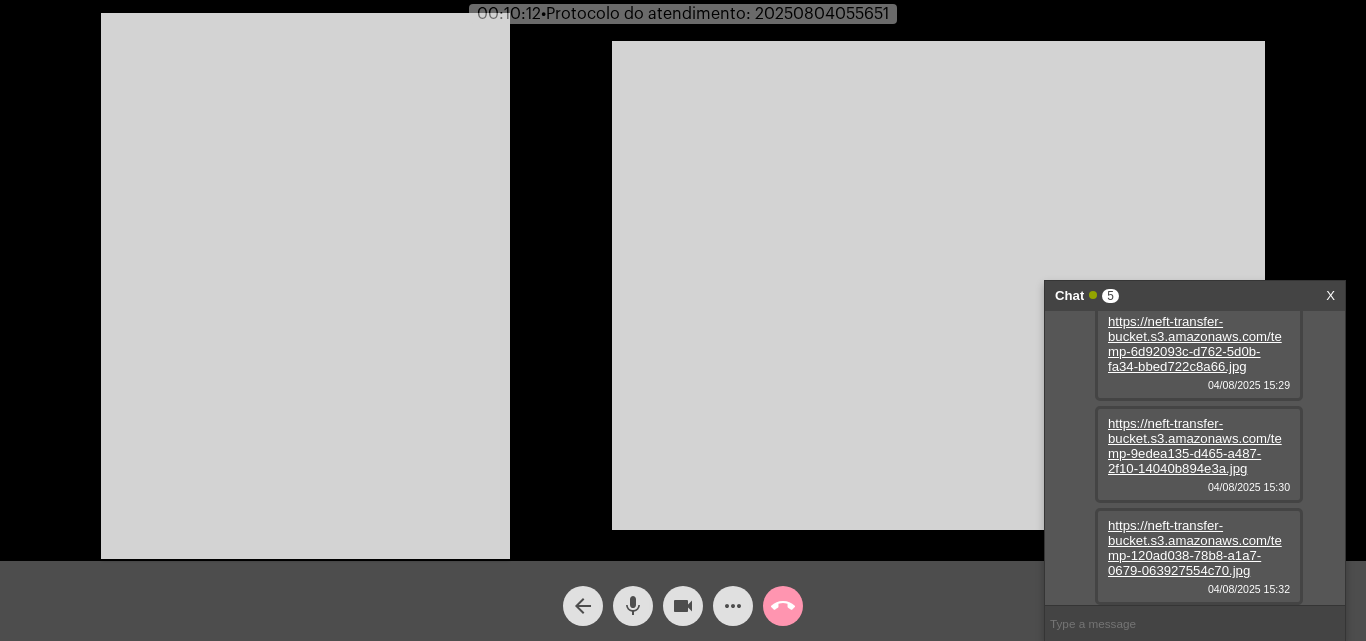 click at bounding box center [305, 286] 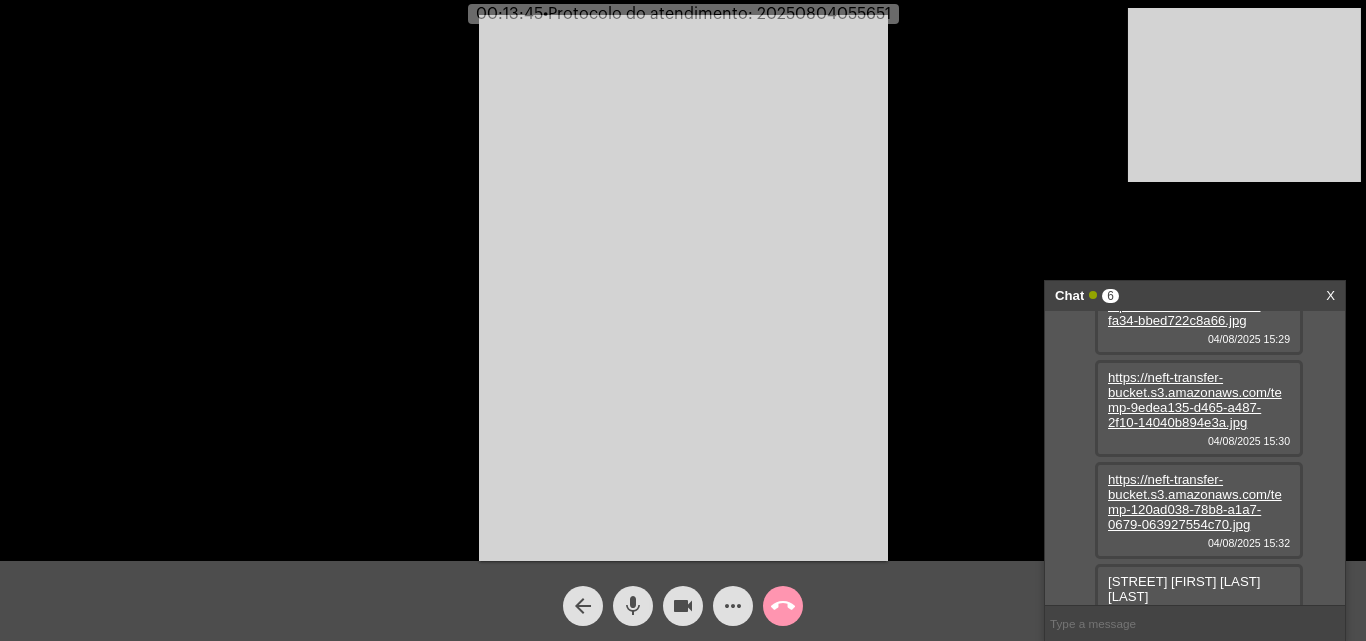 scroll, scrollTop: 278, scrollLeft: 0, axis: vertical 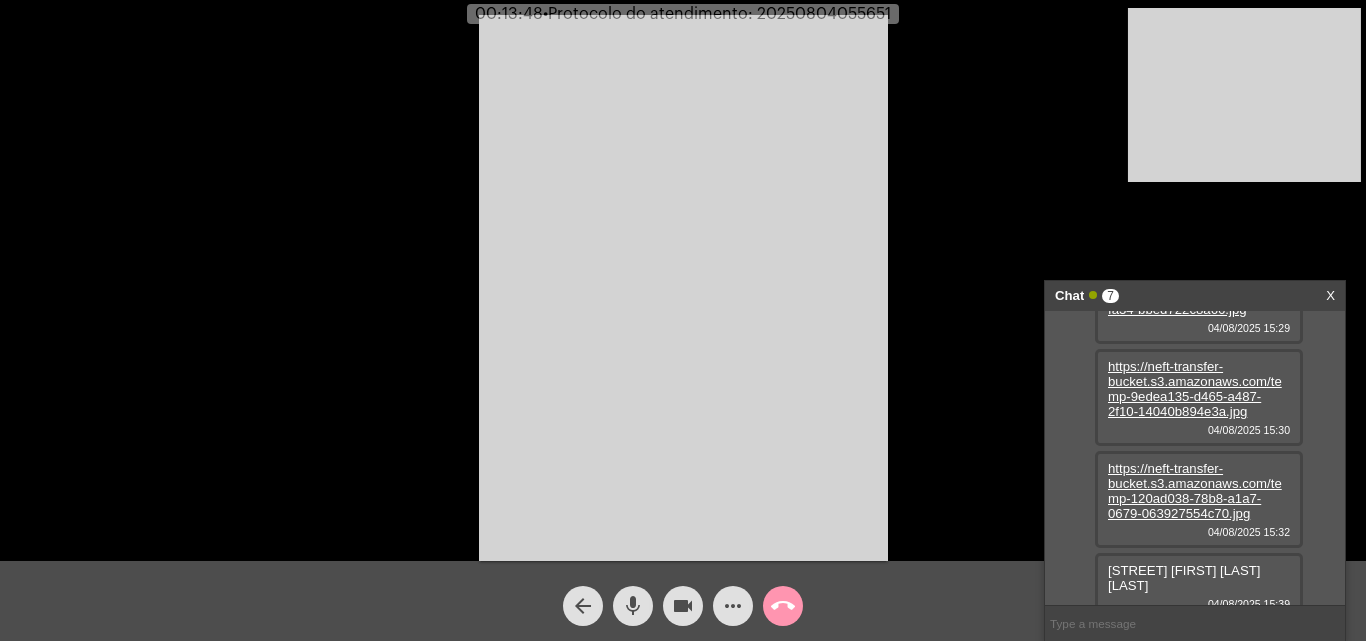 drag, startPoint x: 1106, startPoint y: 569, endPoint x: 1255, endPoint y: 568, distance: 149.00336 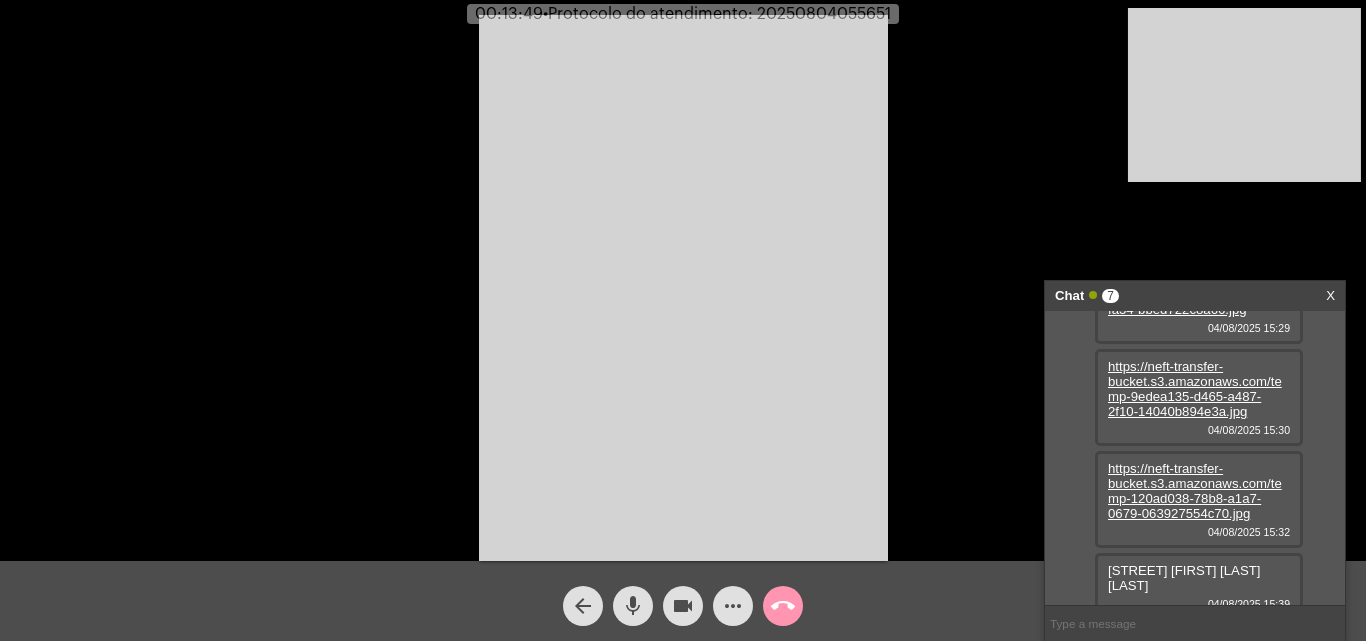 copy on "[STREET] [FIRST] [LAST] [LAST]" 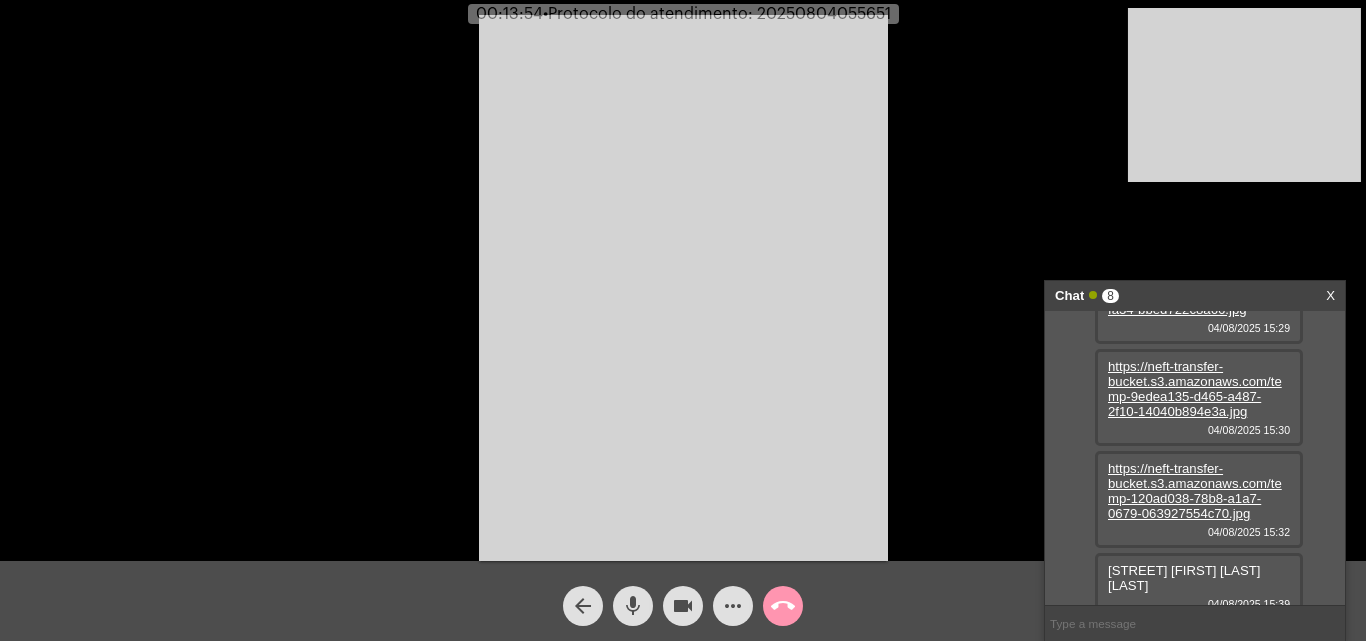 scroll, scrollTop: 392, scrollLeft: 0, axis: vertical 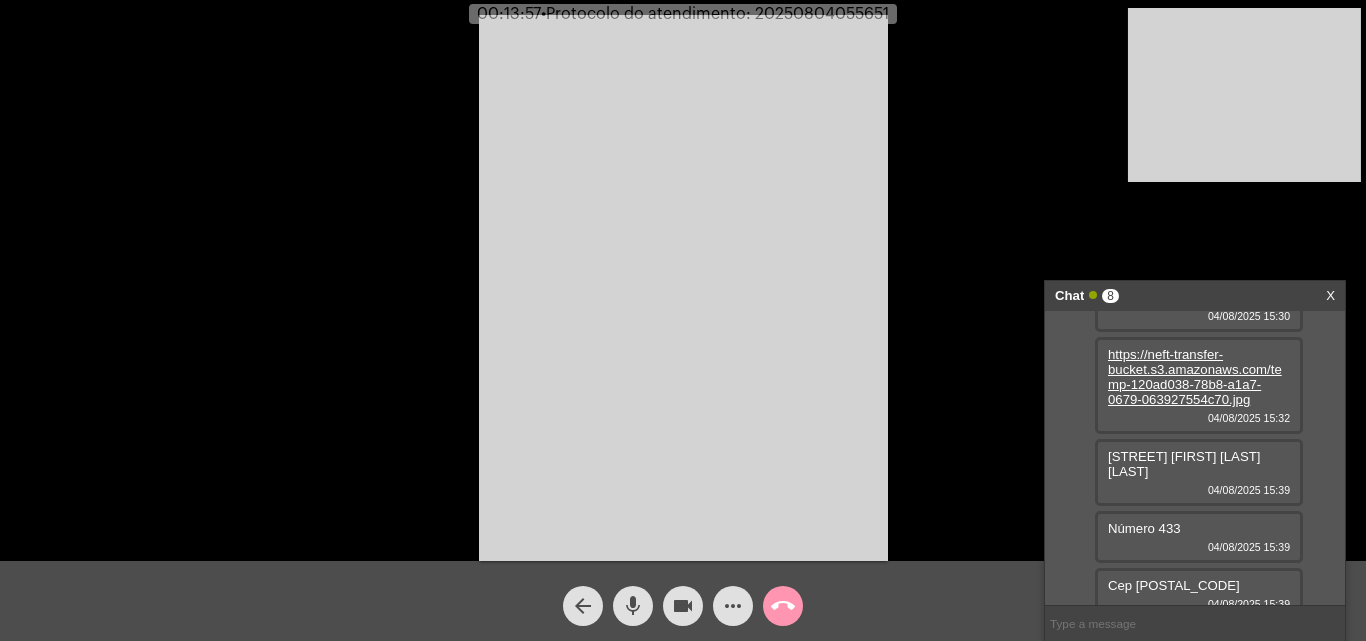 click on "Número 433" at bounding box center [1144, 528] 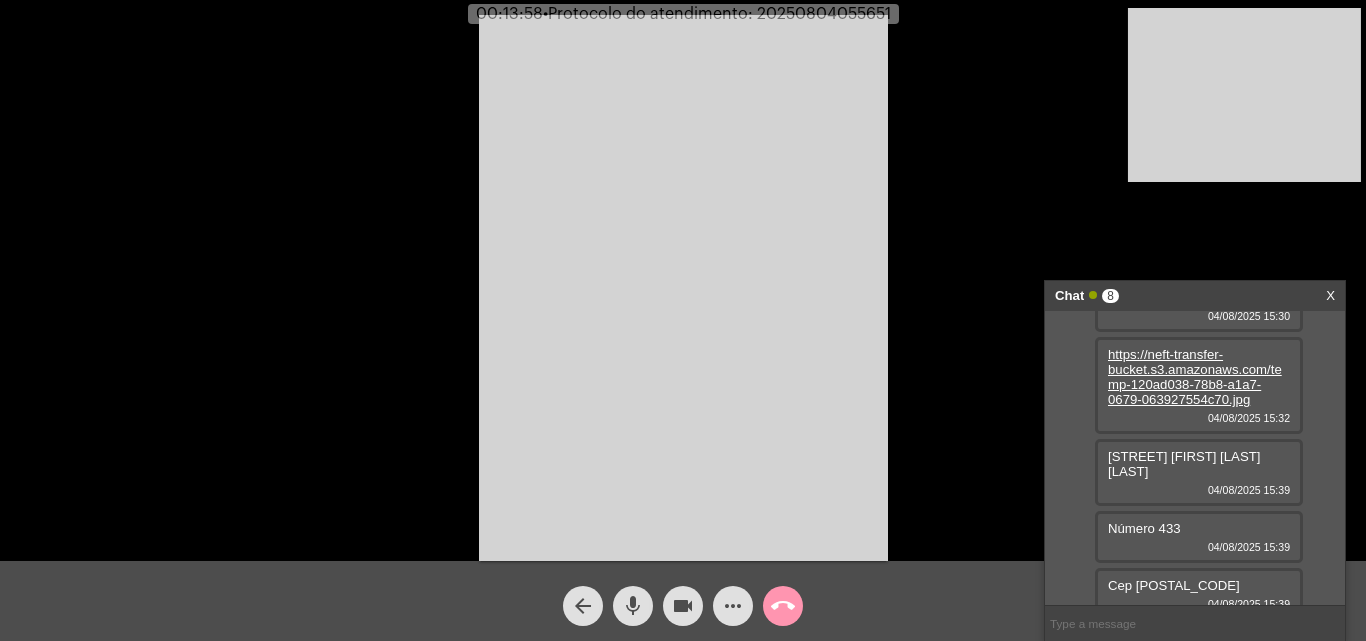 copy on "433" 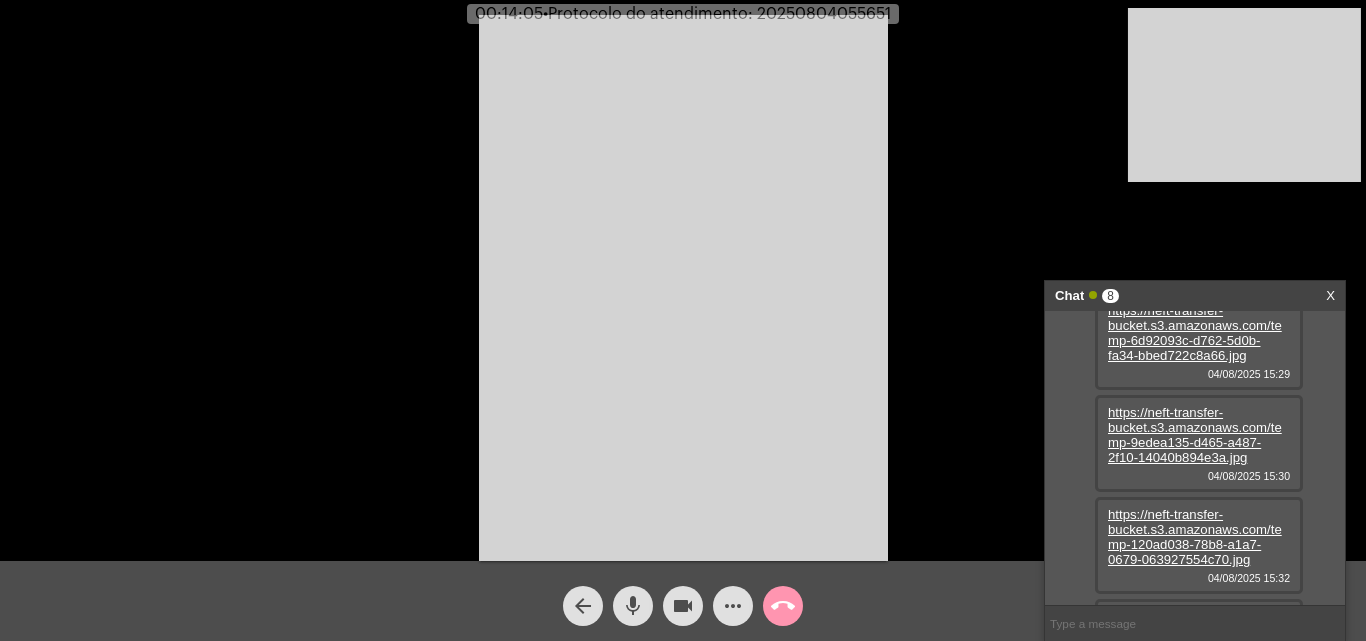 scroll, scrollTop: 392, scrollLeft: 0, axis: vertical 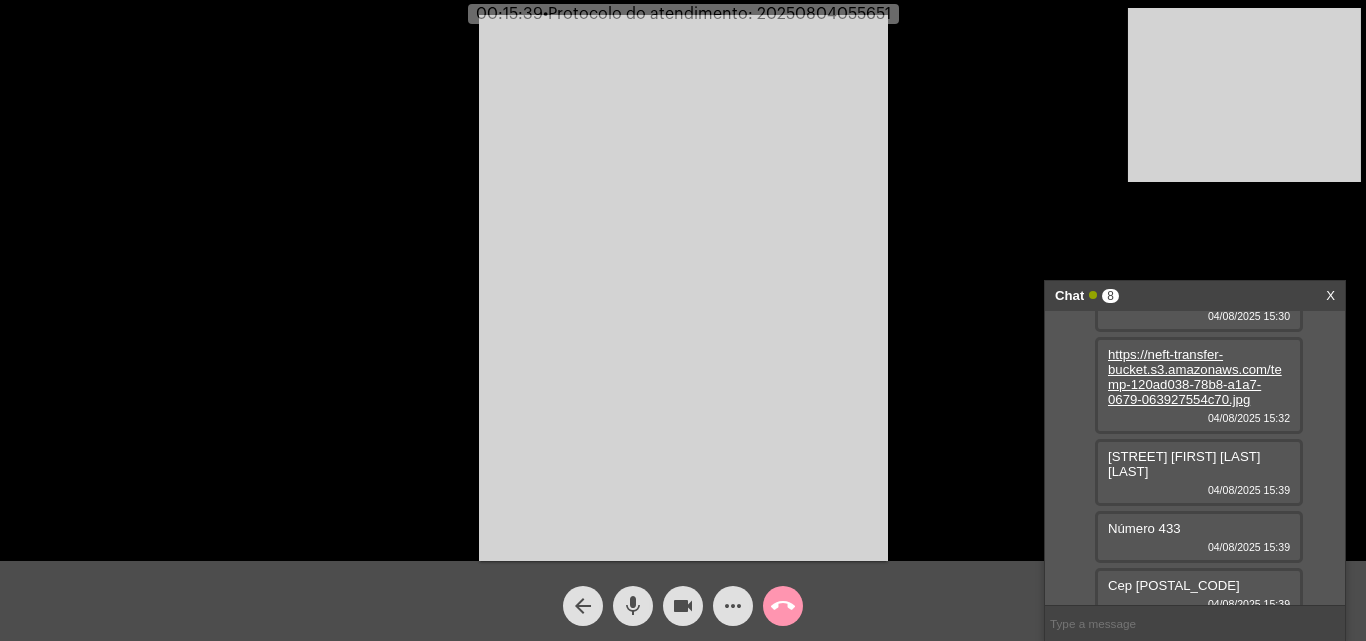 click on "mic" 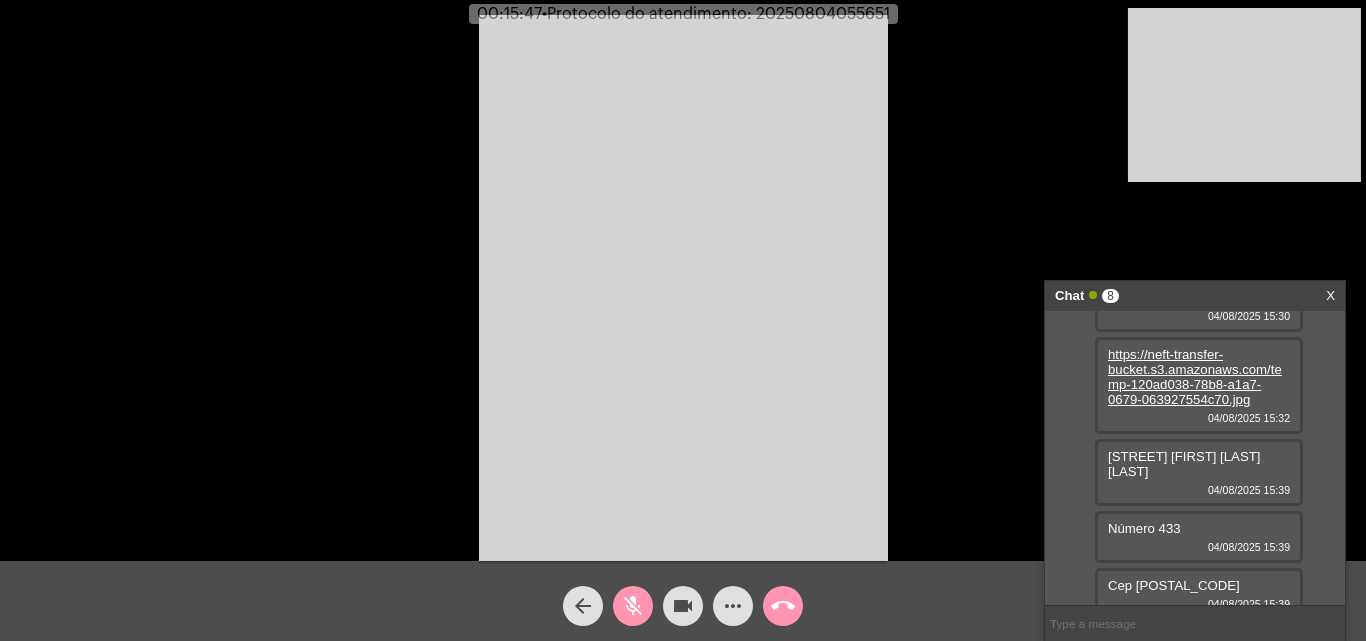 click on "videocam" 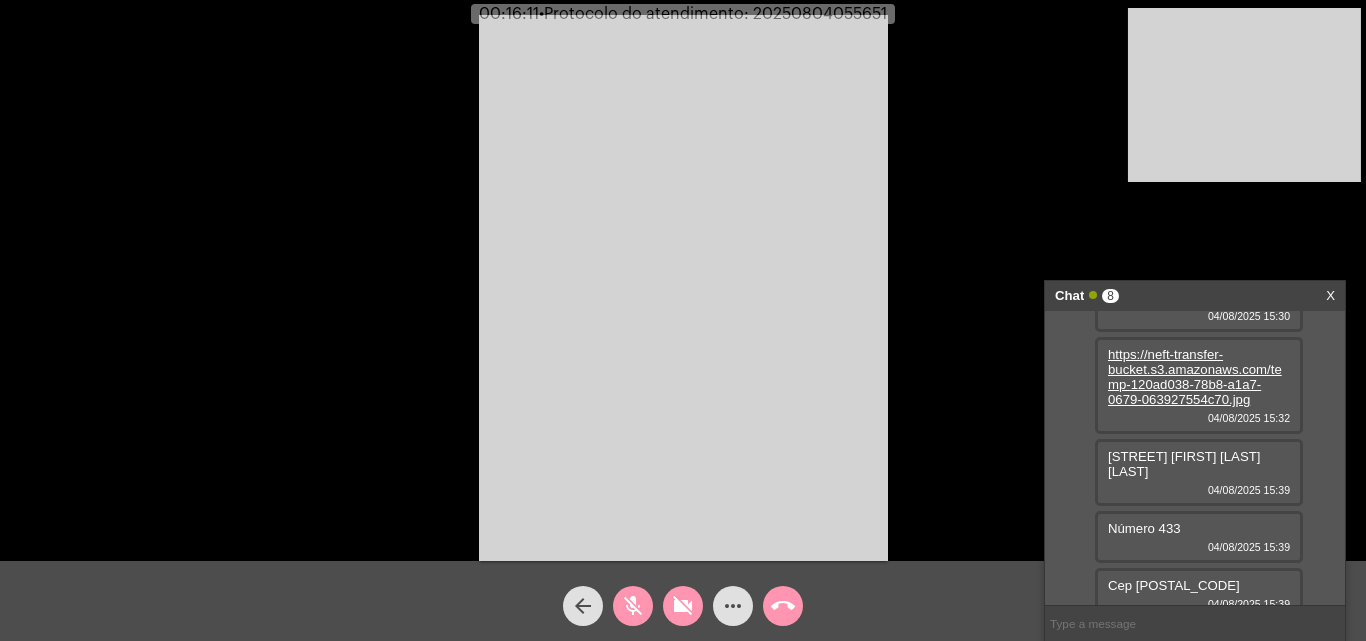 click on "videocam_off" 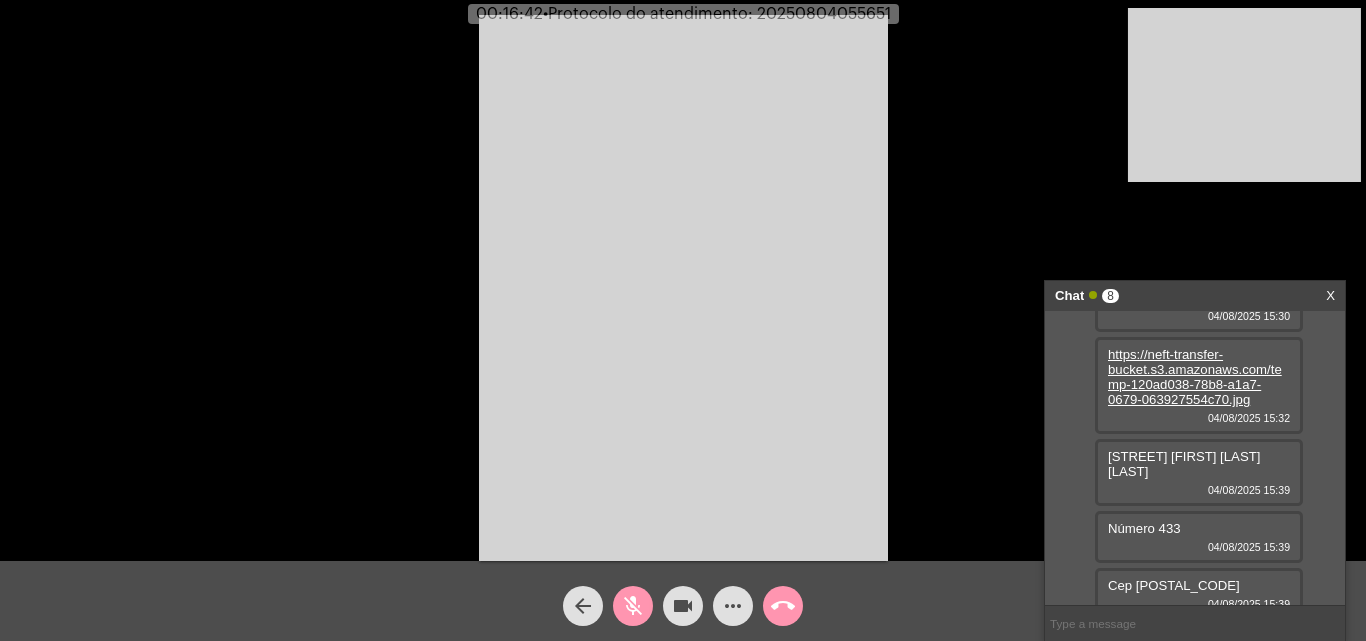 click at bounding box center [1244, 95] 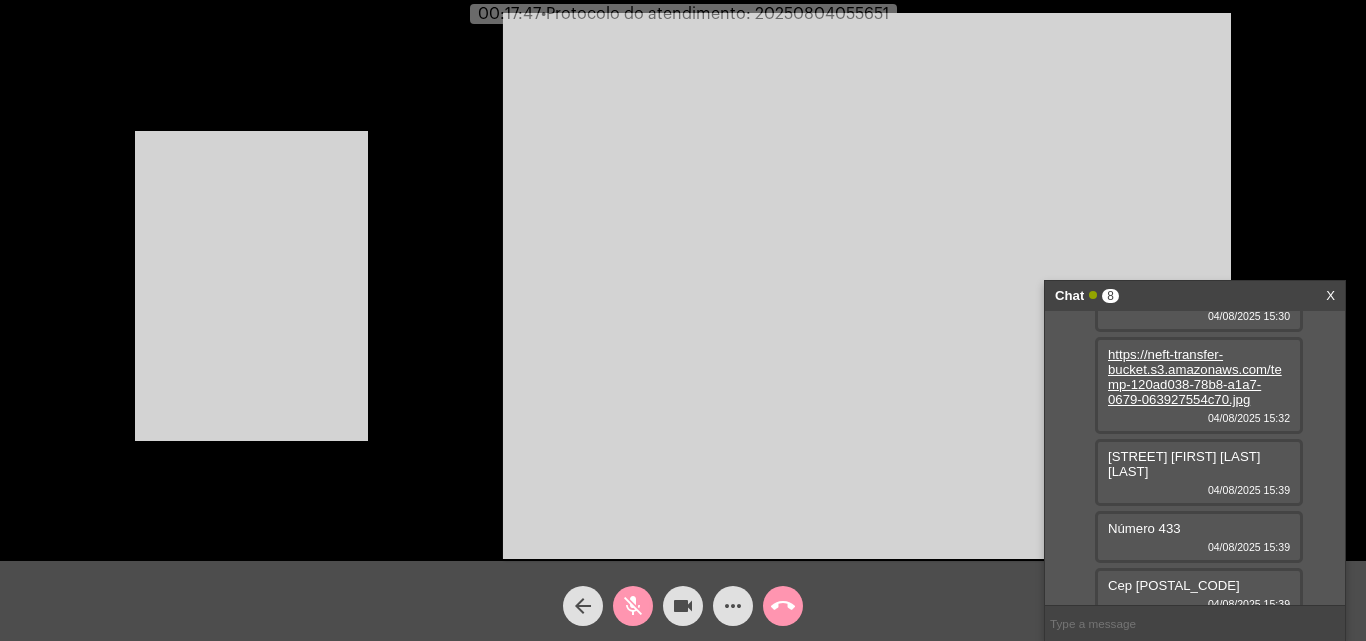 click on "mic_off" 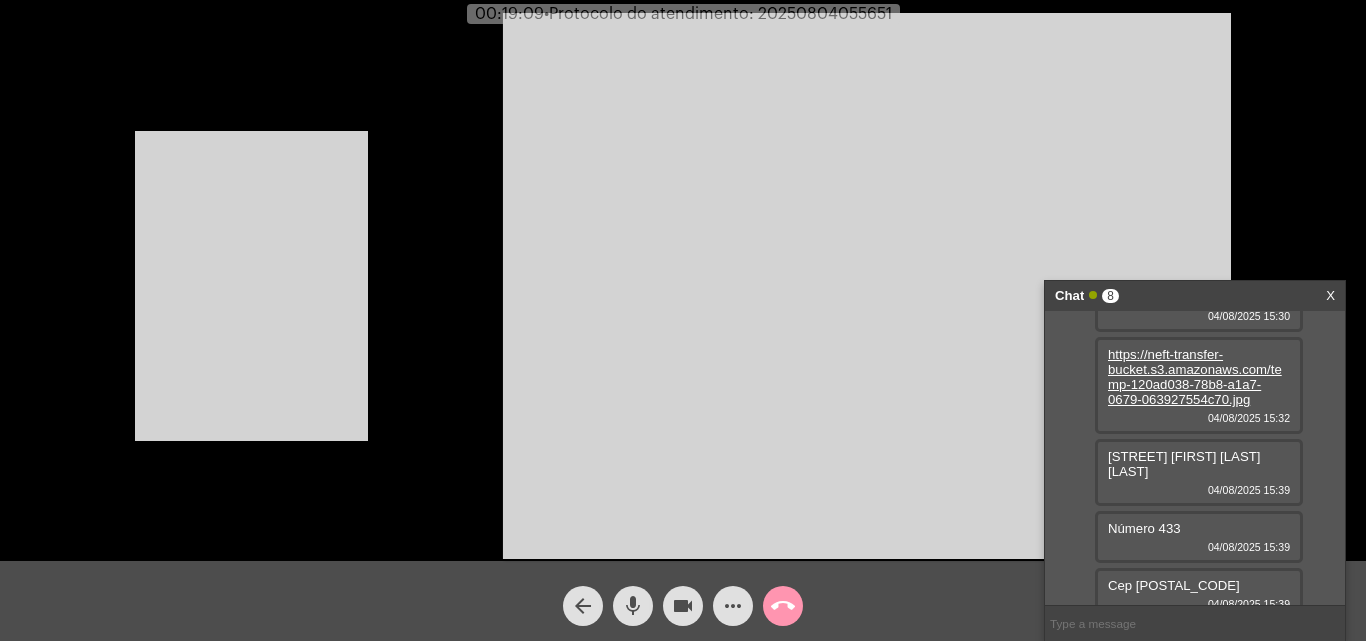 click at bounding box center (251, 286) 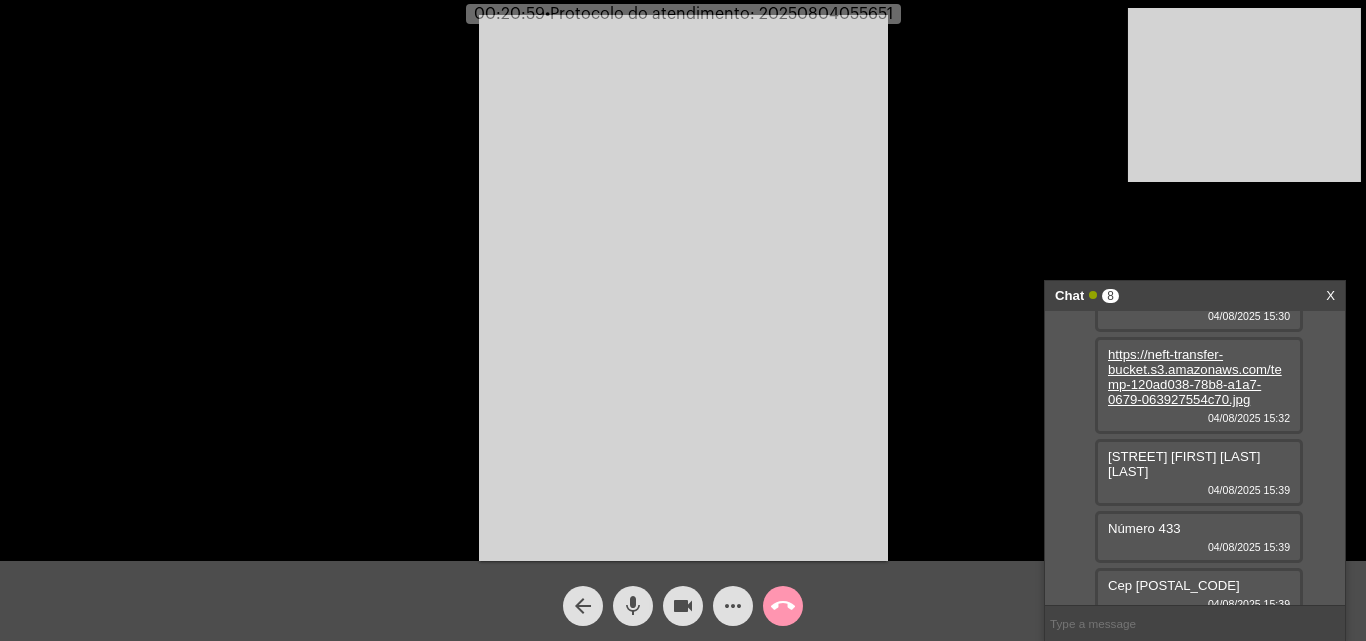 click on "mic" 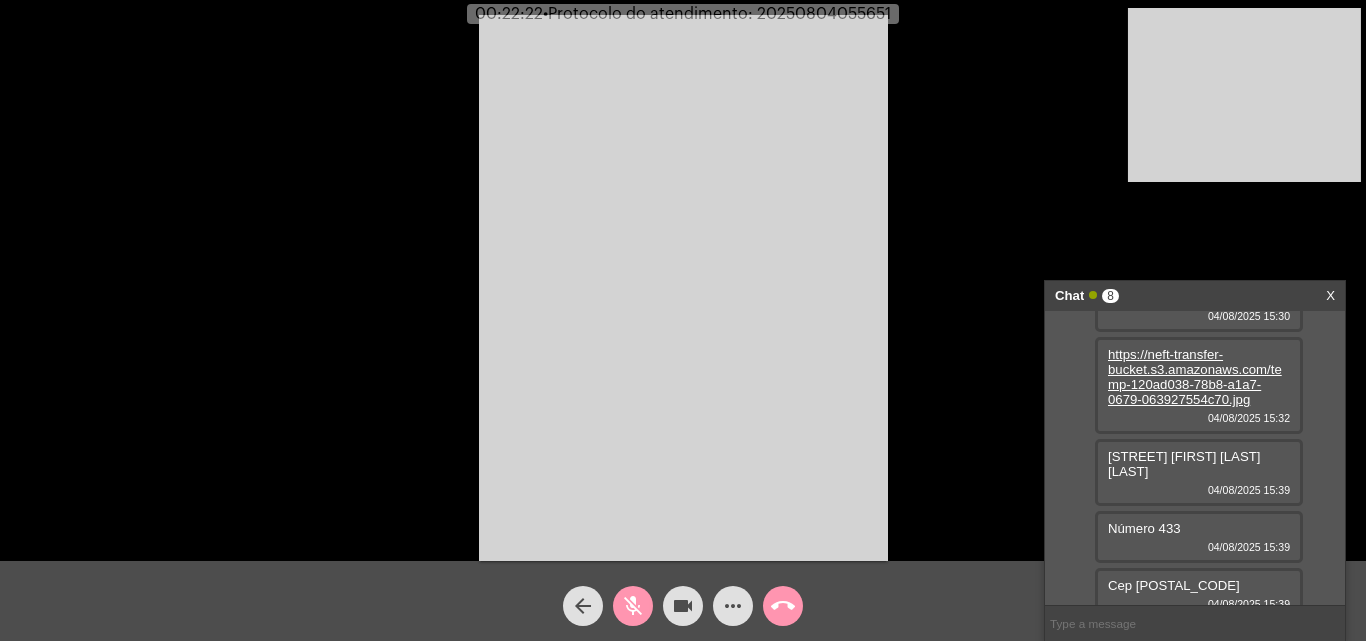 drag, startPoint x: 628, startPoint y: 598, endPoint x: 680, endPoint y: 601, distance: 52.086468 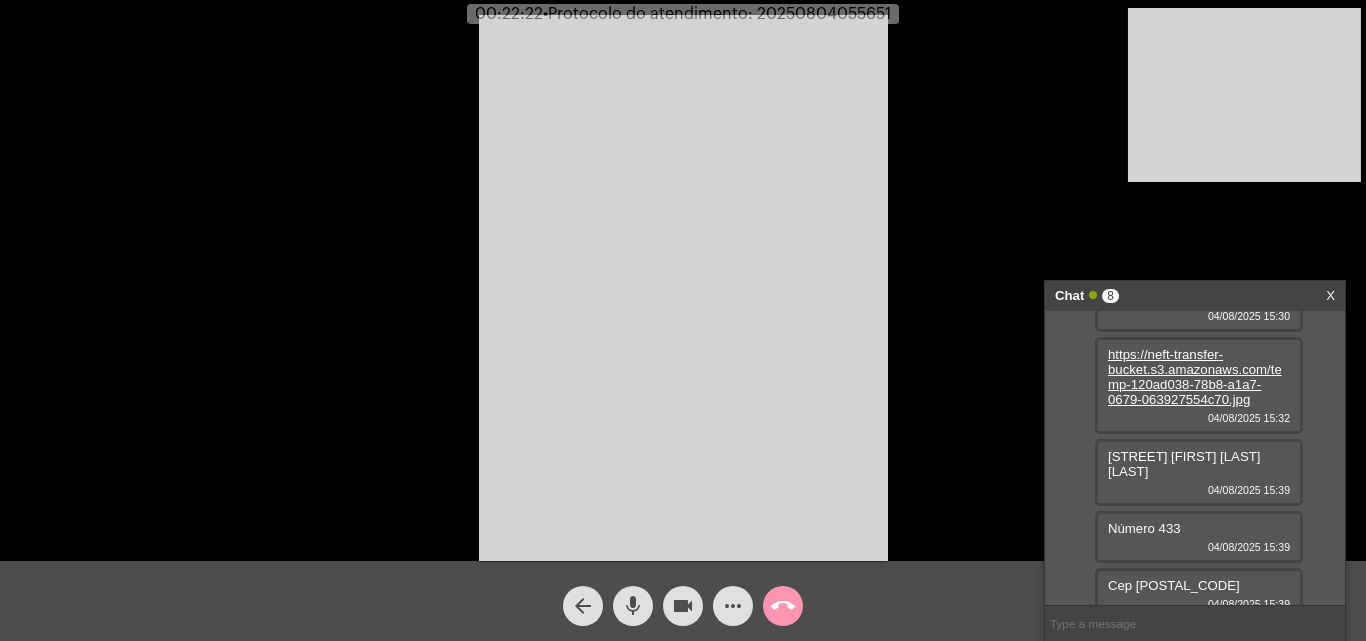click on "more_horiz" 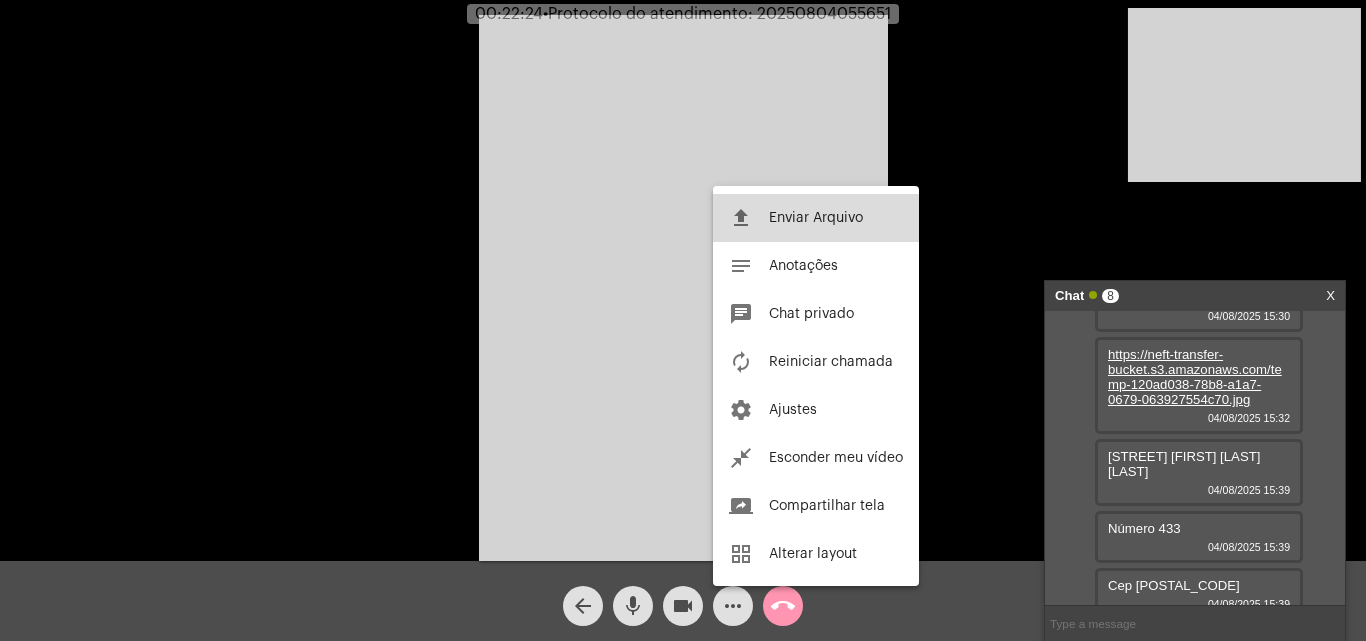 click on "Enviar Arquivo" at bounding box center (816, 218) 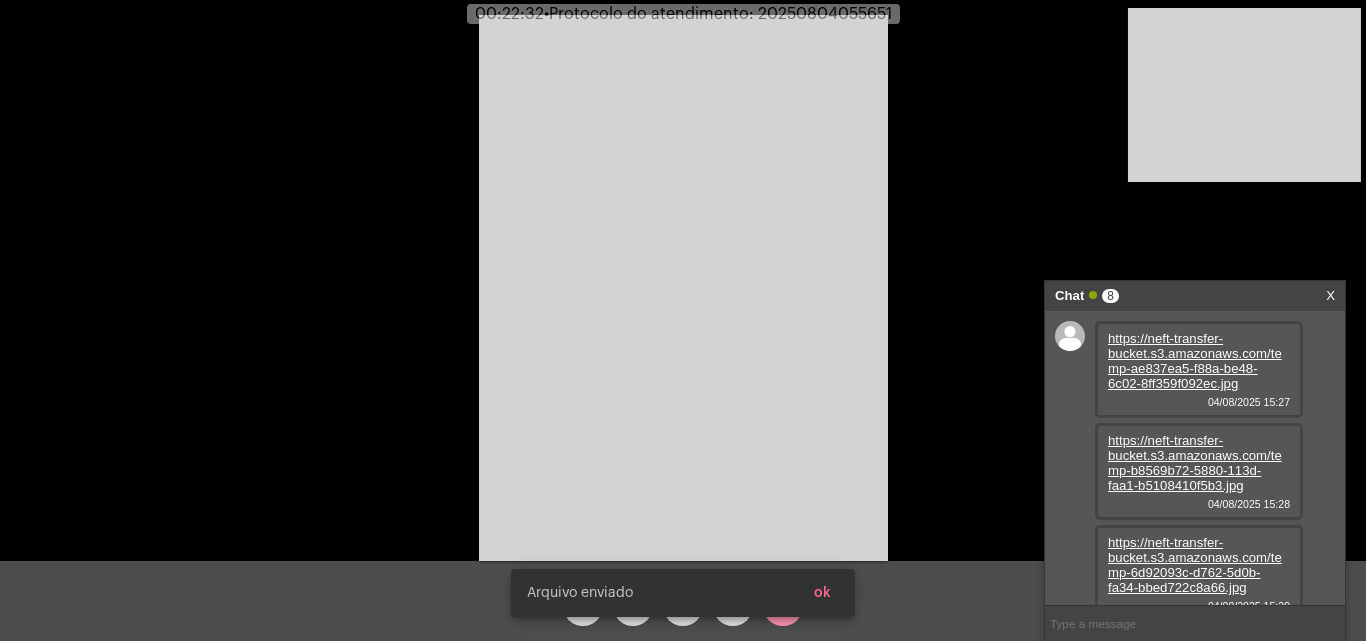 scroll, scrollTop: 392, scrollLeft: 0, axis: vertical 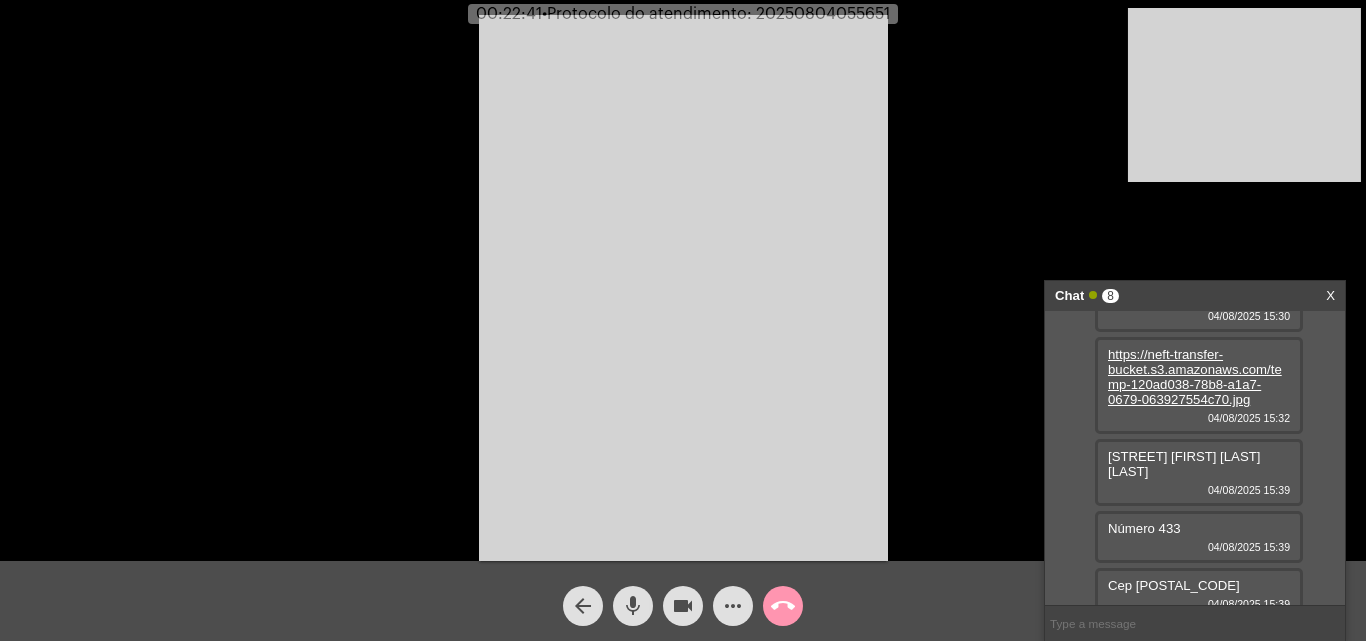 click on "•  Protocolo do atendimento: 20250804055651" 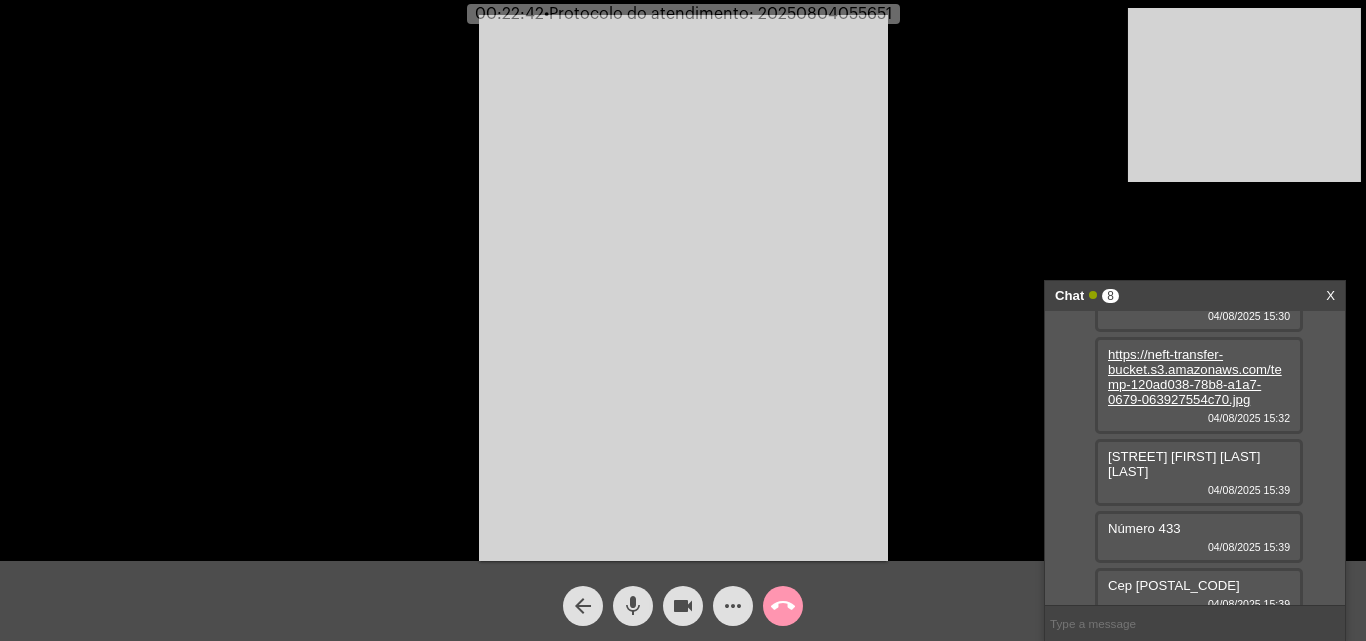 copy on "20250804055651" 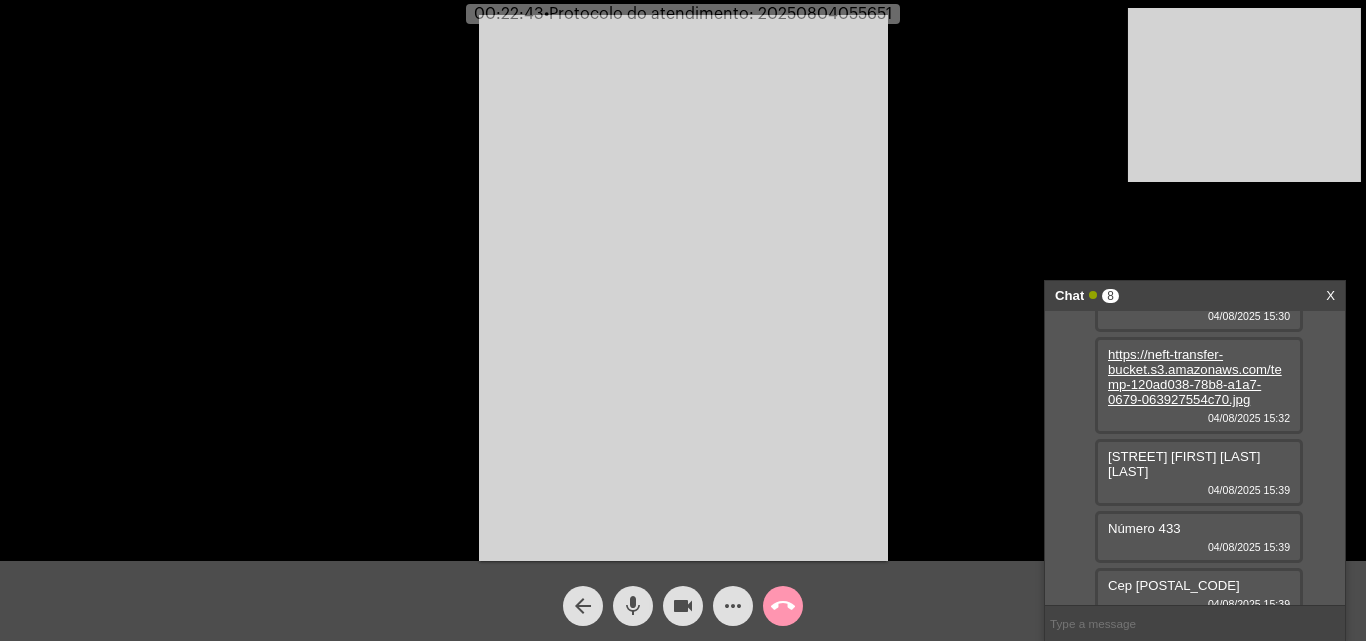 click at bounding box center (1195, 623) 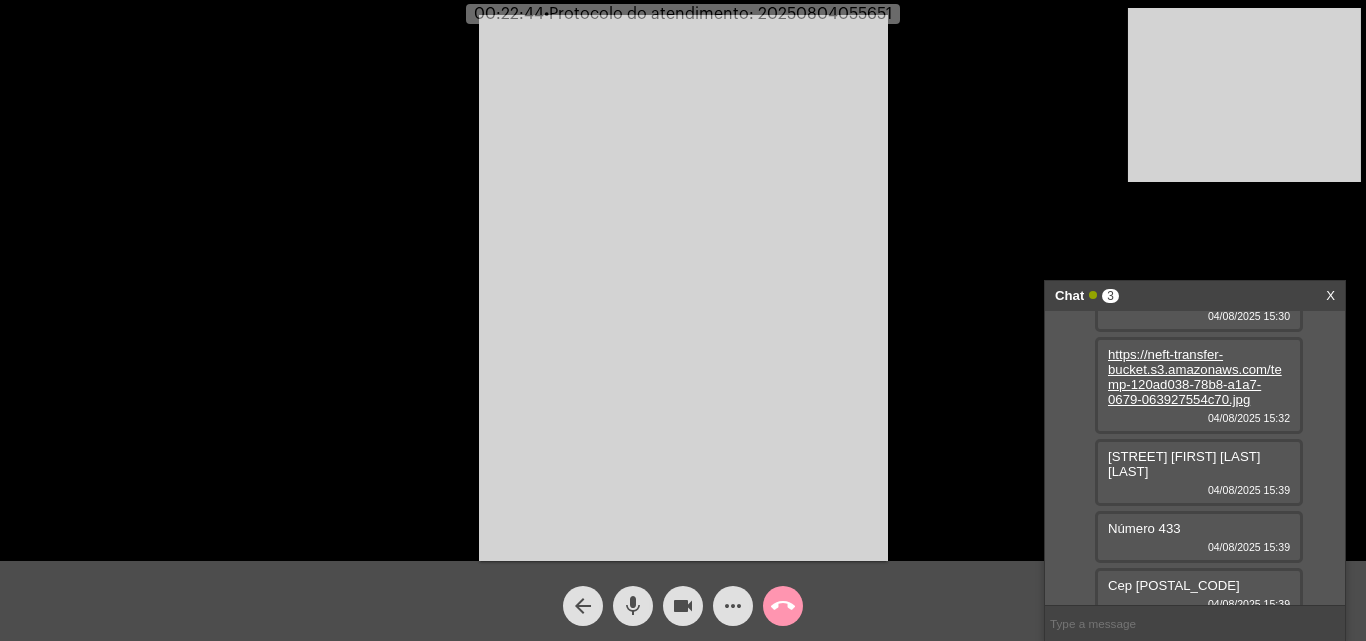 paste on "20250804055651" 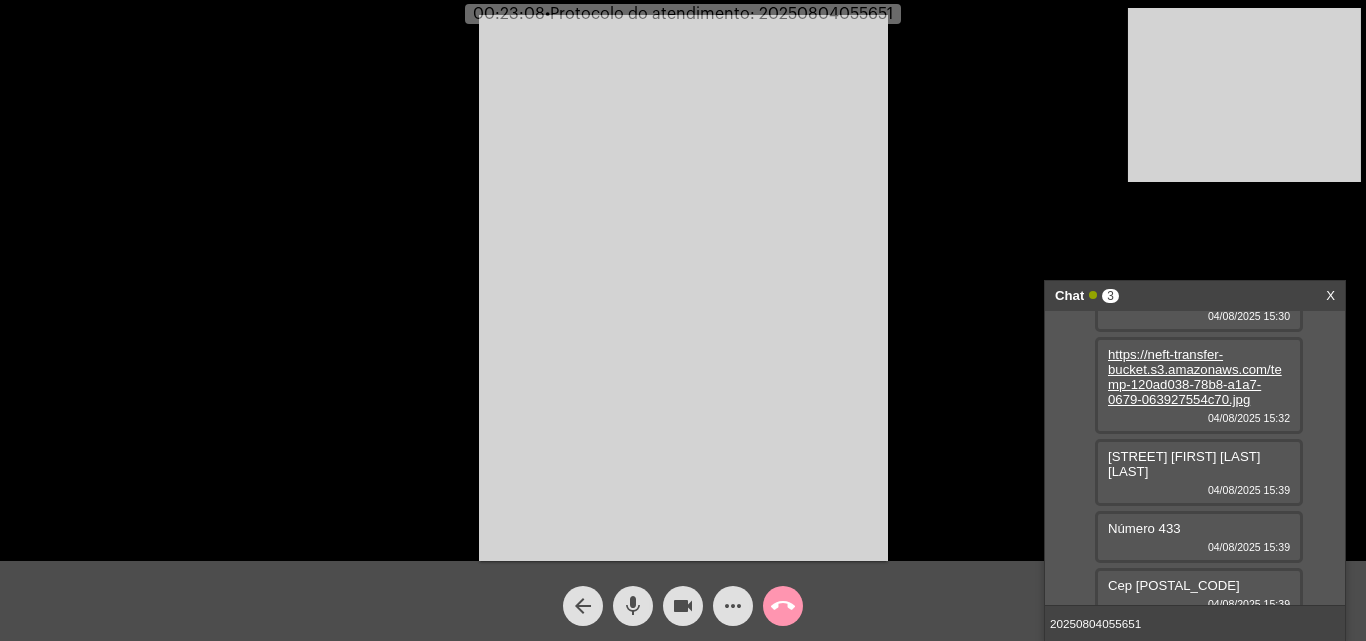 type 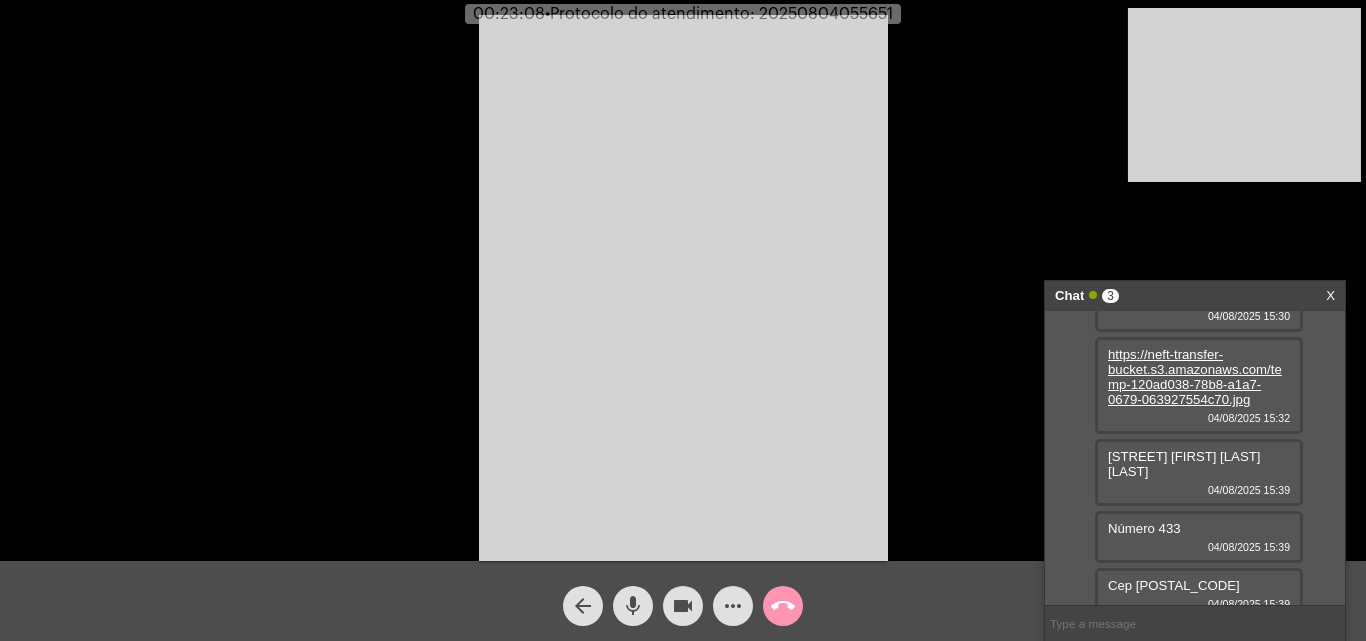scroll, scrollTop: 449, scrollLeft: 0, axis: vertical 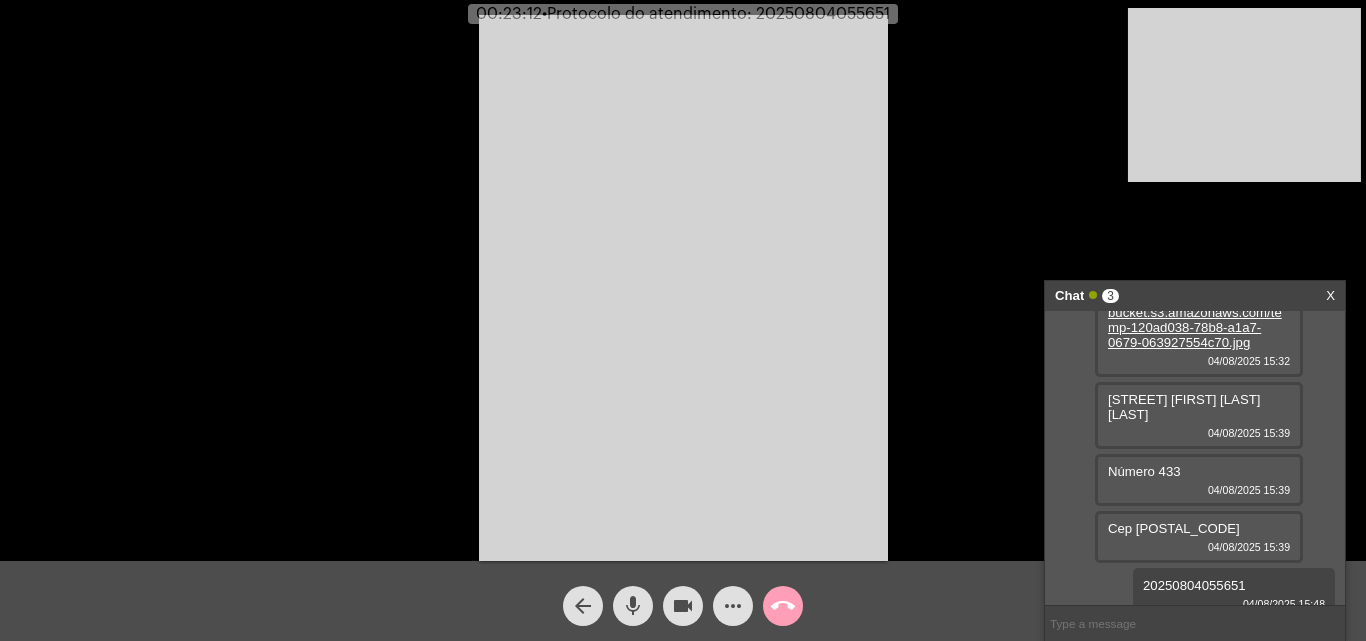 click on "call_end" 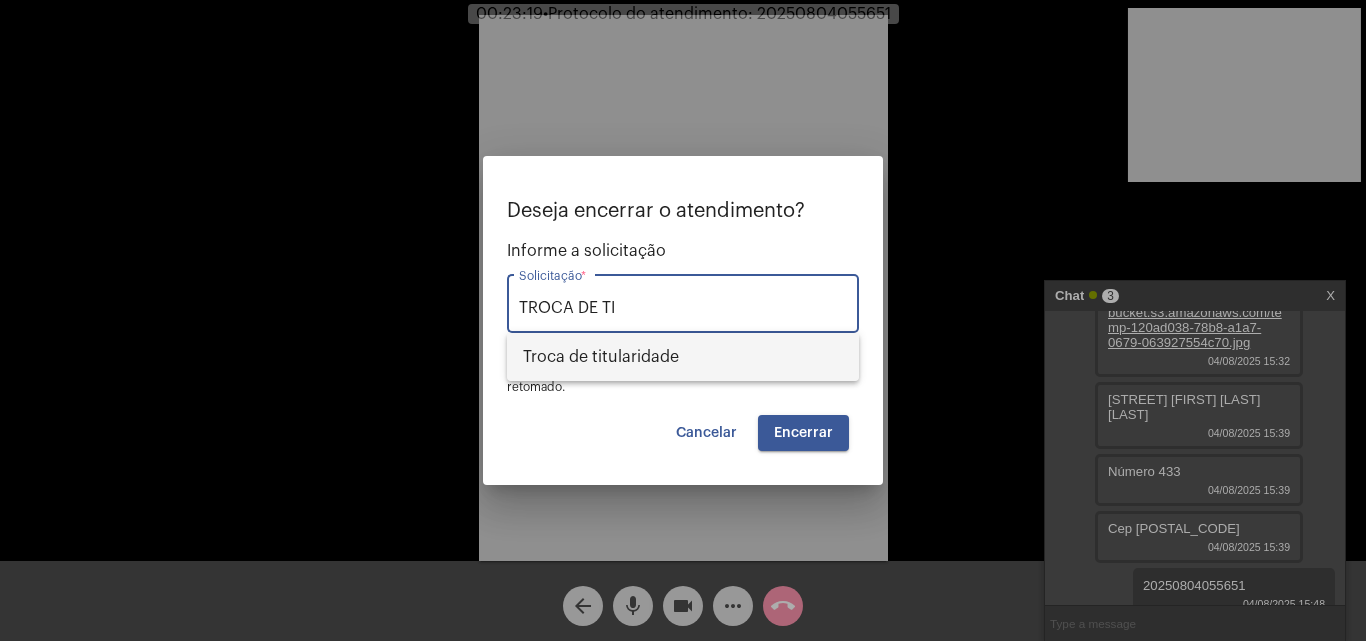 click on "Troca de titularidade" at bounding box center [683, 357] 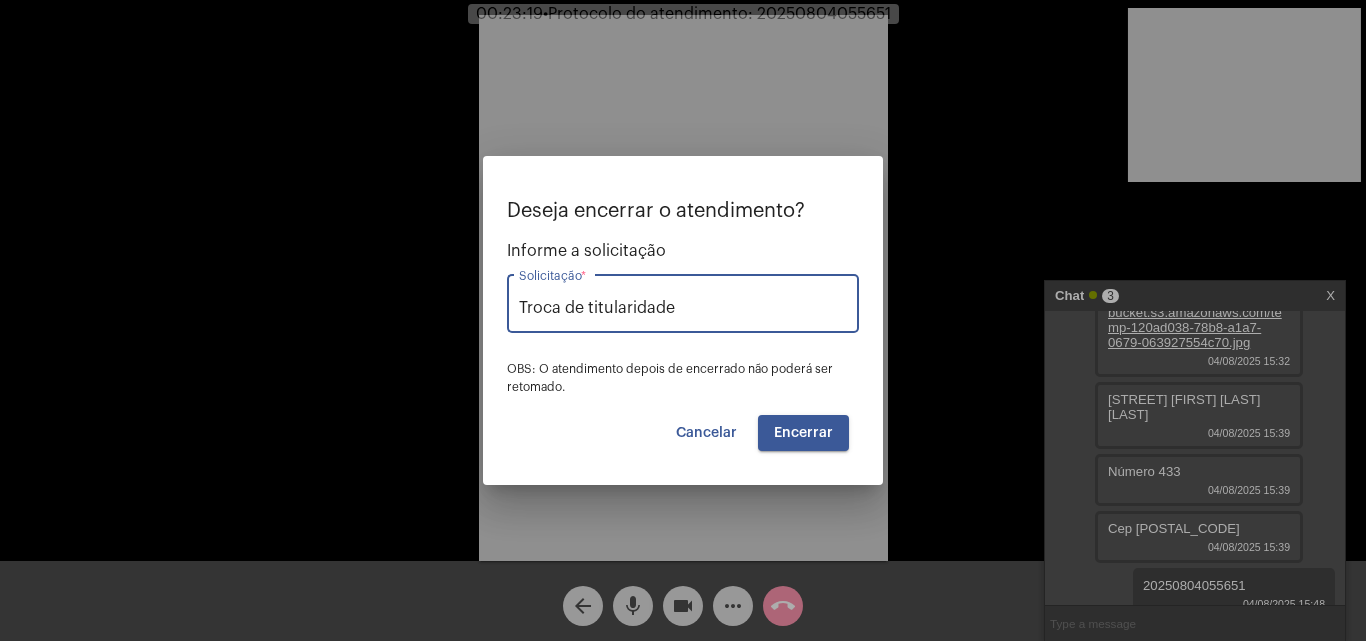 click on "Encerrar" at bounding box center (803, 433) 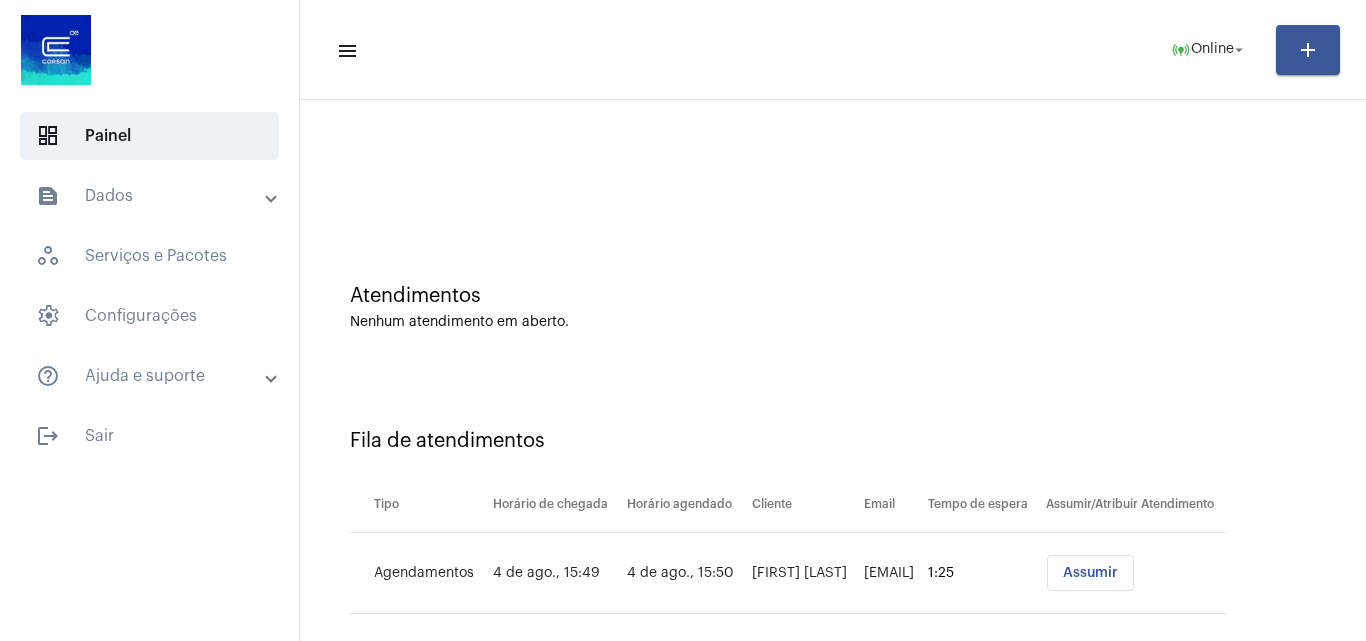 scroll, scrollTop: 27, scrollLeft: 0, axis: vertical 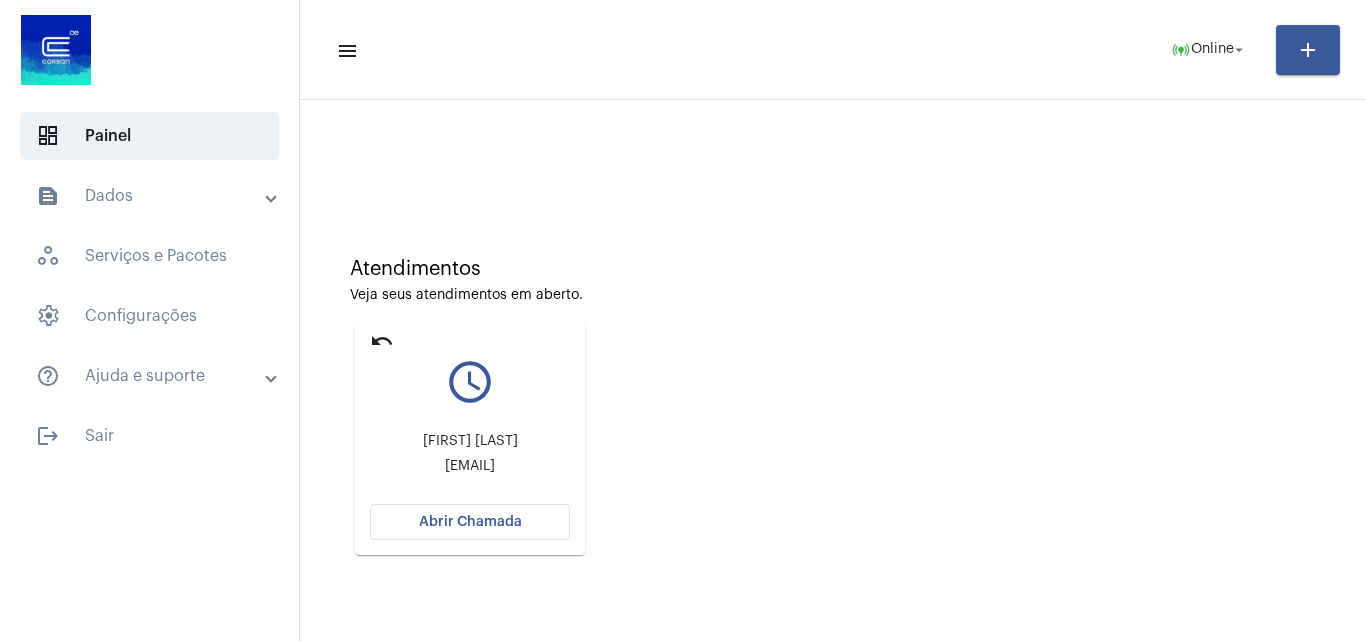 click on "undo" 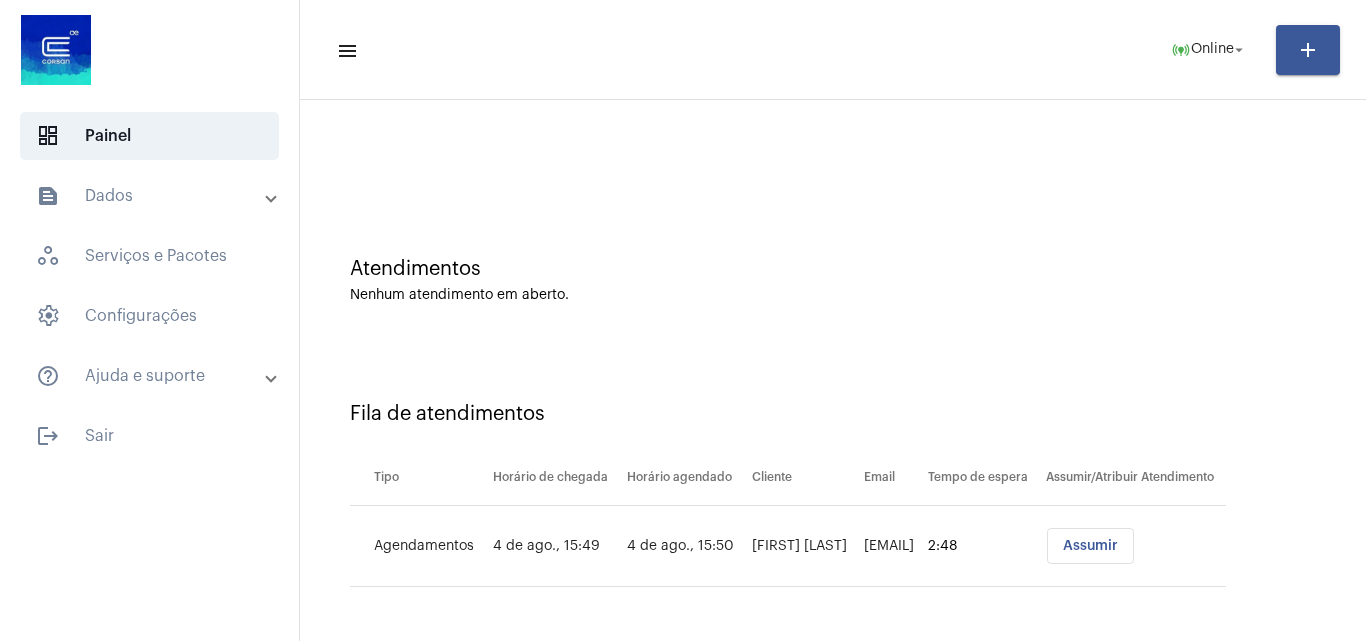 click on "text_snippet_outlined  Dados" at bounding box center (151, 196) 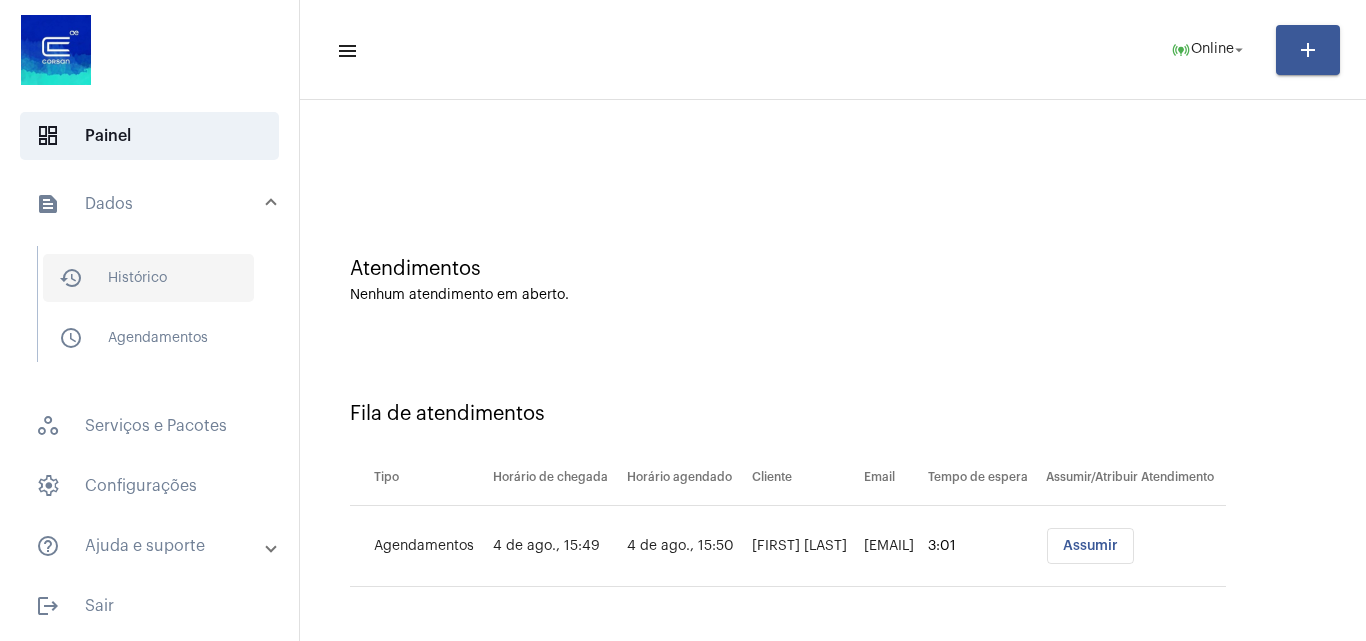 click on "history_outlined  Histórico" at bounding box center [148, 278] 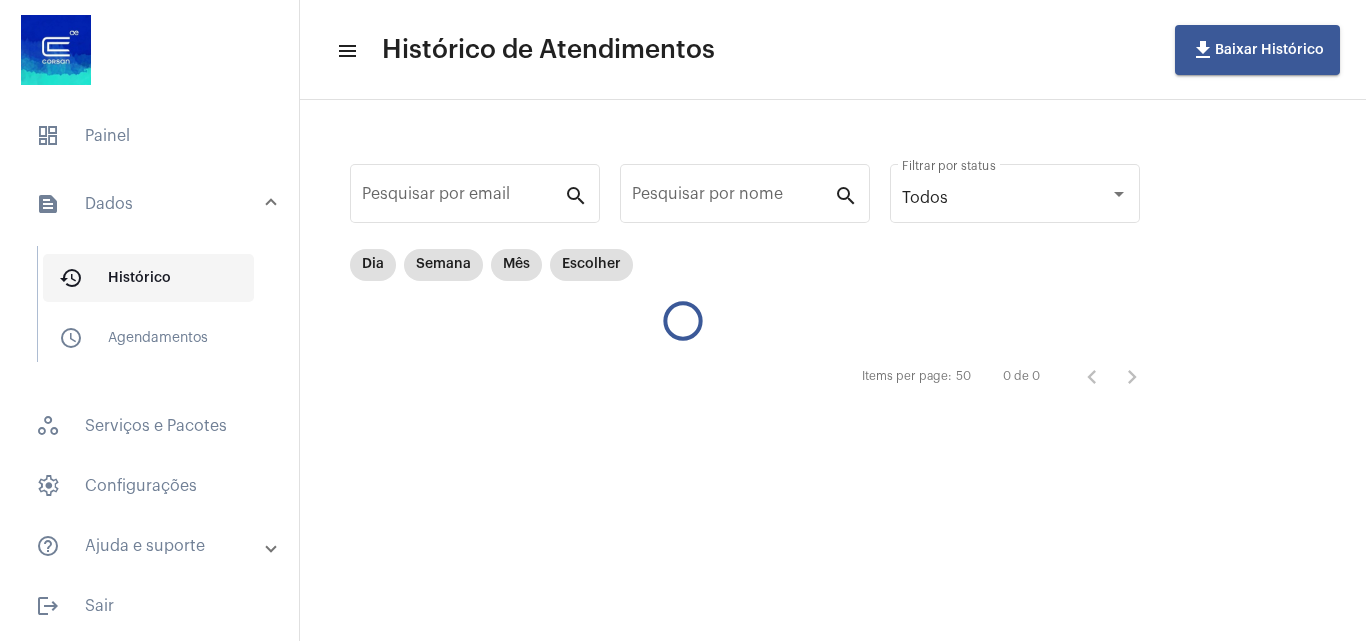 scroll, scrollTop: 0, scrollLeft: 0, axis: both 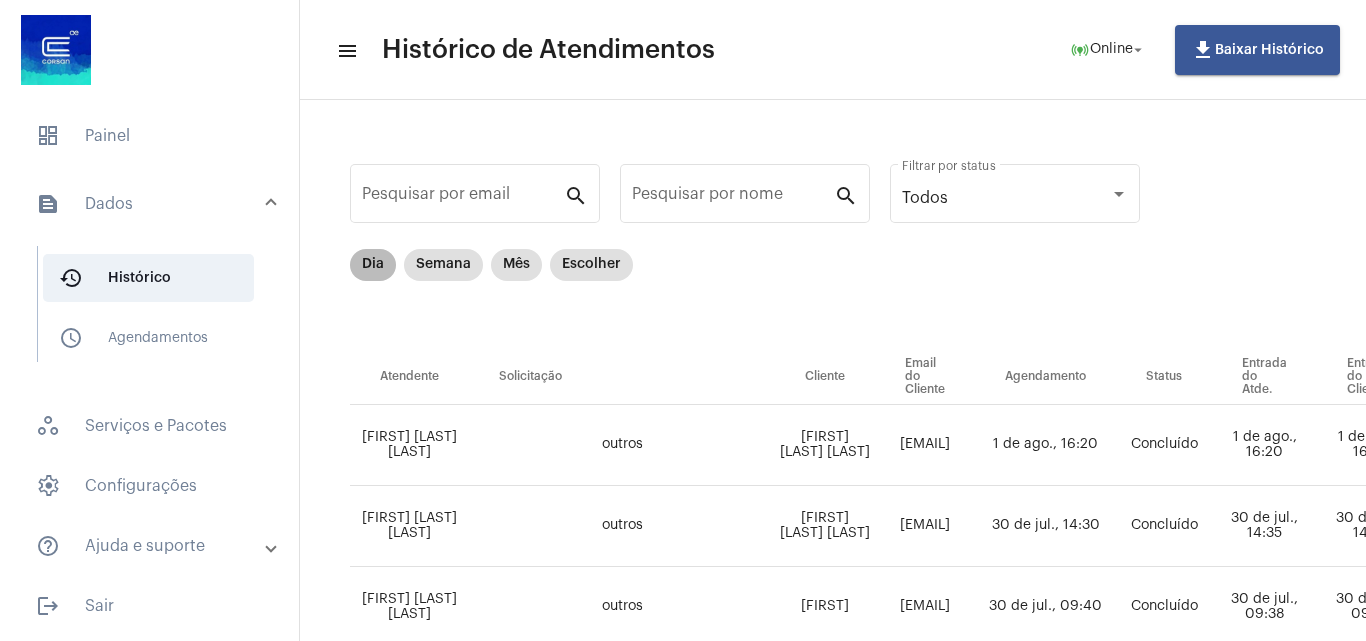 click on "Dia" at bounding box center (373, 265) 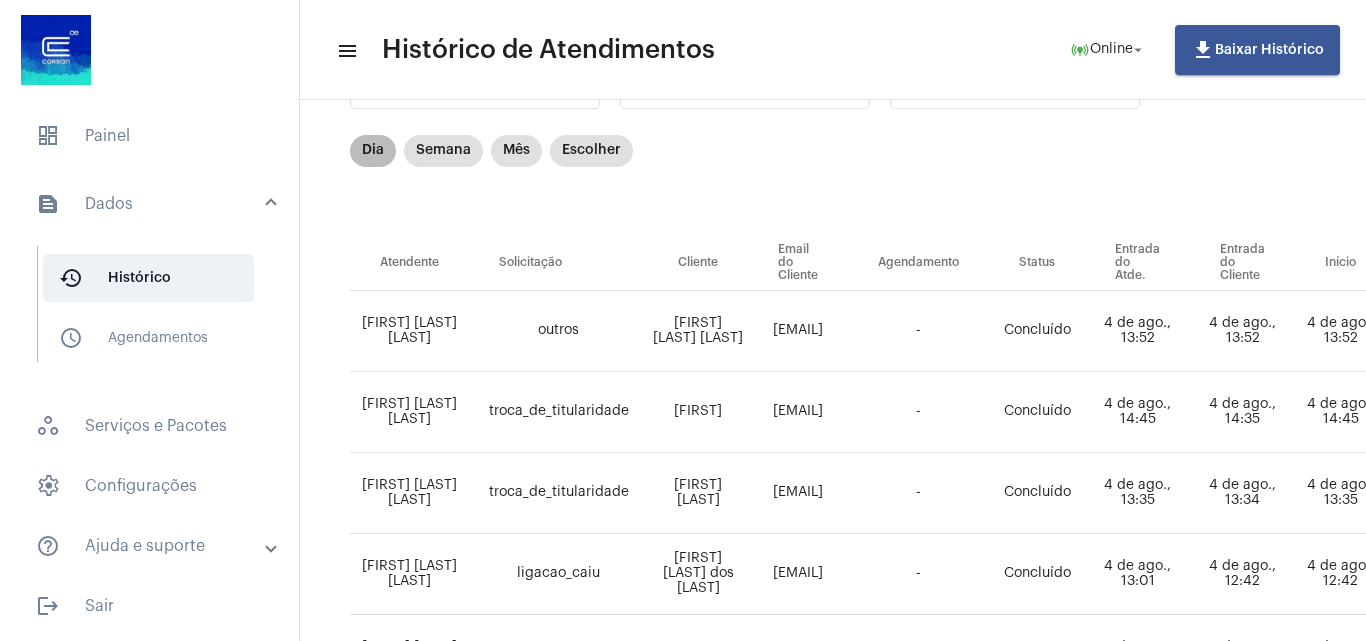 scroll, scrollTop: 14, scrollLeft: 0, axis: vertical 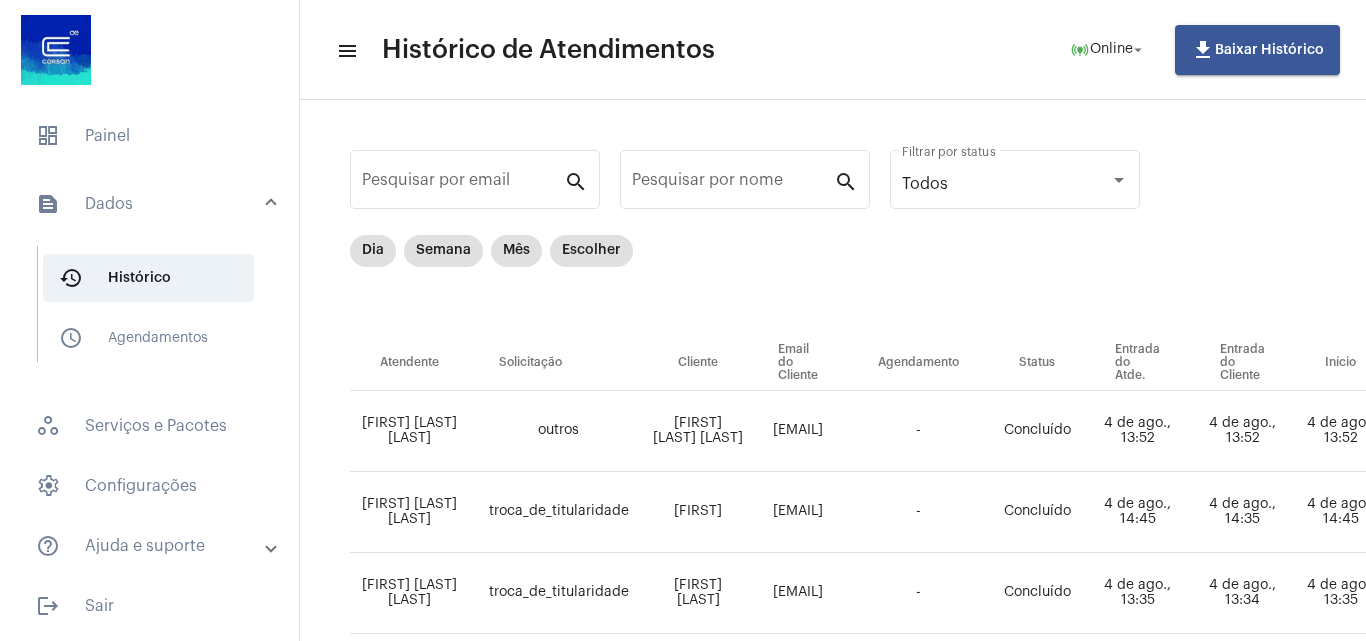 click on "text_snippet_outlined  Dados" at bounding box center [151, 204] 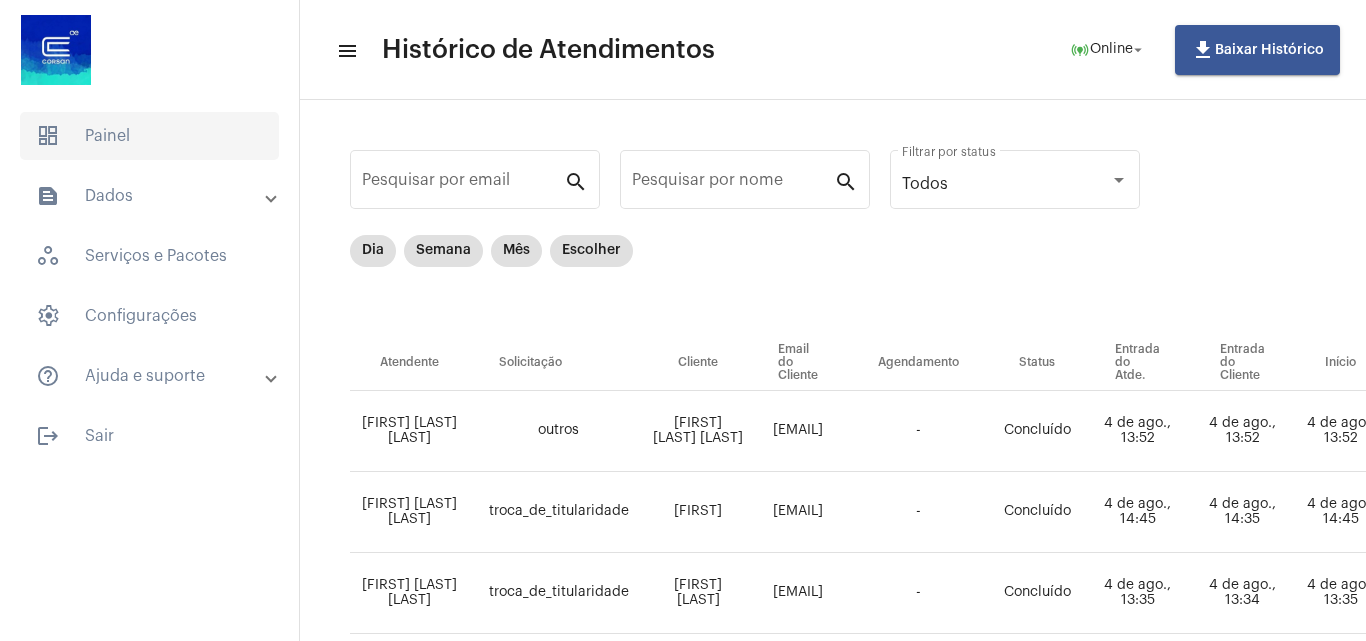 click on "dashboard   Painel" 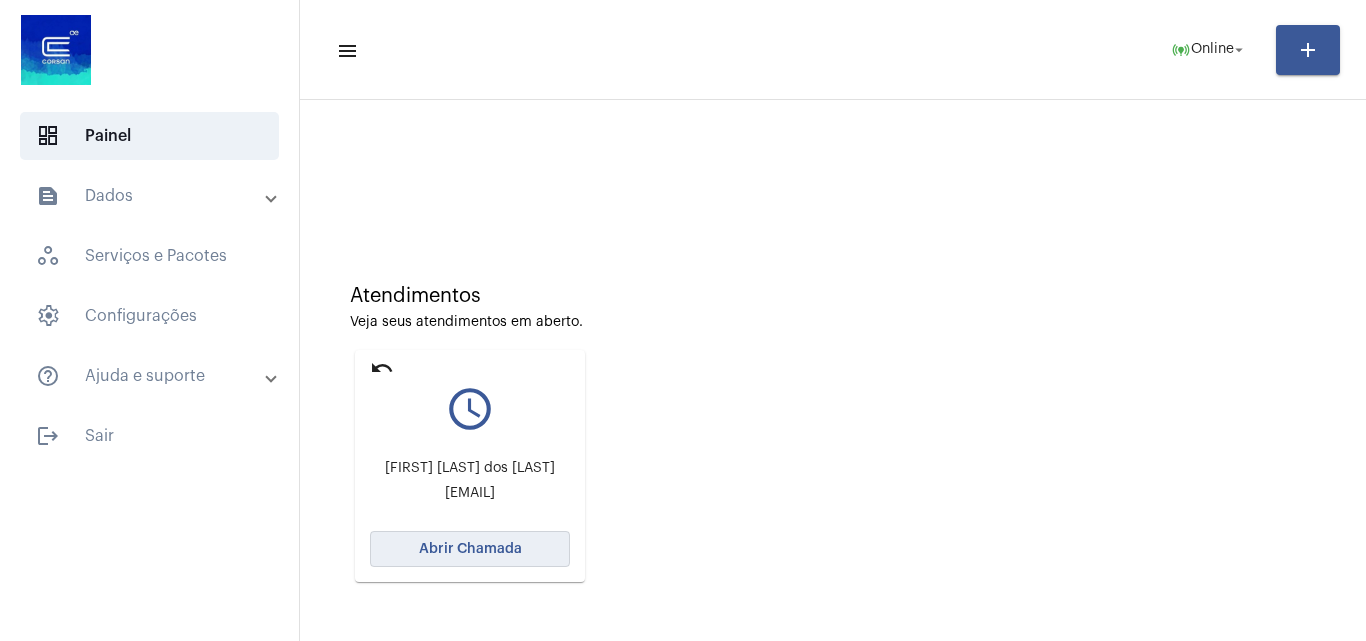 click on "Abrir Chamada" 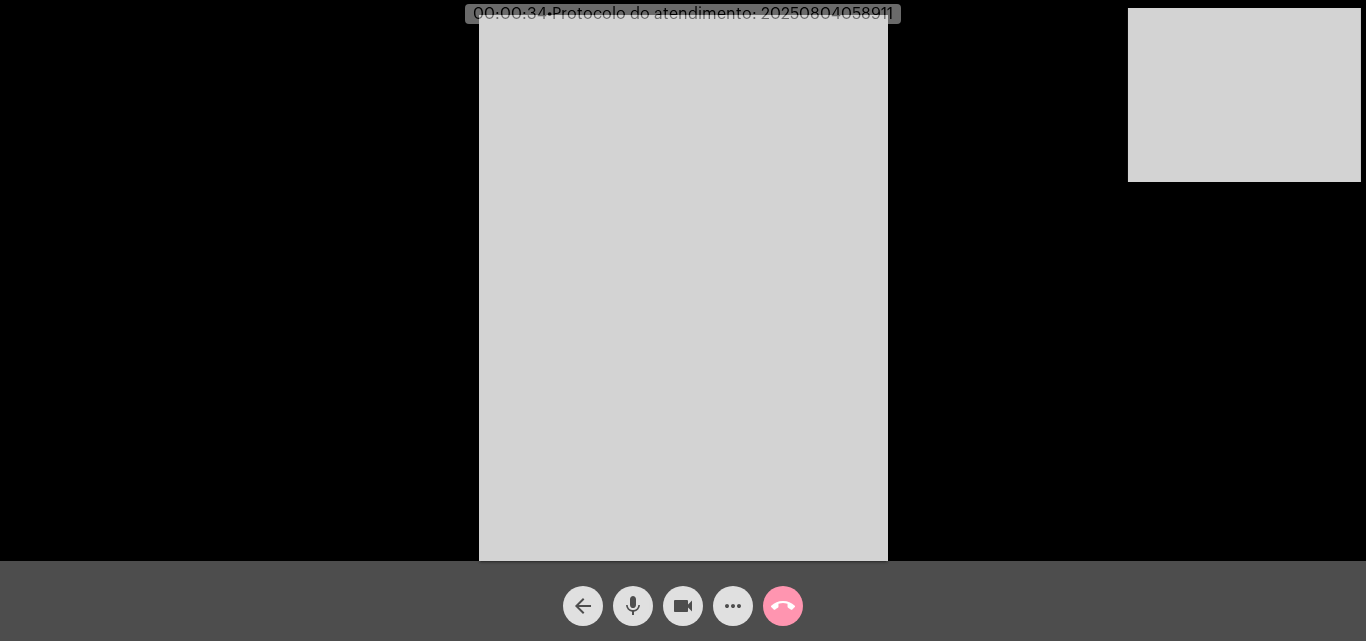 click on "mic" 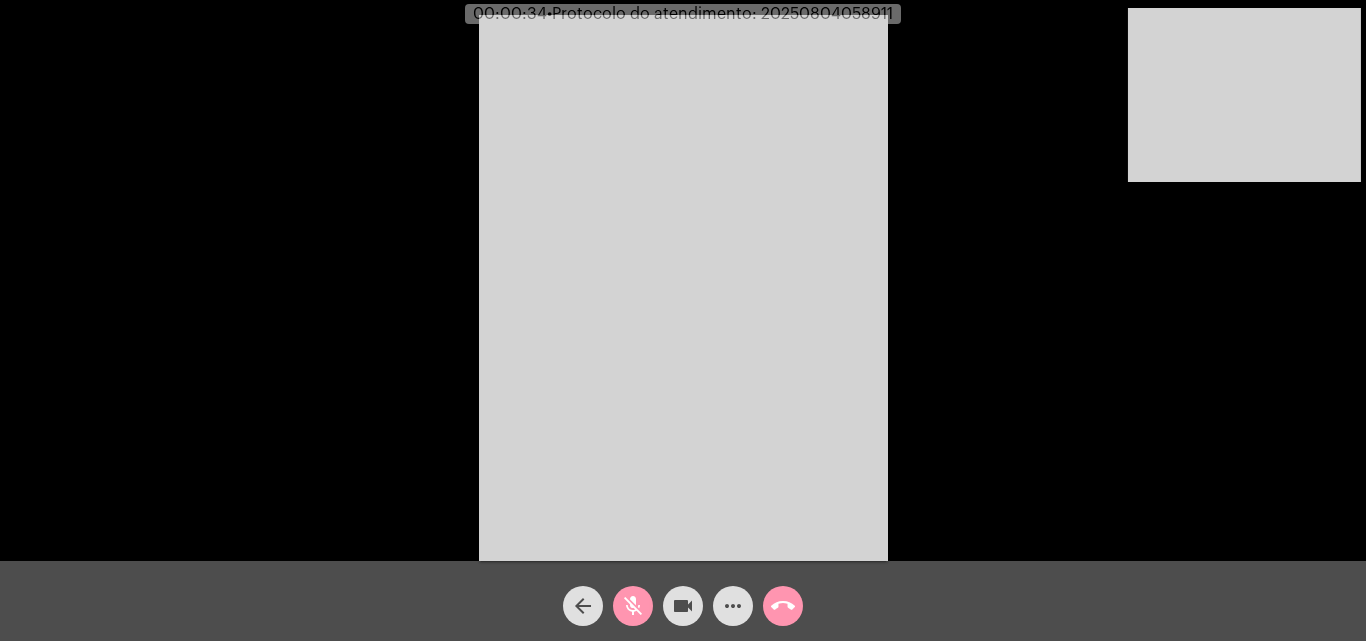 click on "videocam" 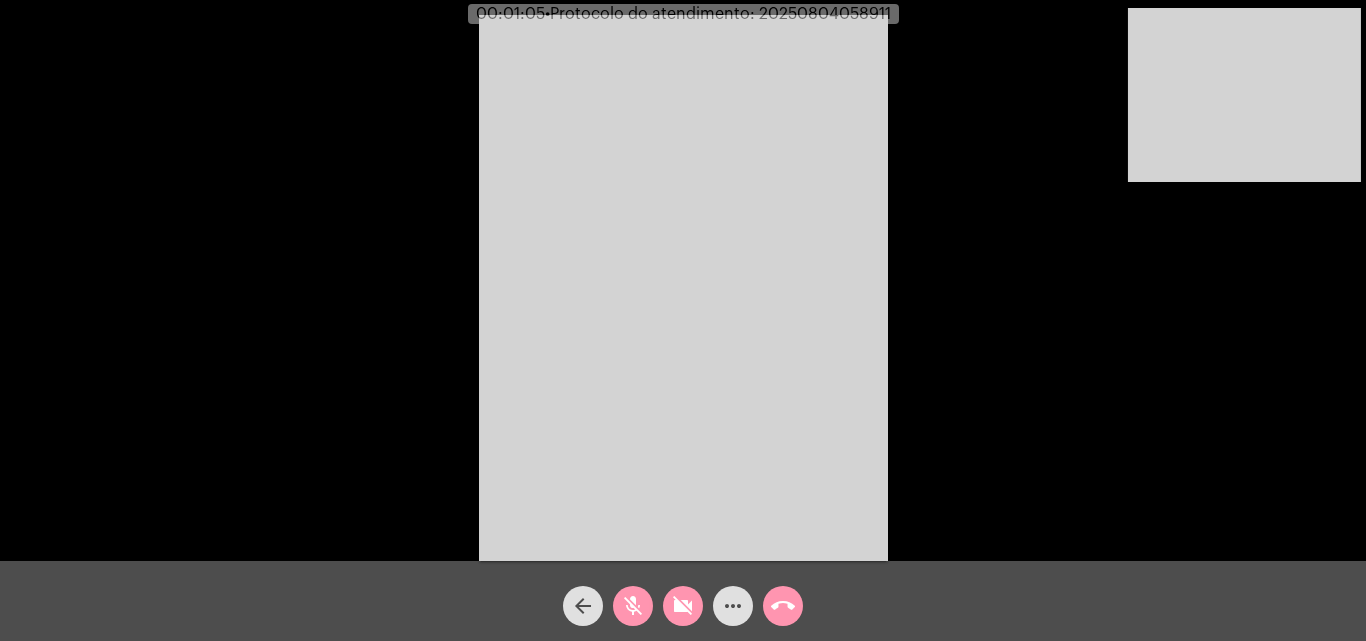 click on "videocam_off" 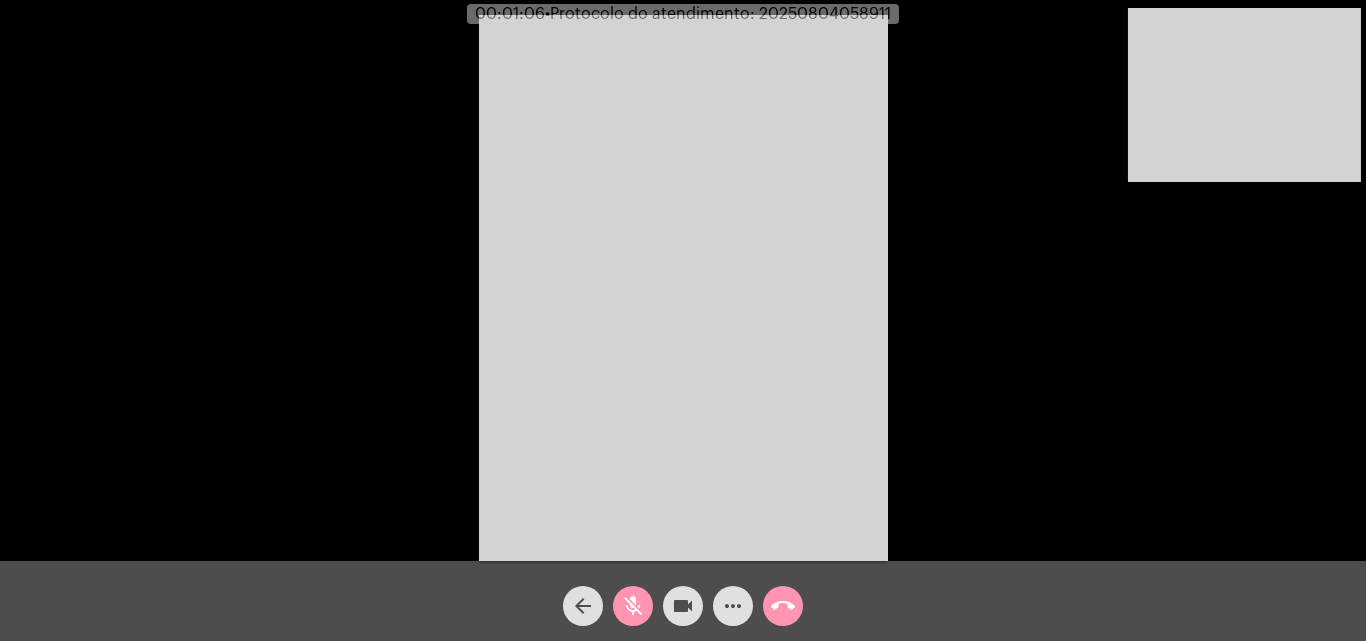 click on "mic_off" 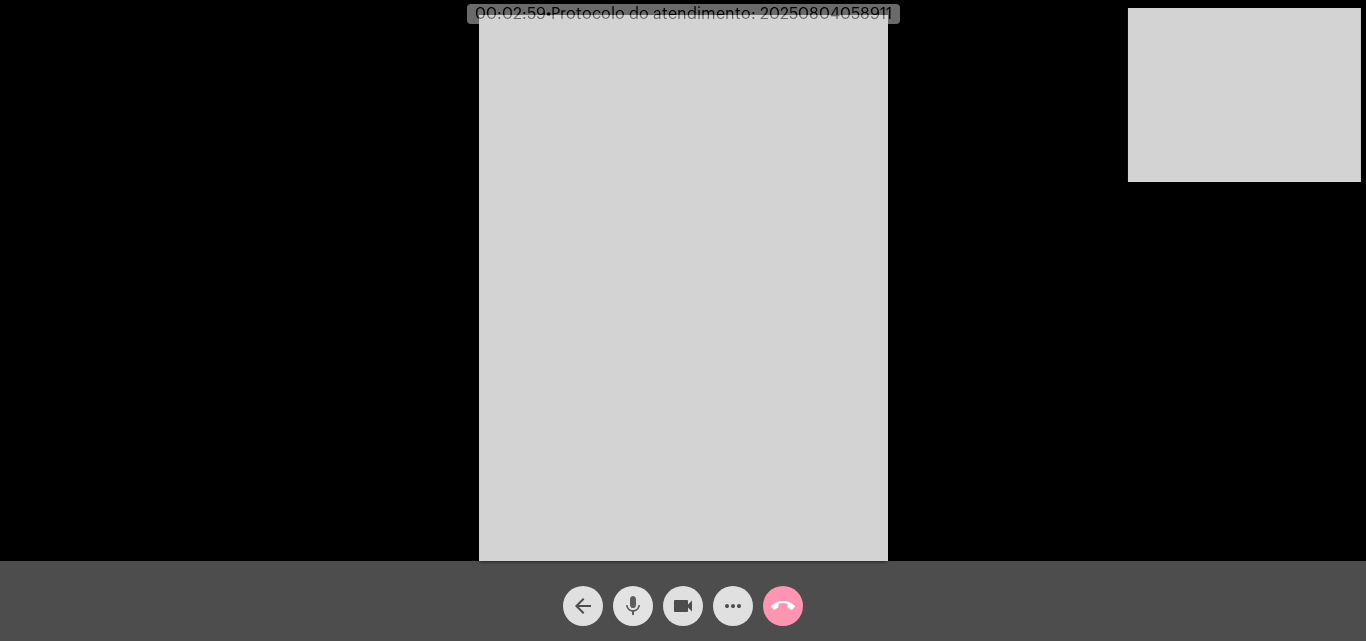 click on "mic" 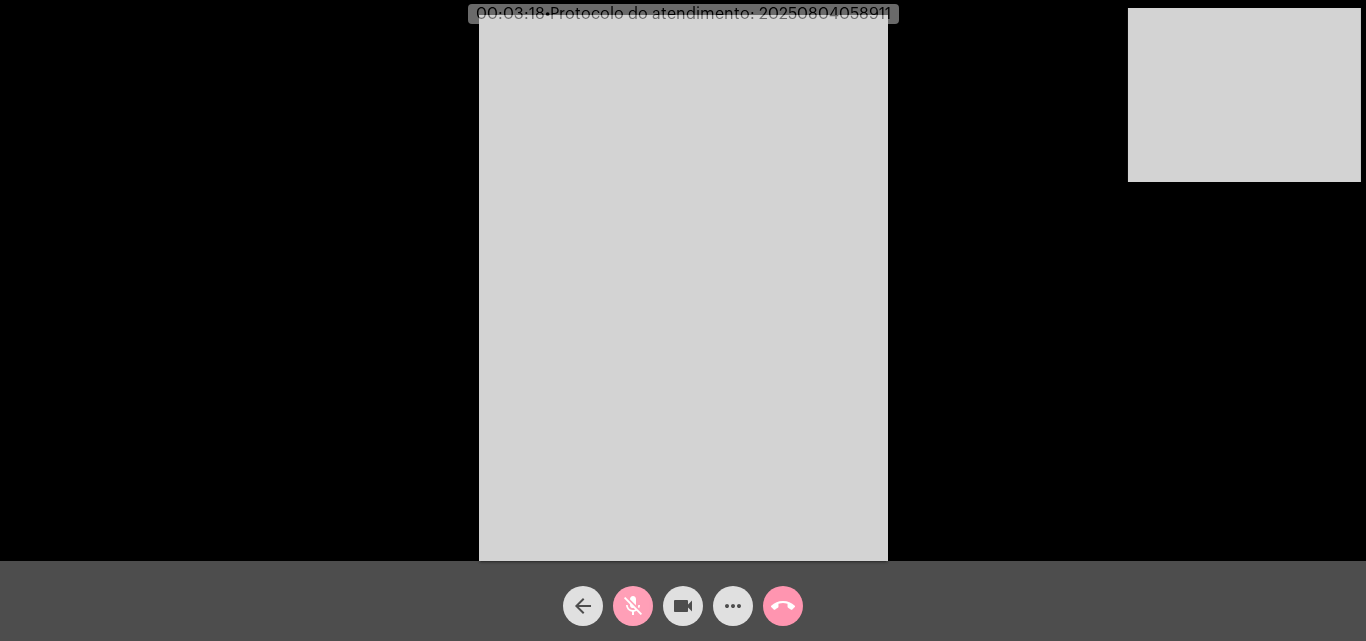 click on "mic_off" 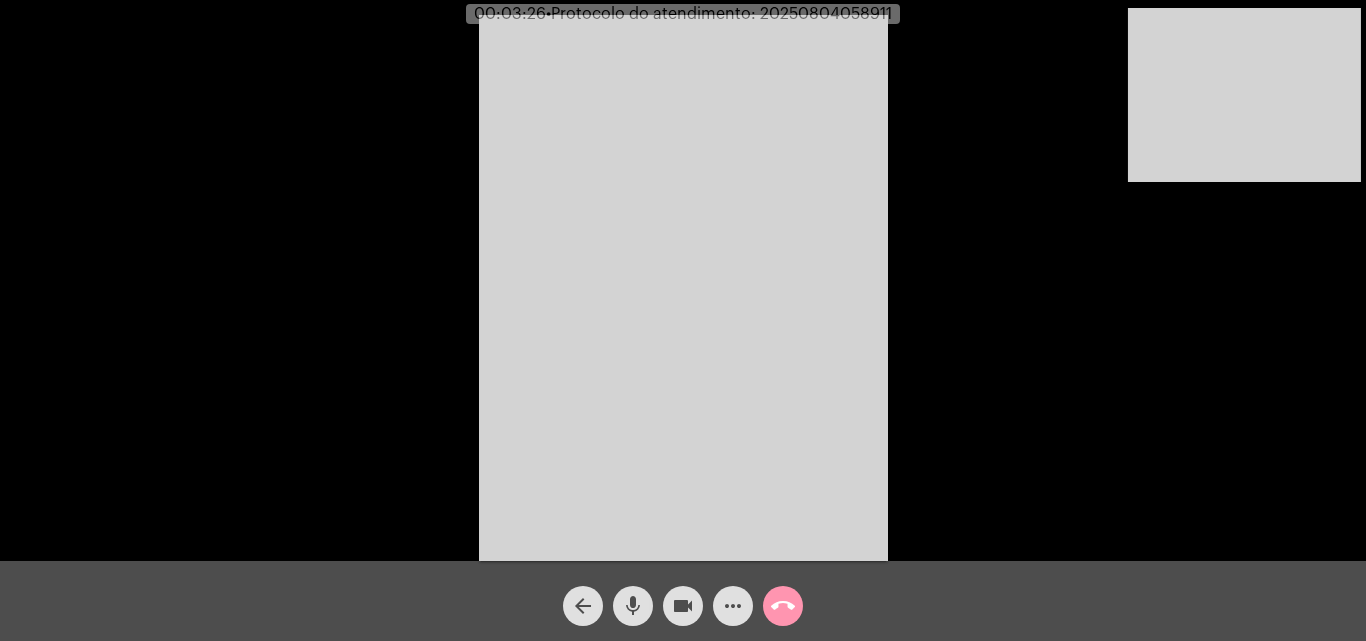 click on "mic" 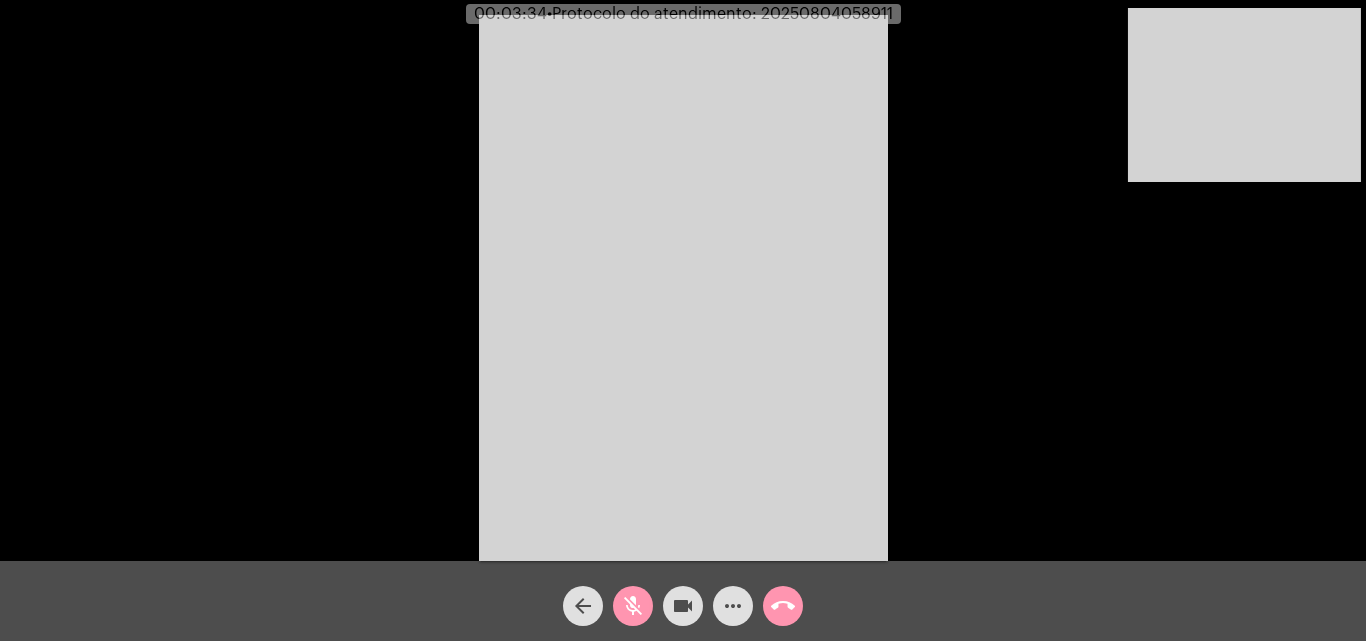click on "videocam" 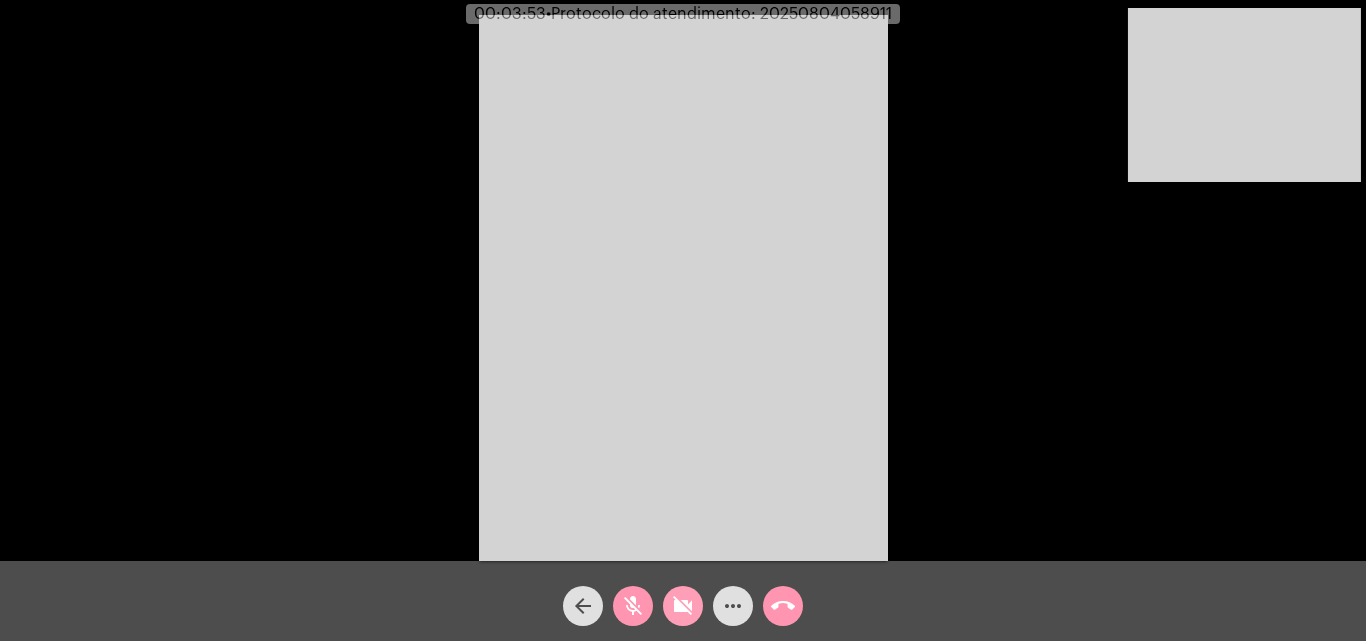 click on "videocam_off" 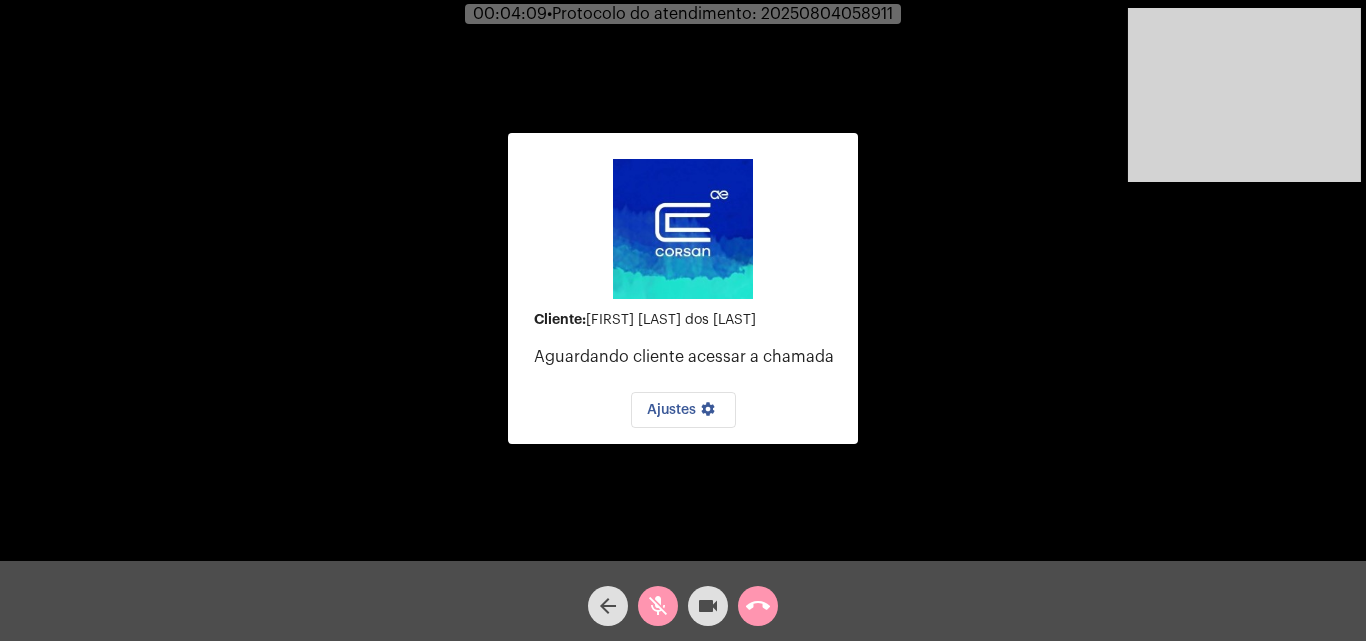 click on "mic_off" 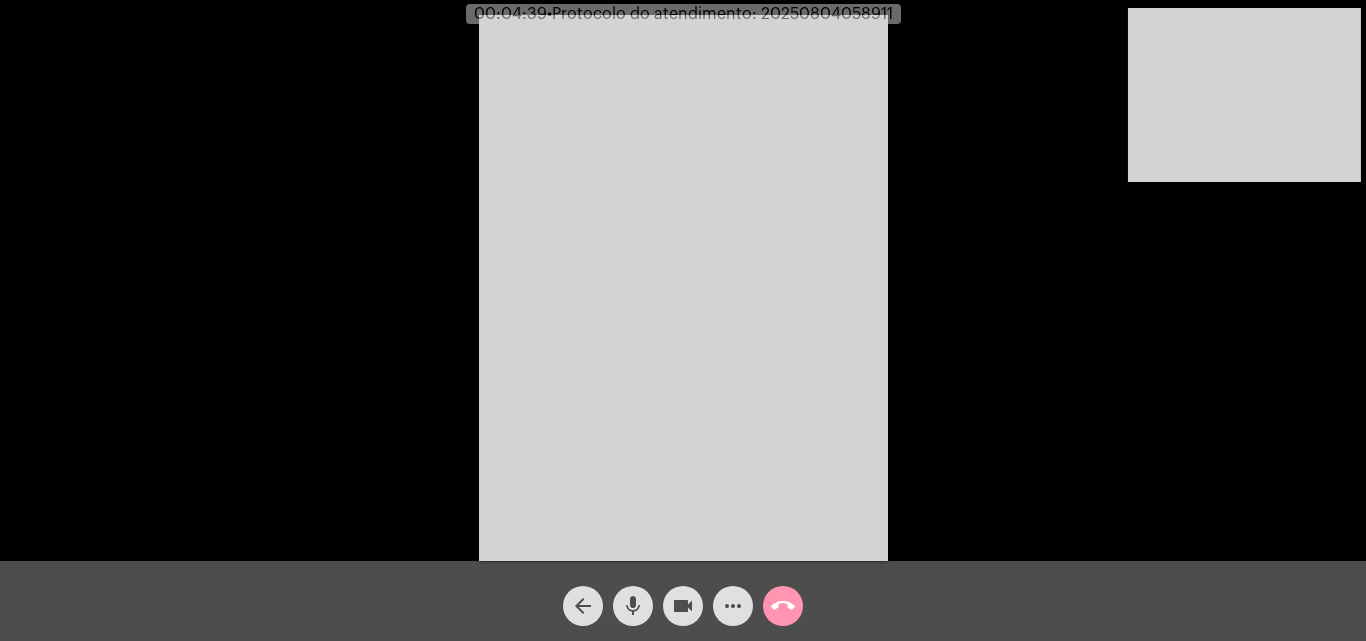 click on "mic" 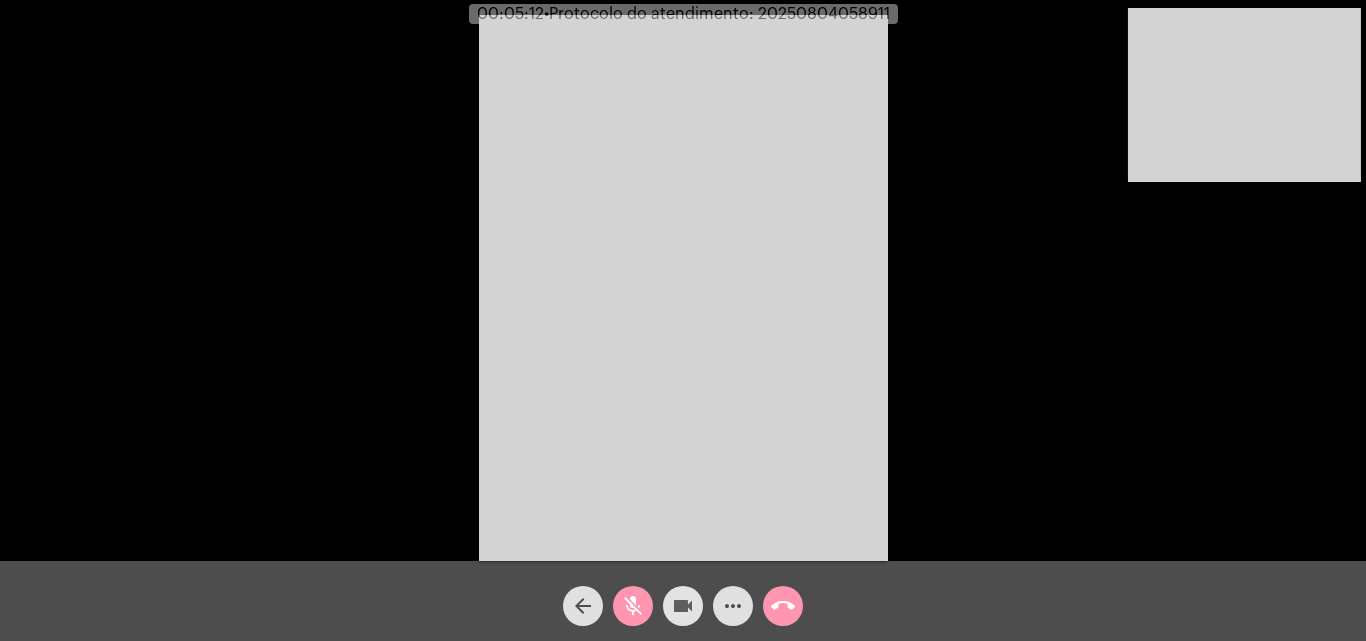 click on "videocam" 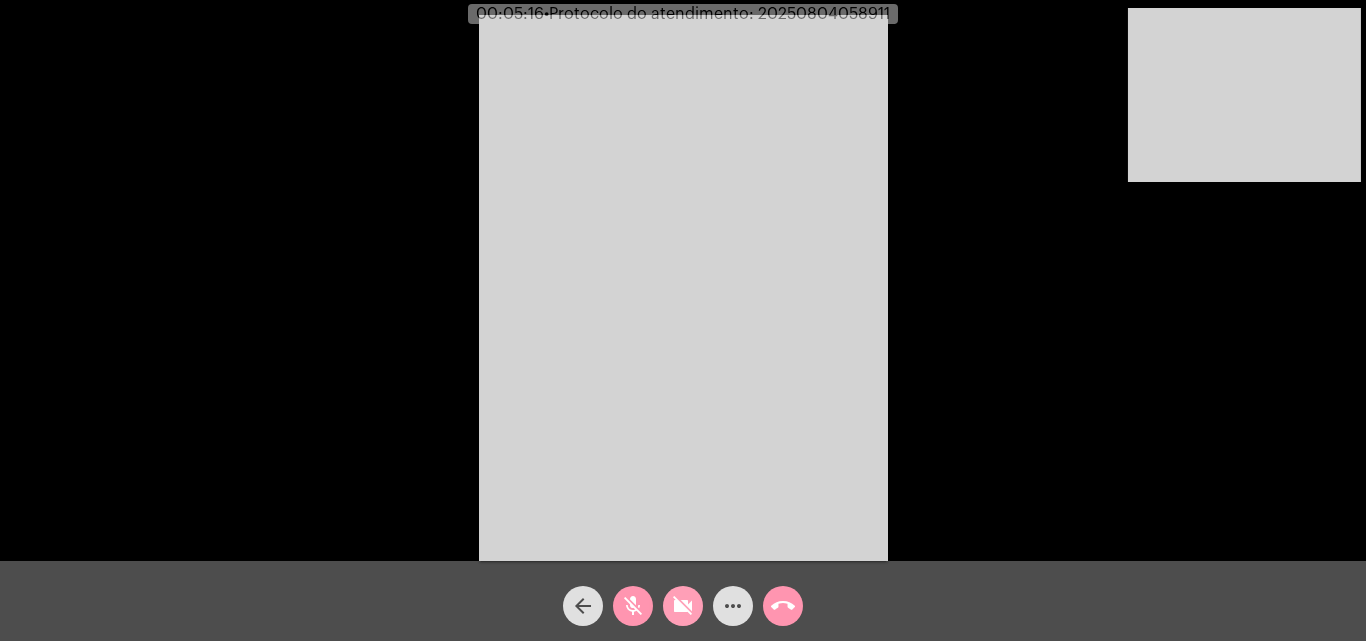 click on "videocam_off" 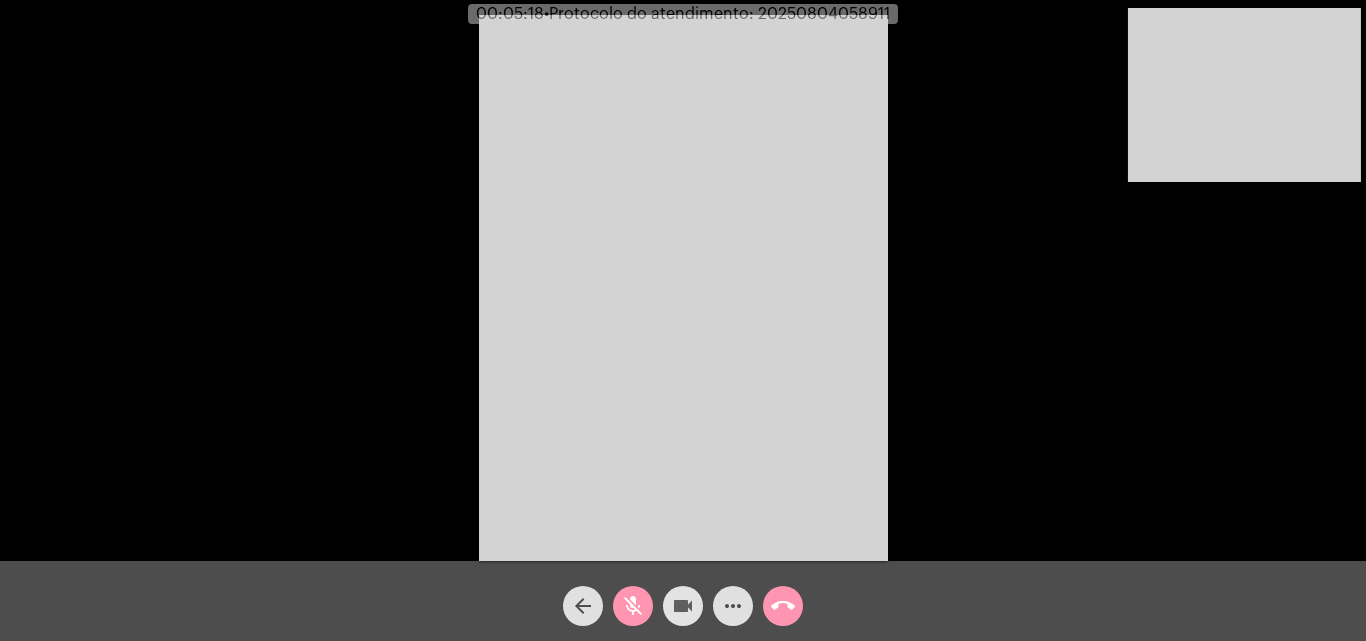 click on "videocam" 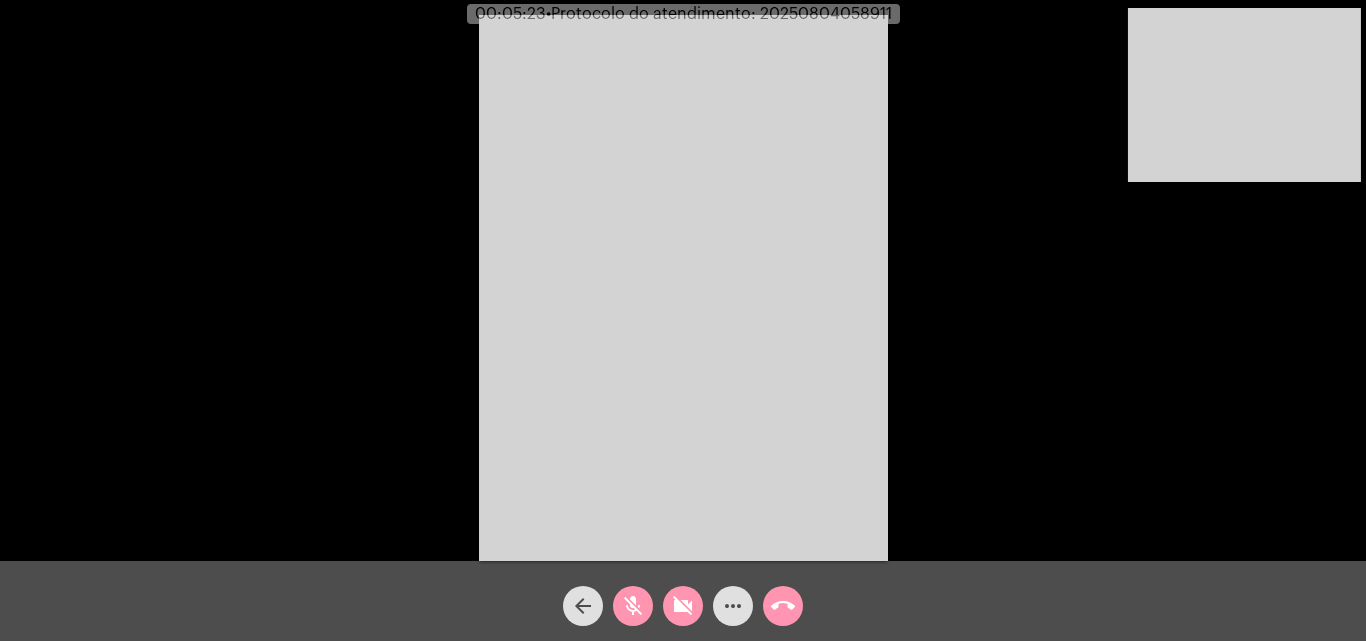 click on "videocam_off" 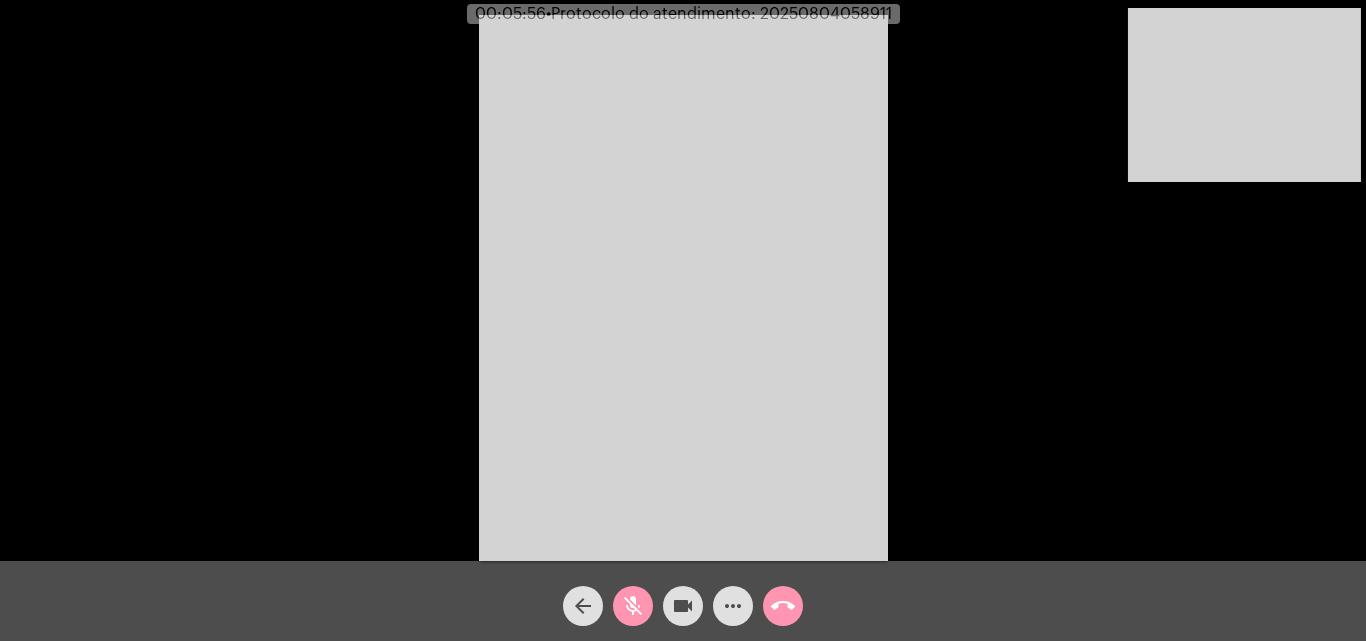 click on "mic_off" 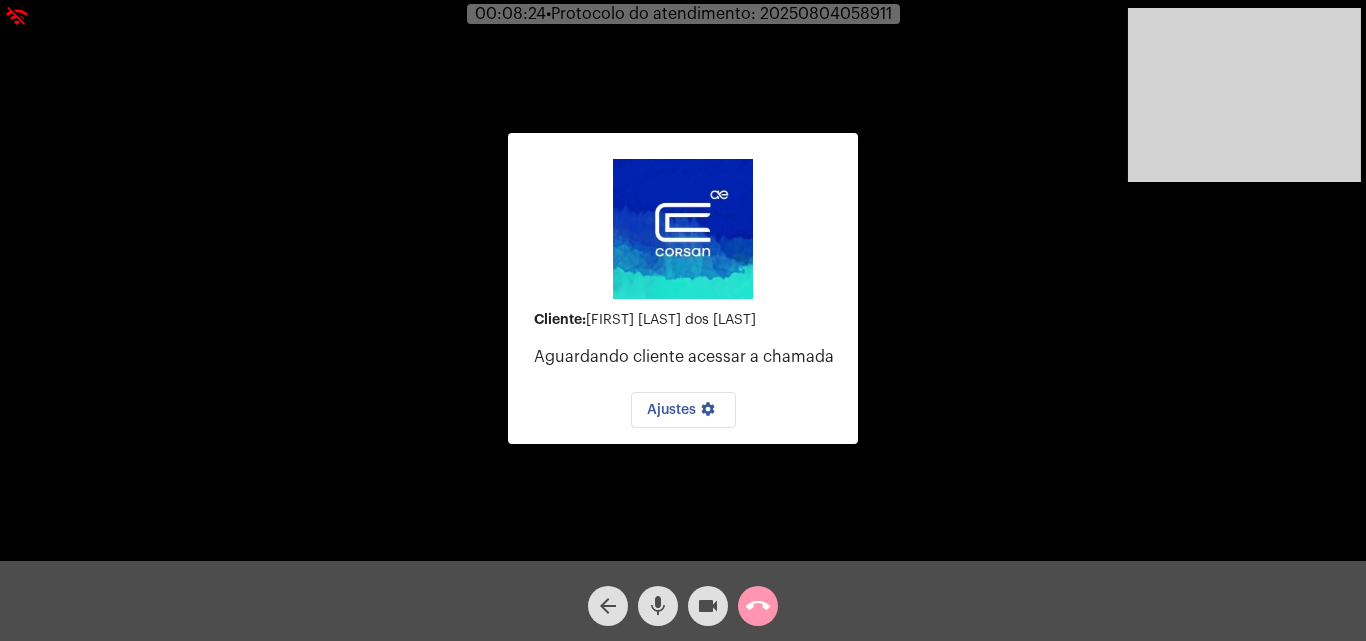 click on "mic" 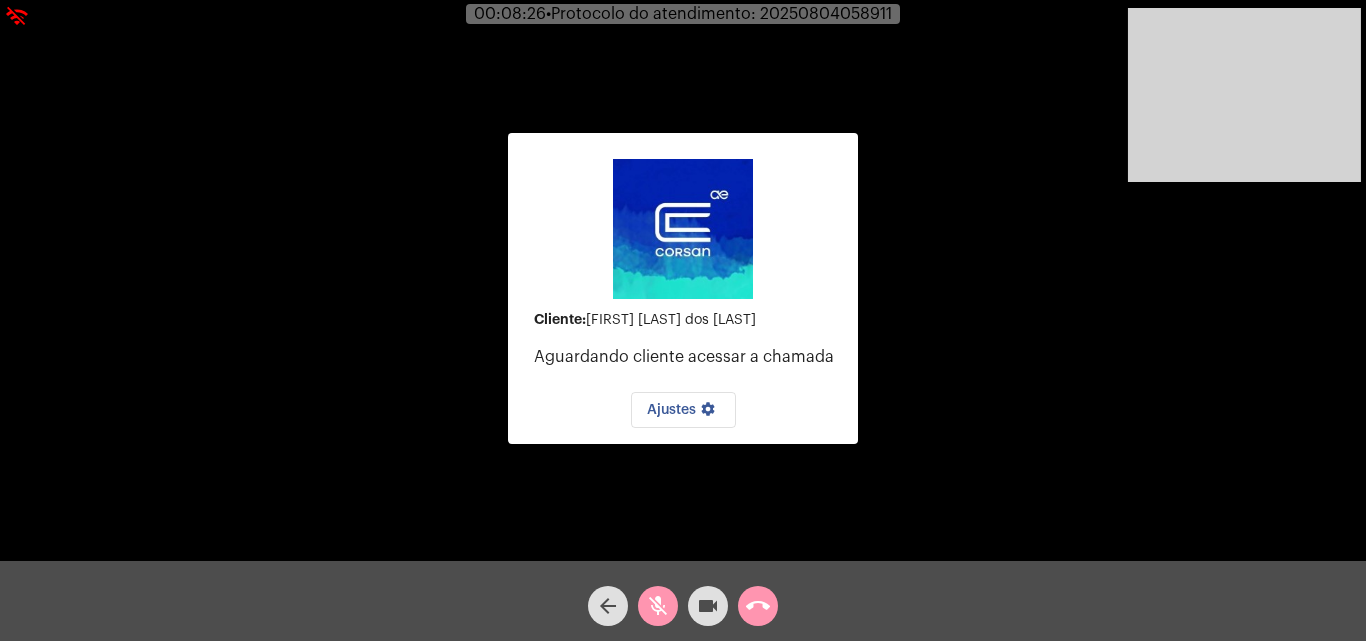 click on "videocam" 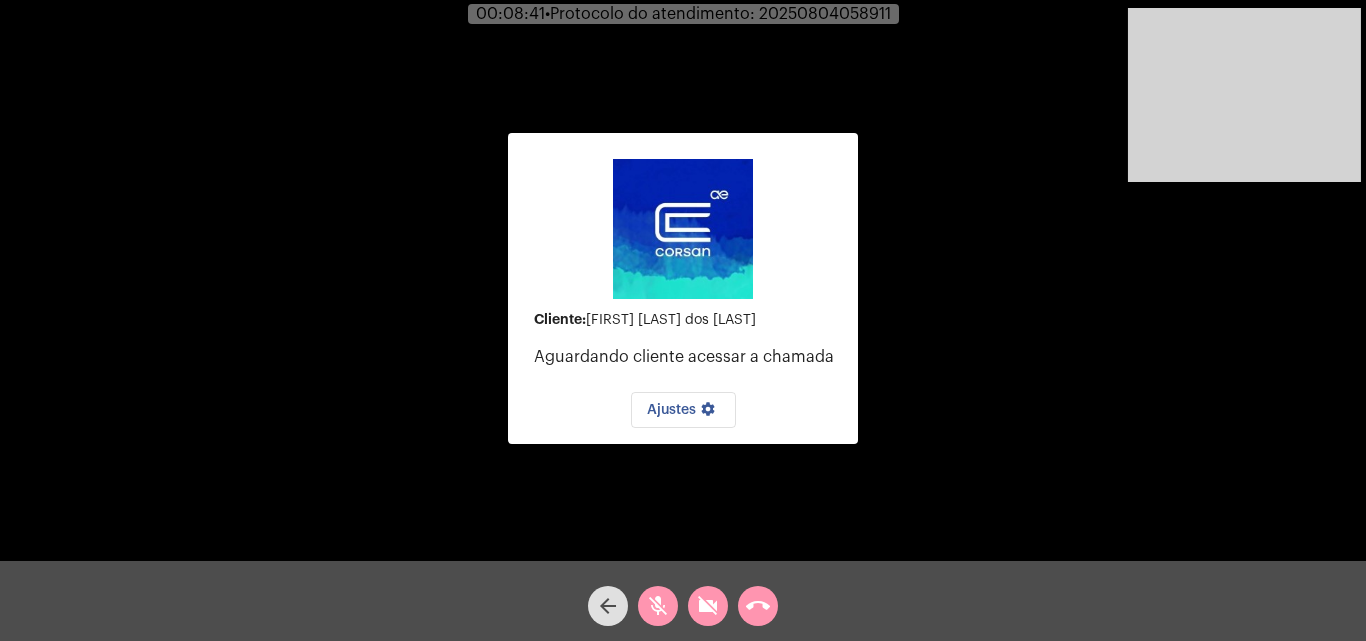 click on "videocam_off" 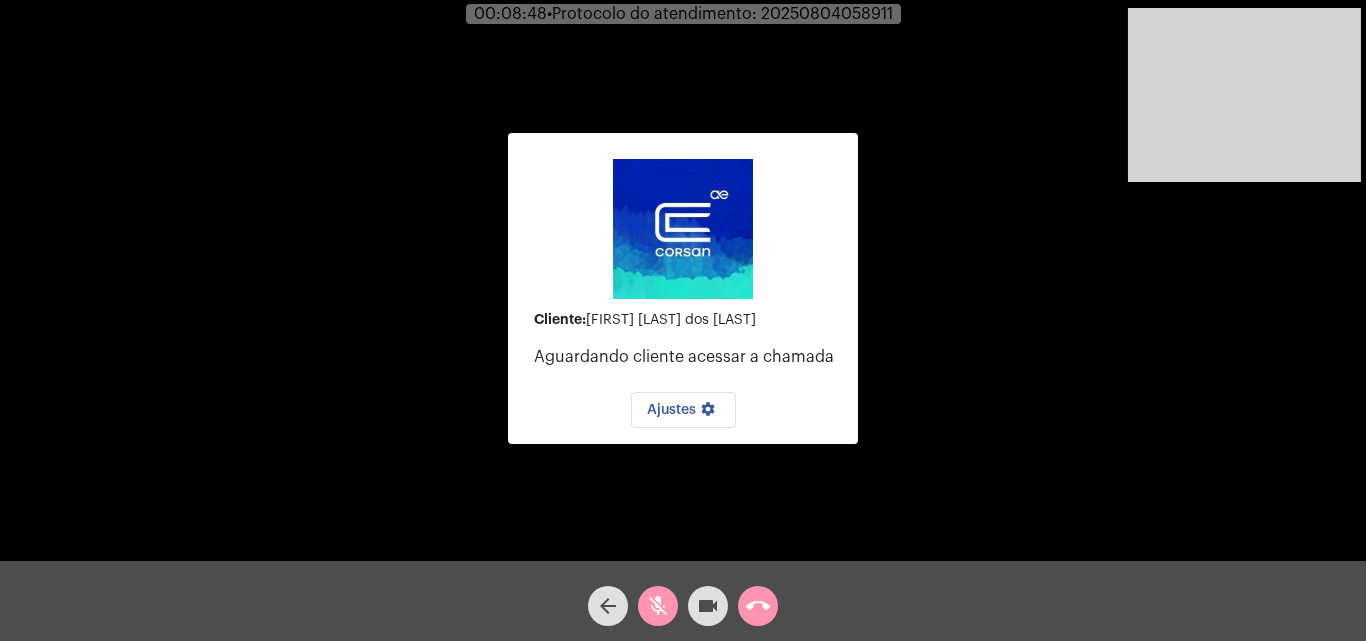 click on "videocam" 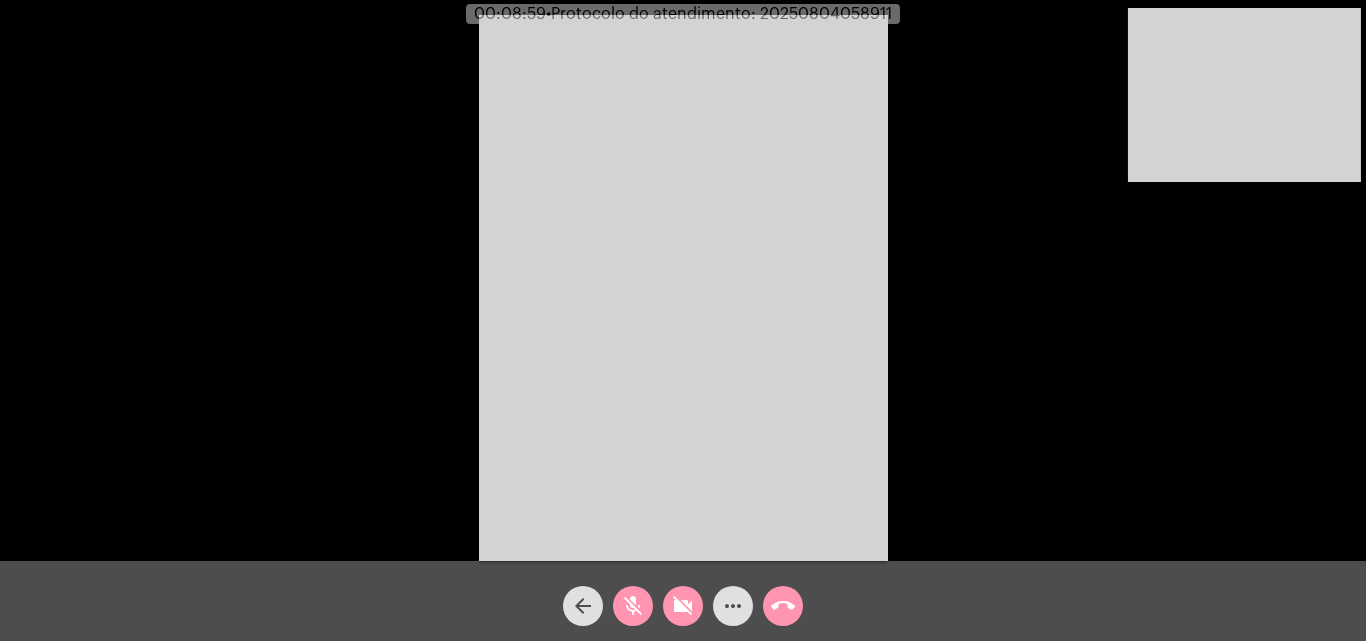 click on "videocam_off" 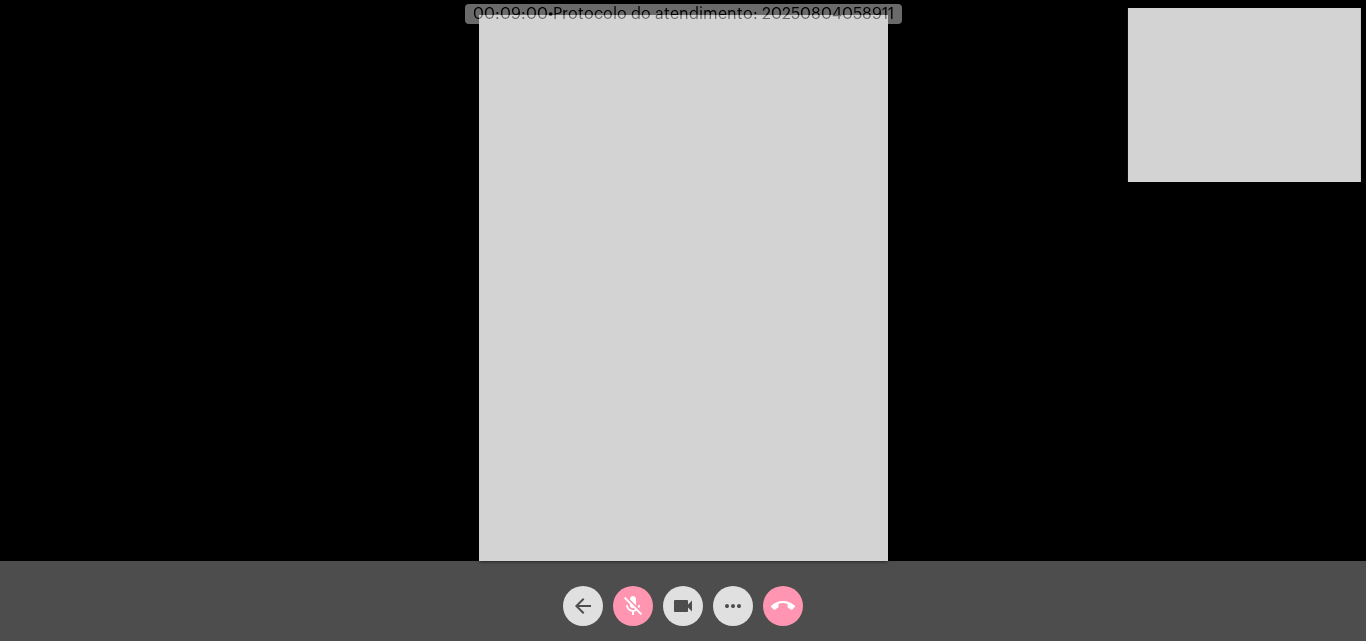 click on "mic_off" 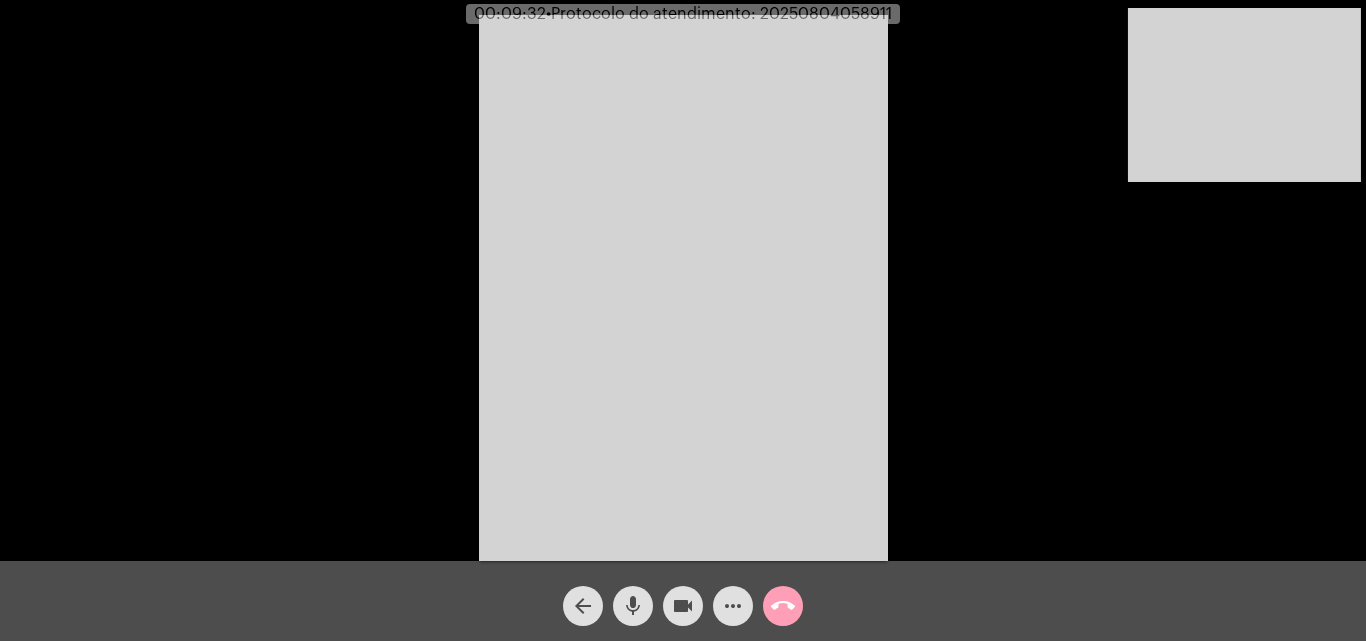 click on "call_end" 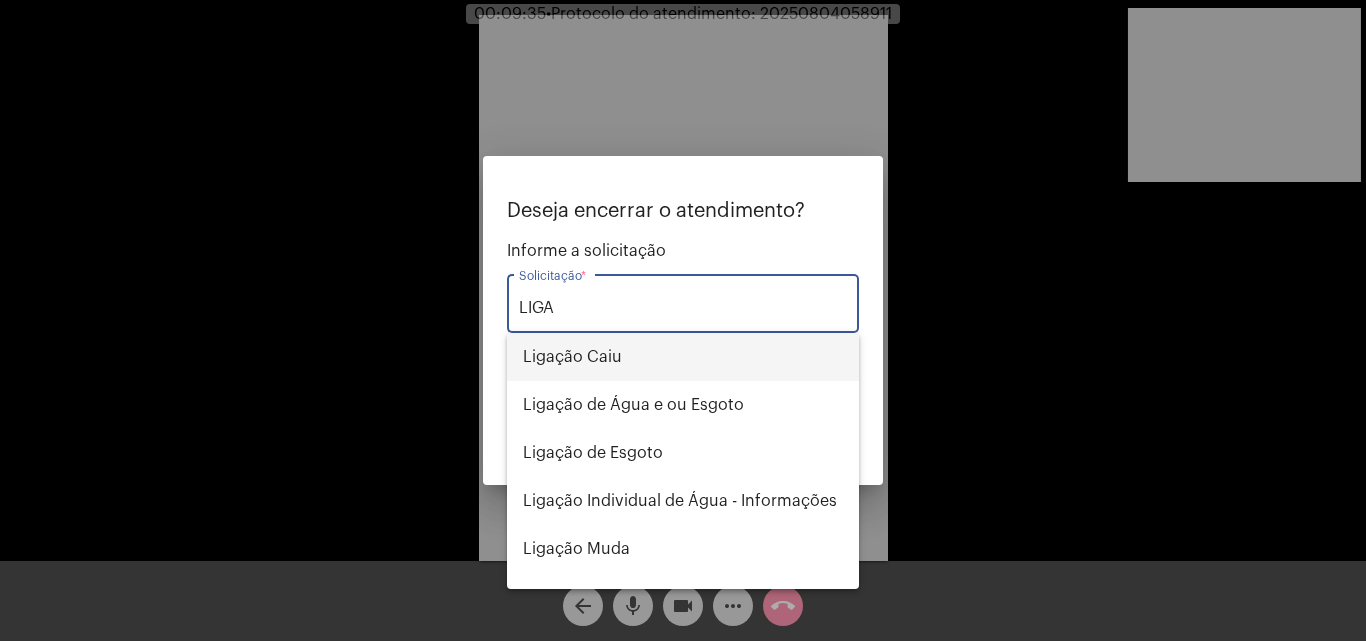 click on "Ligação Caiu" at bounding box center (683, 357) 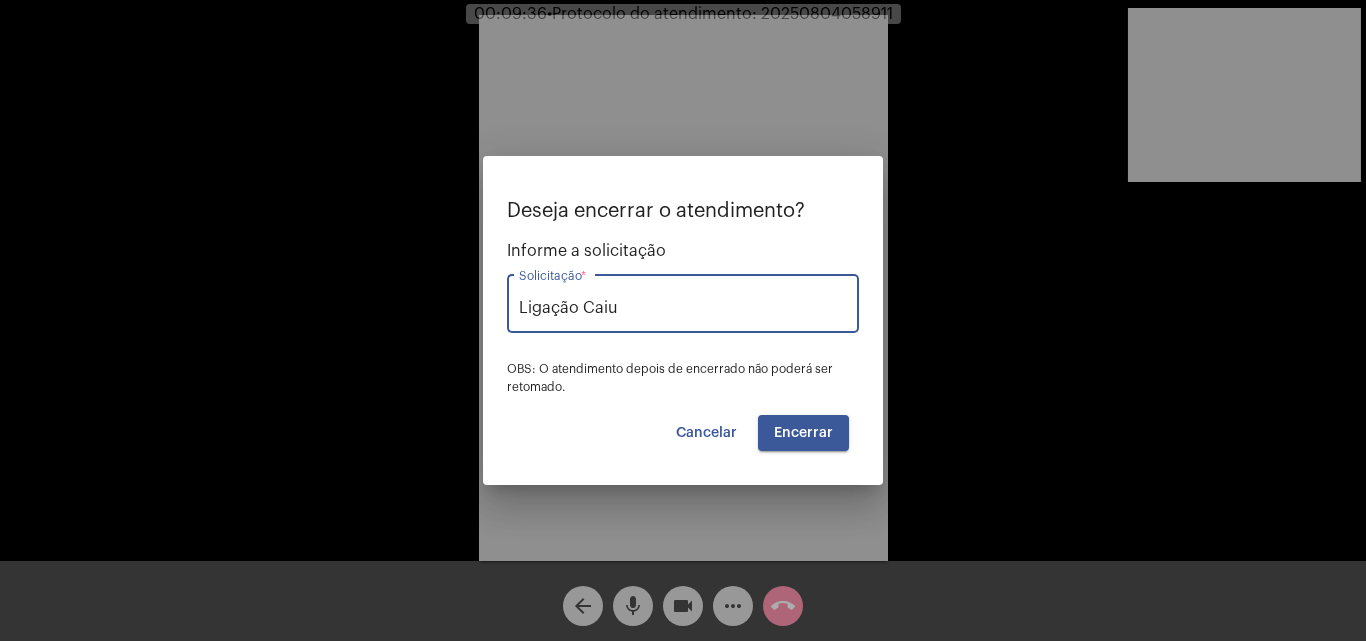 click on "Encerrar" at bounding box center (803, 433) 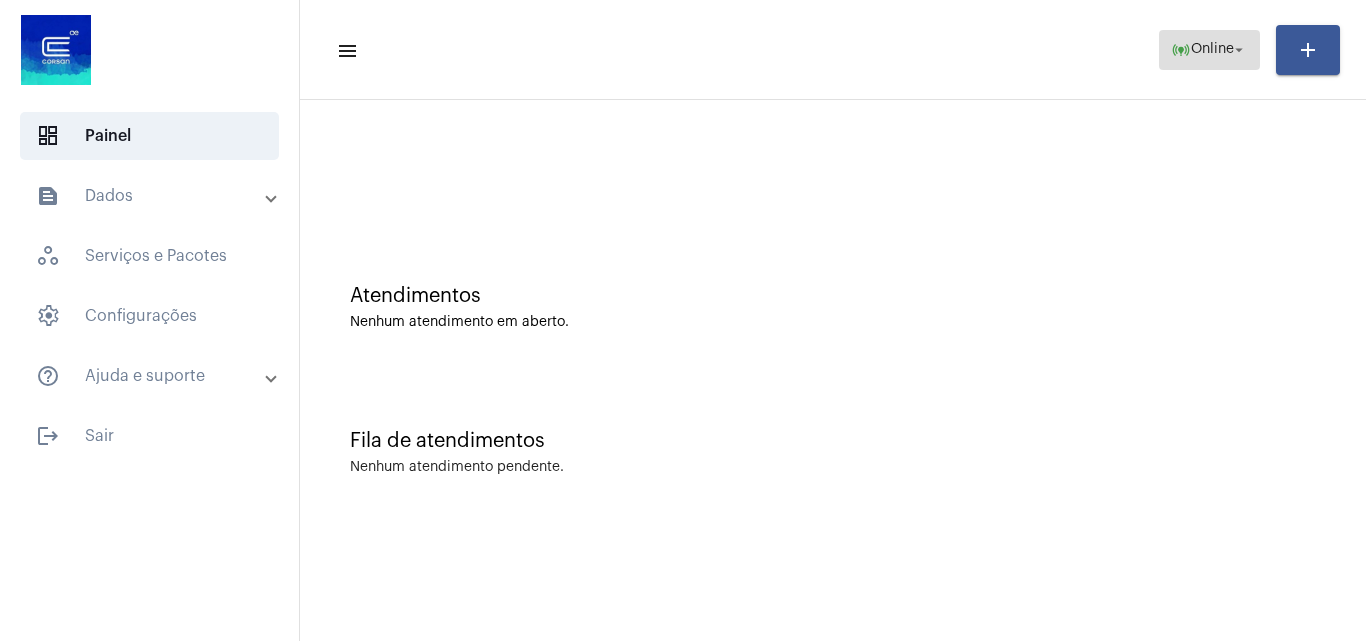 click on "Online" 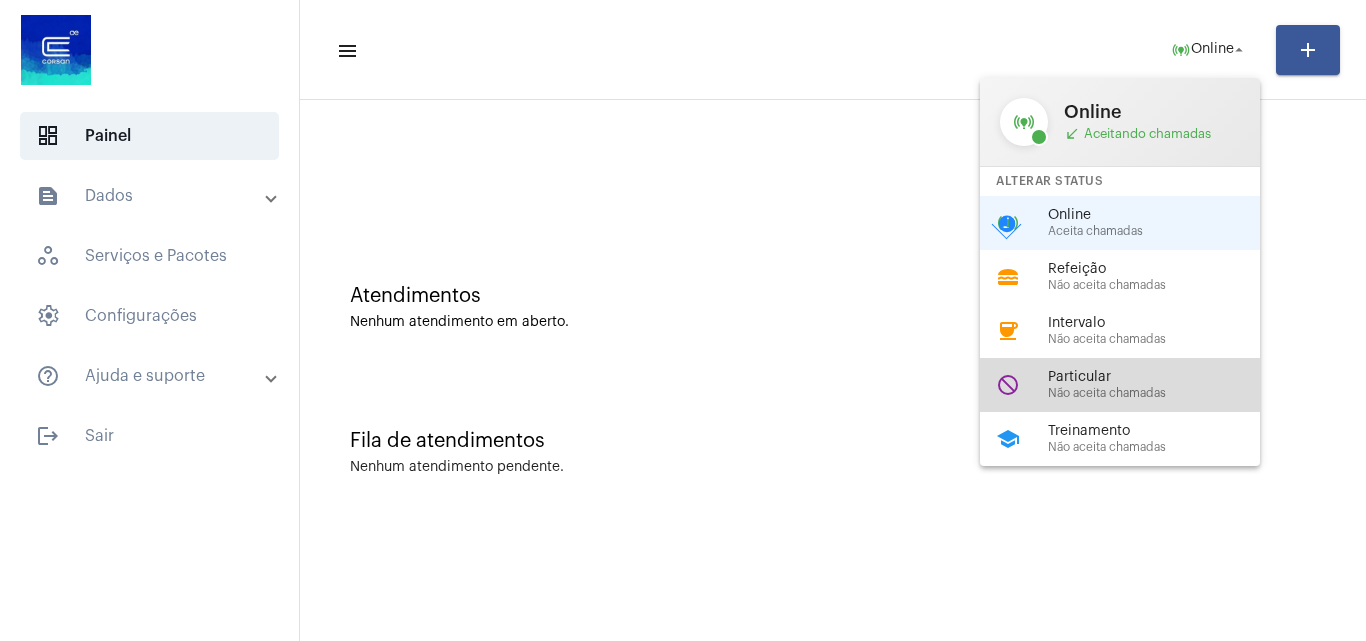 click on "do_not_disturb  Particular Não aceita chamadas" at bounding box center [1136, 385] 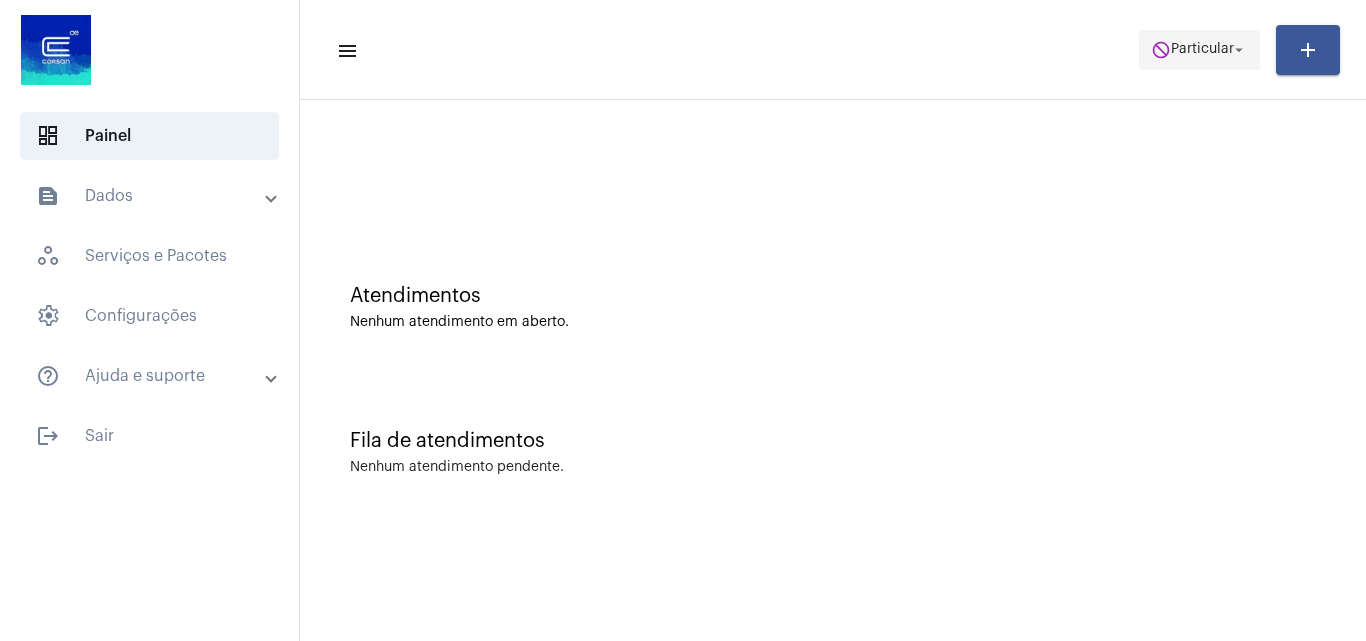 click on "Particular" 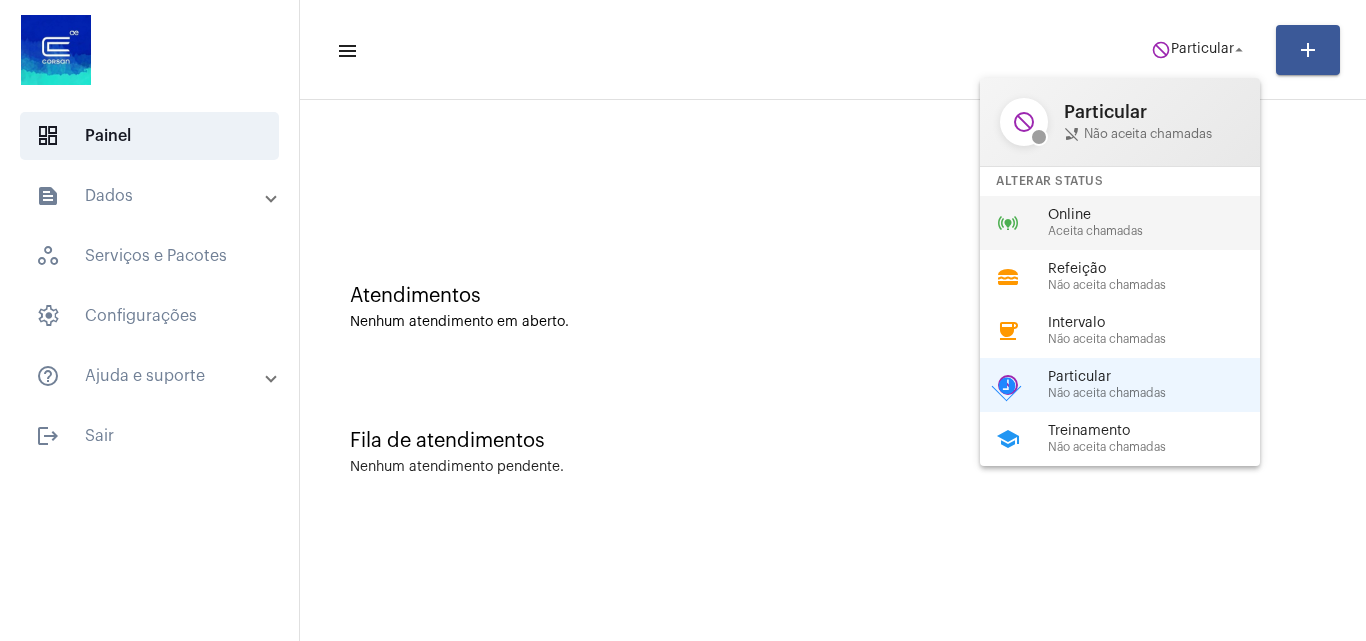 click on "Aceita chamadas" at bounding box center [1162, 231] 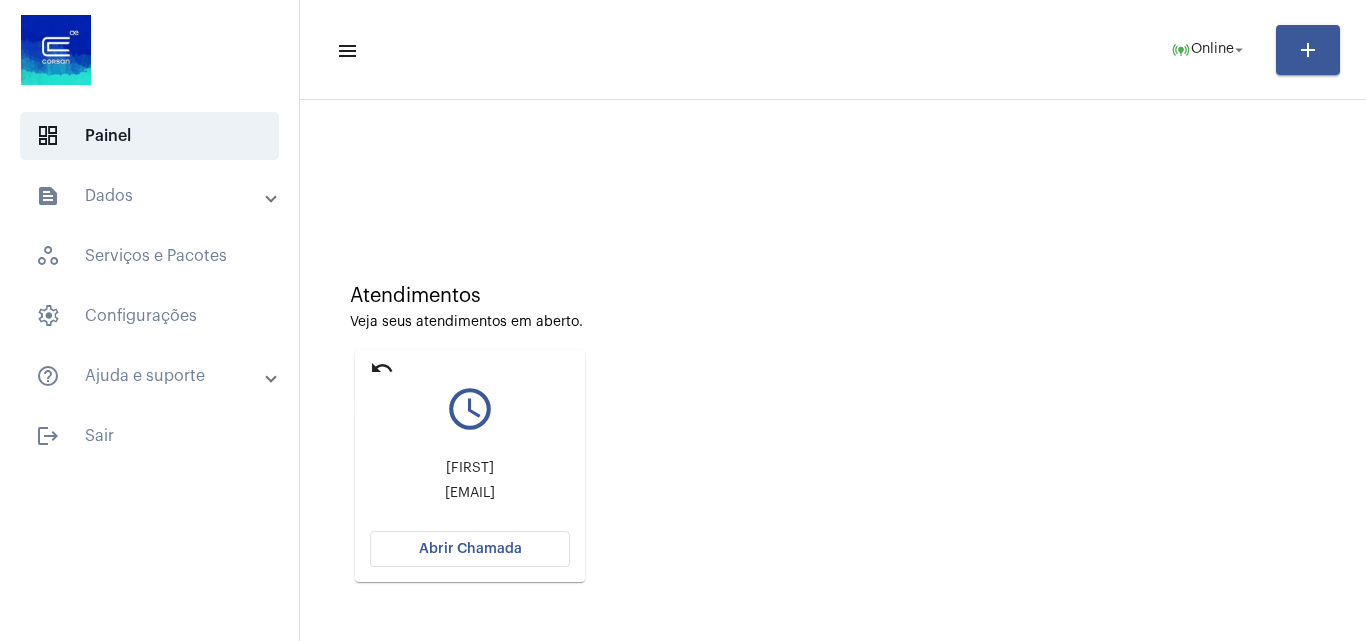 click on "undo" 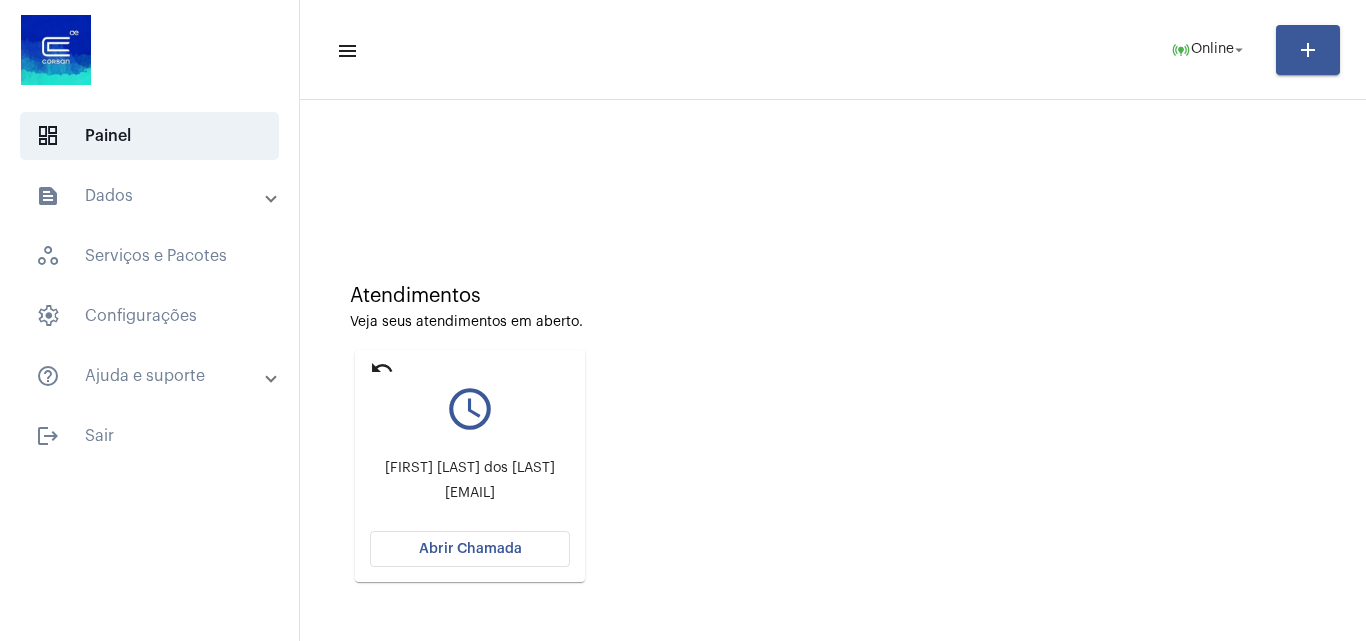 click on "Veja seus atendimentos em aberto." 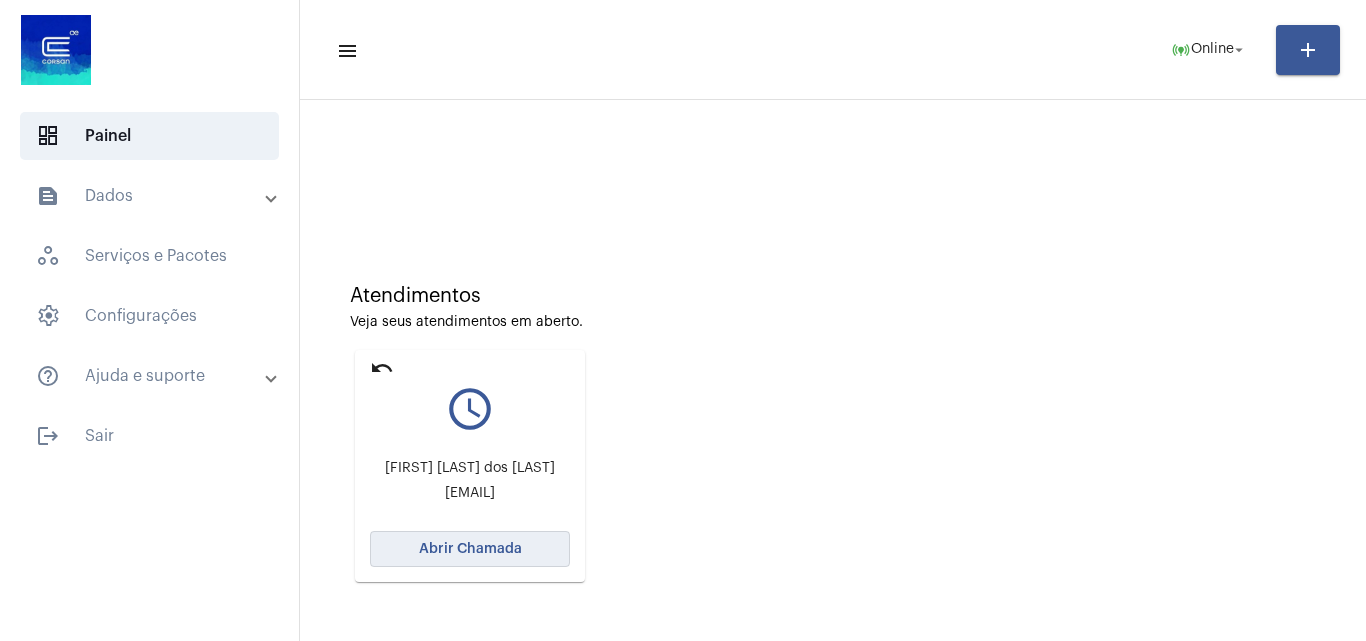 click on "Abrir Chamada" 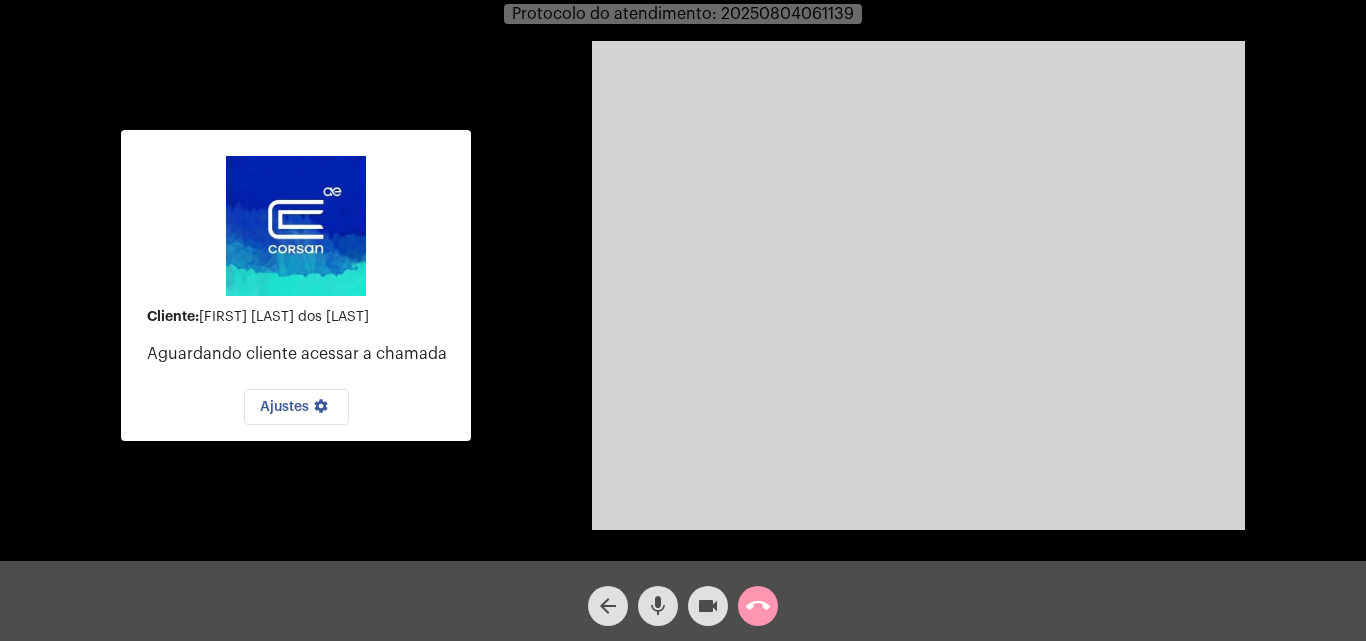click on "call_end" 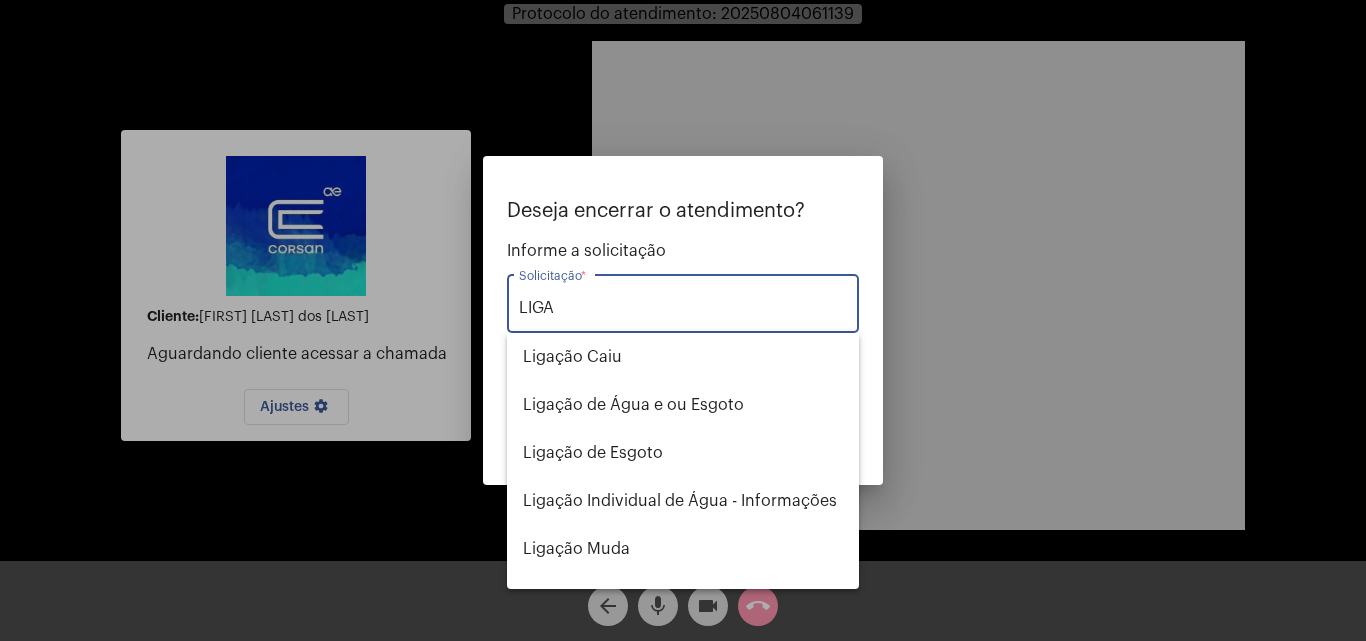 type on "LIGA" 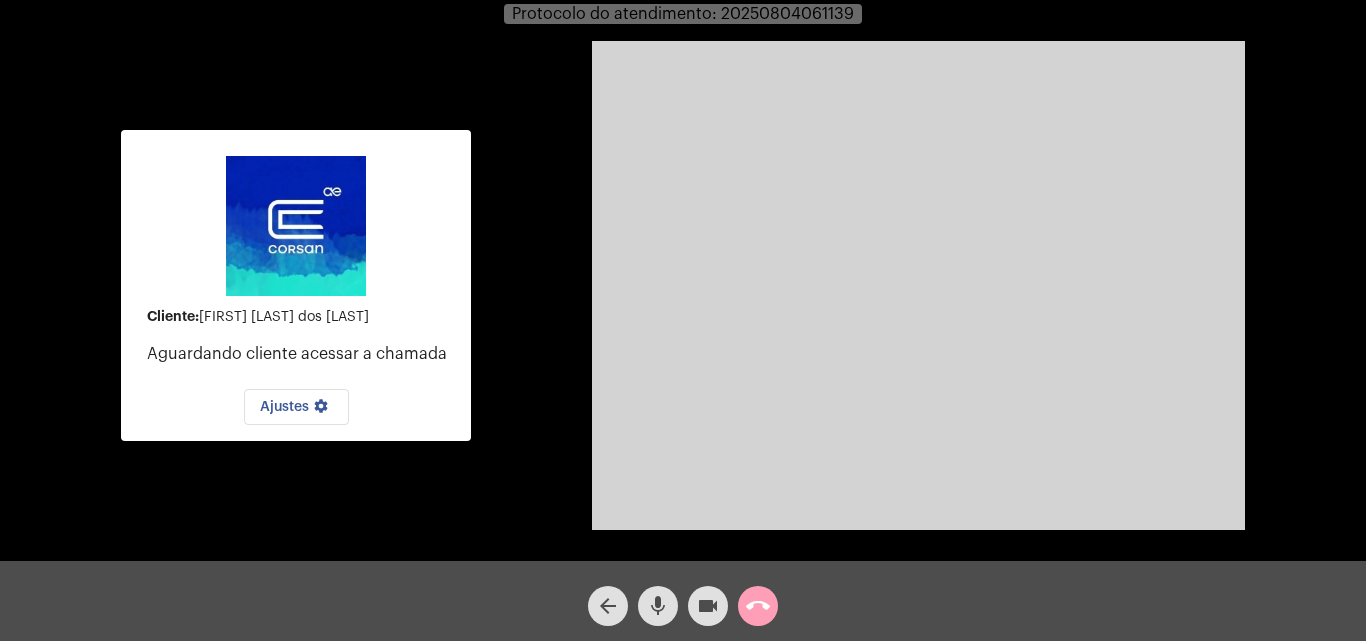 click on "call_end" 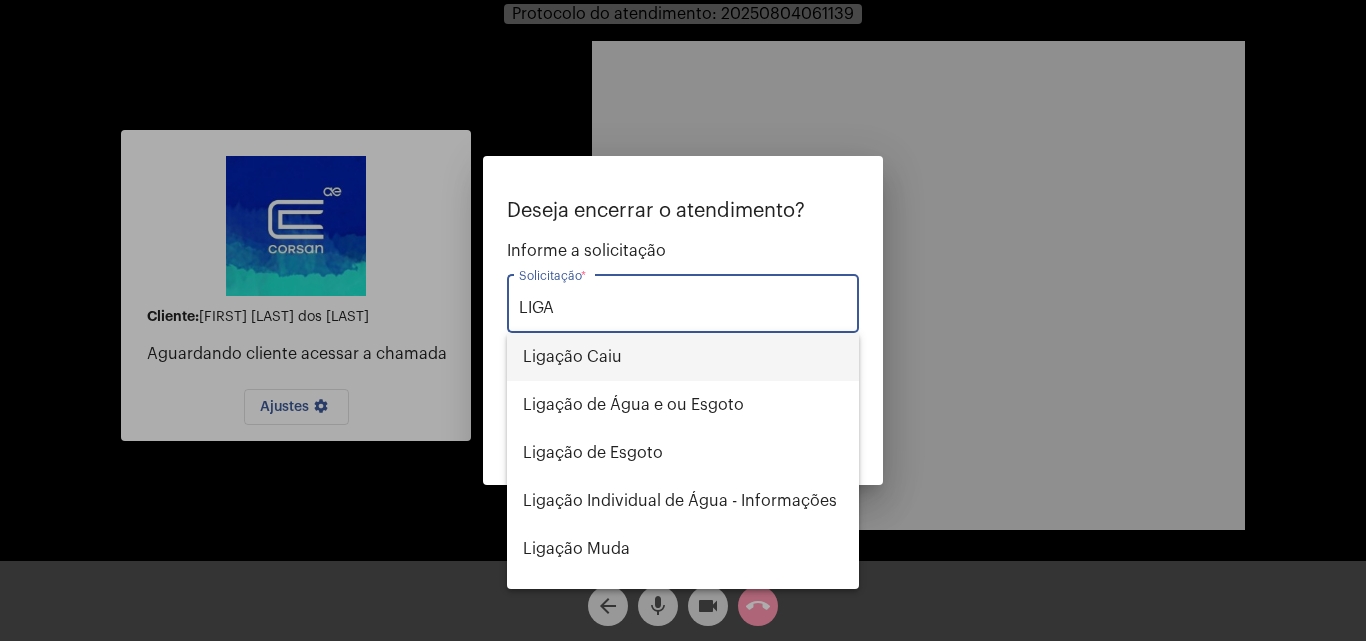 click on "Ligação Caiu" at bounding box center (683, 357) 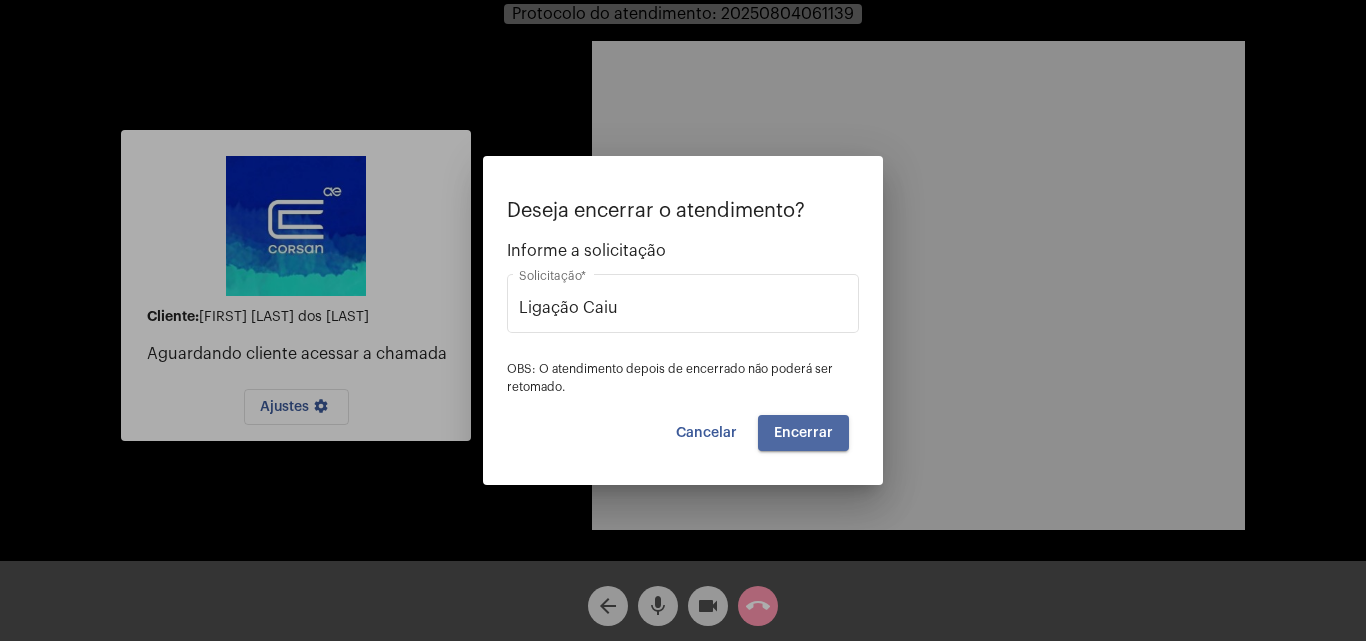 click on "Encerrar" at bounding box center [803, 433] 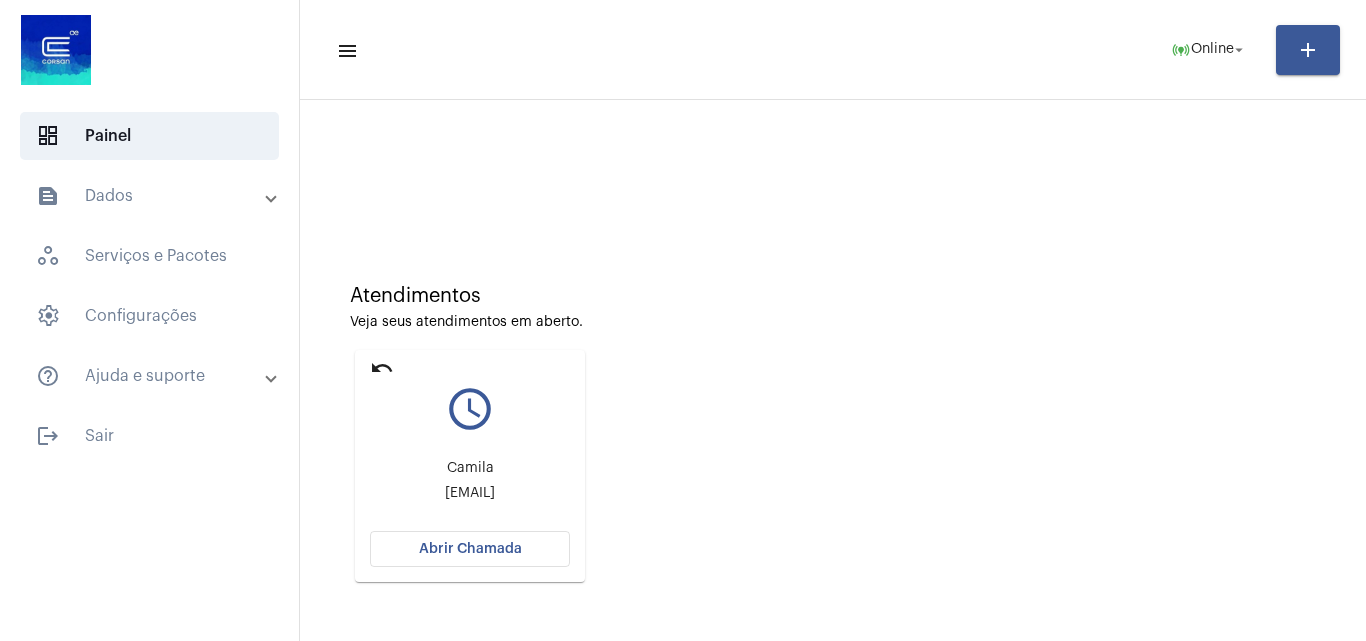 click on "Abrir Chamada" 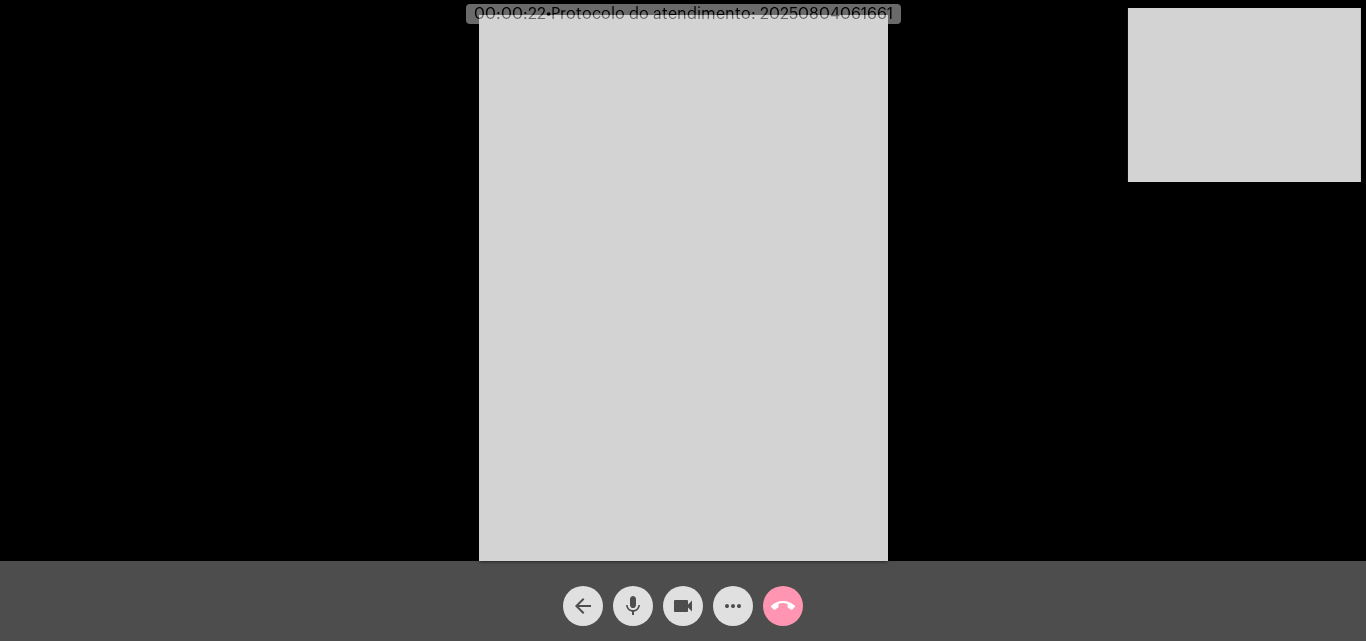 click on "Acessando Câmera e Microfone..." 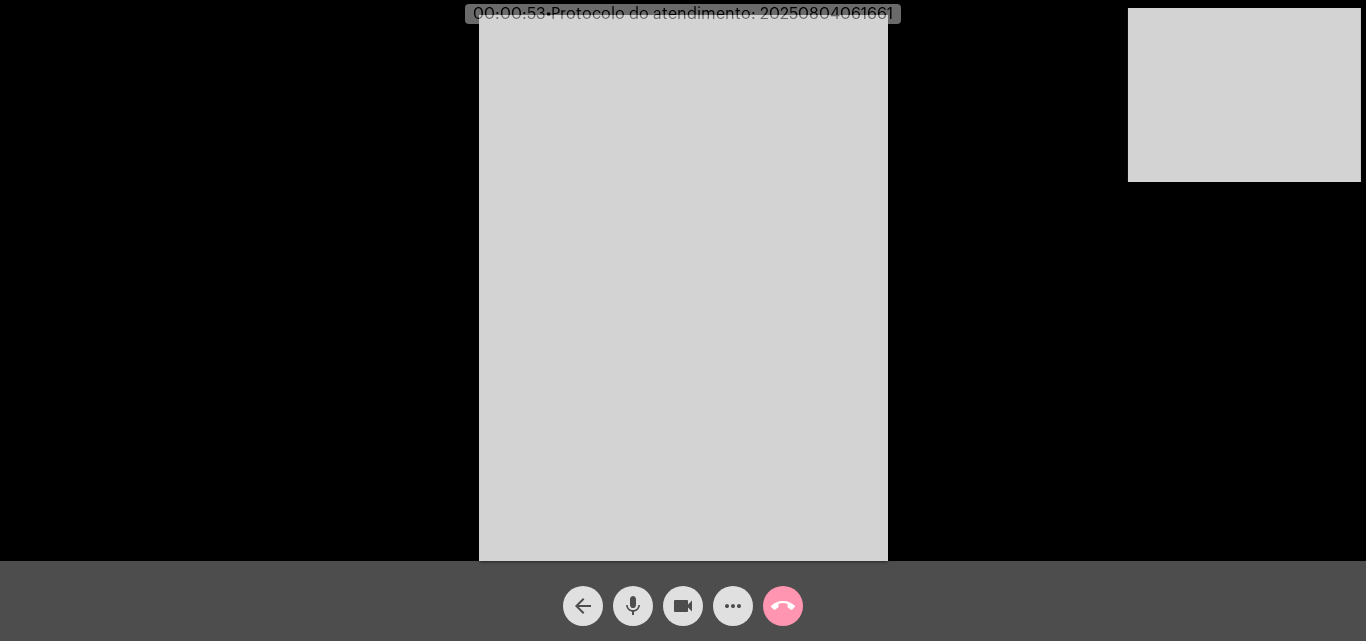 click on "mic" 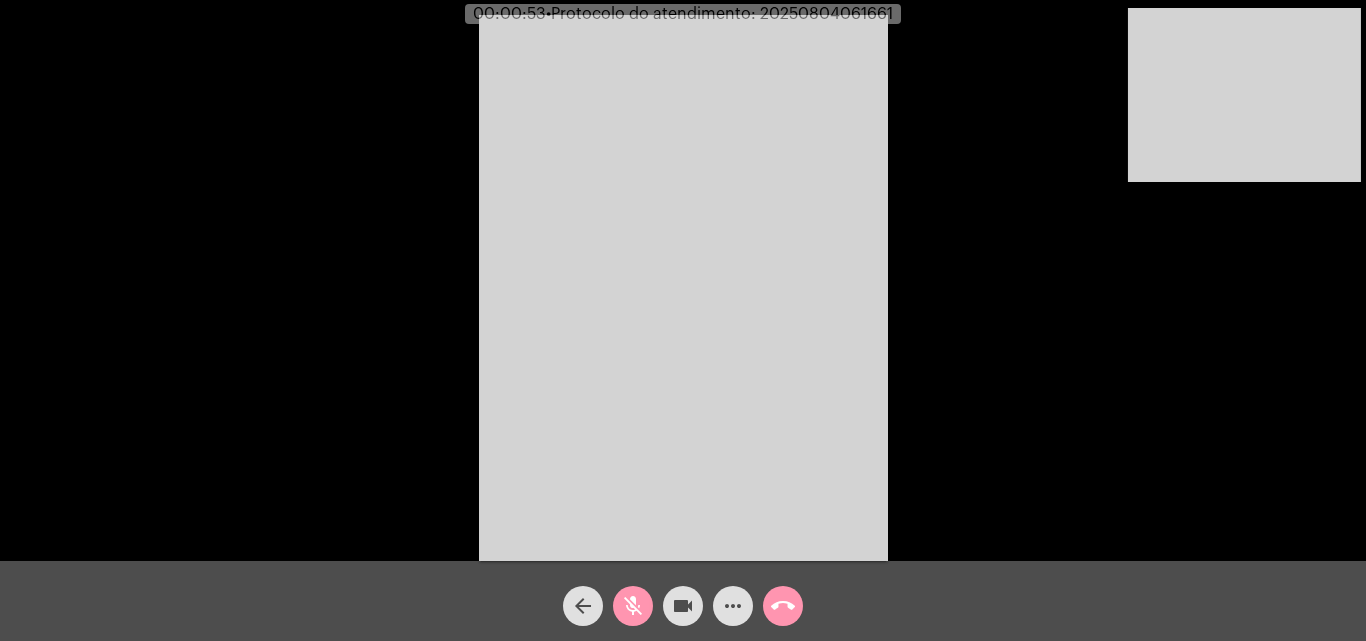 click on "videocam" 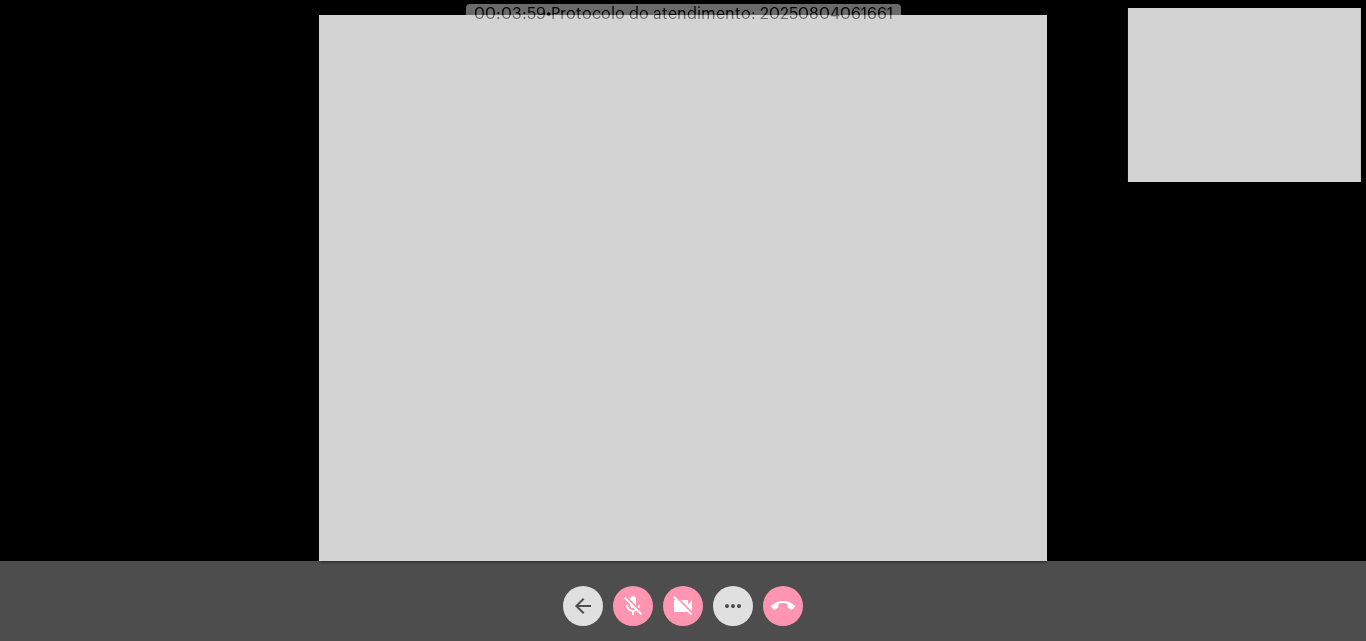 click on "videocam_off" 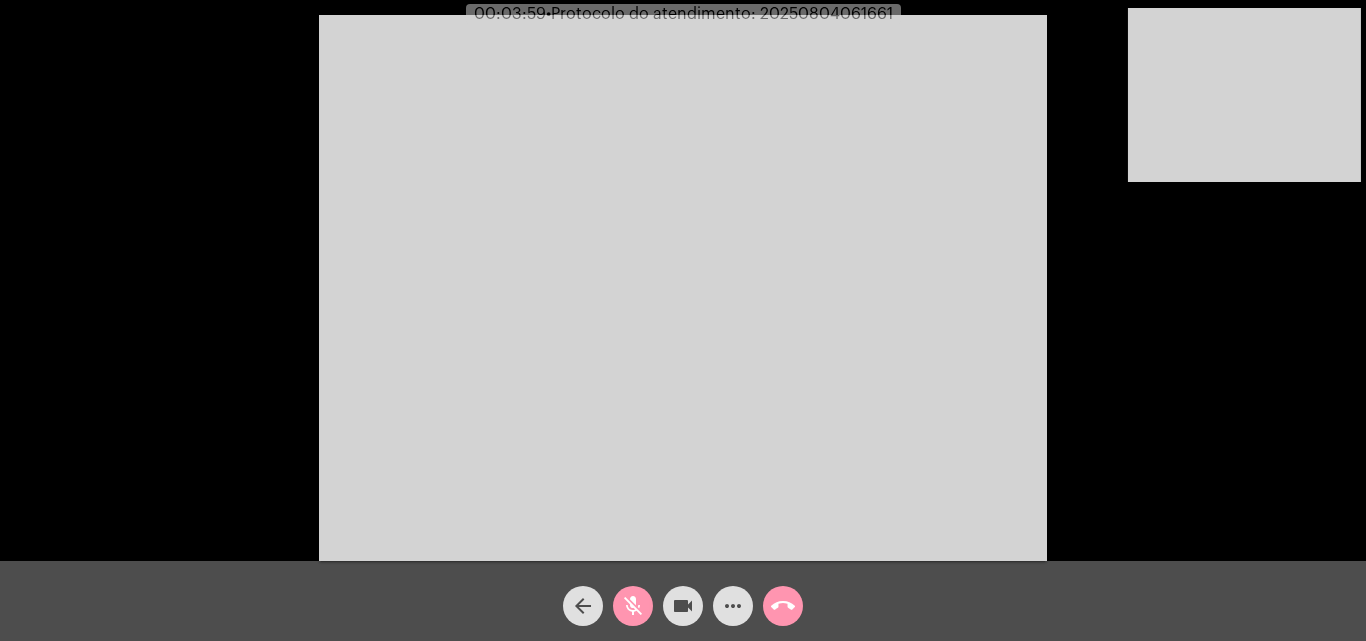click on "mic_off" 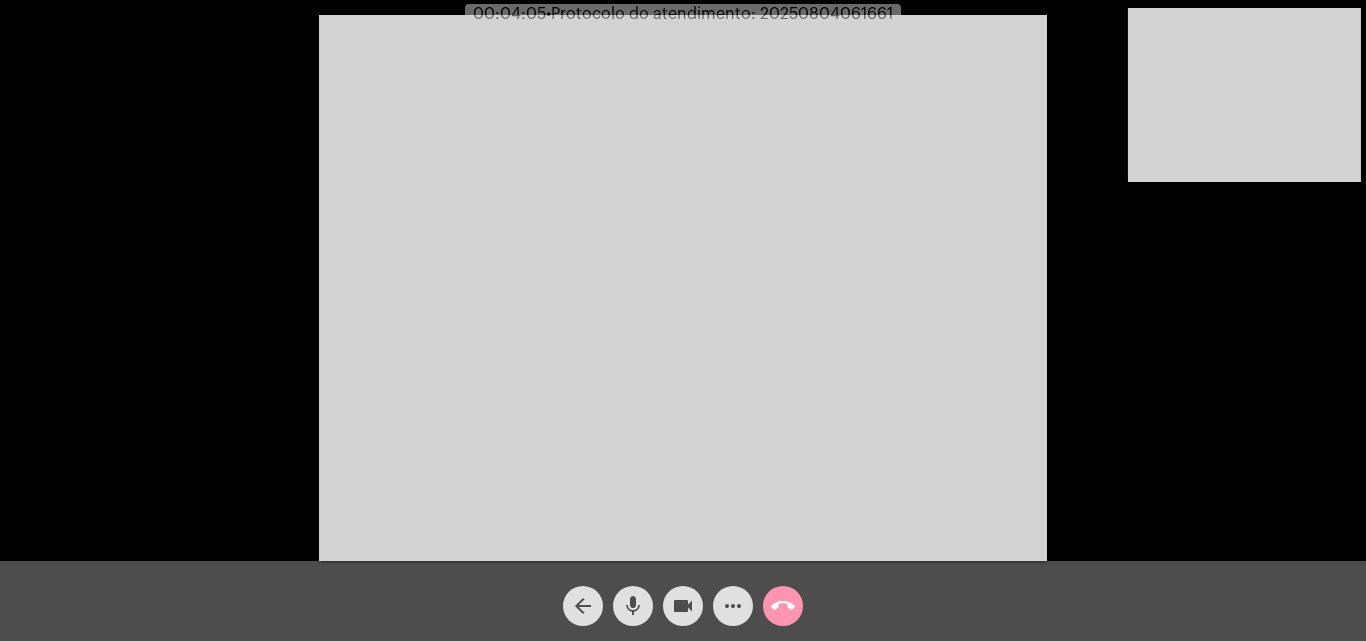 click on "call_end" 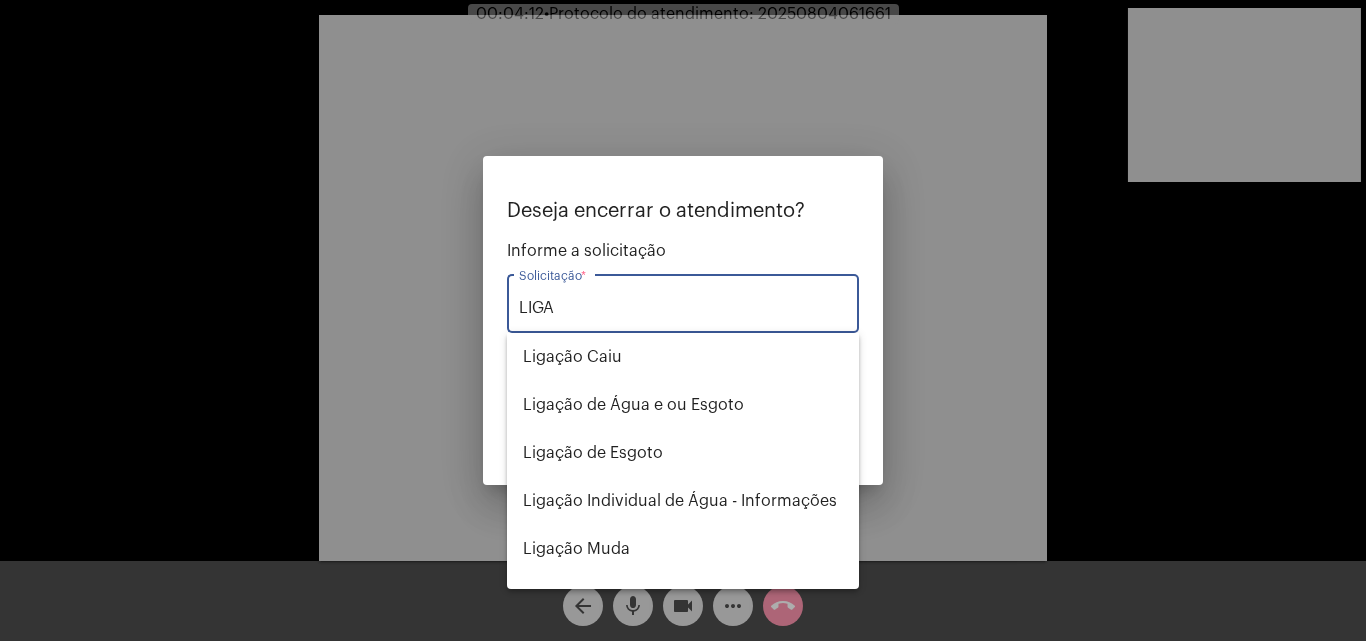type on "LIGA" 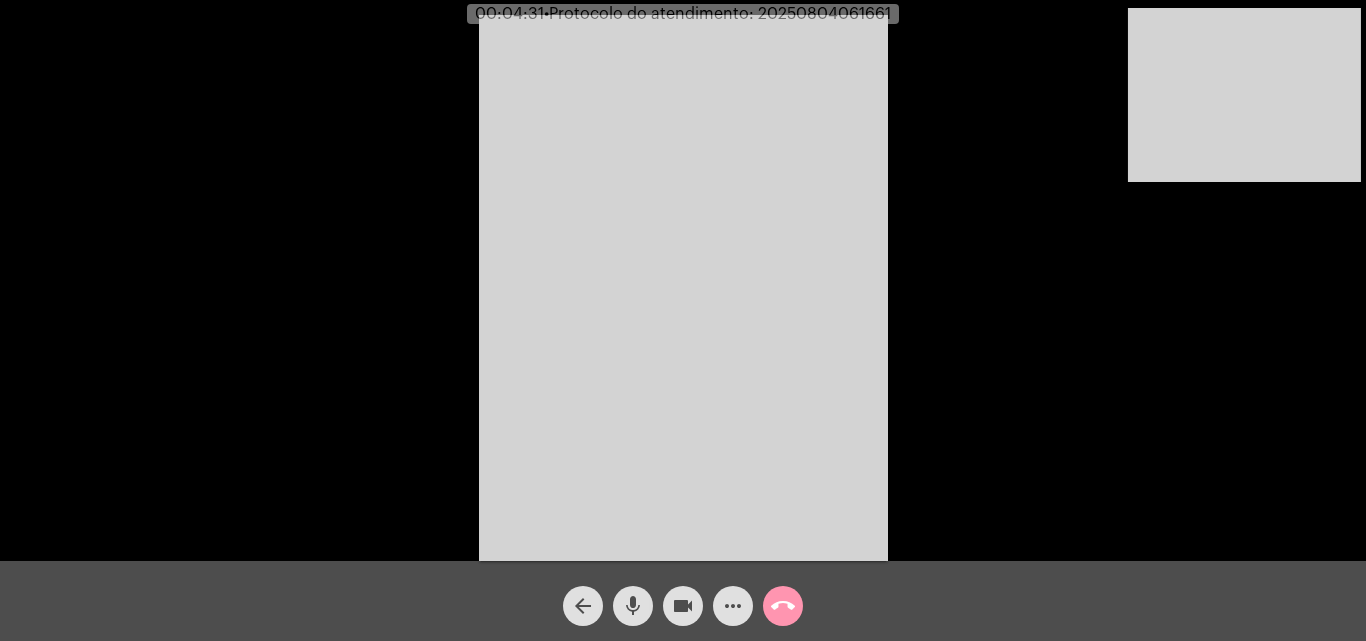 click on "call_end" 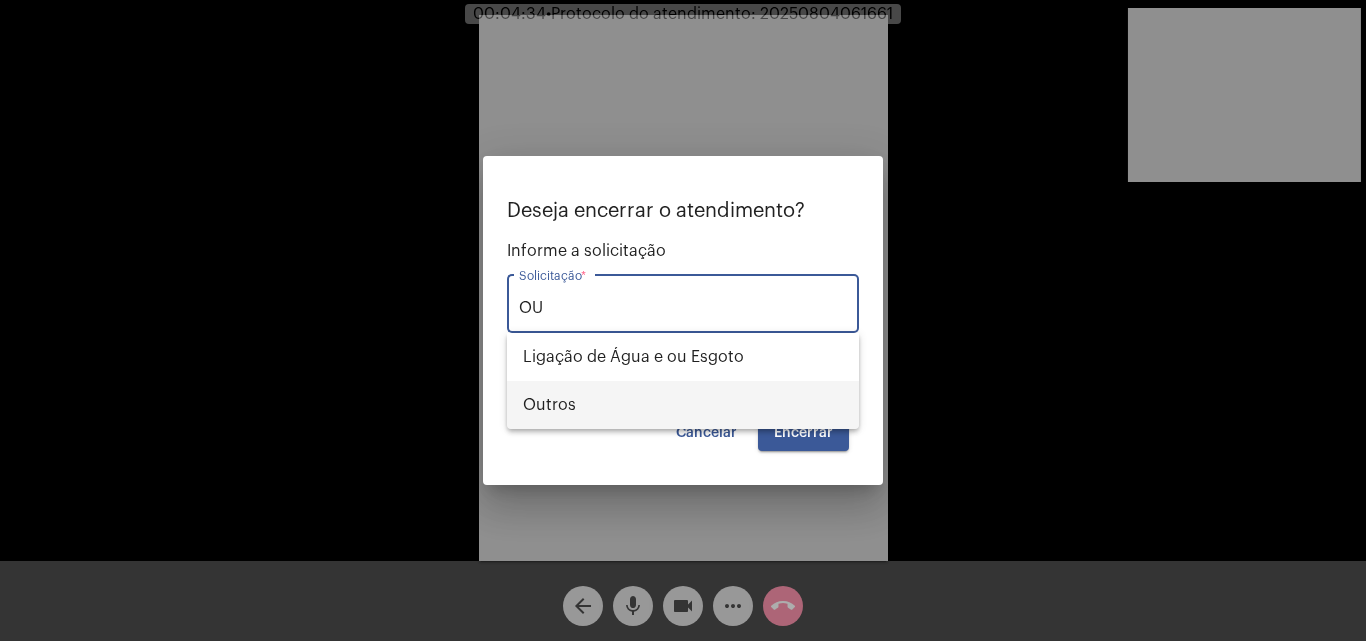 click on "Outros" at bounding box center [683, 405] 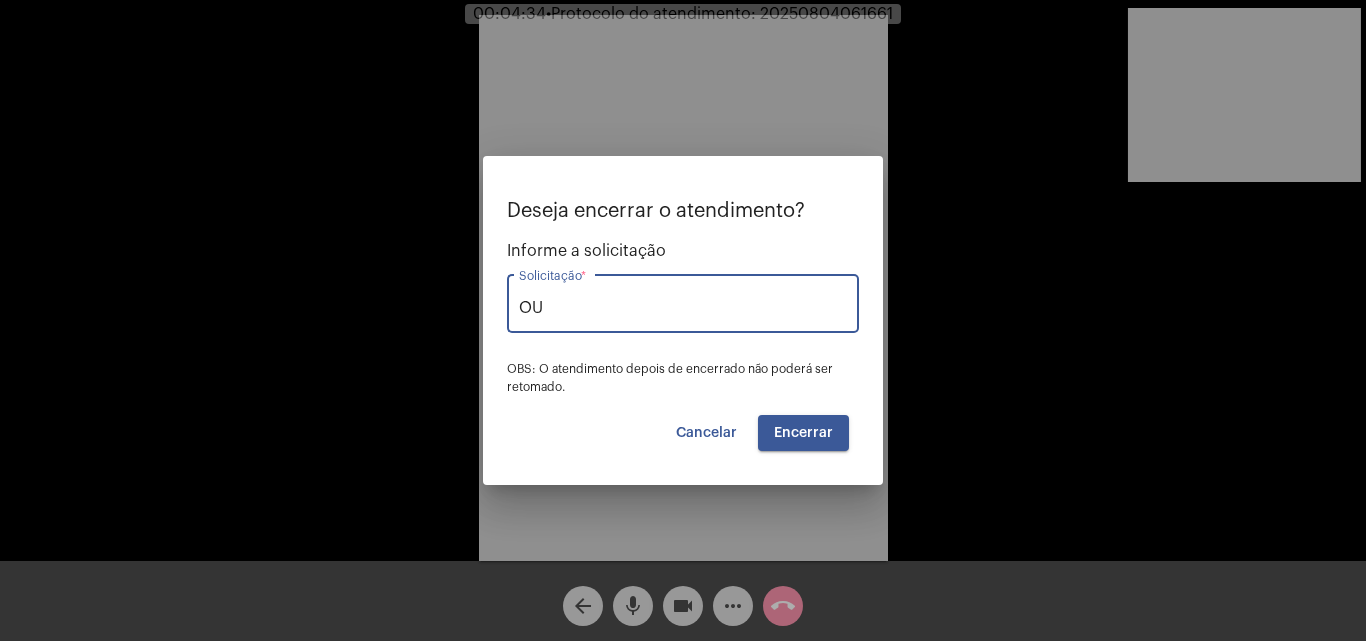 type on "Outros" 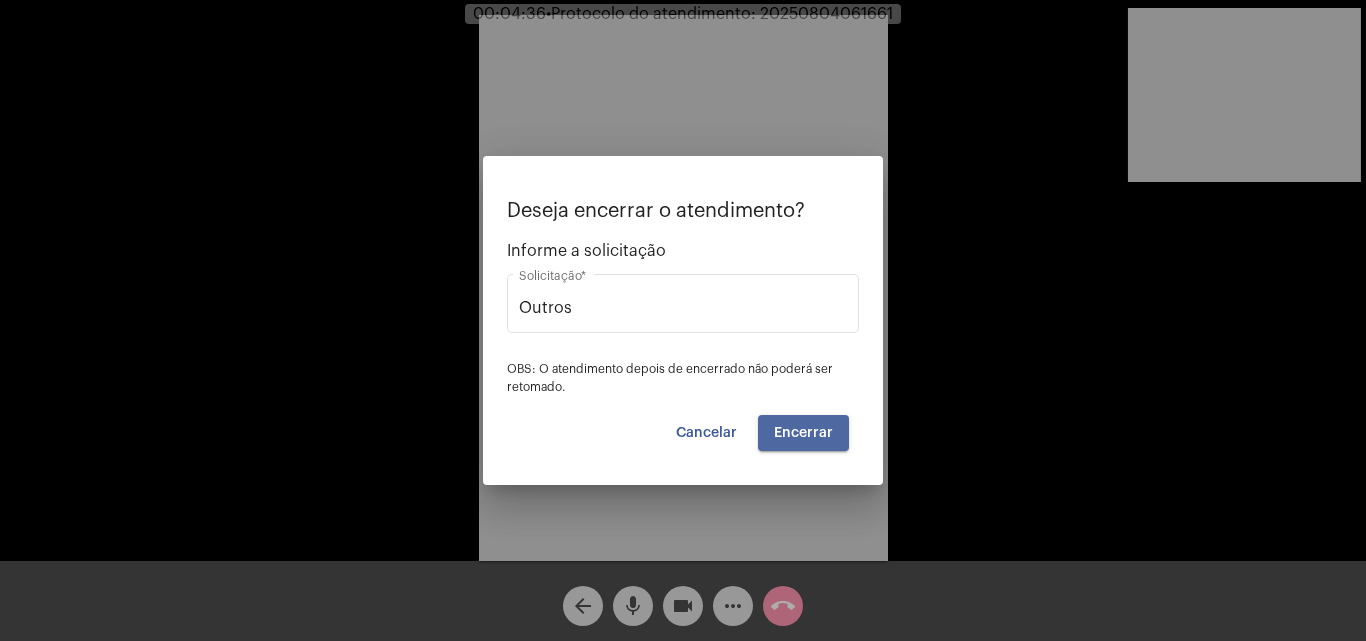 click on "Encerrar" at bounding box center (803, 433) 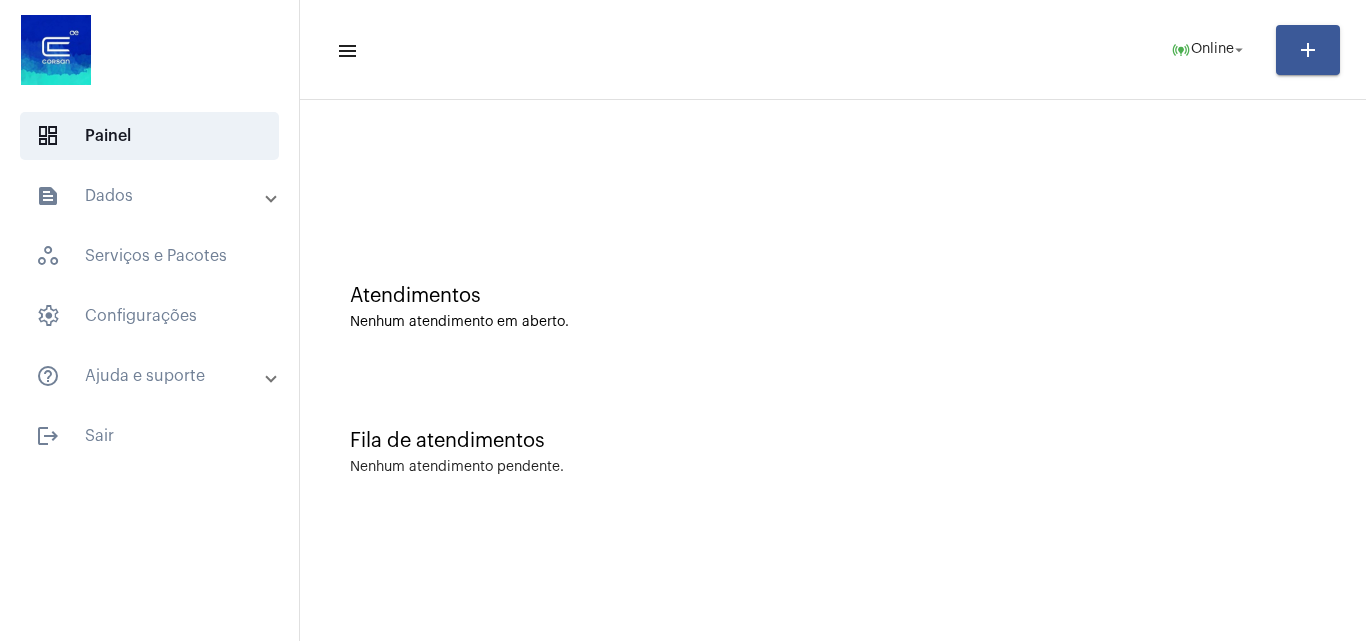 click on "menu  online_prediction  Online arrow_drop_down add Atendimentos Nenhum atendimento em aberto. Fila de atendimentos Nenhum atendimento pendente." 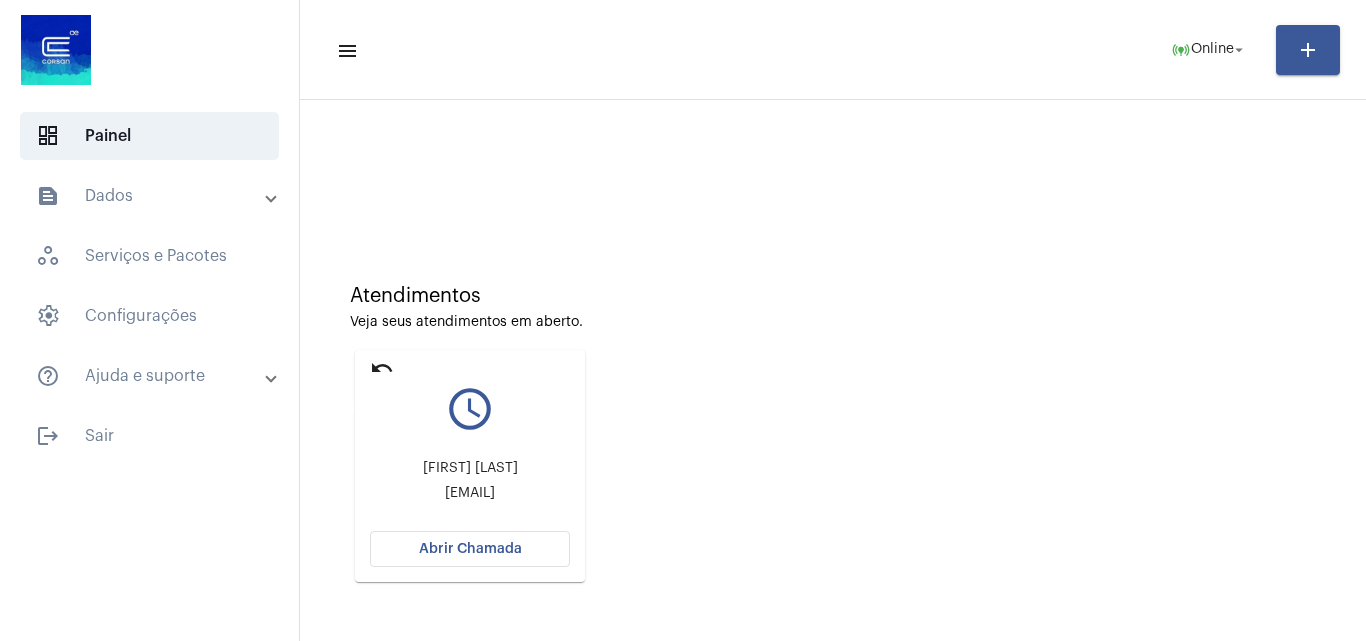click on "undo" 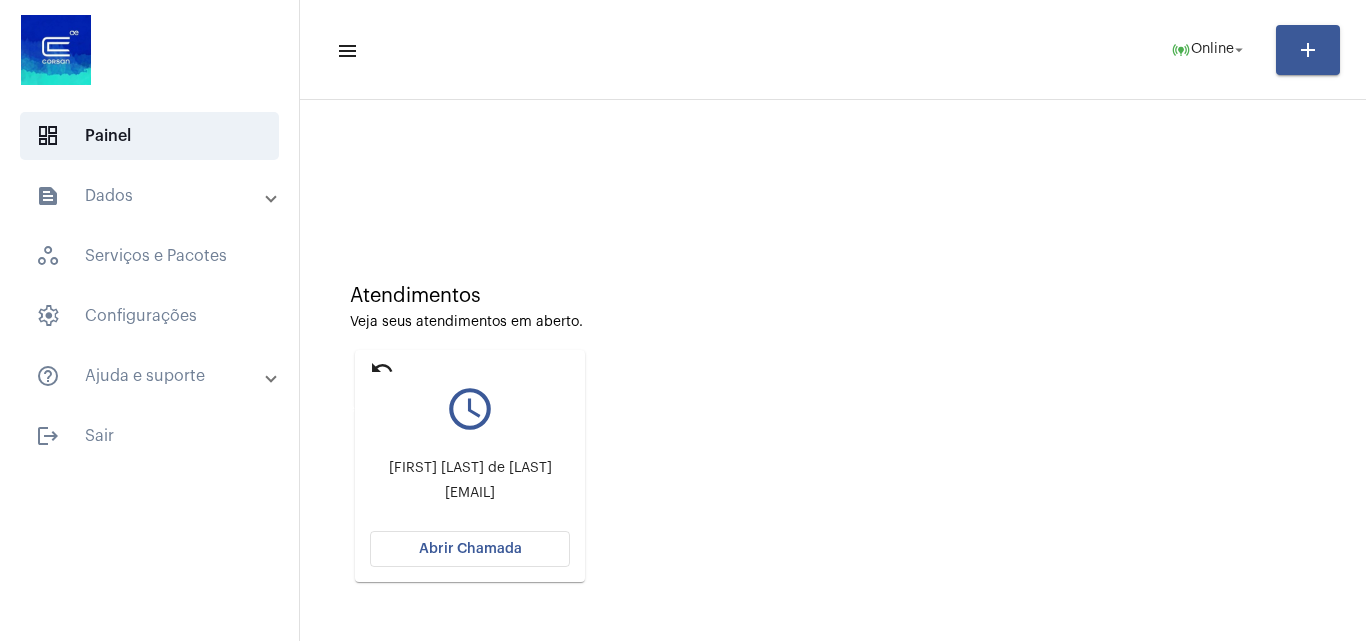 click on "undo" 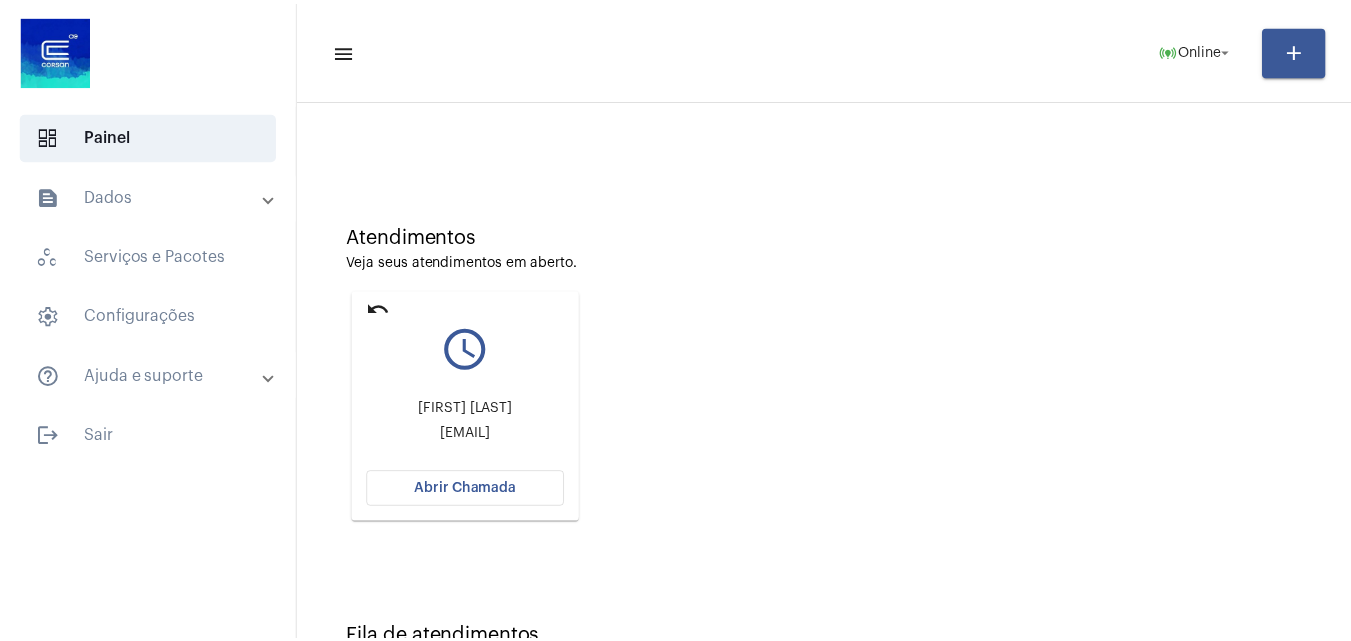 scroll, scrollTop: 0, scrollLeft: 0, axis: both 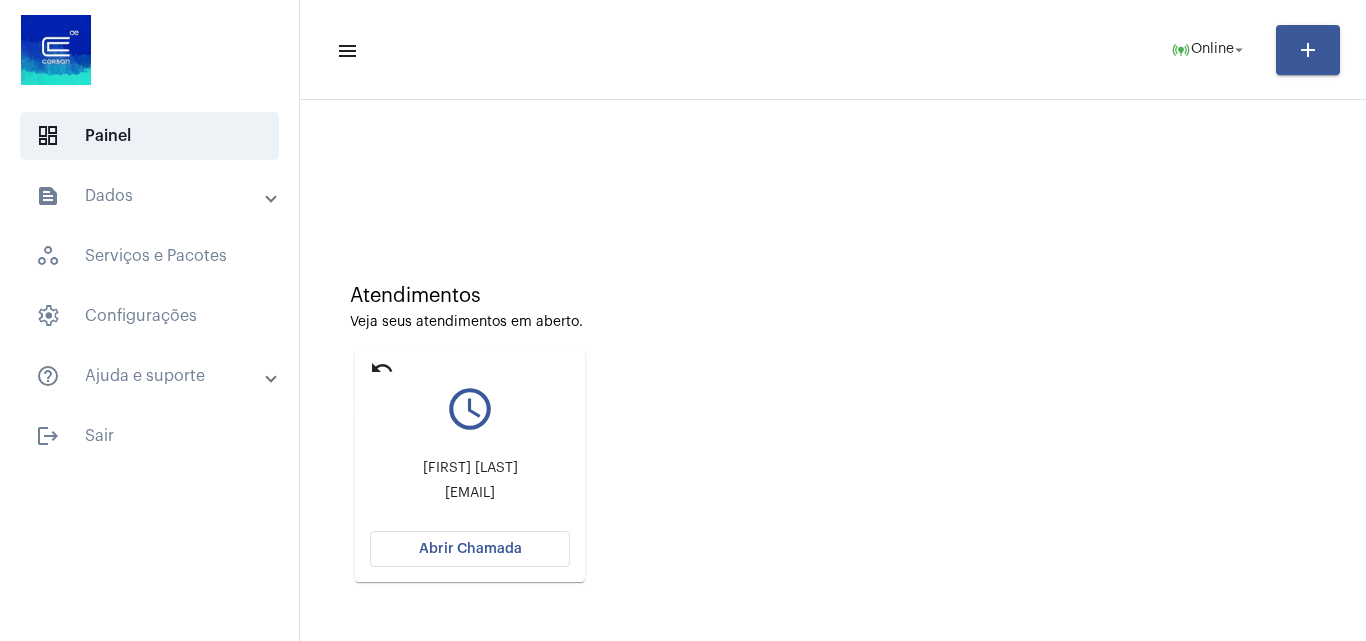 click on "undo" 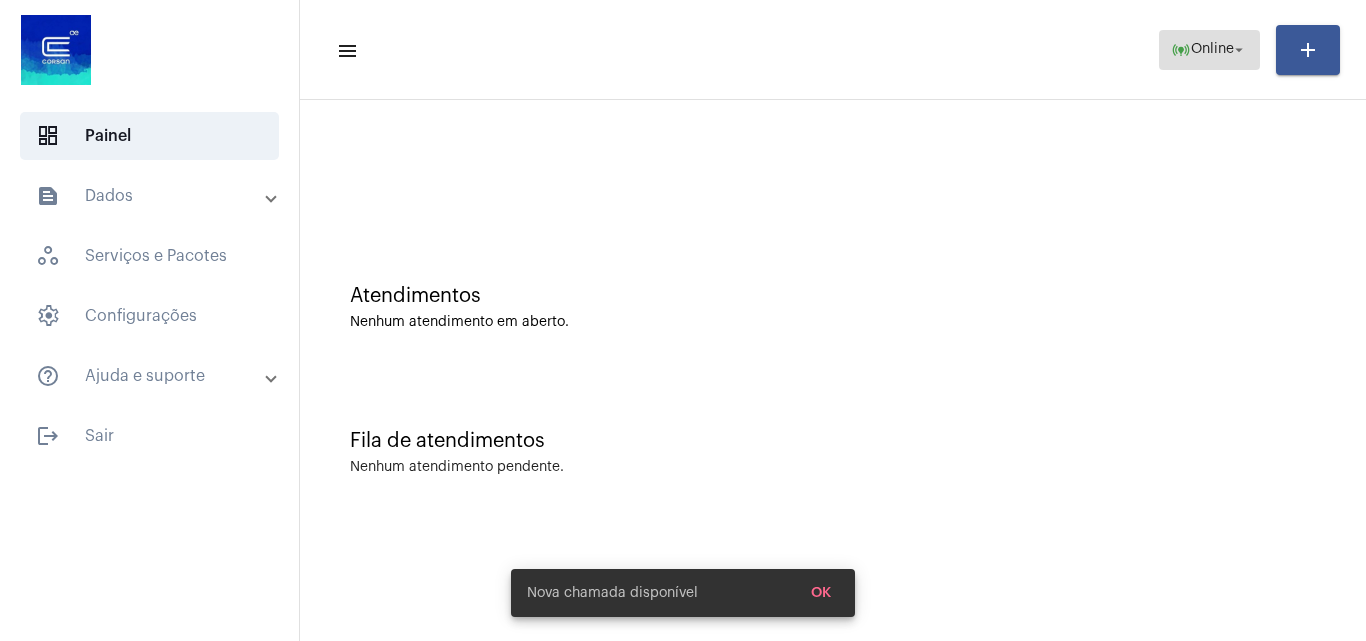 click on "Online" 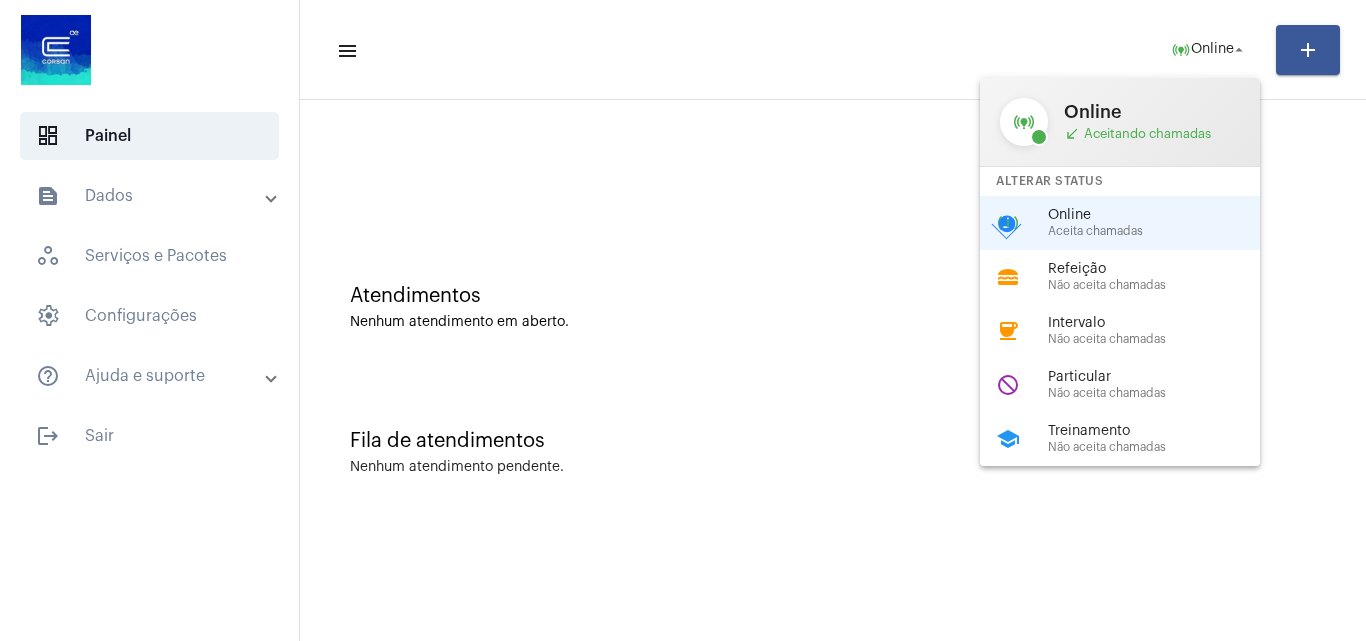 click at bounding box center [683, 320] 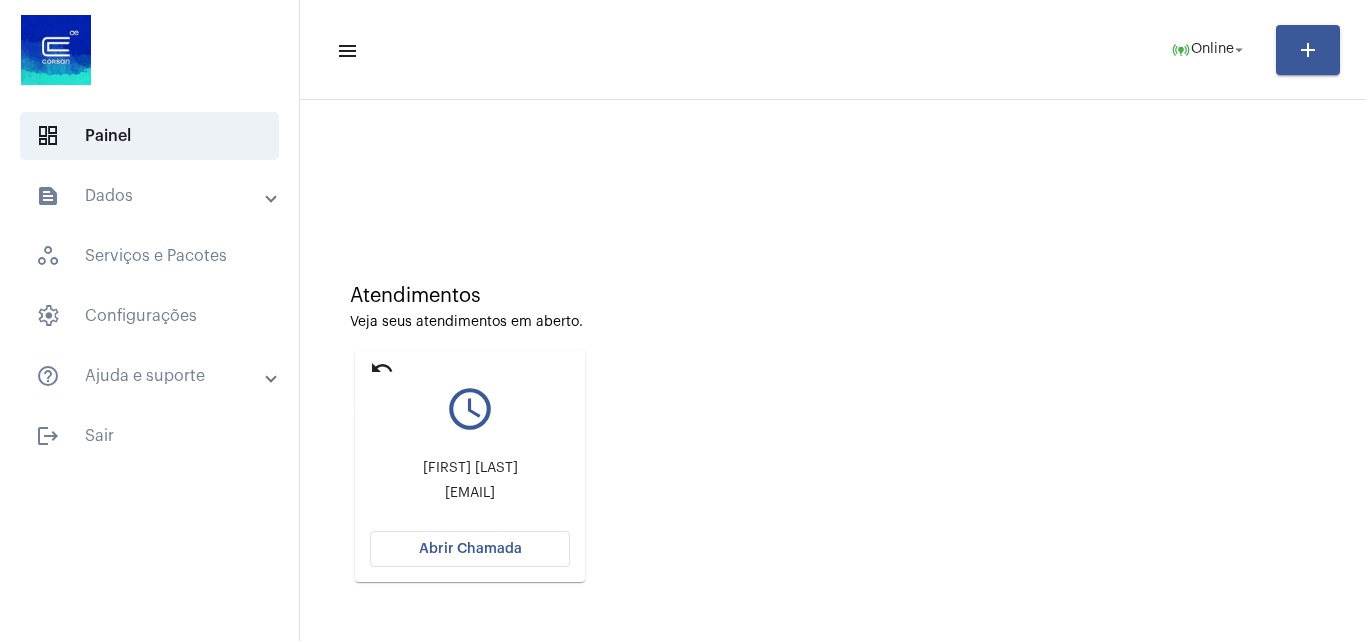 click on "undo" 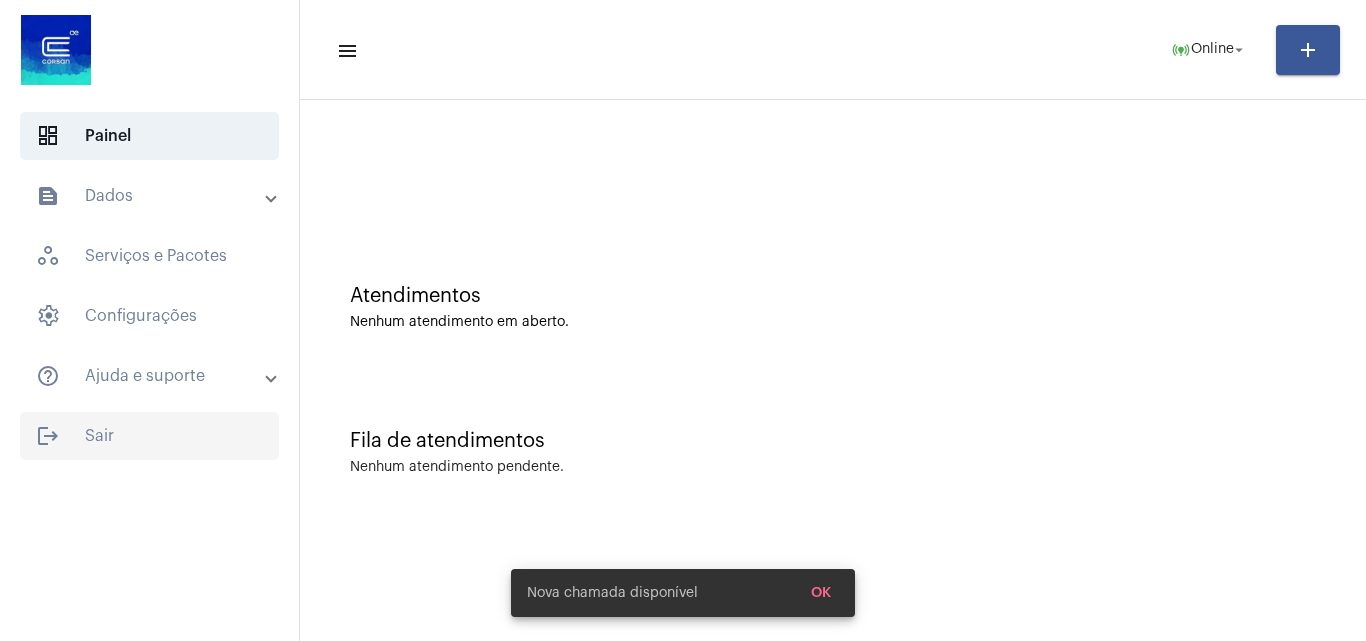 click on "logout  Sair" 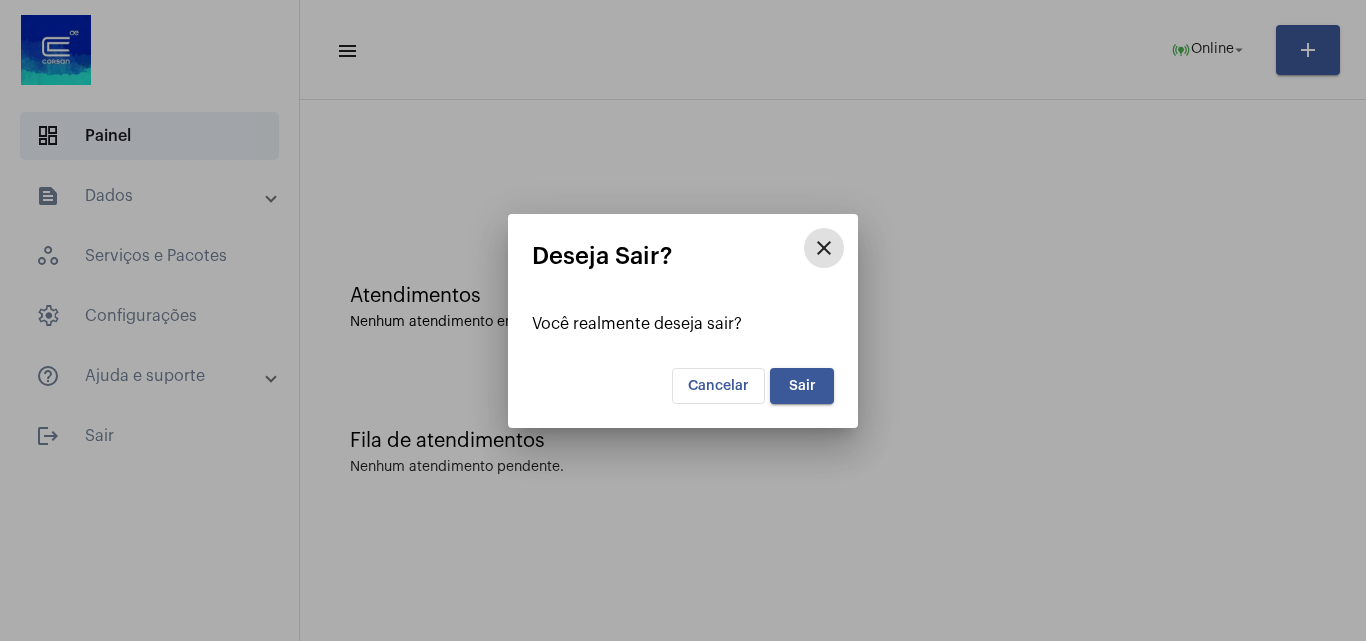 click on "Sair" at bounding box center (802, 386) 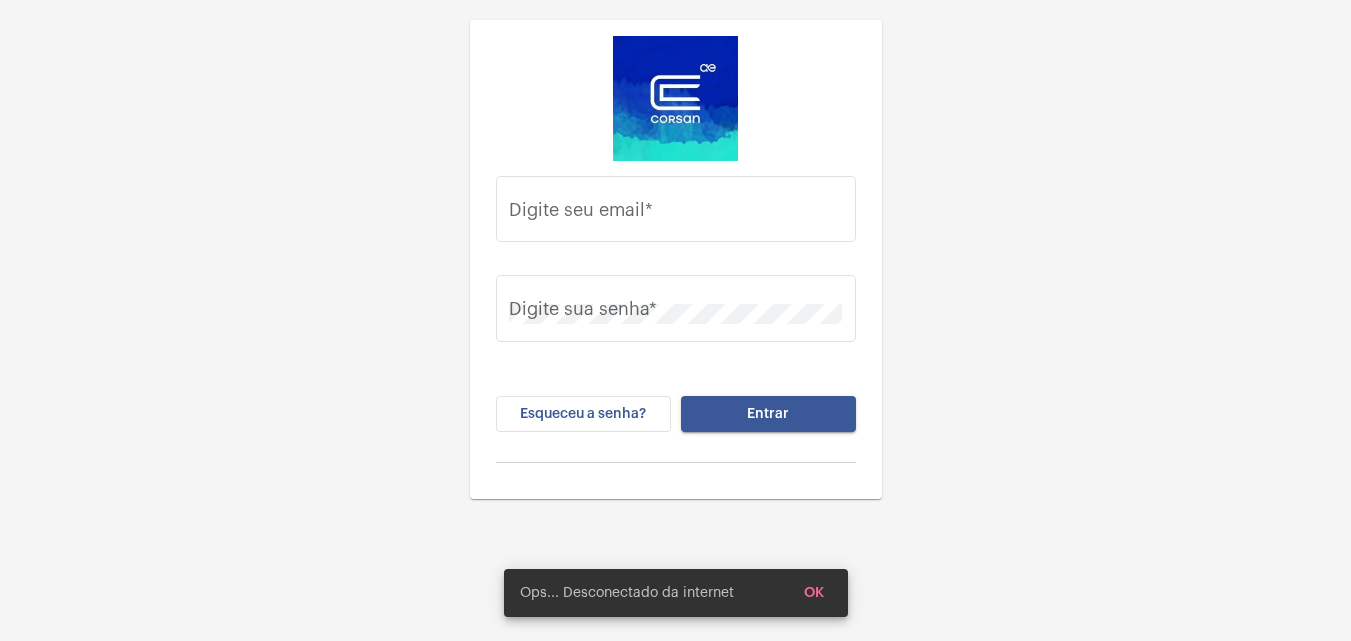 type on "[EMAIL]" 